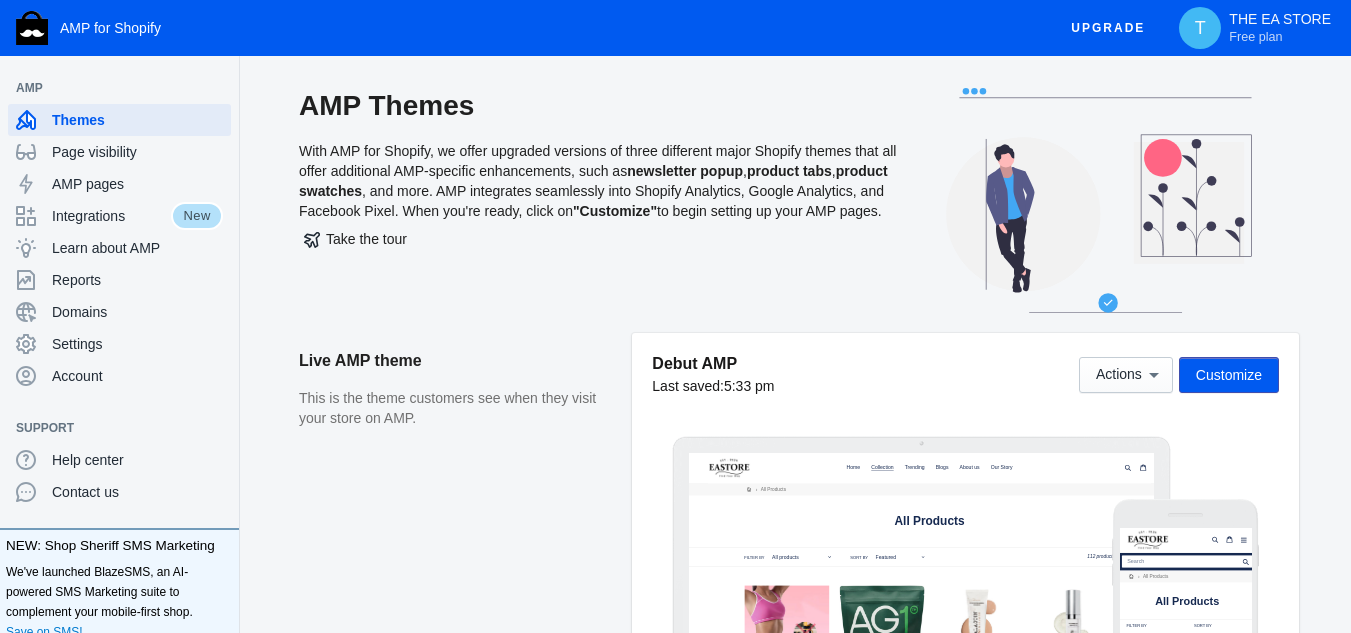 scroll, scrollTop: 0, scrollLeft: 0, axis: both 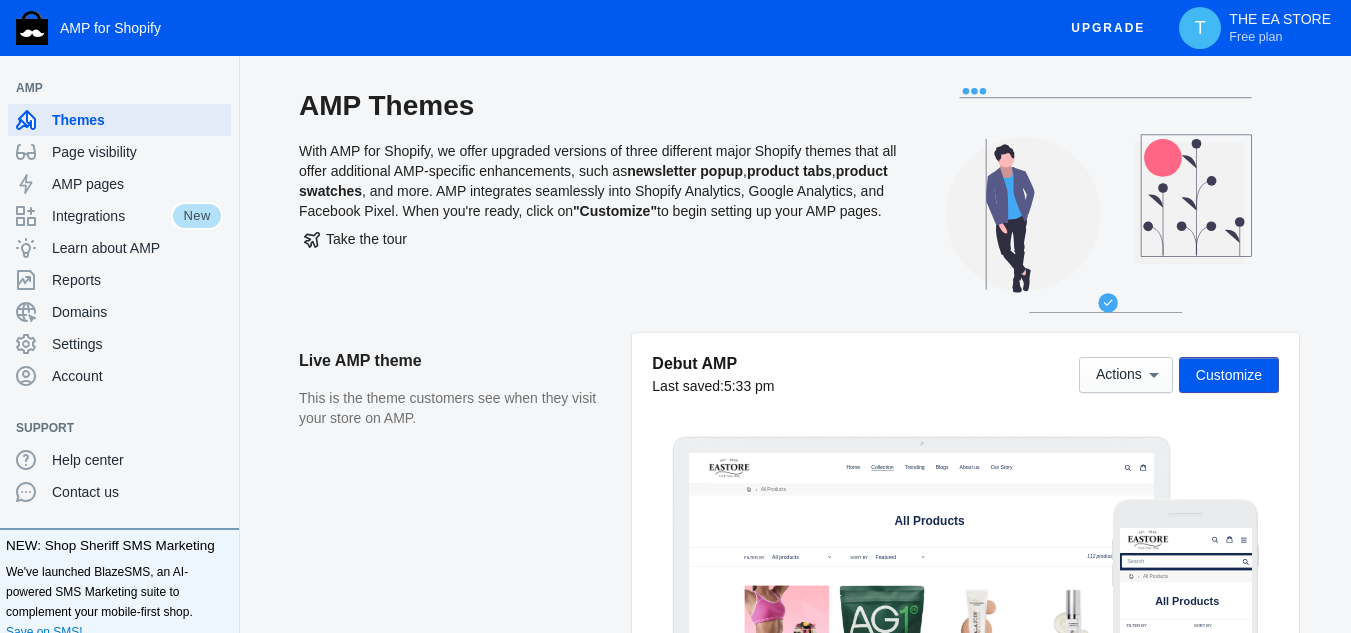 click on "Customize" at bounding box center (1229, 375) 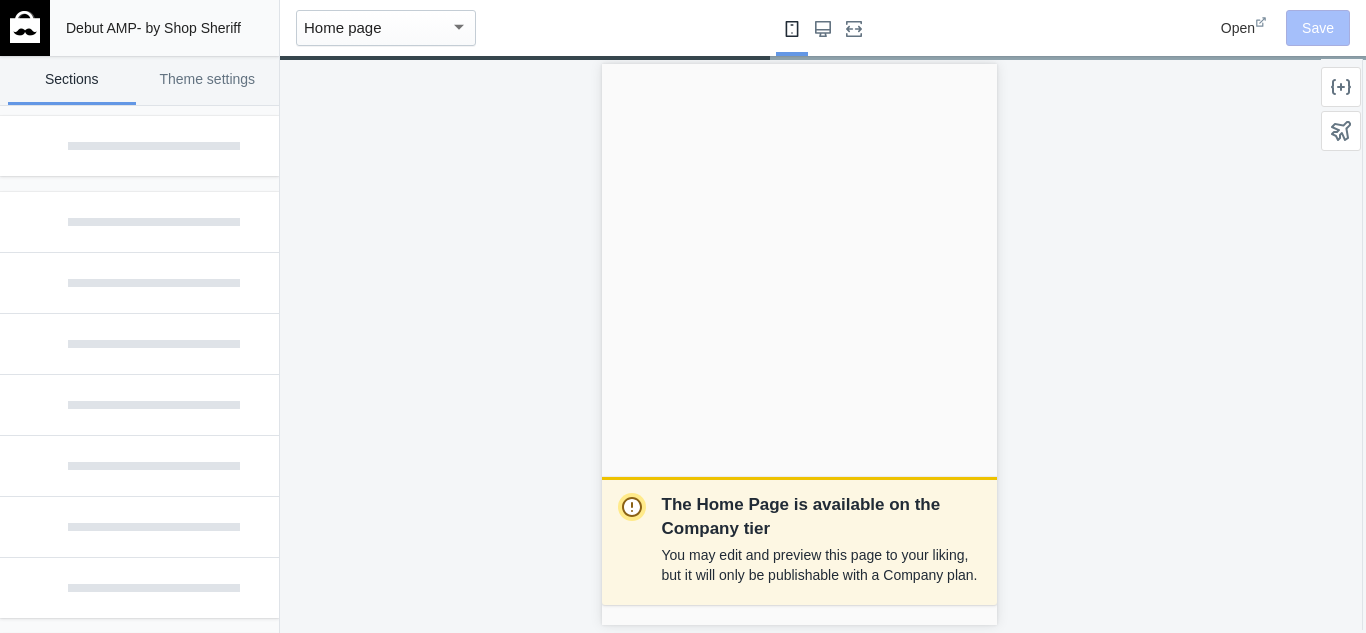scroll, scrollTop: 0, scrollLeft: 0, axis: both 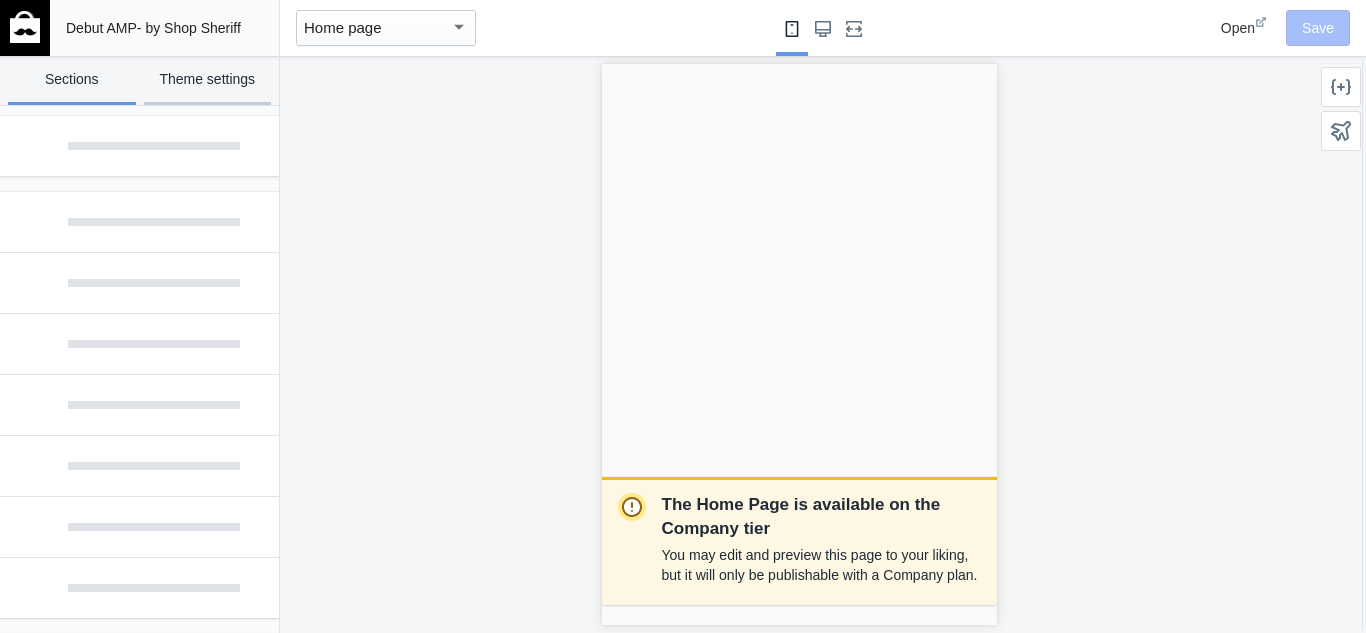 click on "Theme settings" at bounding box center [208, 80] 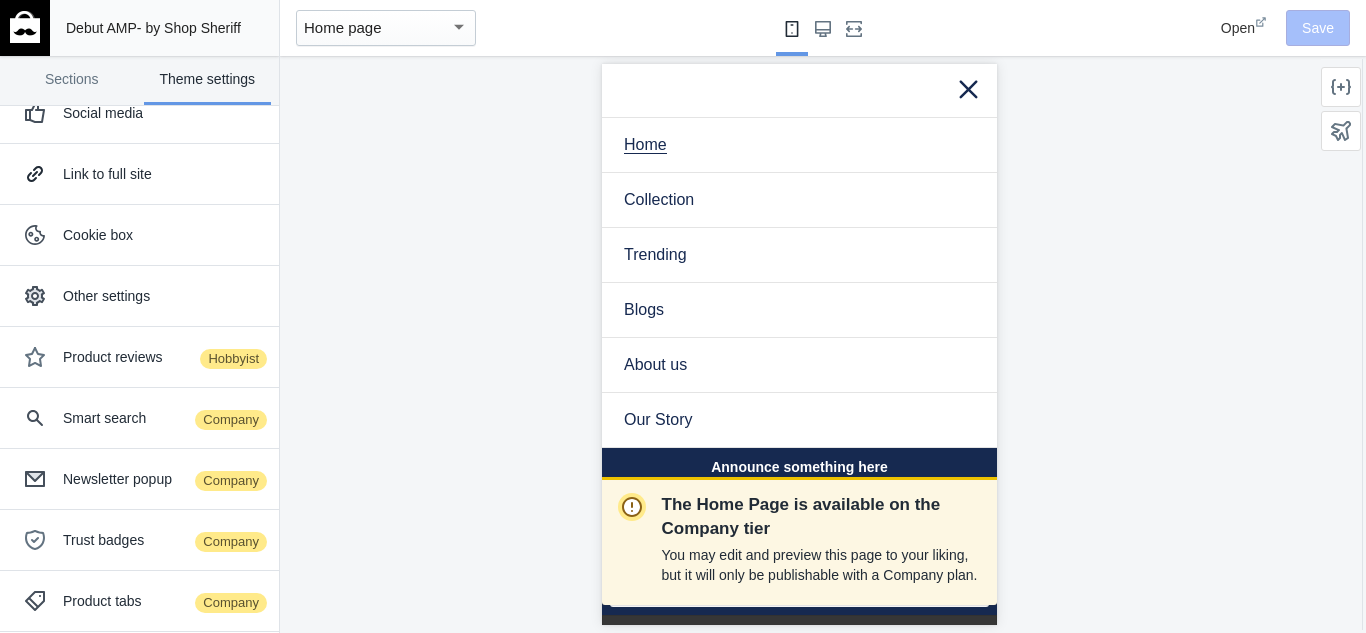 scroll, scrollTop: 383, scrollLeft: 0, axis: vertical 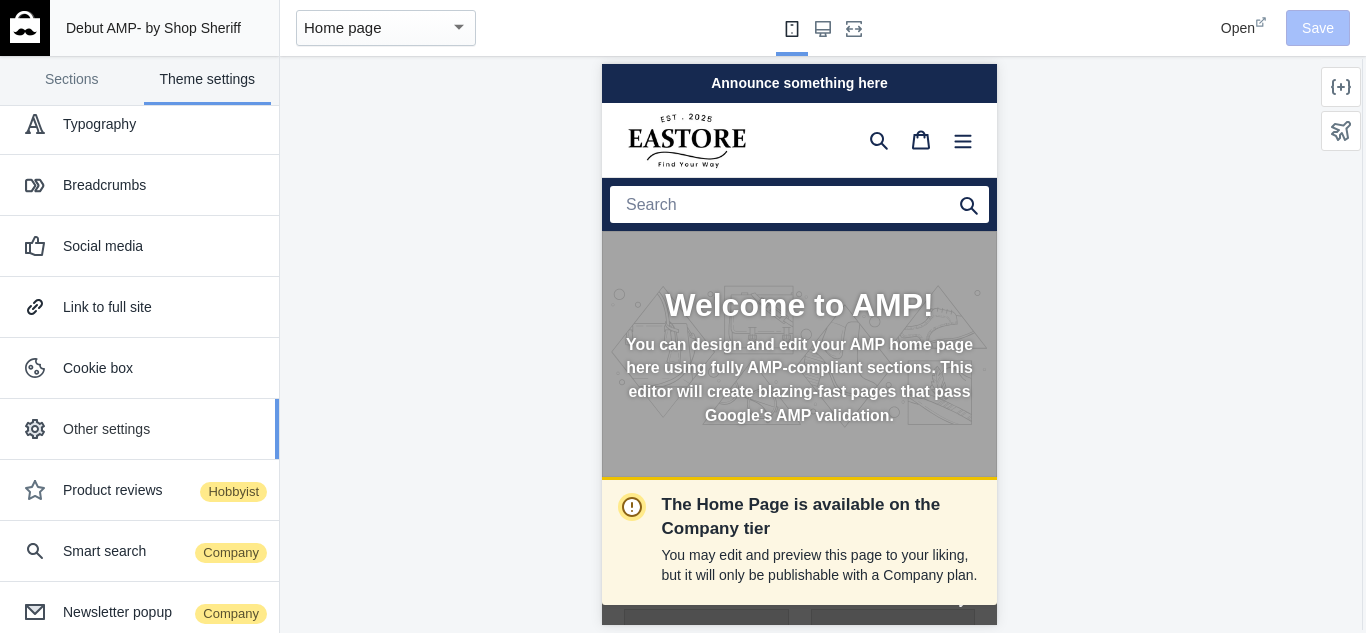 click on "Other settings" at bounding box center (163, 429) 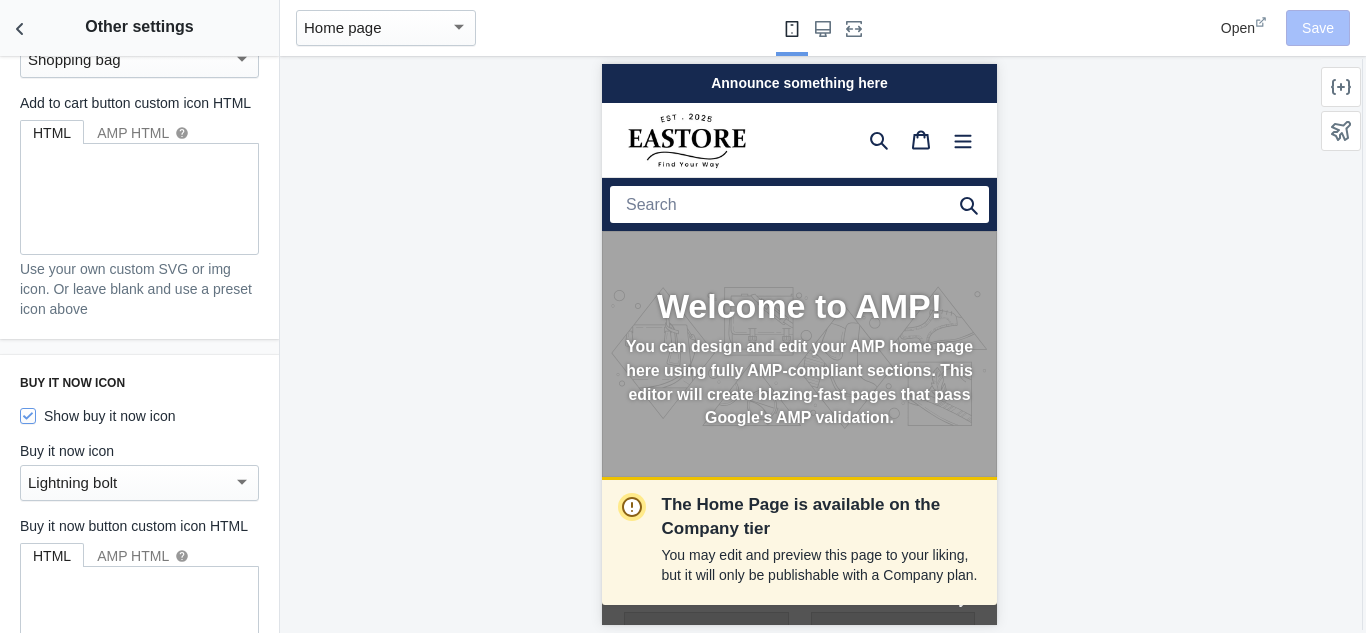 scroll, scrollTop: 387, scrollLeft: 0, axis: vertical 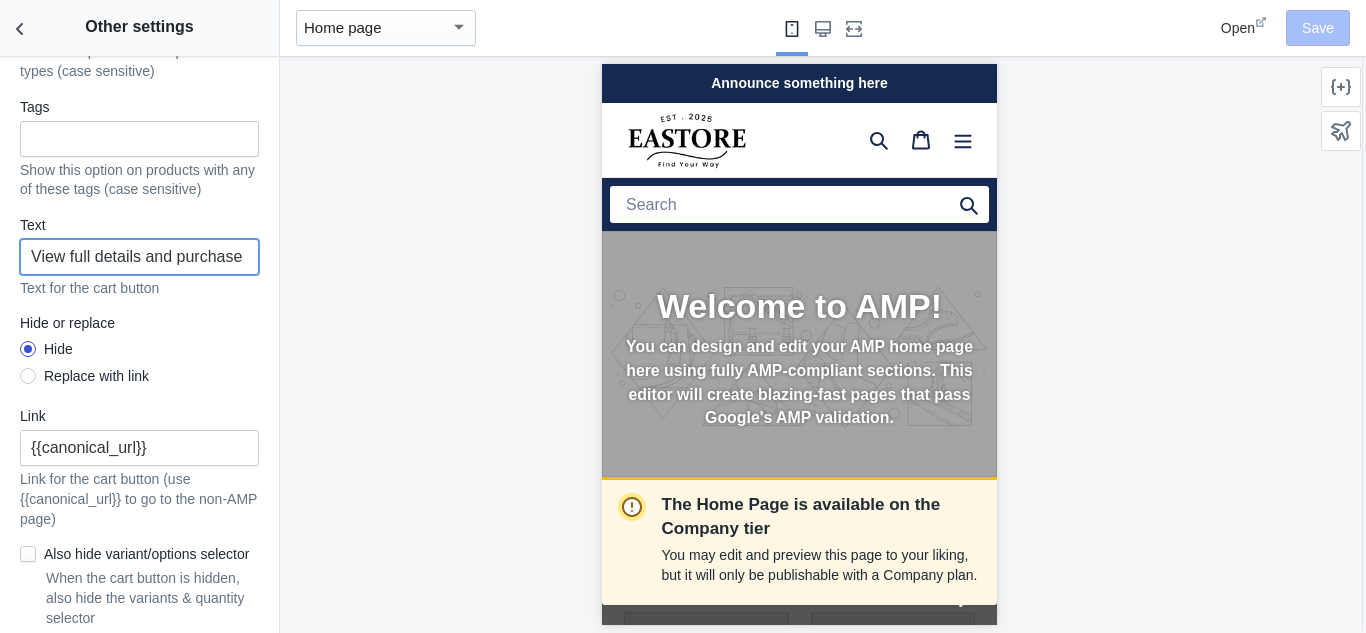 click on "View full details and purchase" at bounding box center (139, 257) 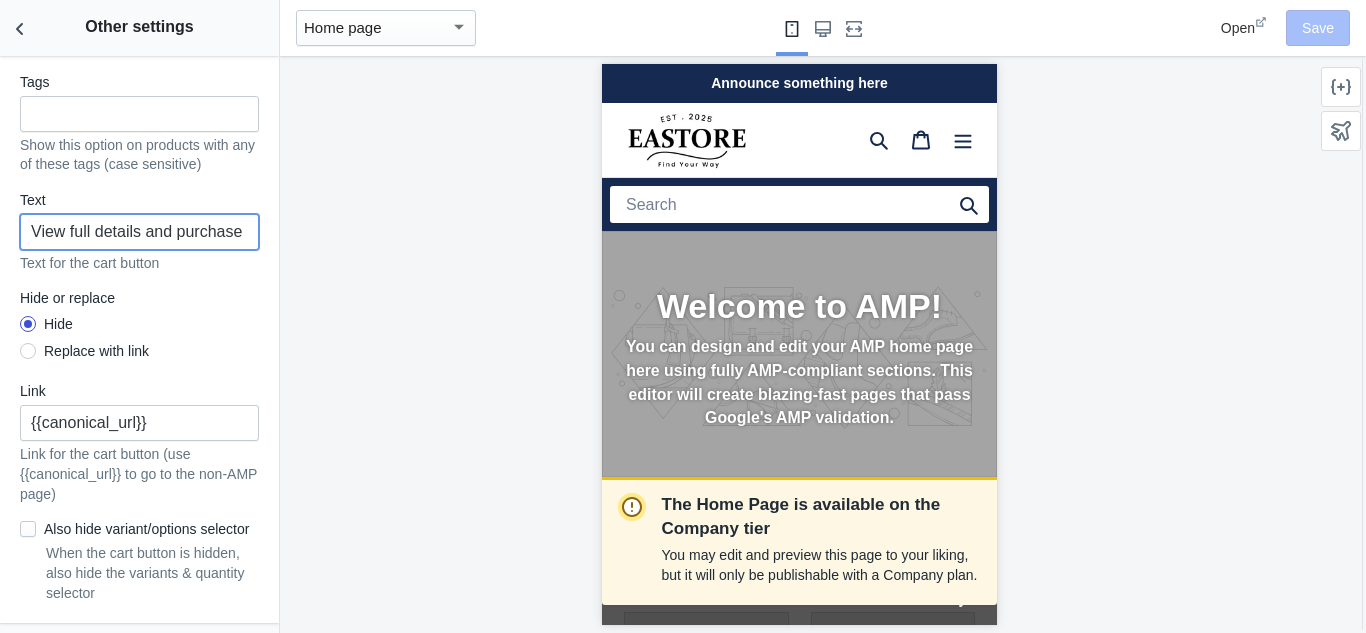 scroll, scrollTop: 1896, scrollLeft: 0, axis: vertical 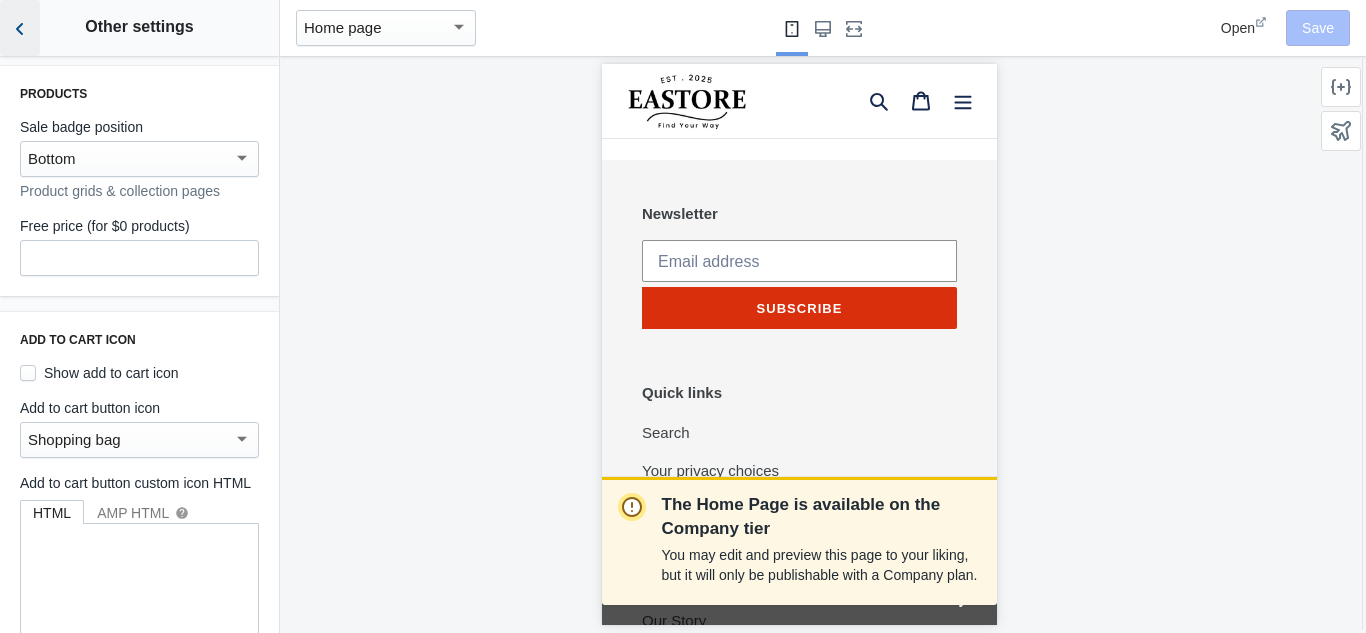 click 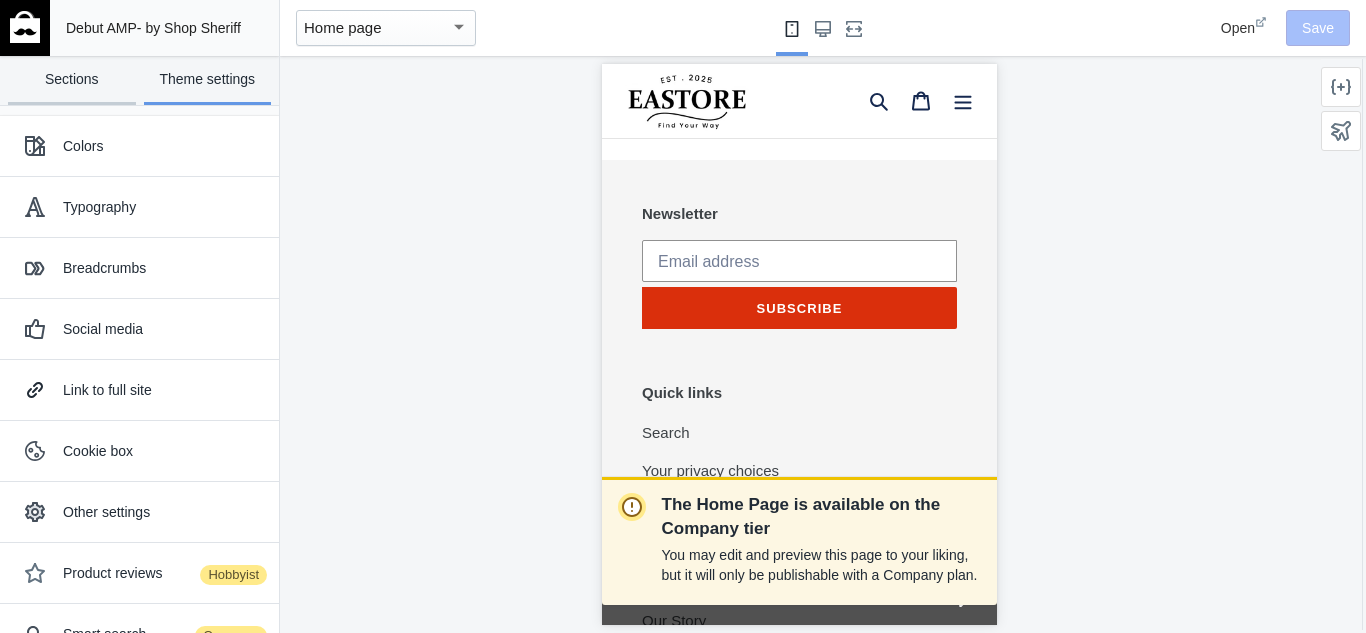 click on "Sections" at bounding box center [72, 80] 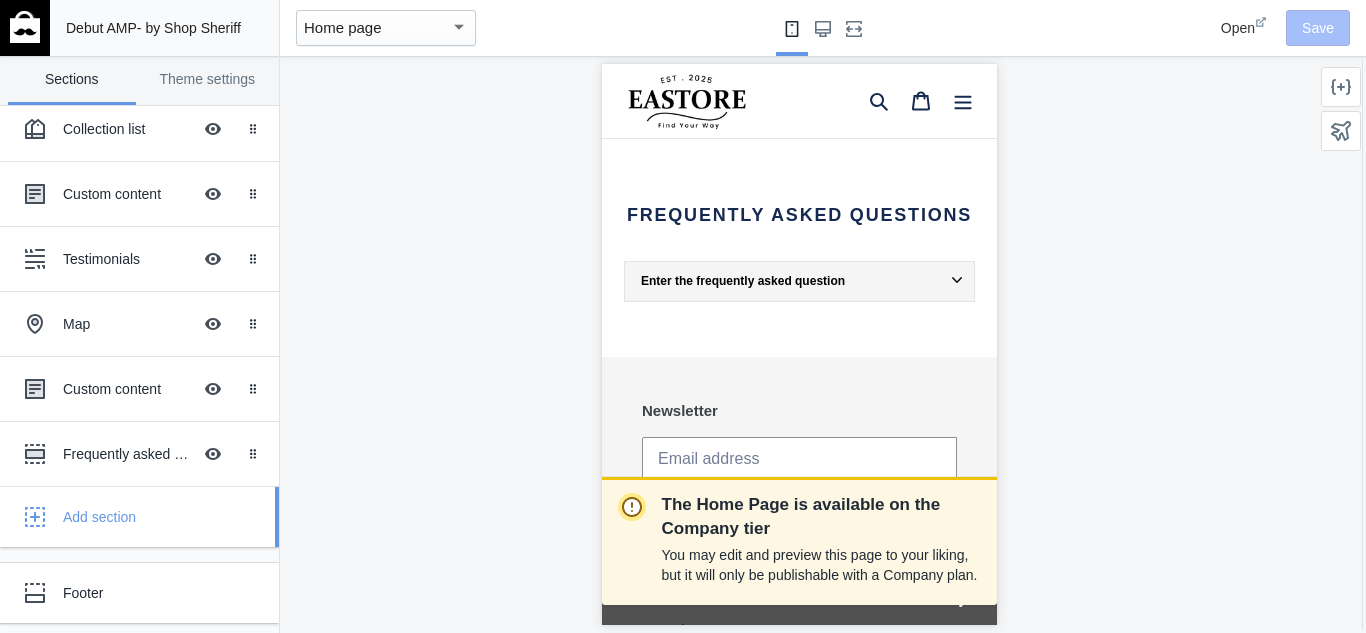 click on "Add section" at bounding box center (163, 517) 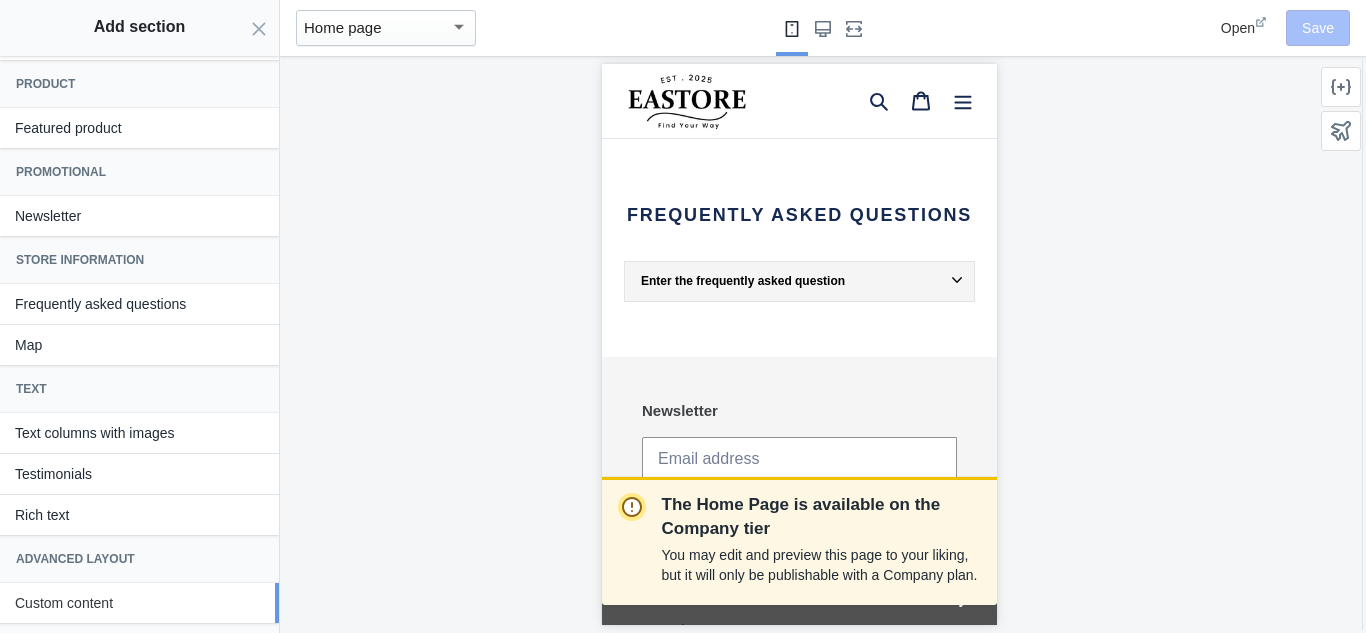 click on "Custom content" 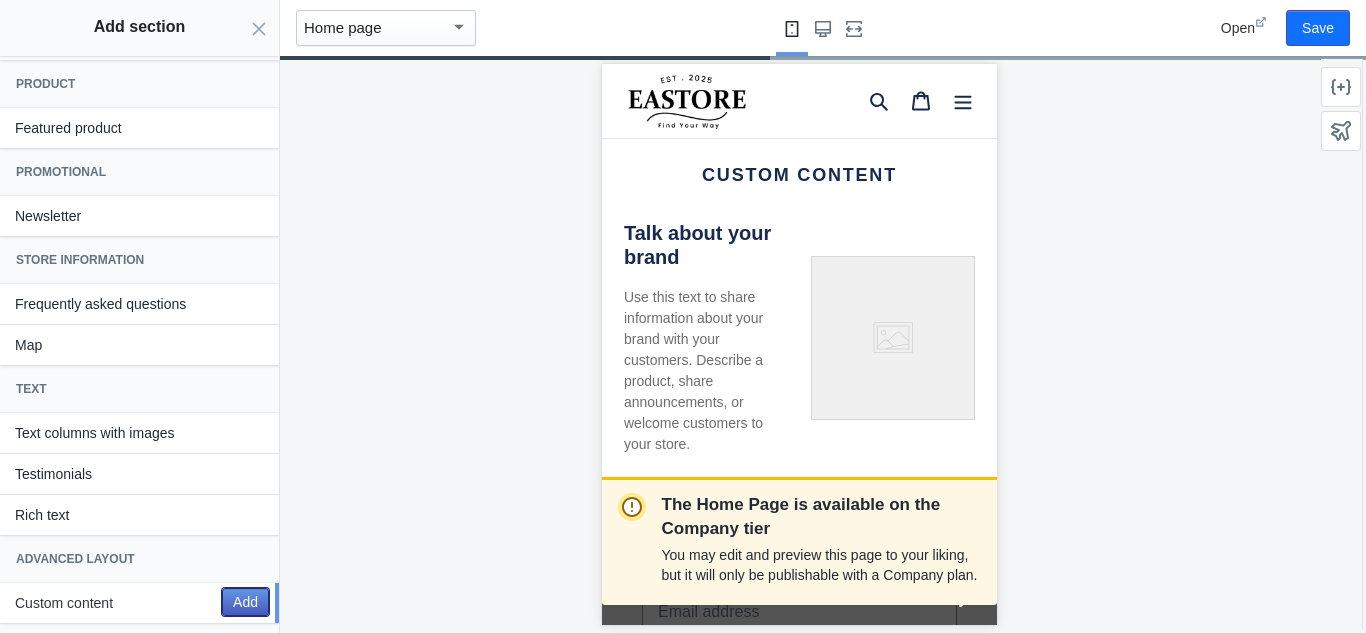 click on "Add" 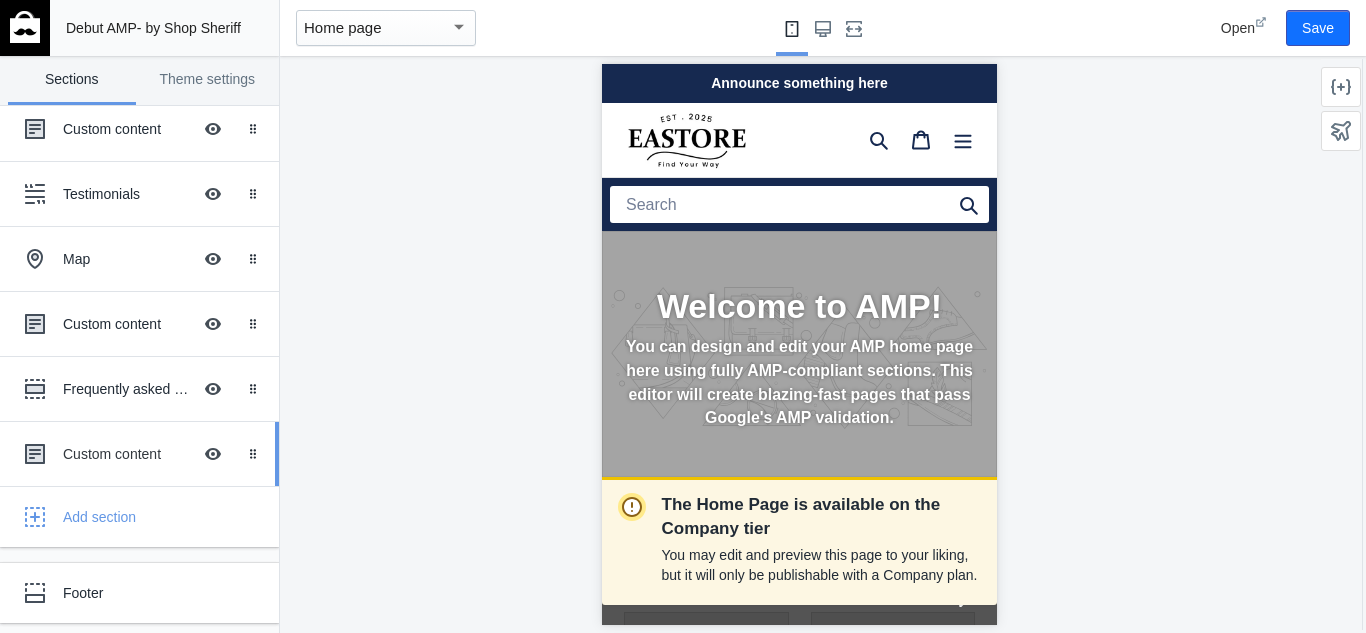 click on "Custom content" at bounding box center (127, 454) 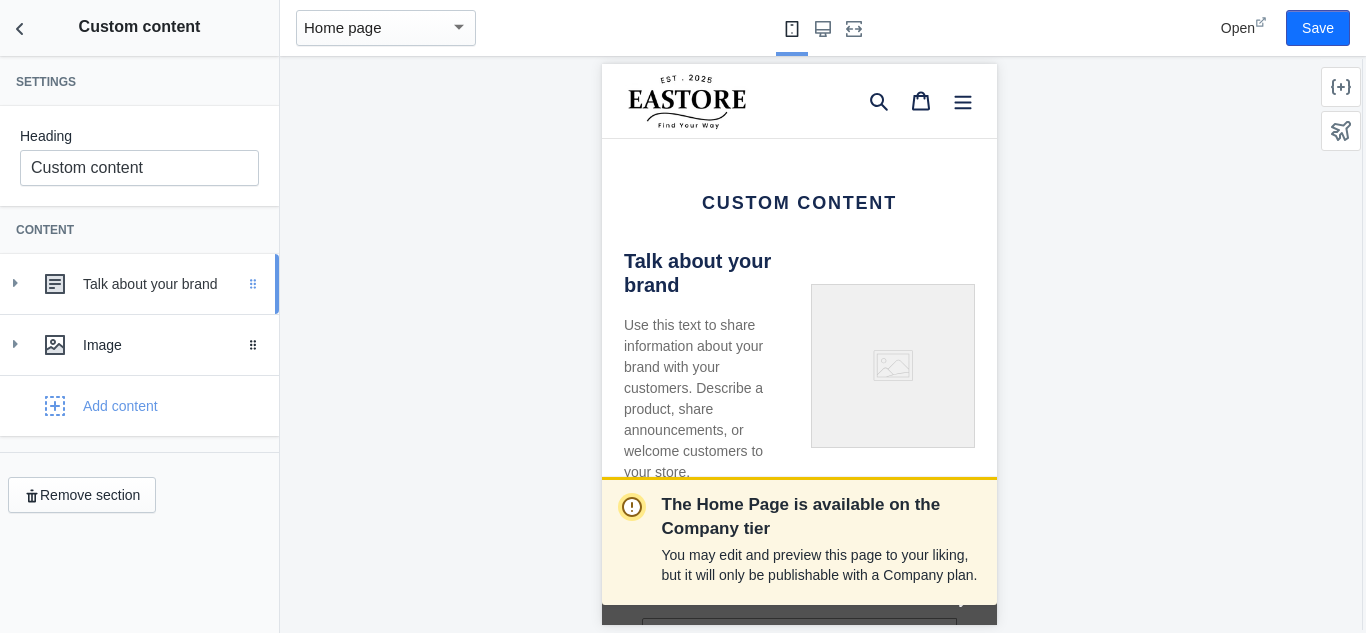 click on "Drag to reorder" 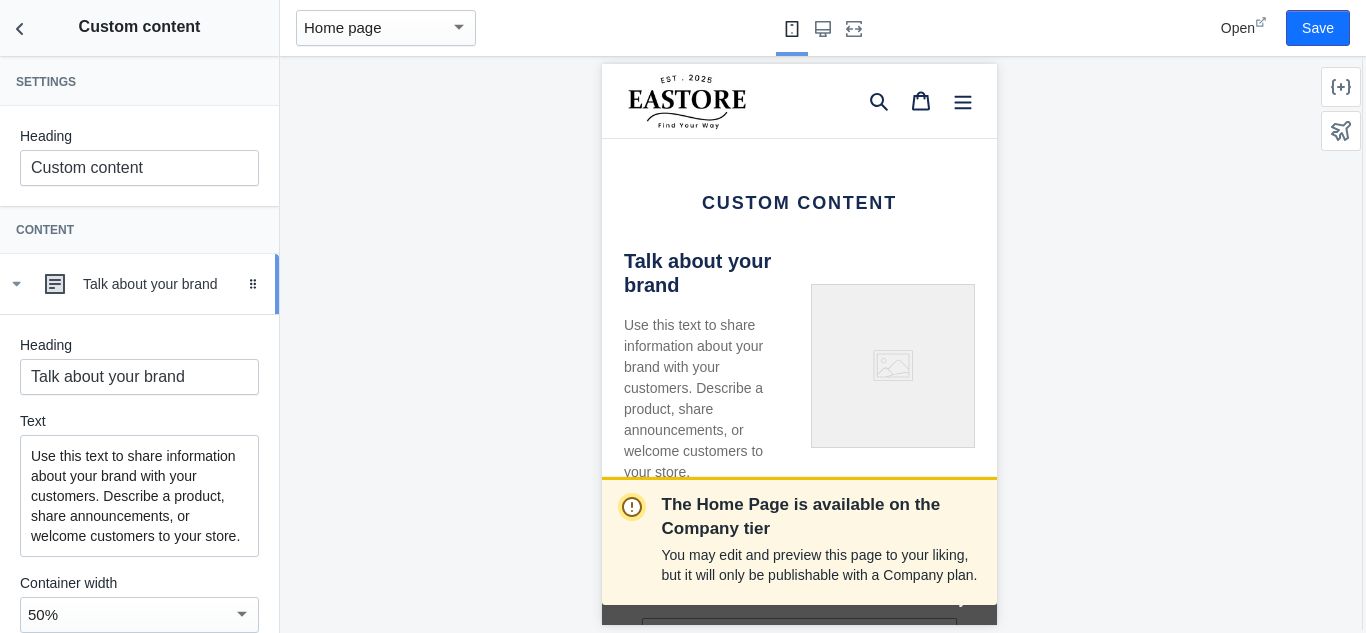 click on "Talk about your brand" at bounding box center [173, 284] 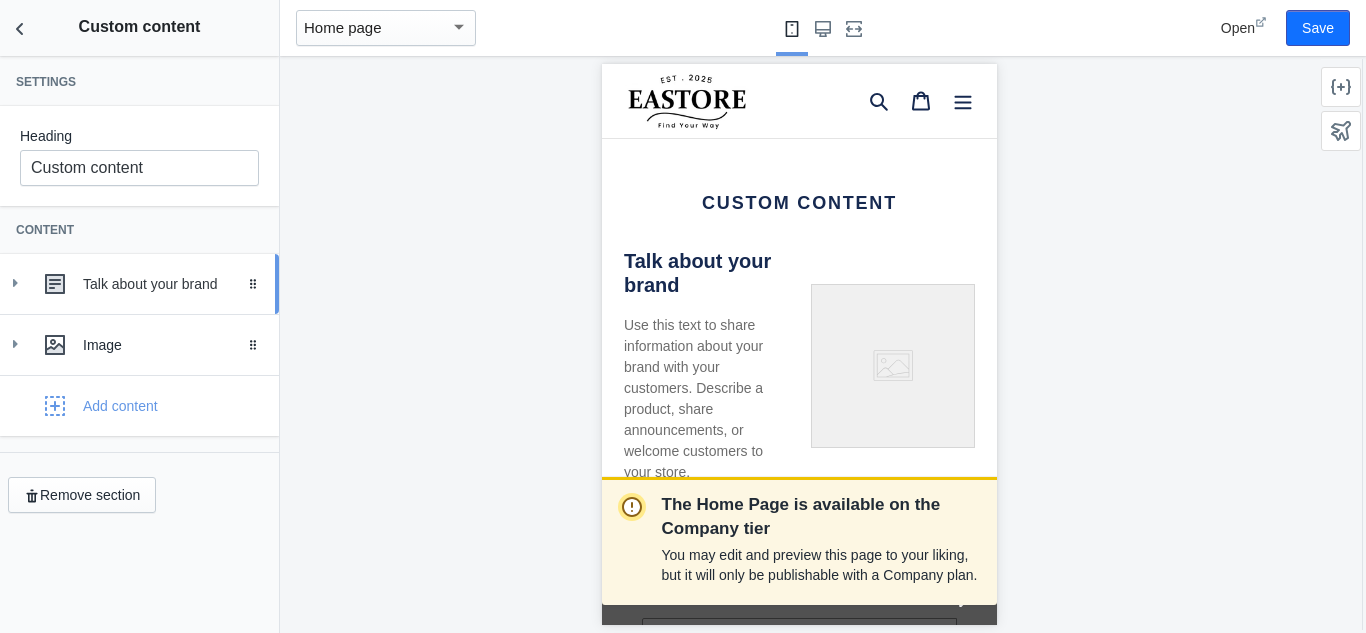drag, startPoint x: 51, startPoint y: 295, endPoint x: 34, endPoint y: 286, distance: 19.235384 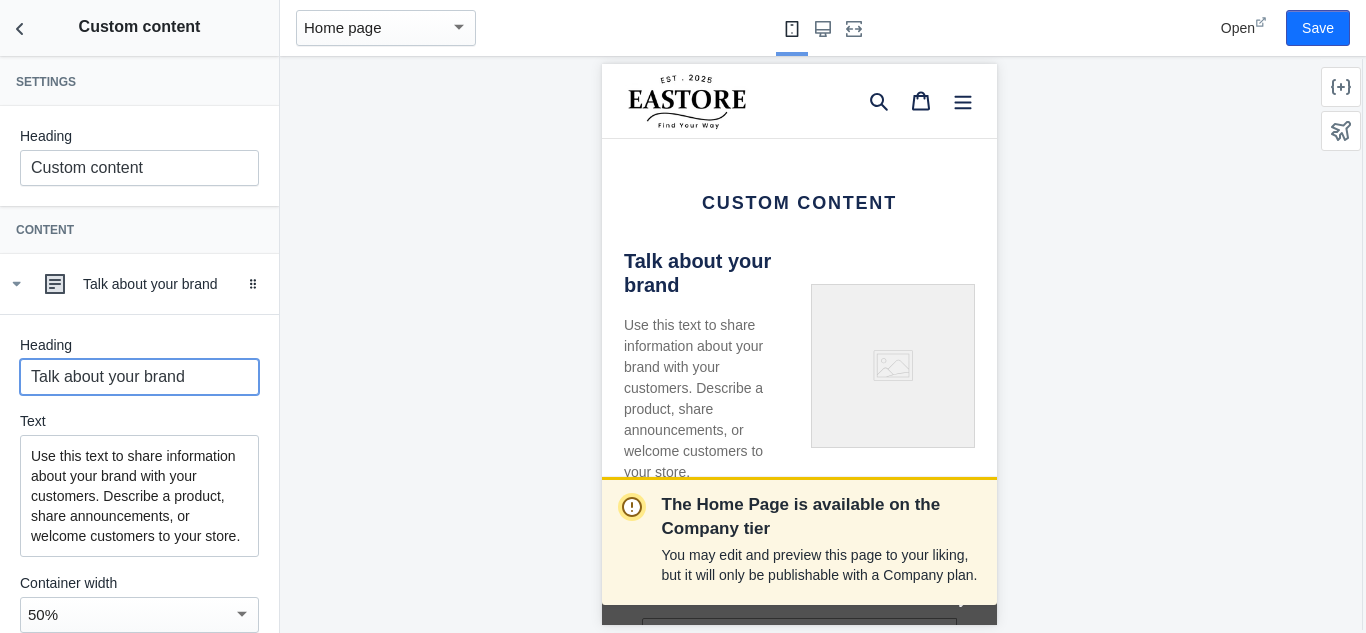 click on "Talk about your brand" at bounding box center [139, 377] 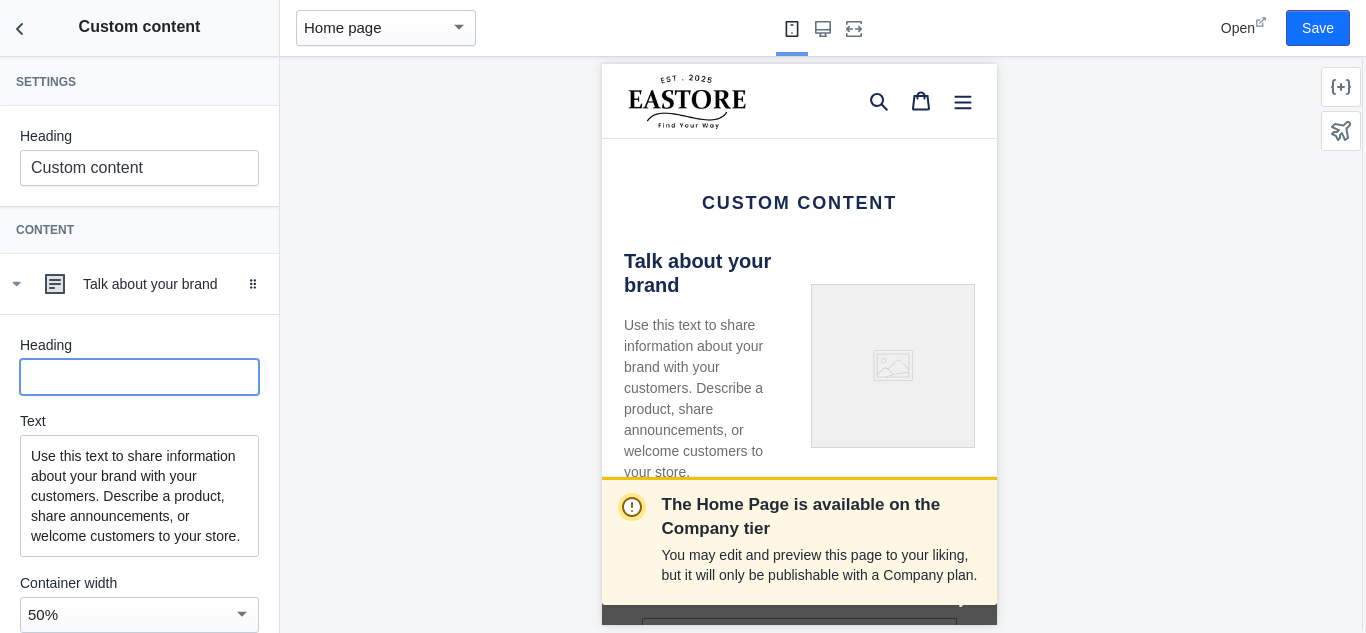 type 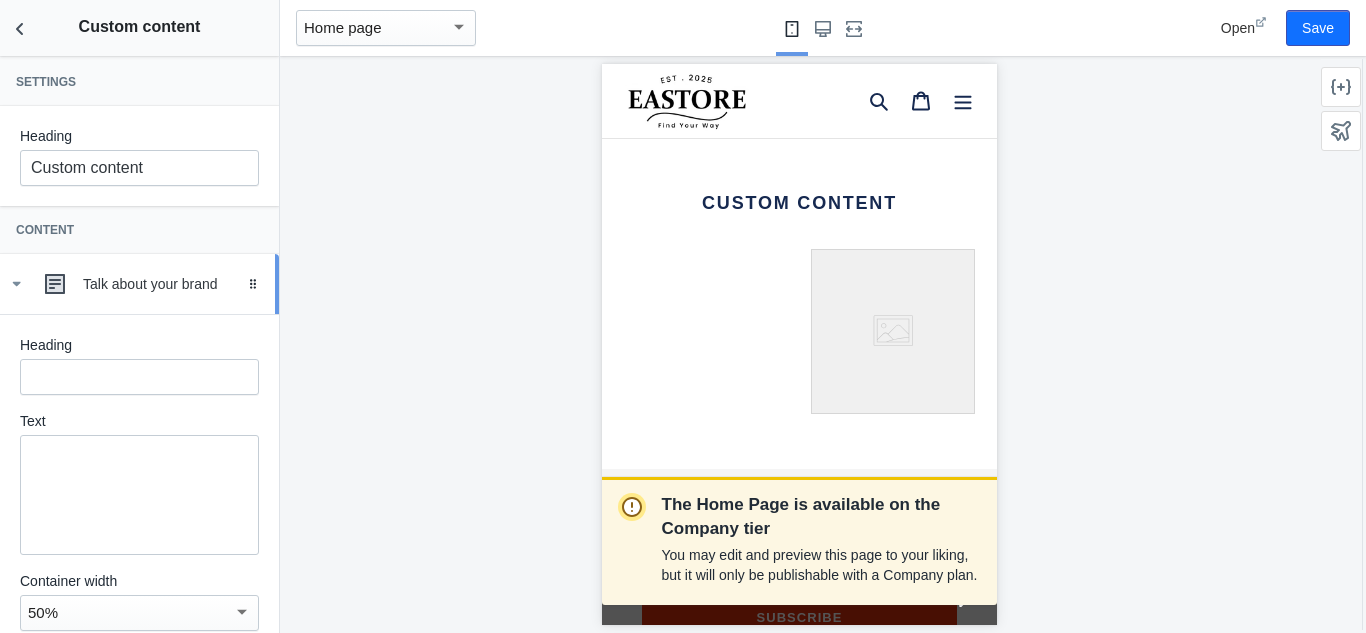 click at bounding box center (55, 284) 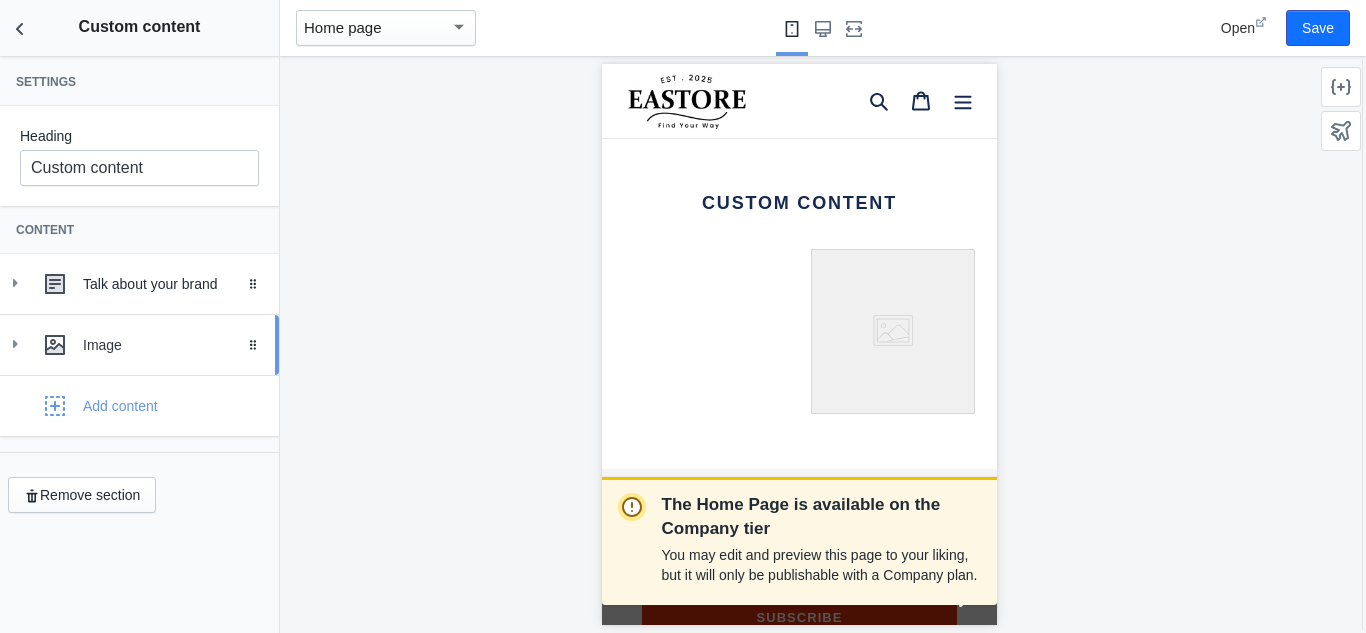 click on "Image" at bounding box center [139, 345] 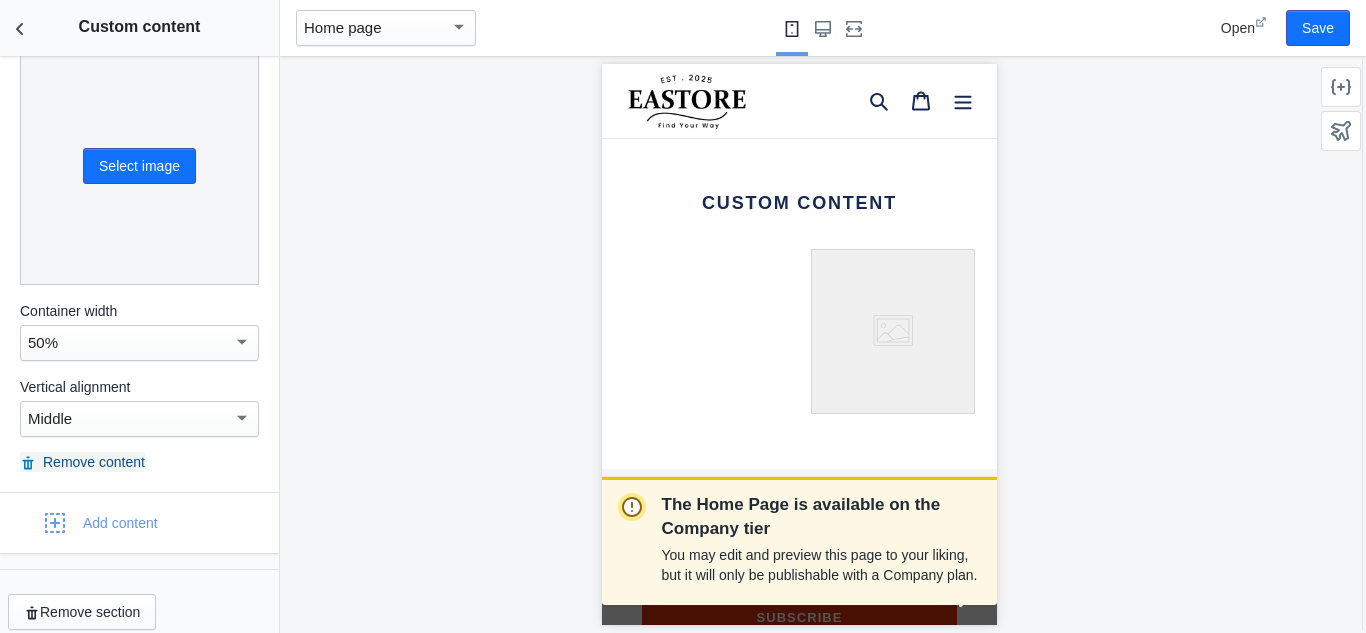 click on "Remove content" at bounding box center (82, 462) 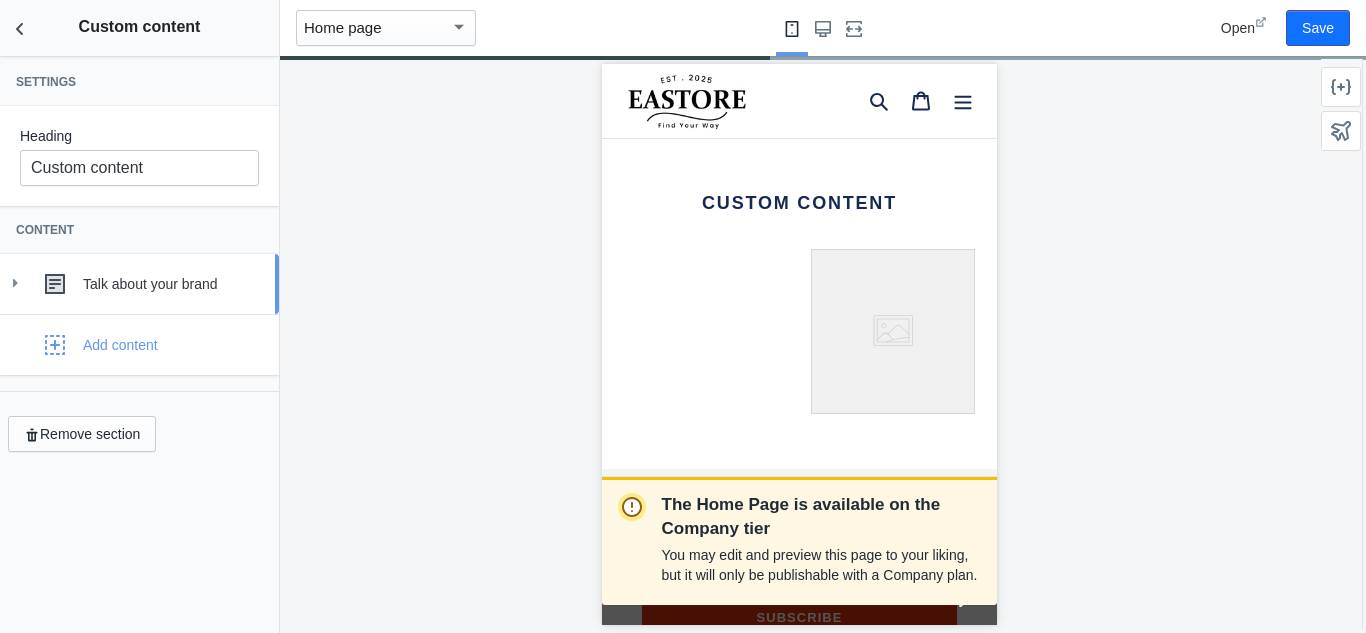 drag, startPoint x: 104, startPoint y: 385, endPoint x: 33, endPoint y: 292, distance: 117.00427 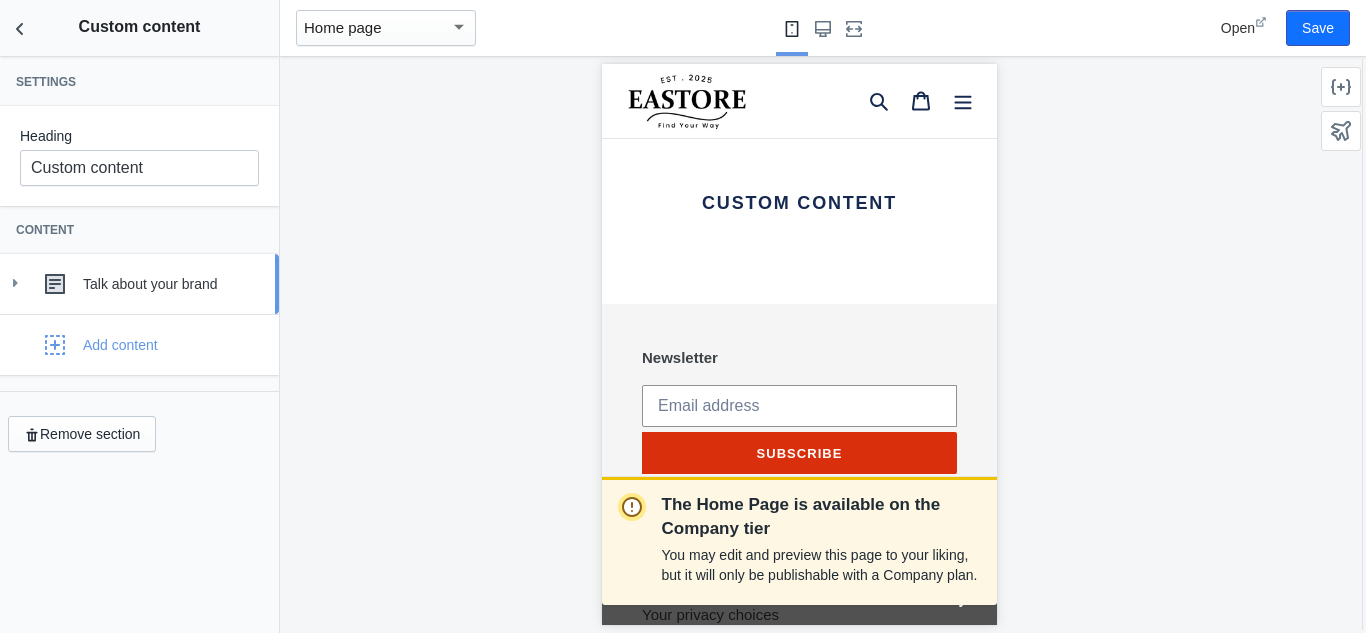 click 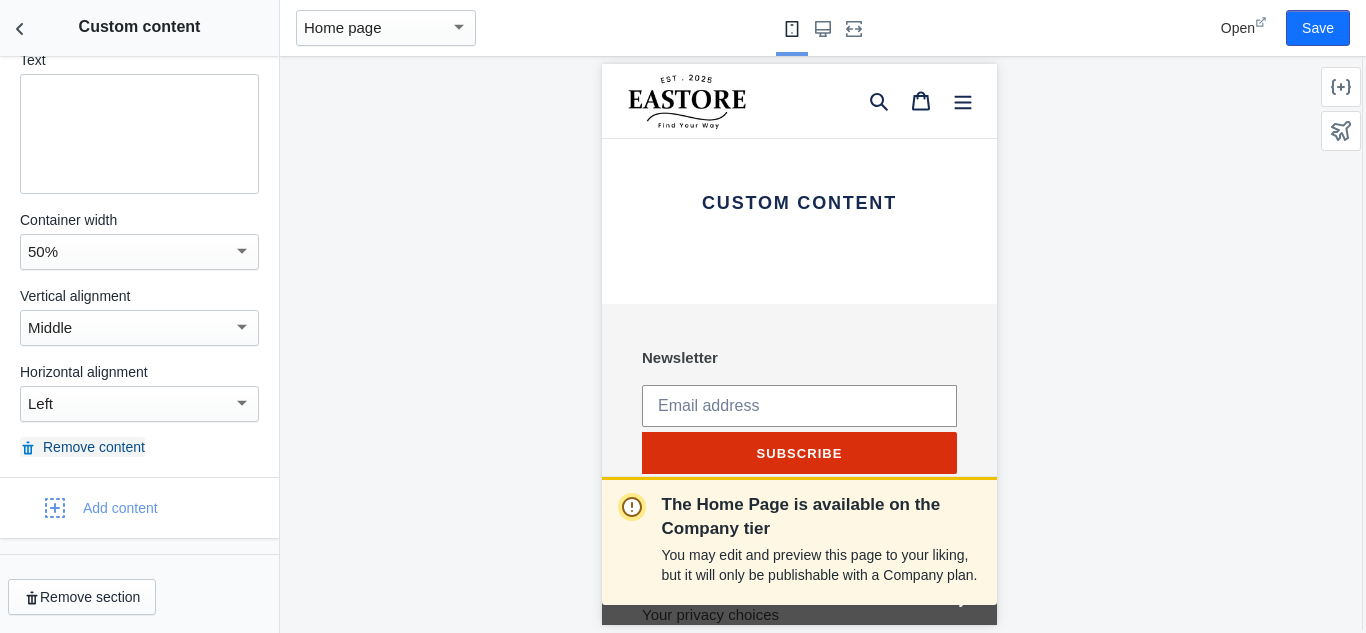click on "Remove content" at bounding box center (82, 447) 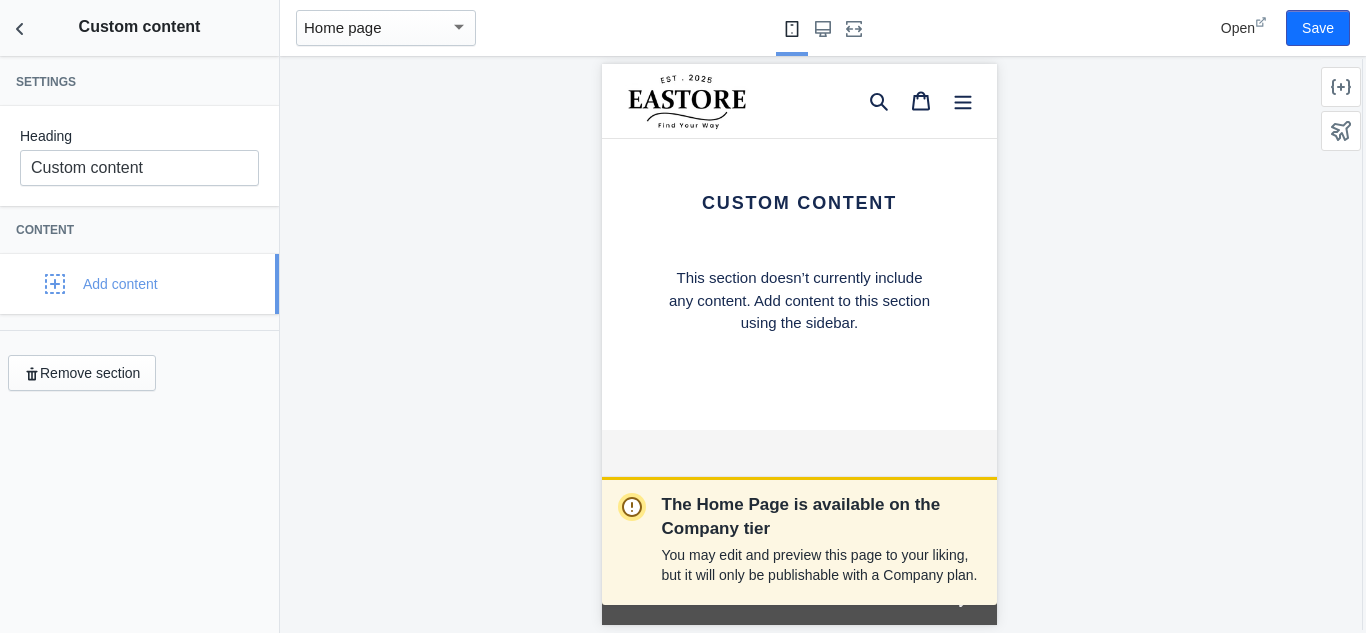 click on "Add content" at bounding box center [120, 284] 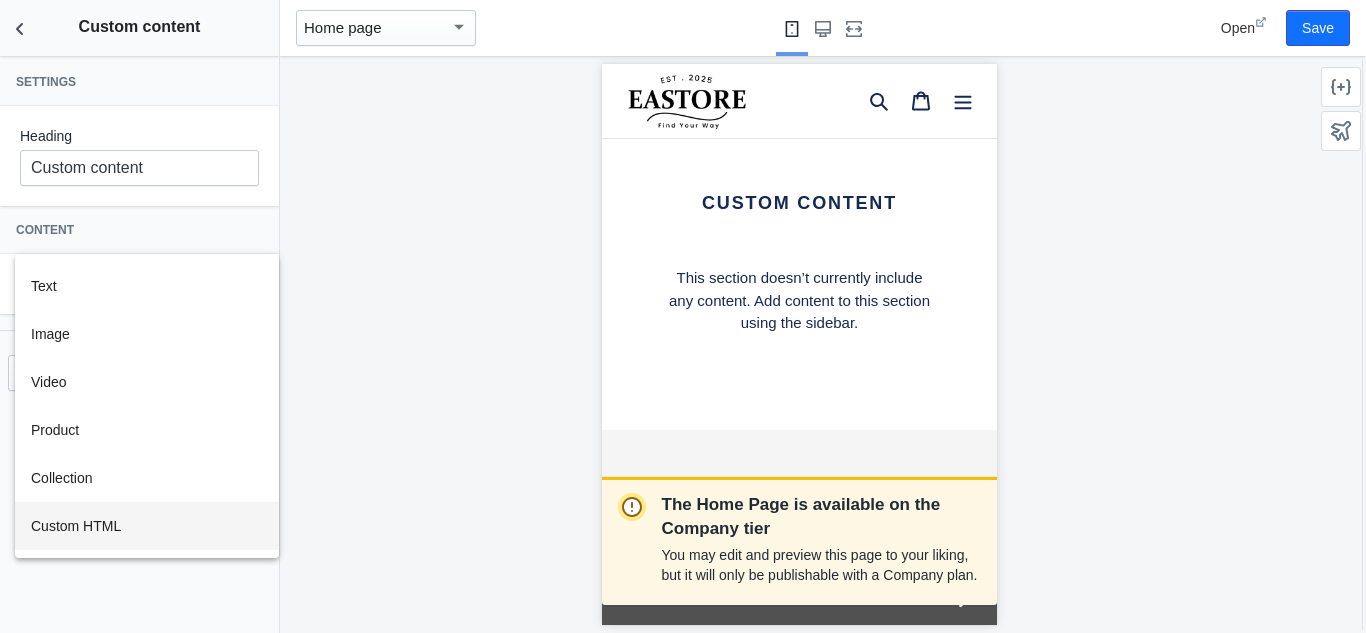click on "Custom HTML" at bounding box center (147, 526) 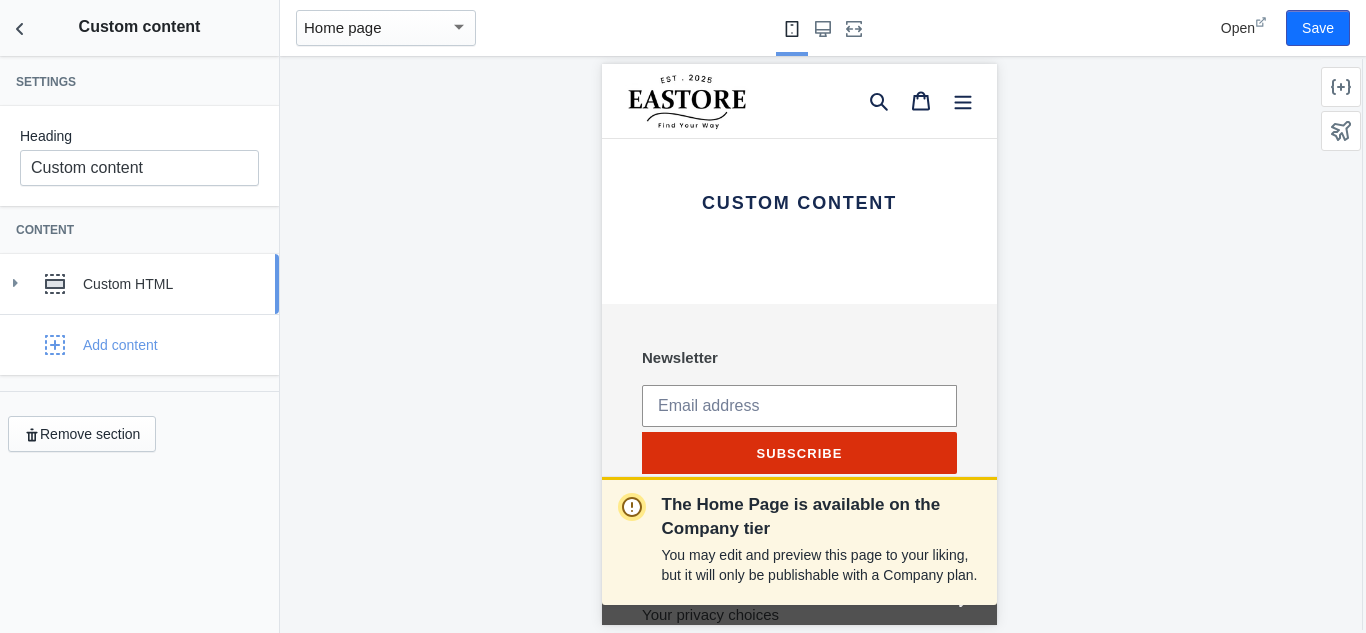 click on "Custom HTML" at bounding box center (173, 284) 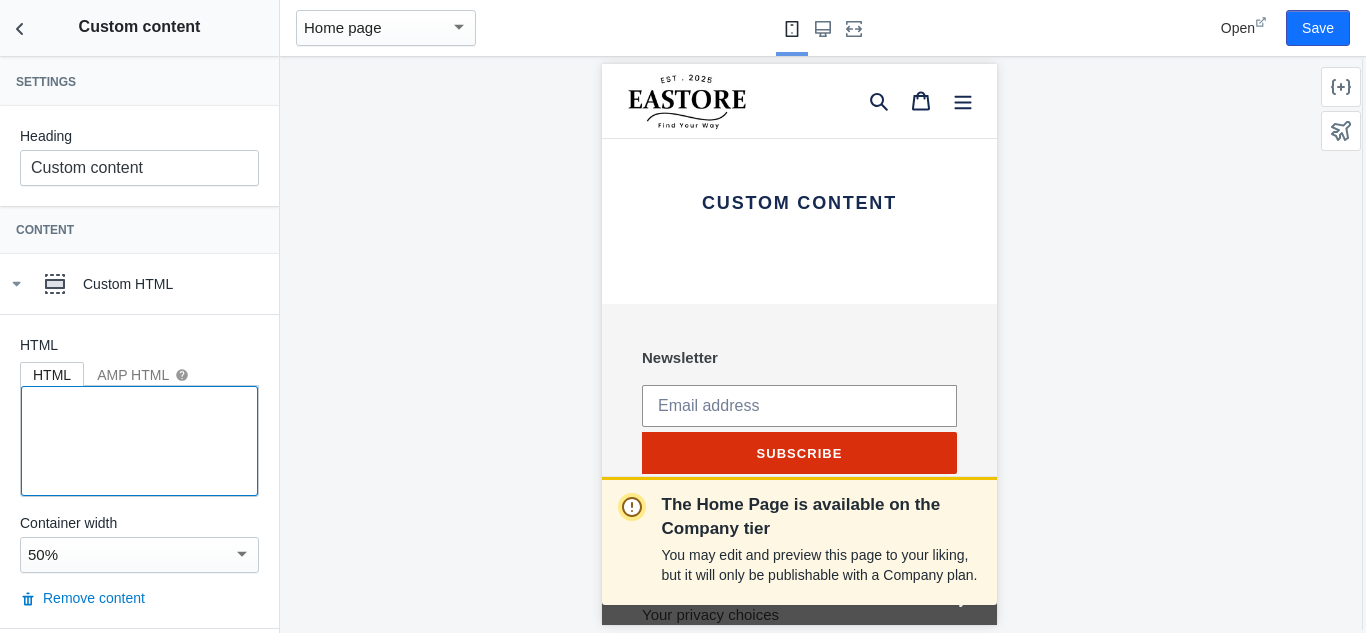 click at bounding box center [139, 441] 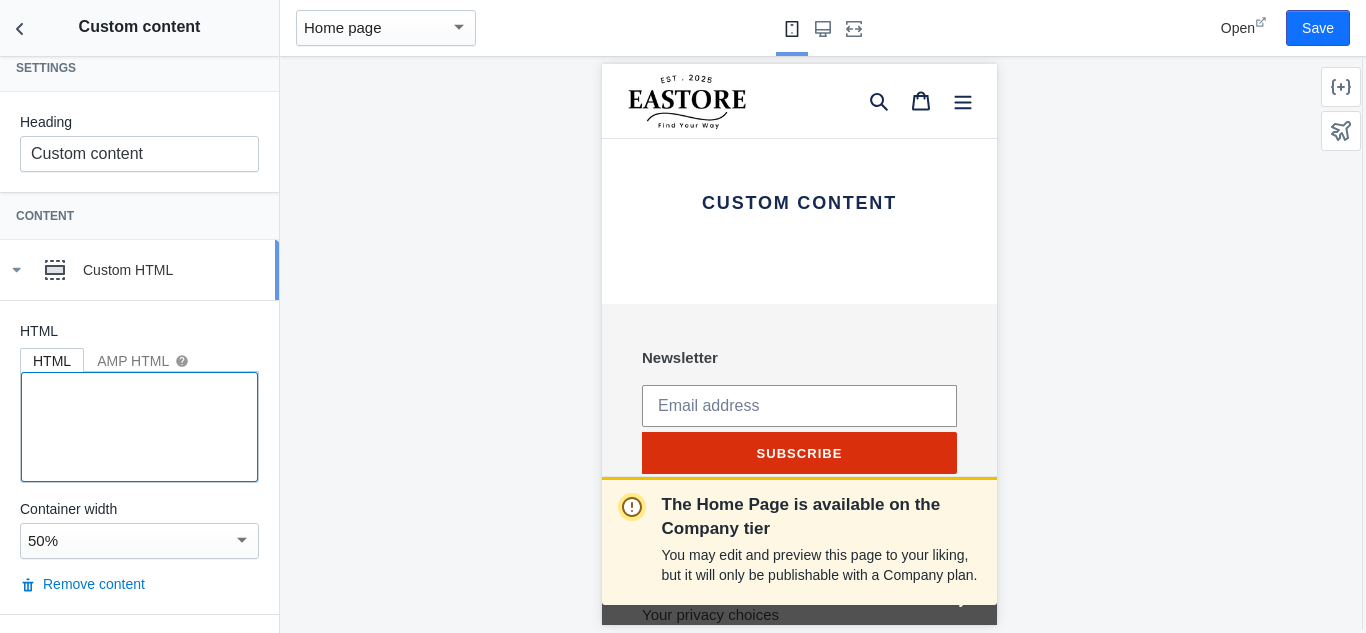 scroll, scrollTop: 0, scrollLeft: 0, axis: both 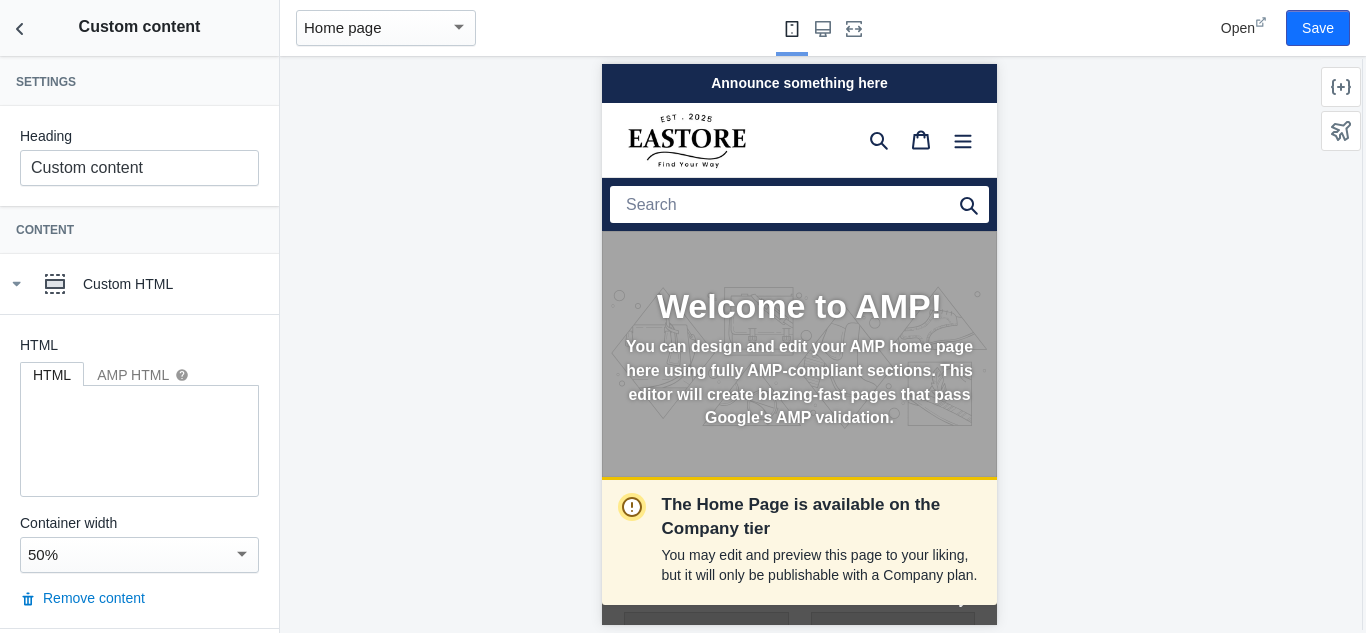 click on "Home page" at bounding box center (377, 28) 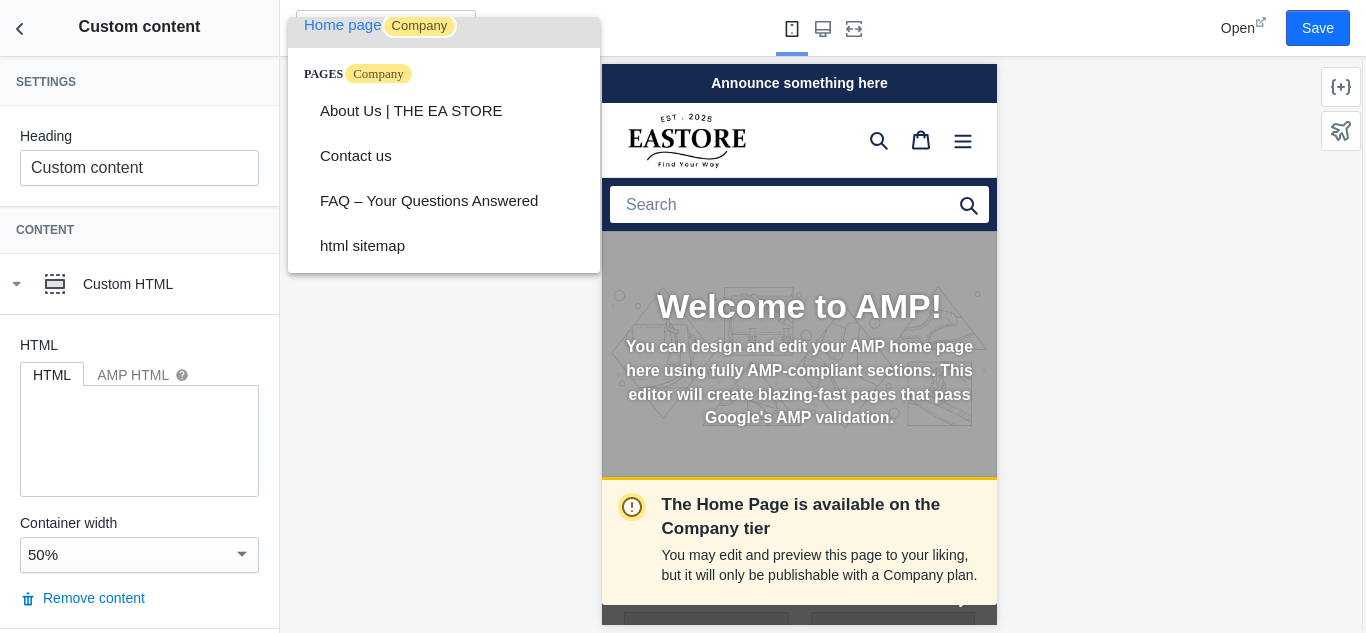 scroll, scrollTop: 0, scrollLeft: 0, axis: both 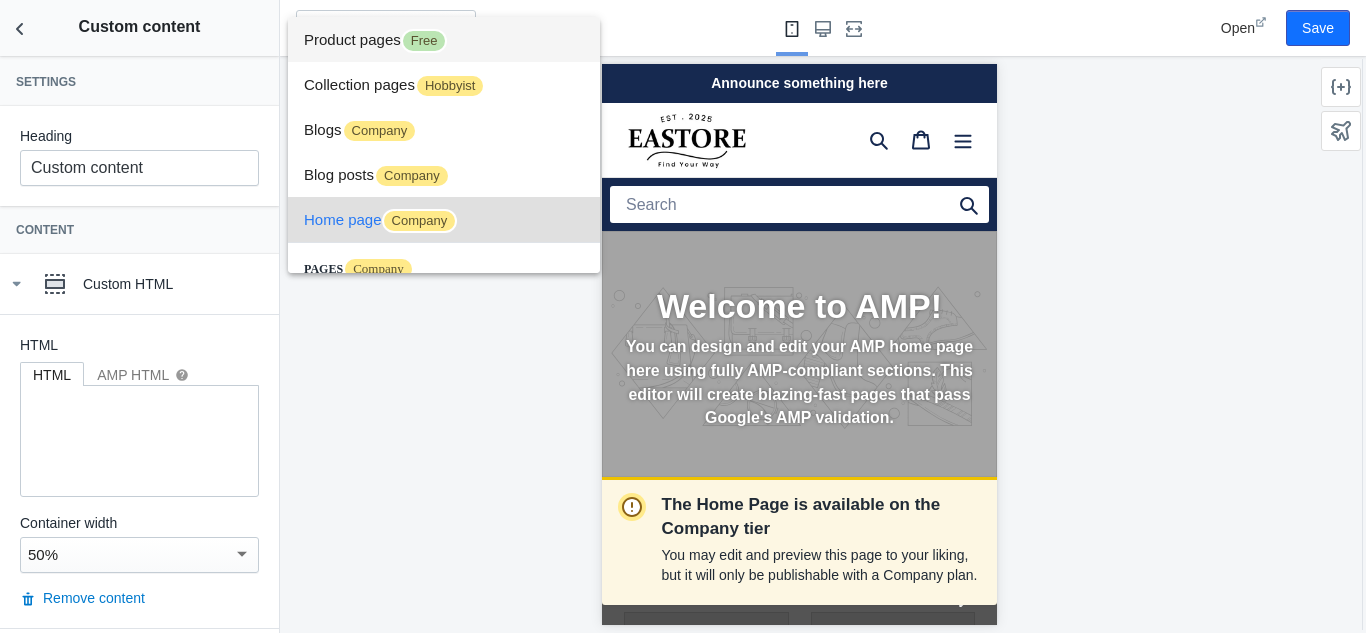 click on "Product pages   Free" at bounding box center (444, 39) 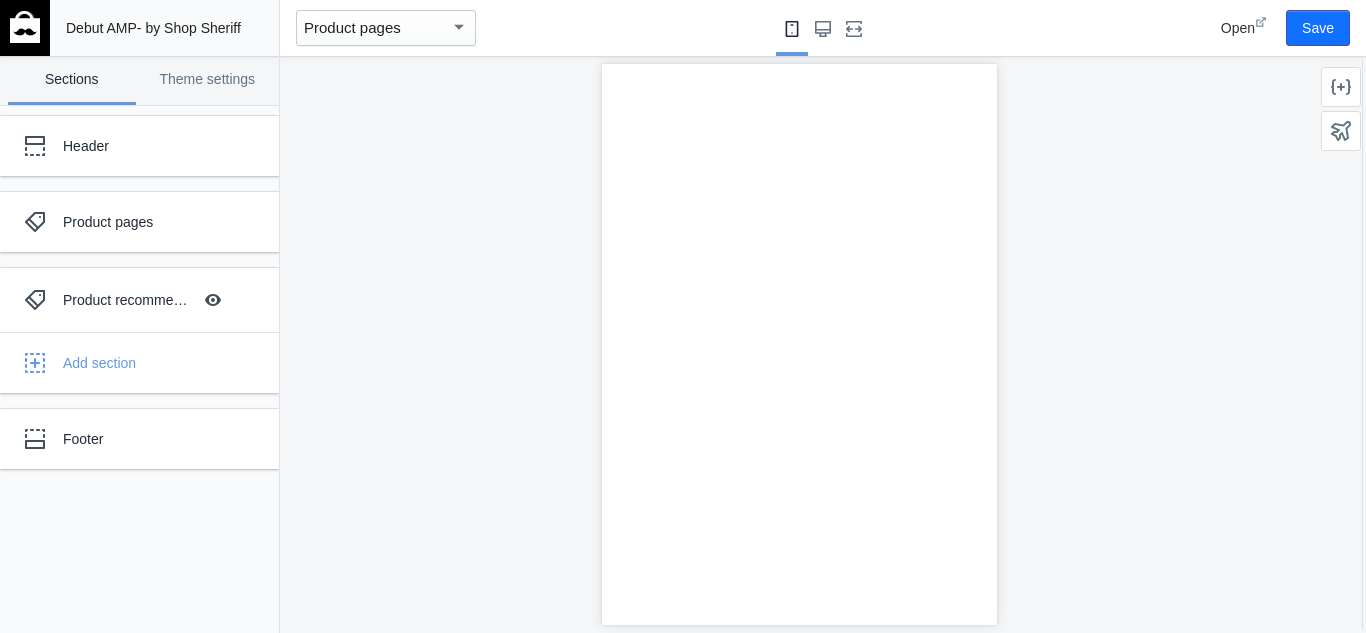 scroll, scrollTop: 0, scrollLeft: 0, axis: both 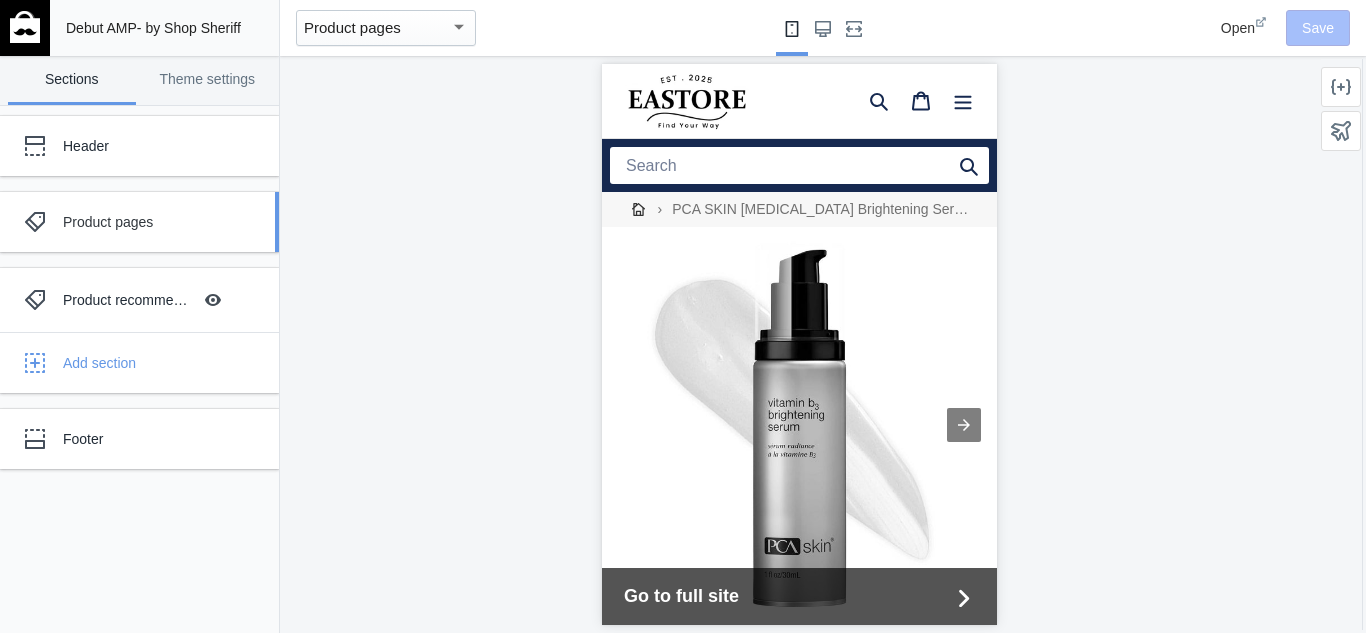 click on "Product pages" at bounding box center (149, 222) 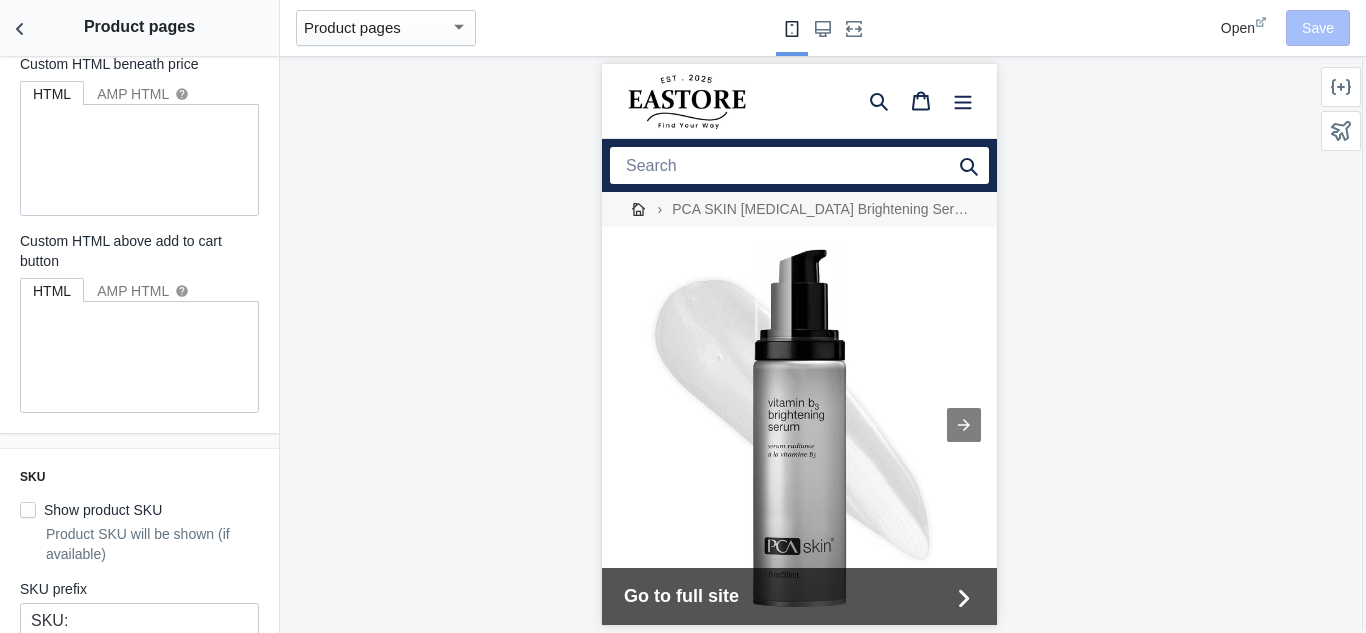 scroll, scrollTop: 0, scrollLeft: 0, axis: both 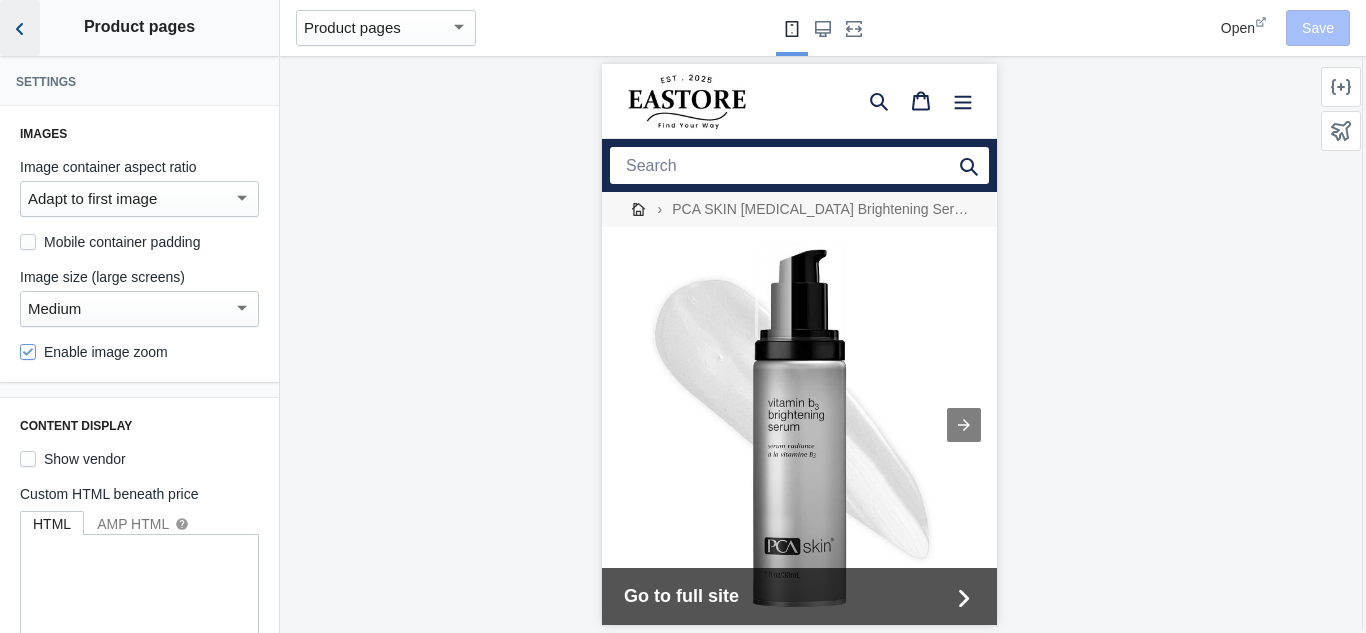 click at bounding box center (20, 28) 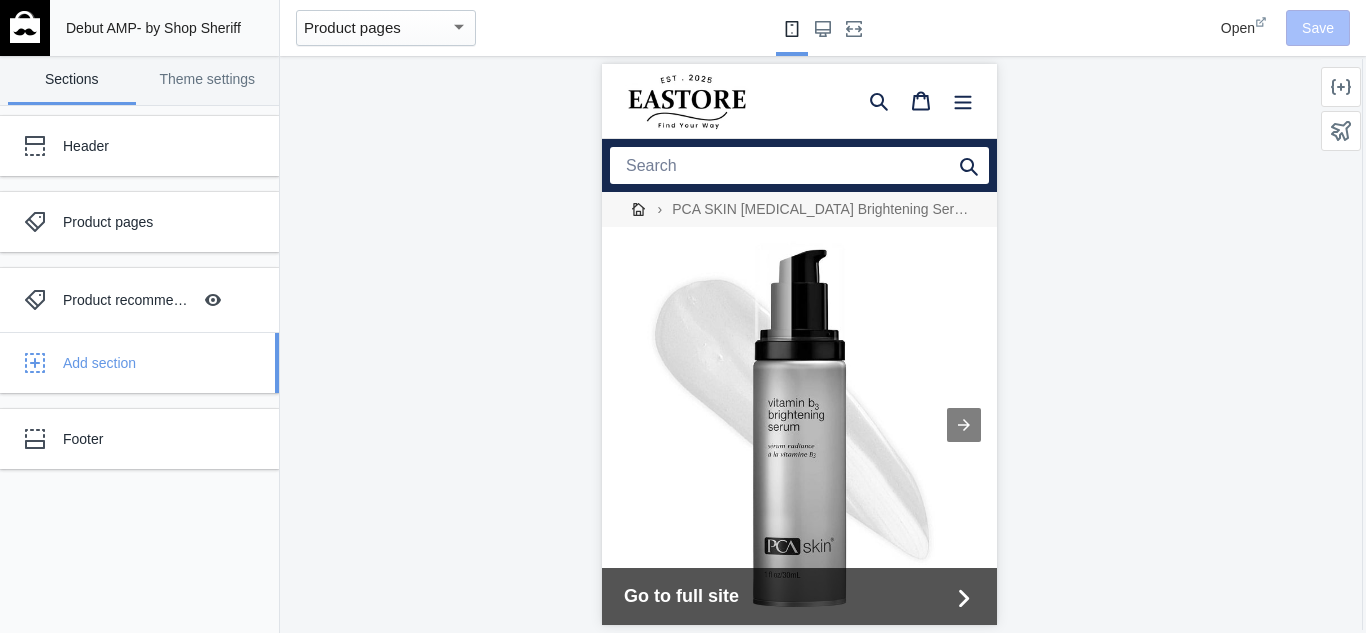 click on "Add section" at bounding box center [139, 363] 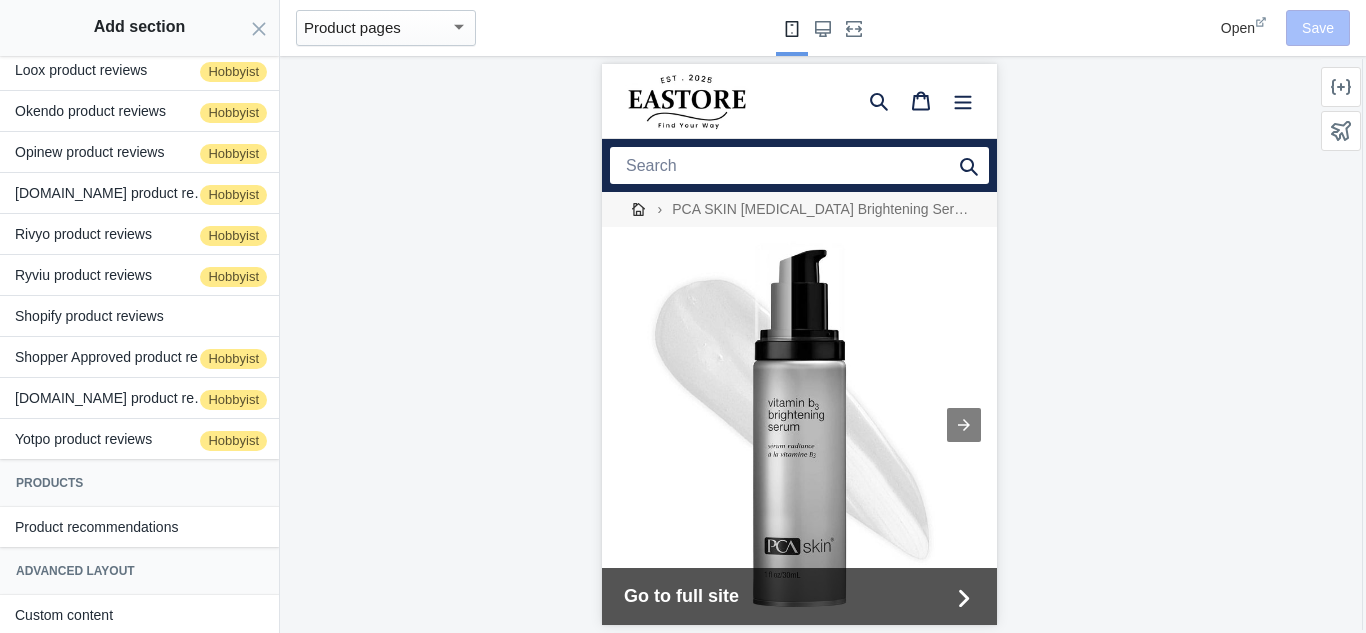 scroll, scrollTop: 443, scrollLeft: 0, axis: vertical 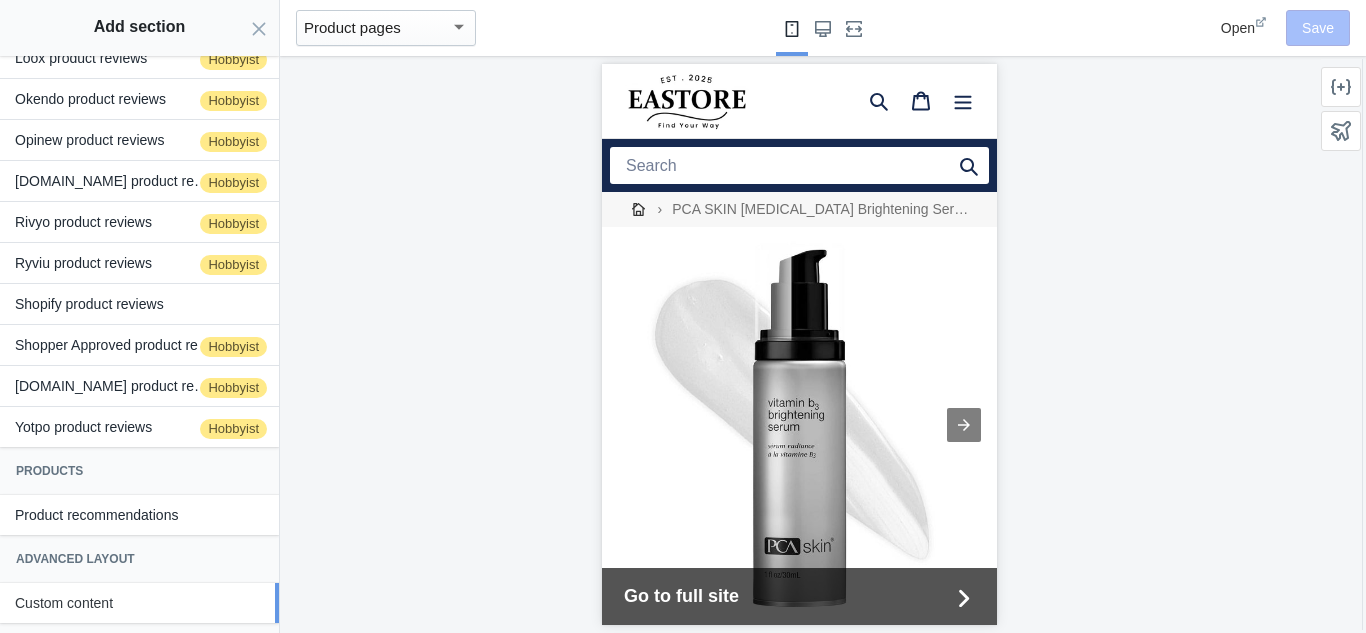 click on "Custom content" 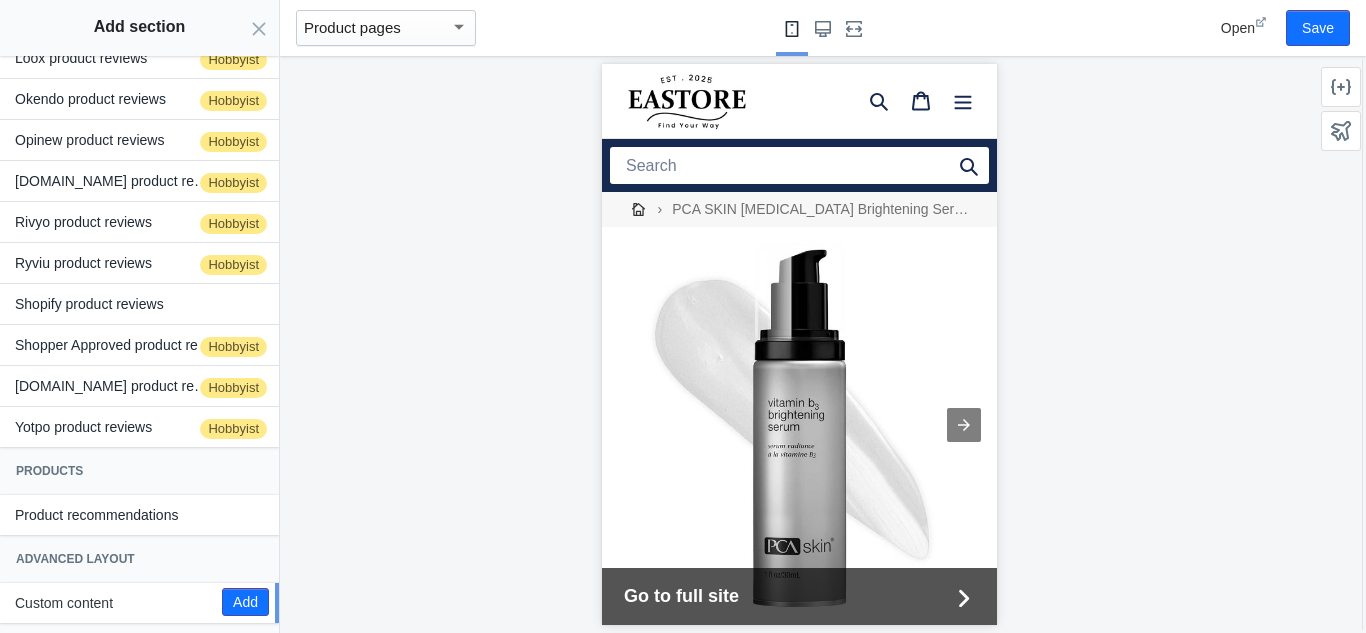 scroll, scrollTop: 179, scrollLeft: 0, axis: vertical 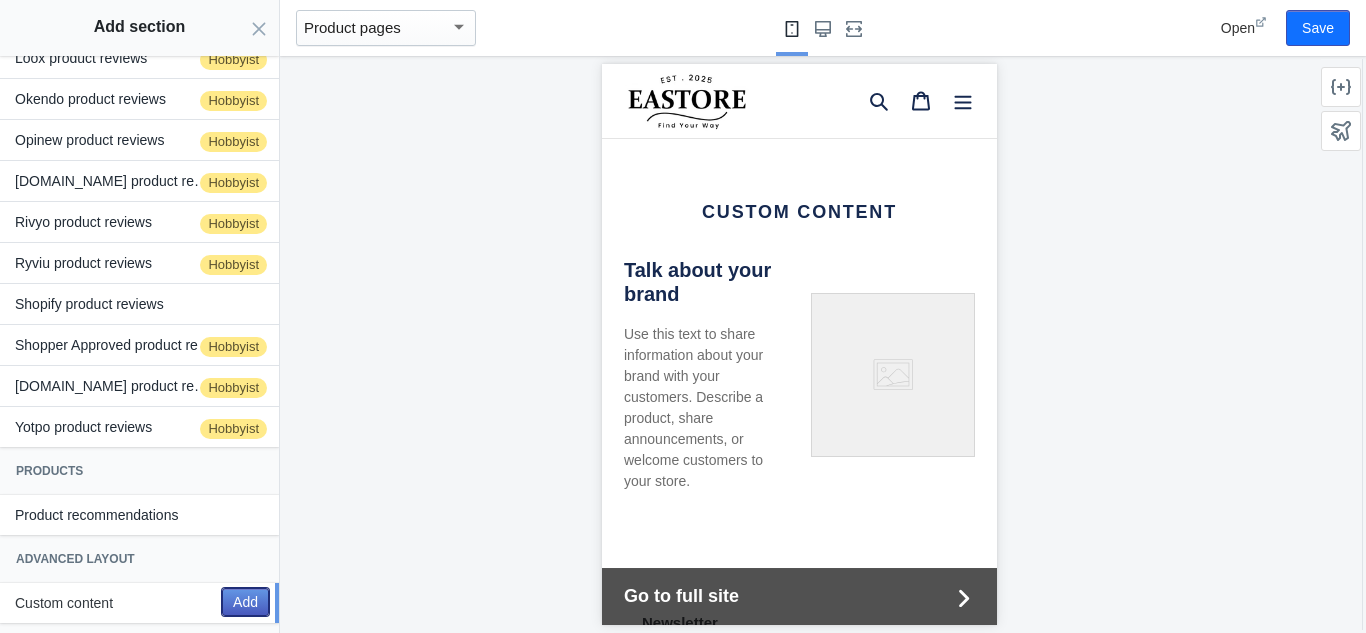 click on "Add" 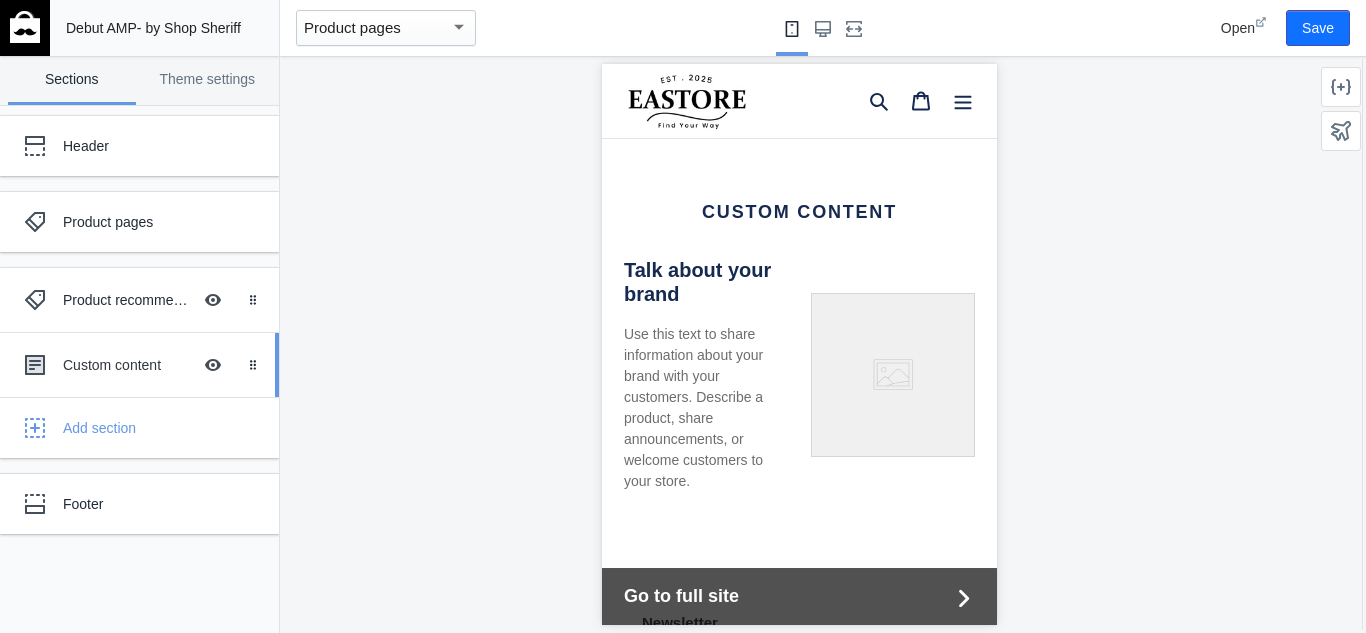 click on "Custom content" at bounding box center (127, 365) 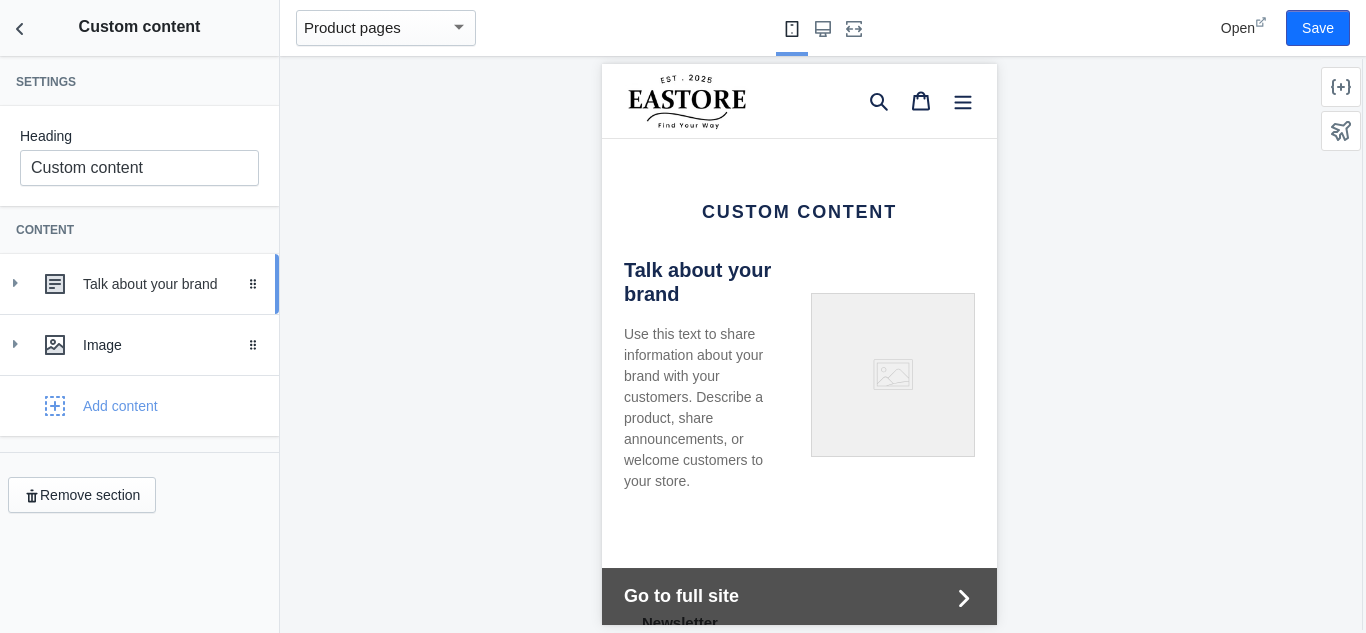 click at bounding box center (55, 284) 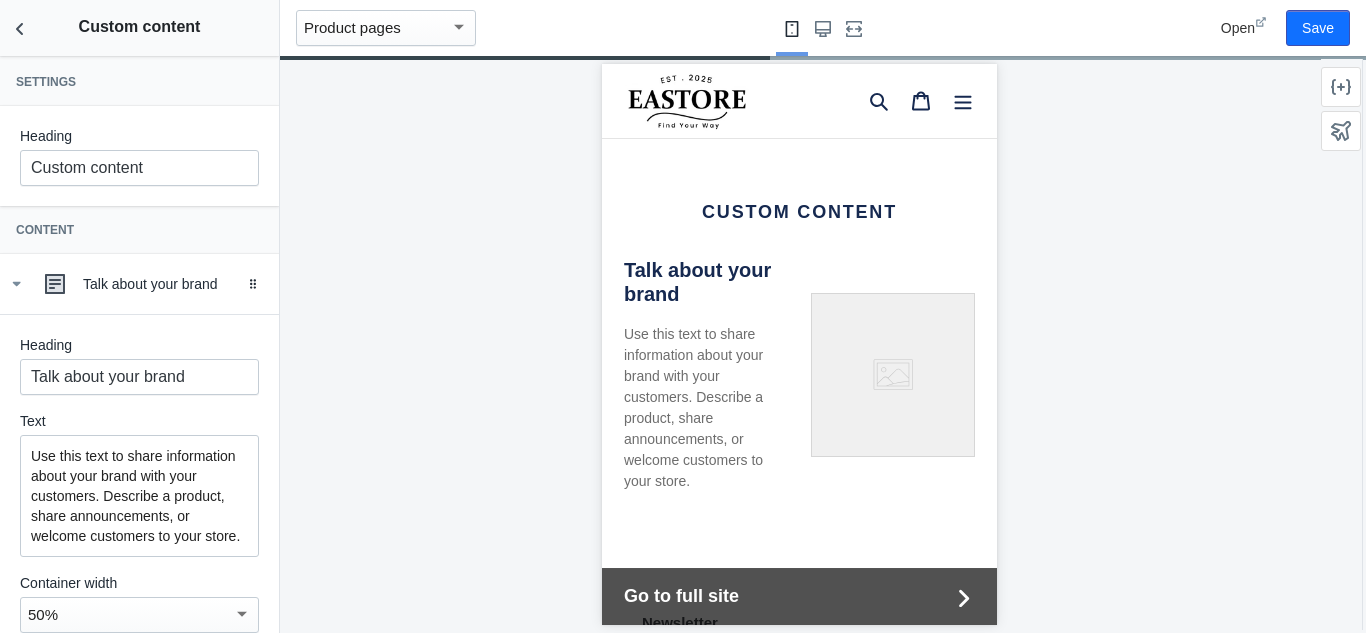 scroll, scrollTop: 444, scrollLeft: 0, axis: vertical 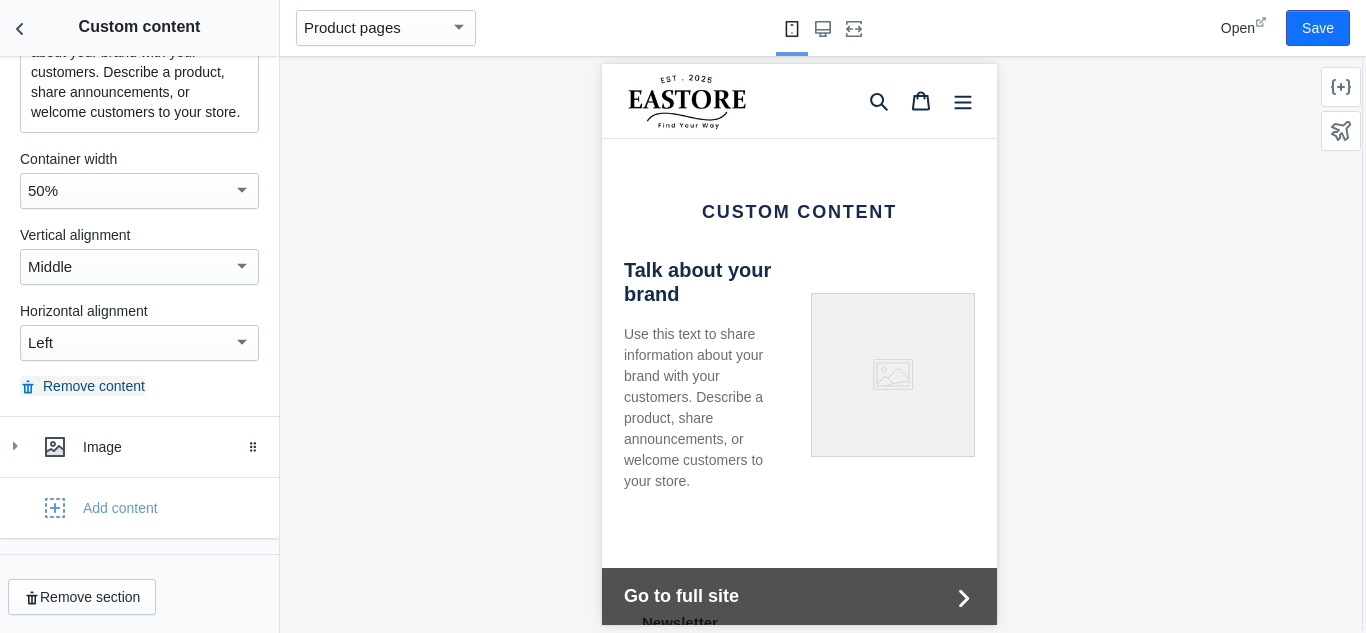 click on "Remove content" at bounding box center (82, 386) 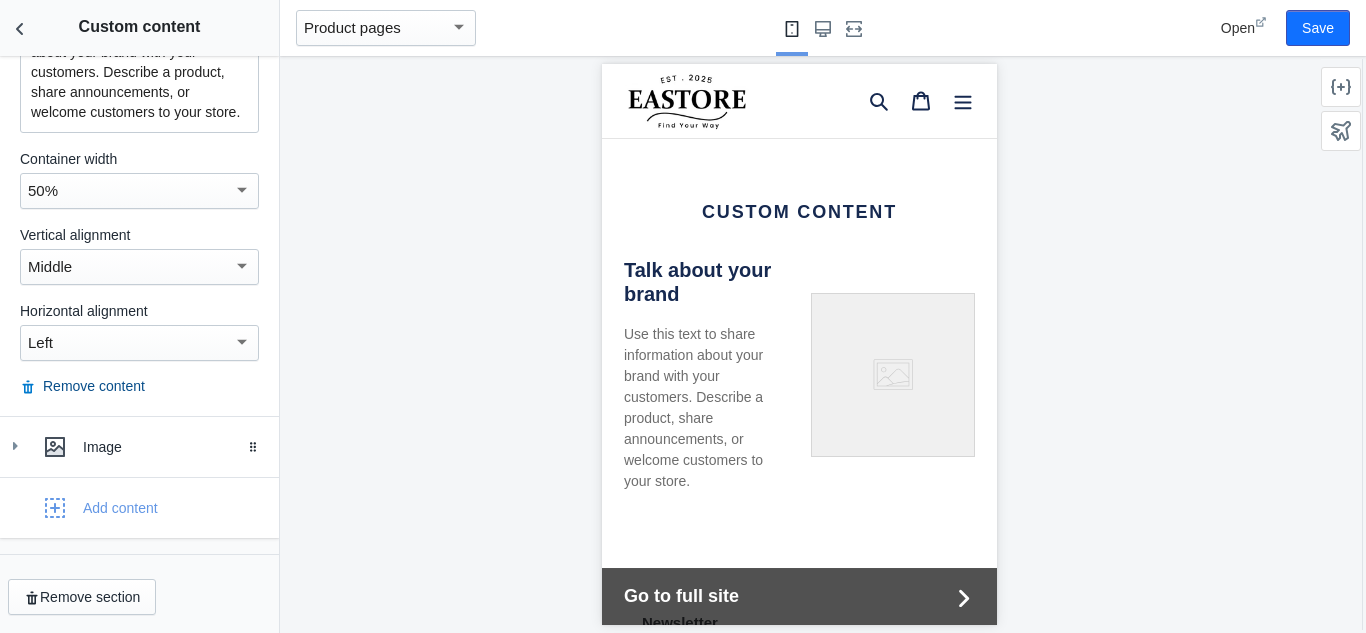 scroll, scrollTop: 0, scrollLeft: 0, axis: both 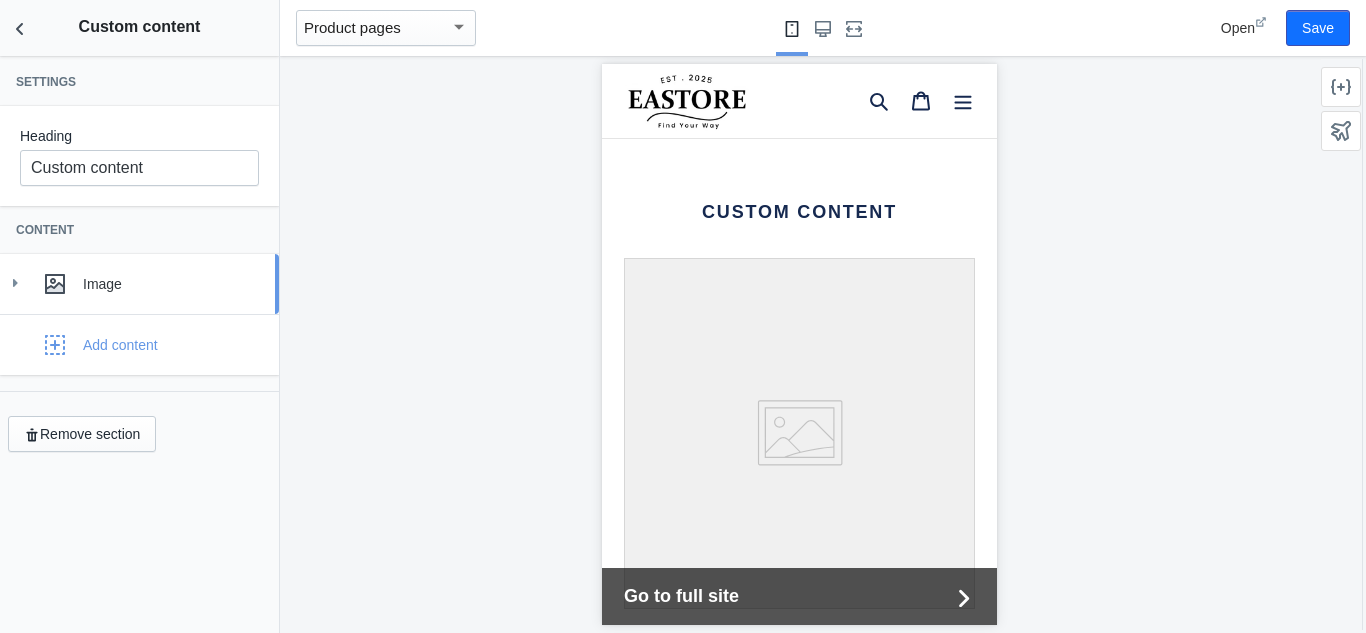 click on "Image" at bounding box center (173, 284) 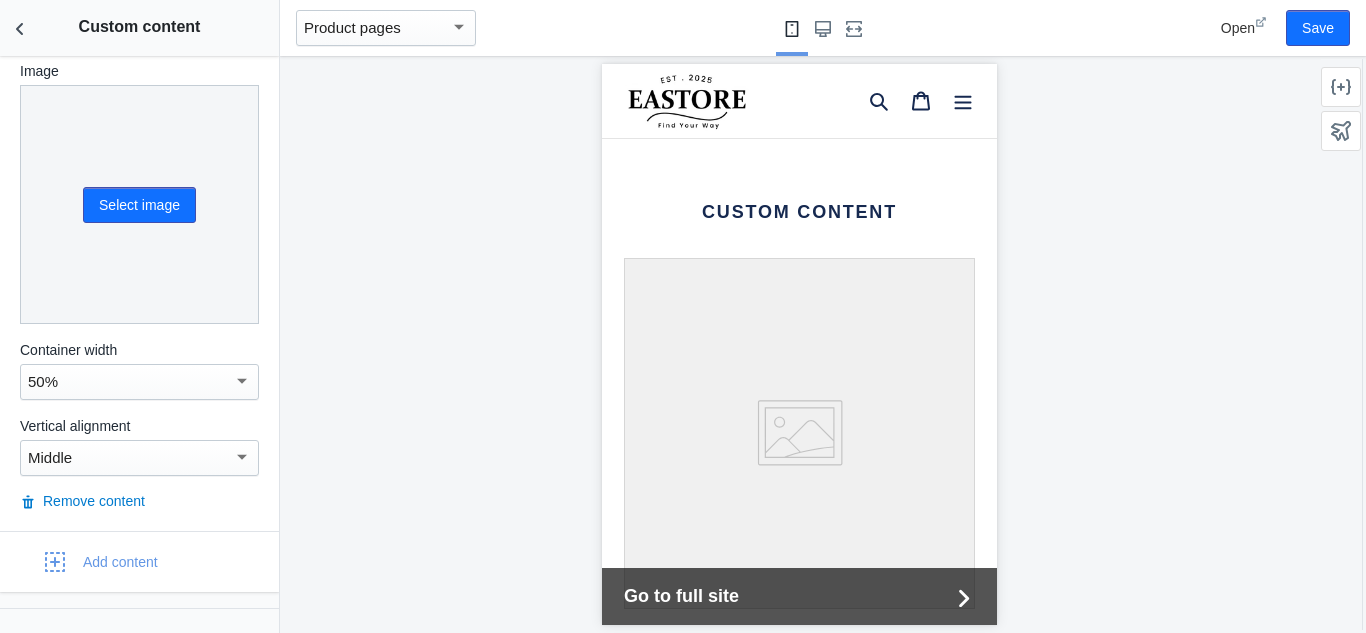 scroll, scrollTop: 313, scrollLeft: 0, axis: vertical 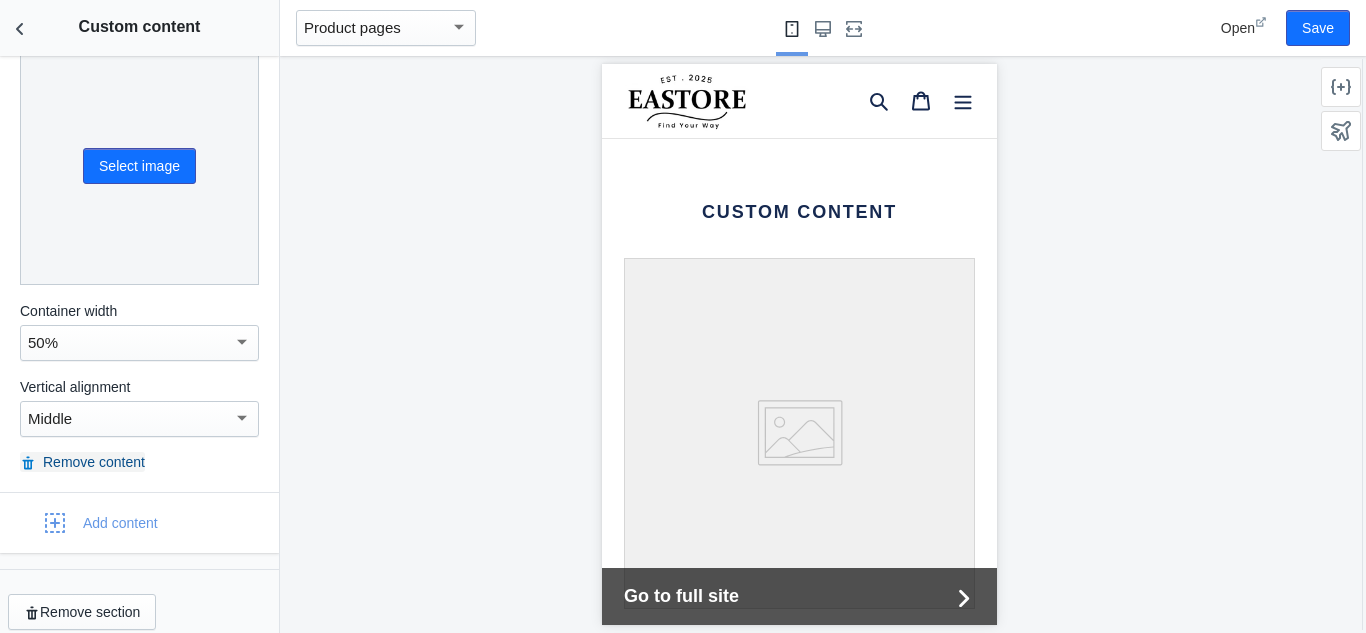 click on "Remove content" at bounding box center (82, 462) 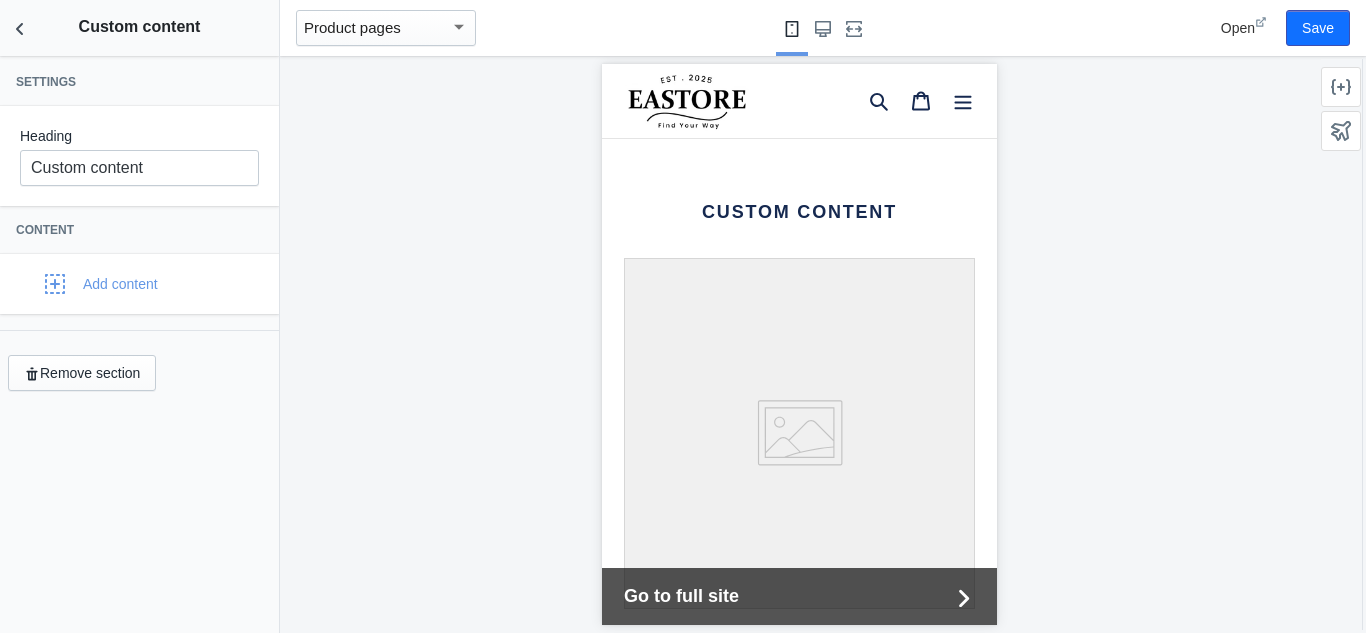 scroll, scrollTop: 0, scrollLeft: 0, axis: both 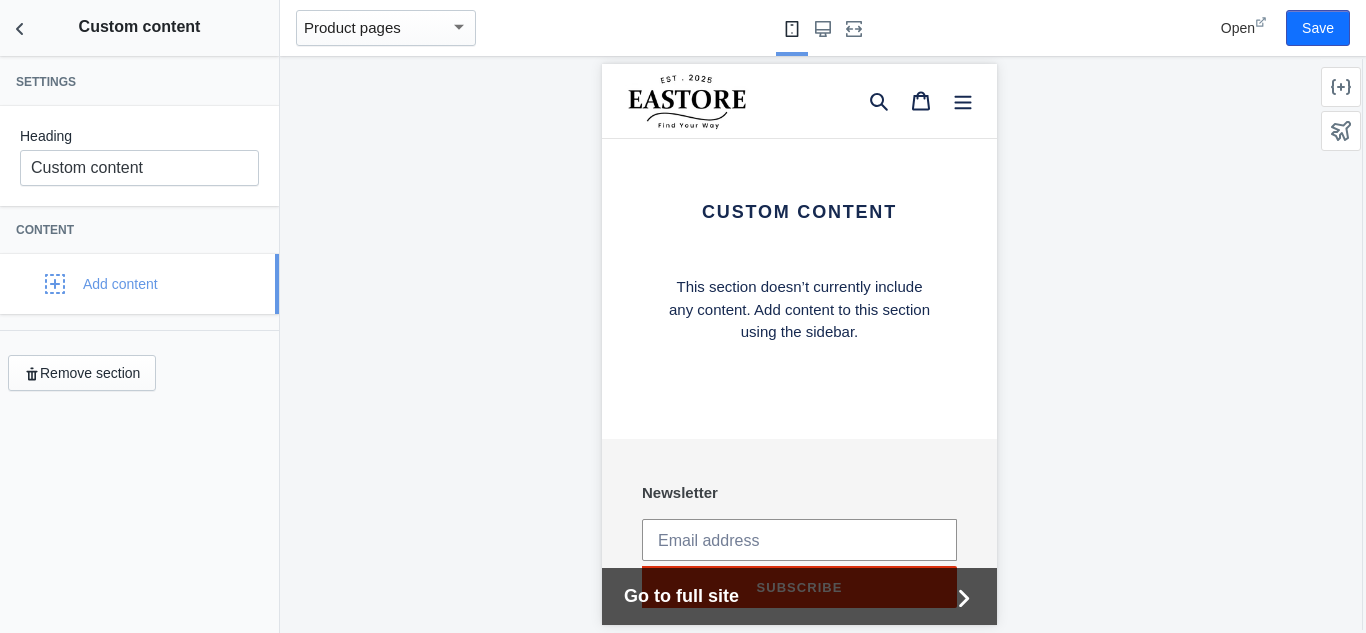 click on "Add content" at bounding box center (86, 284) 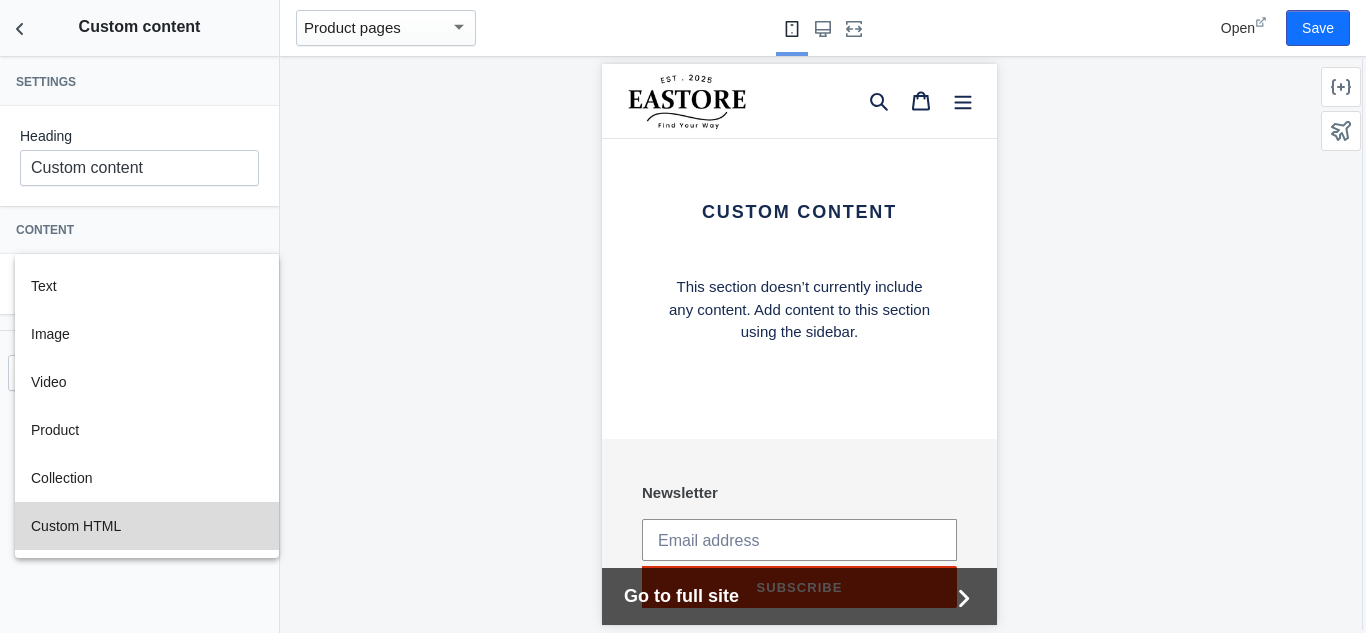 click on "Custom HTML" at bounding box center [147, 526] 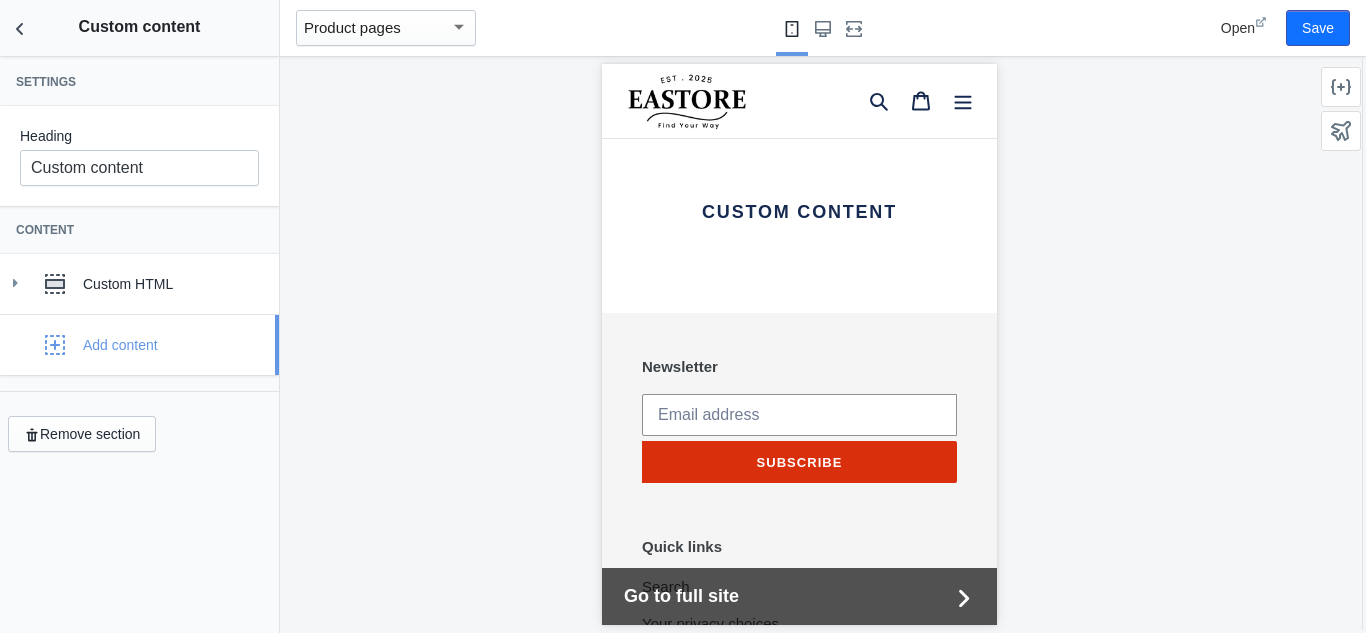 click on "Add content" at bounding box center (120, 345) 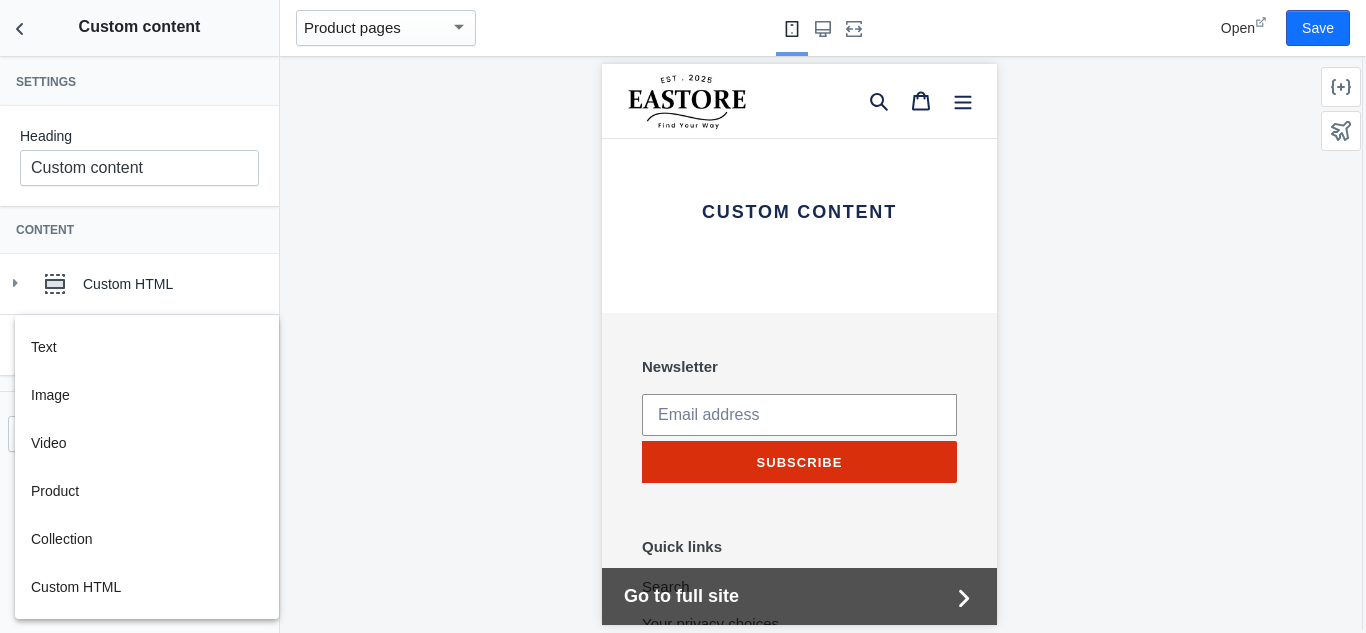 click at bounding box center (683, 316) 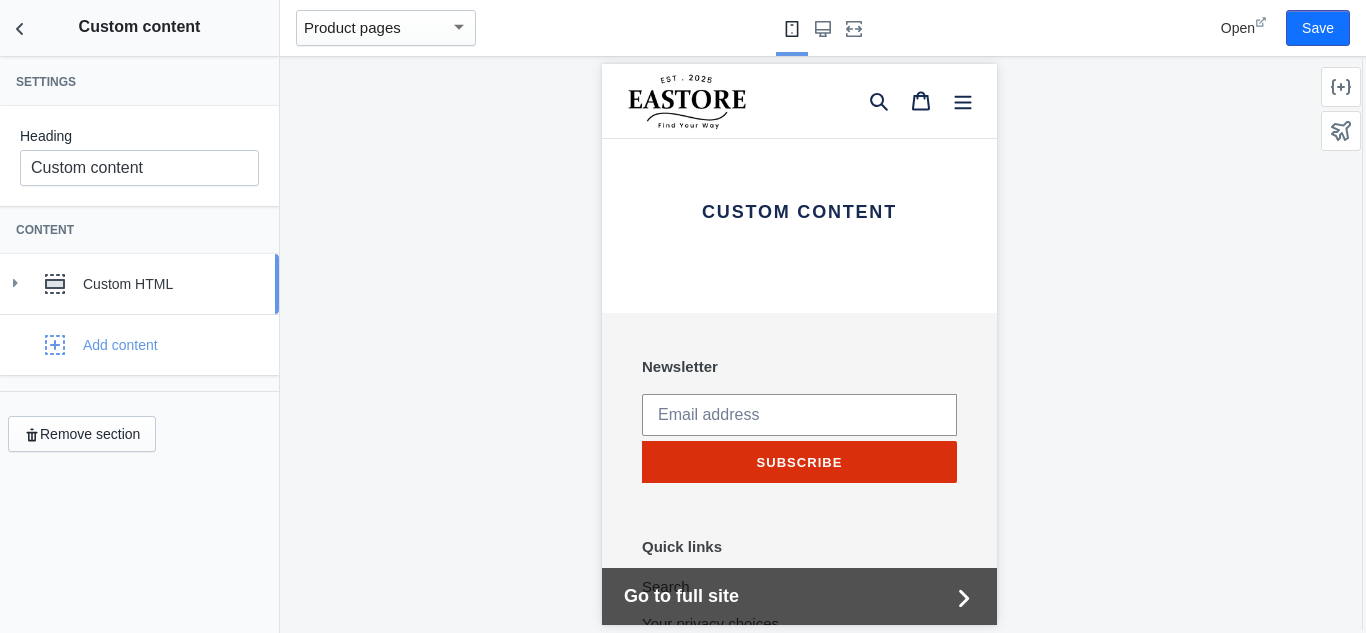 click on "Custom HTML" at bounding box center [173, 284] 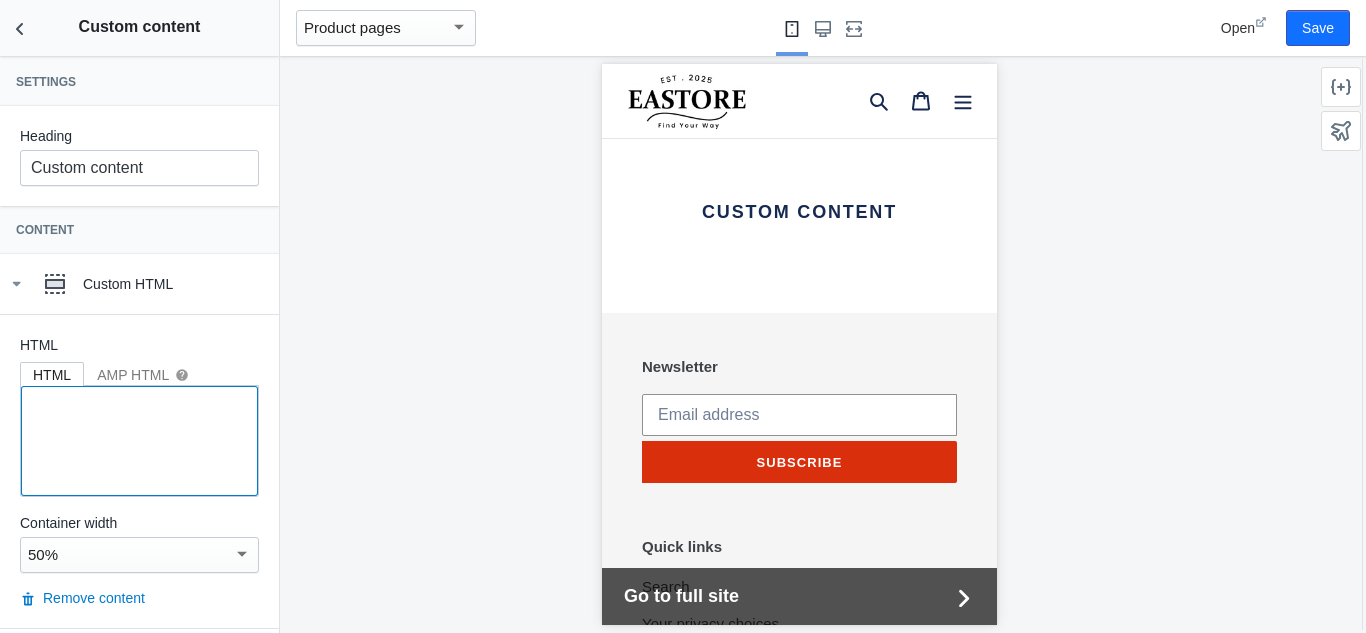 click at bounding box center [139, 441] 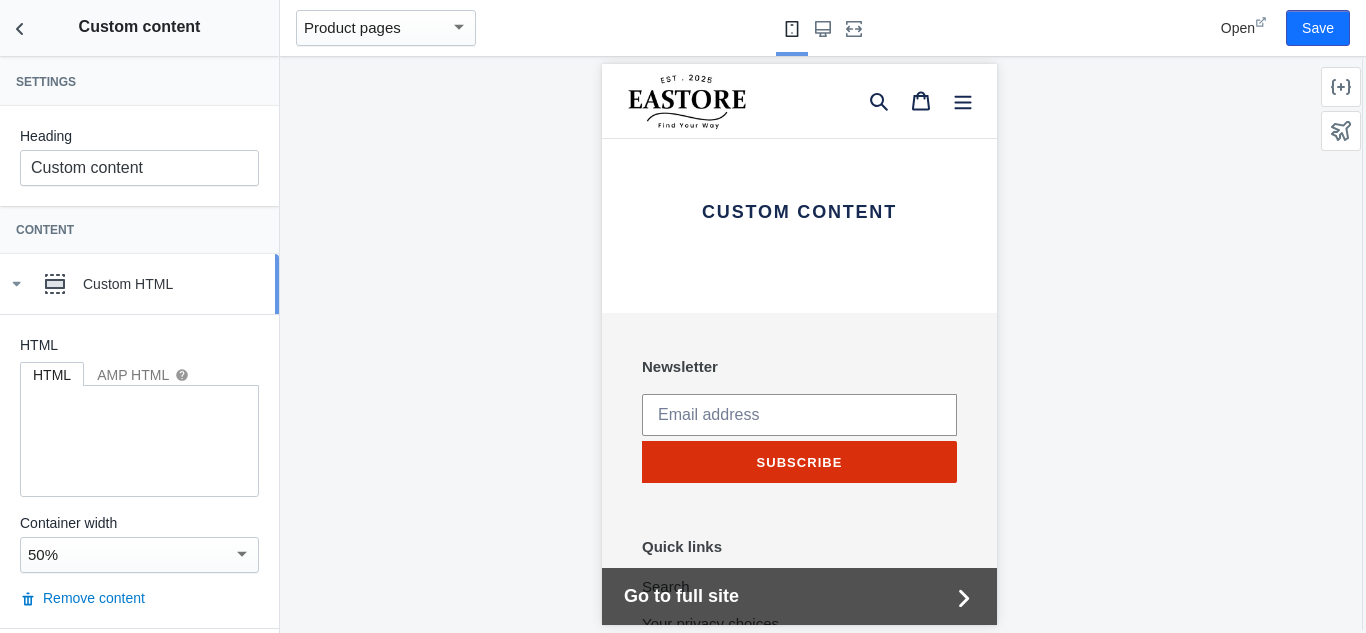 click 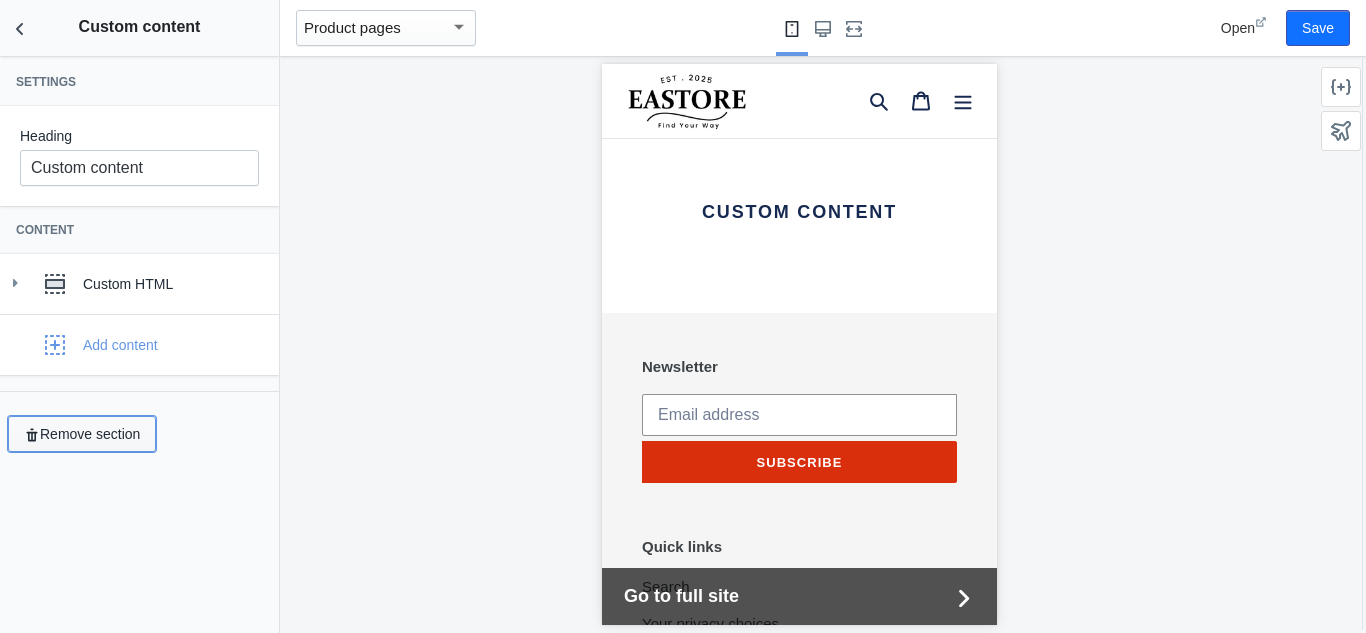 click on "Remove section" at bounding box center [82, 434] 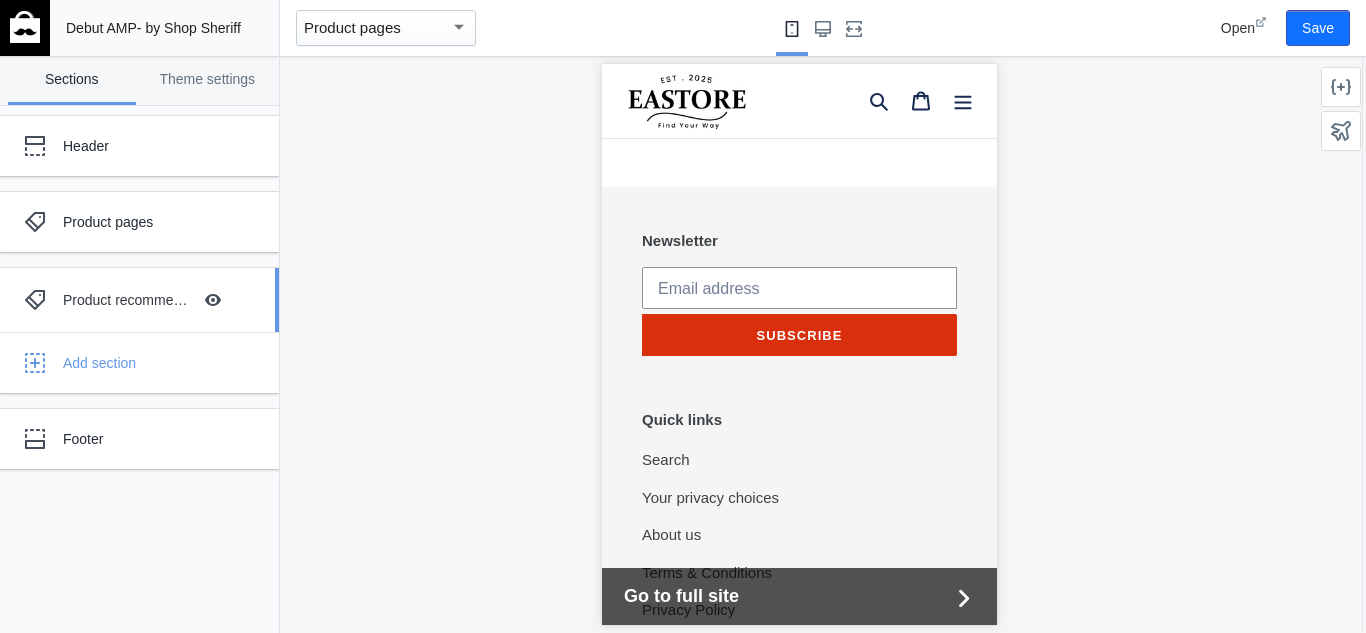 click on "Product recommendations" at bounding box center [127, 300] 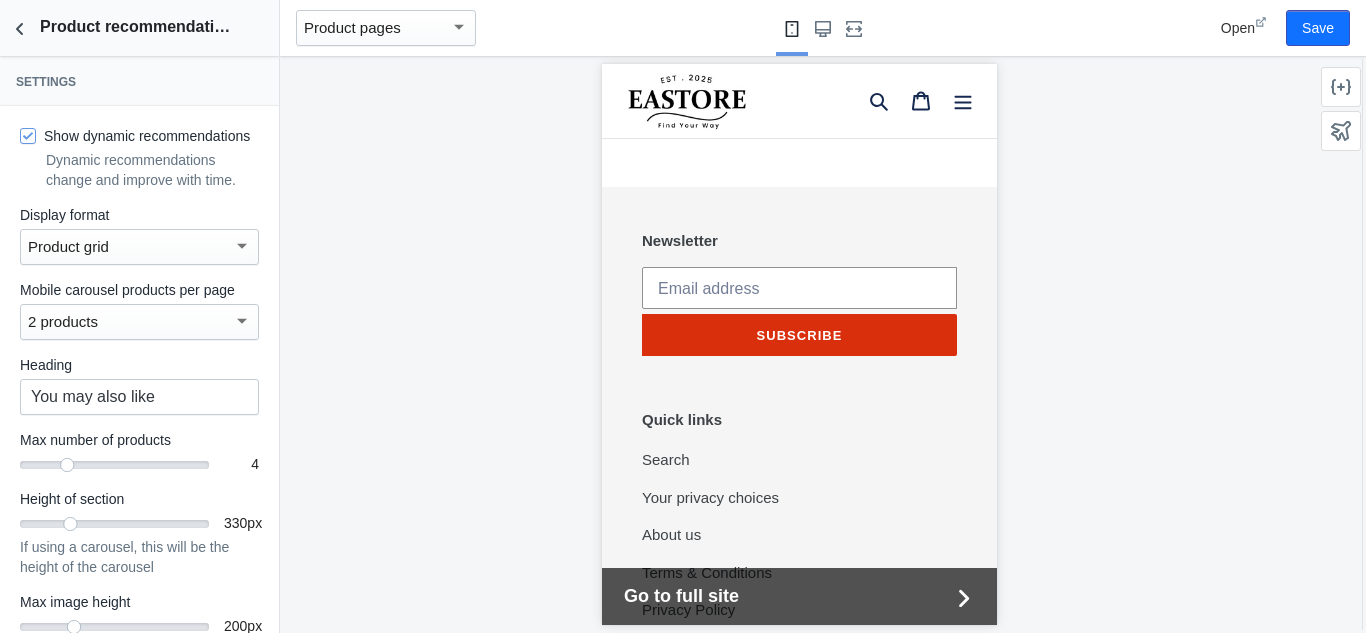 scroll, scrollTop: 2920, scrollLeft: 0, axis: vertical 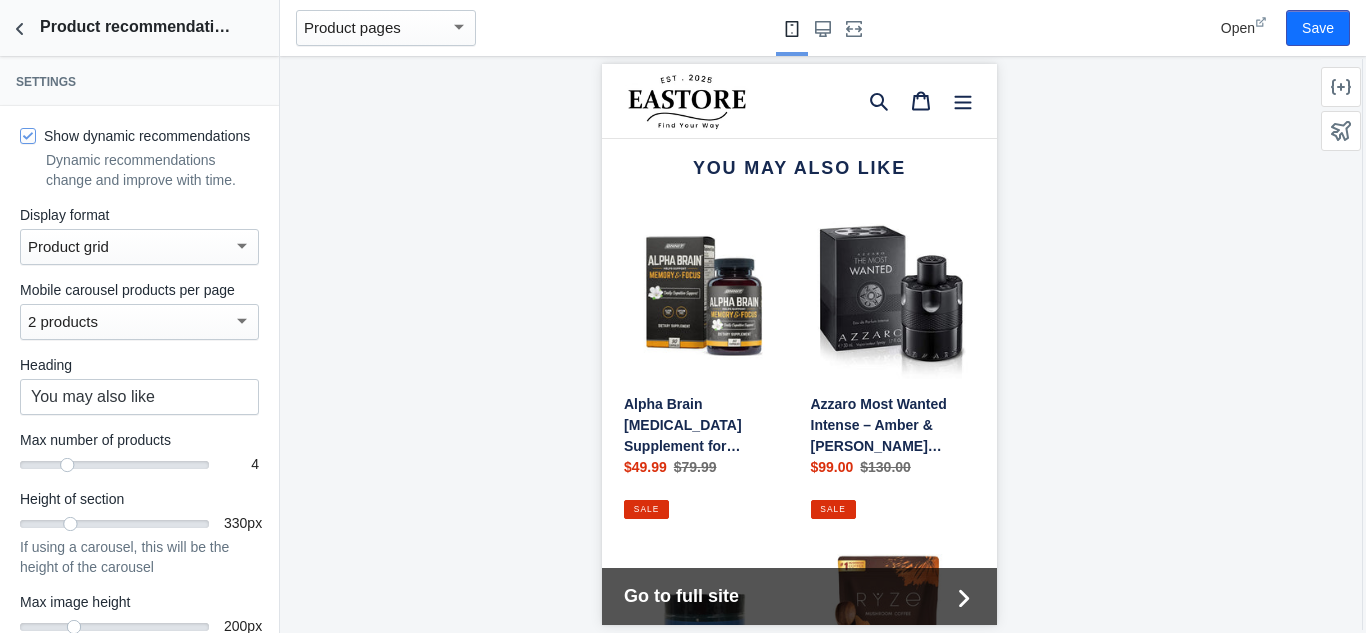 click on "Product grid" at bounding box center [68, 246] 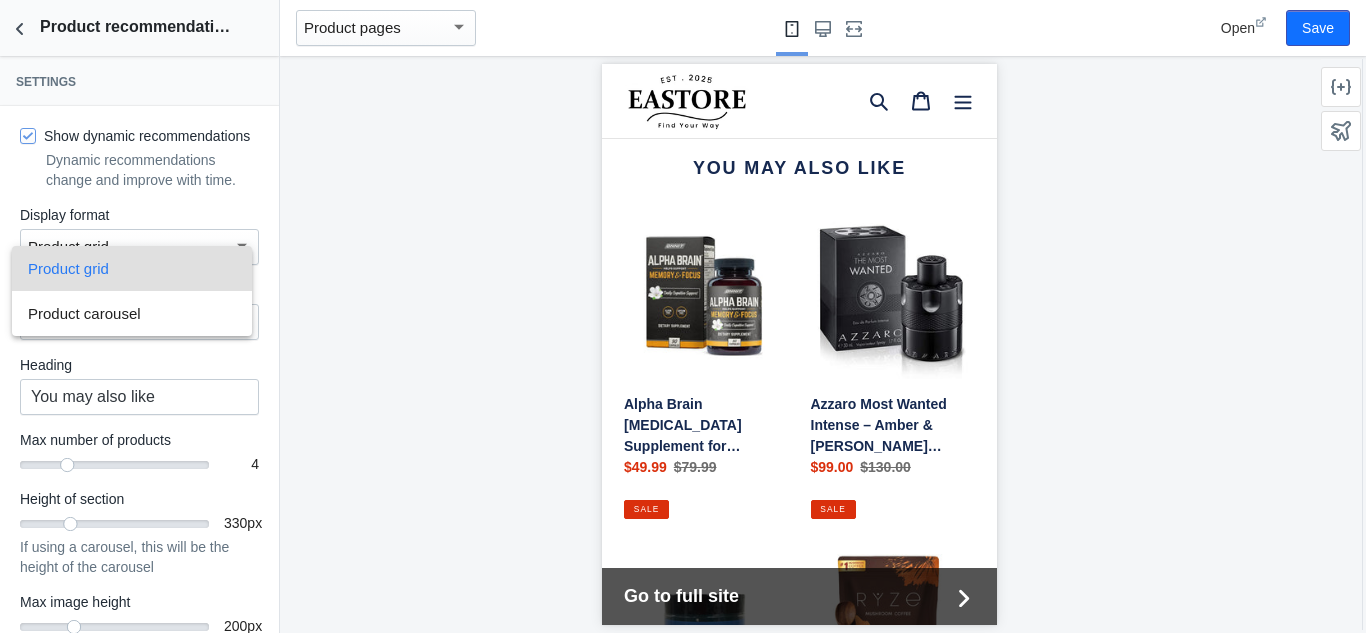 click at bounding box center (683, 316) 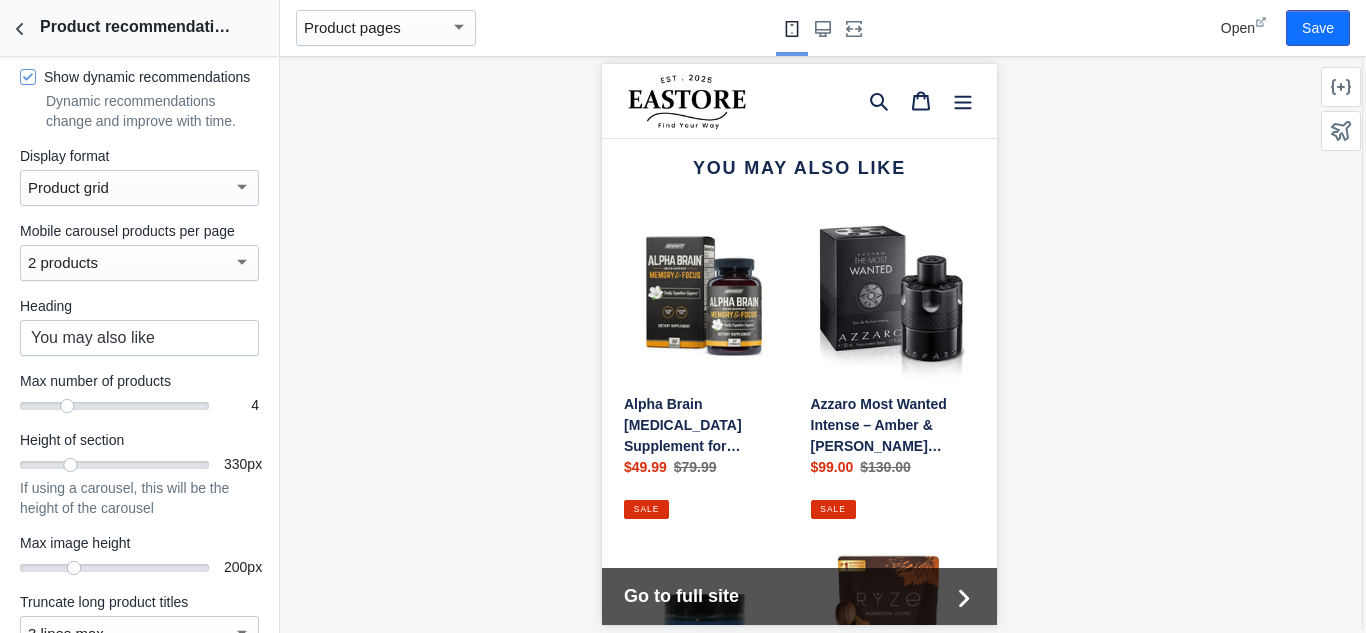 scroll, scrollTop: 63, scrollLeft: 0, axis: vertical 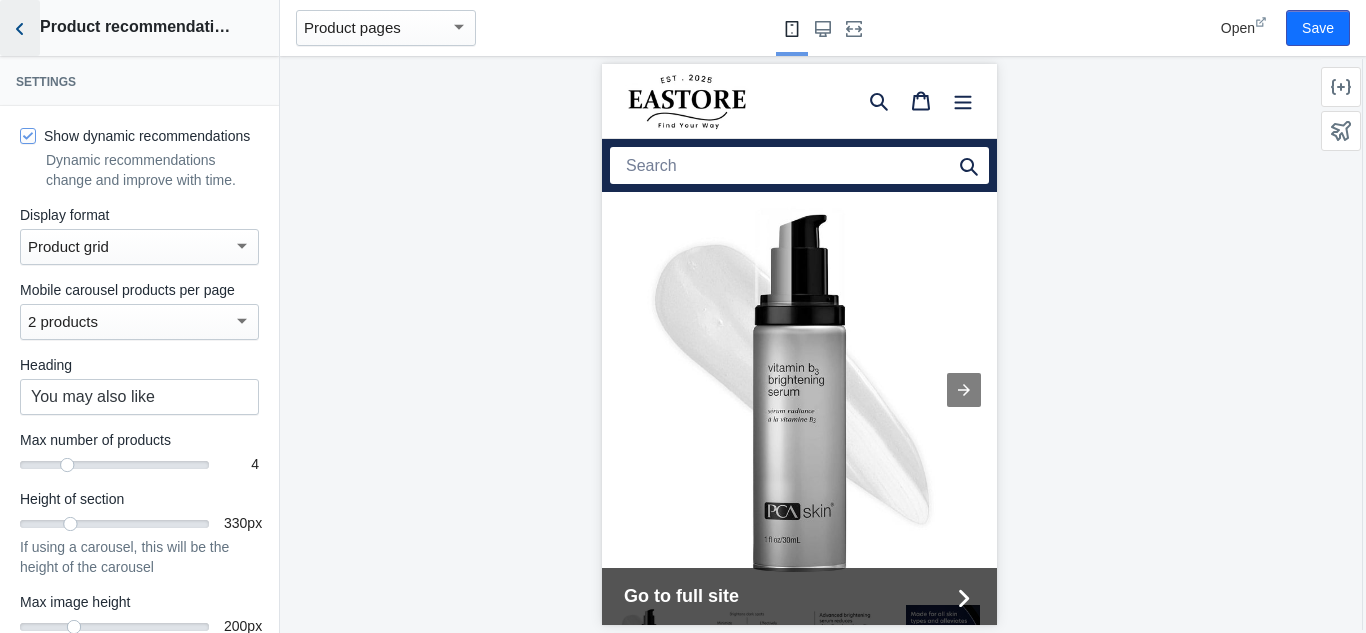 click at bounding box center [20, 28] 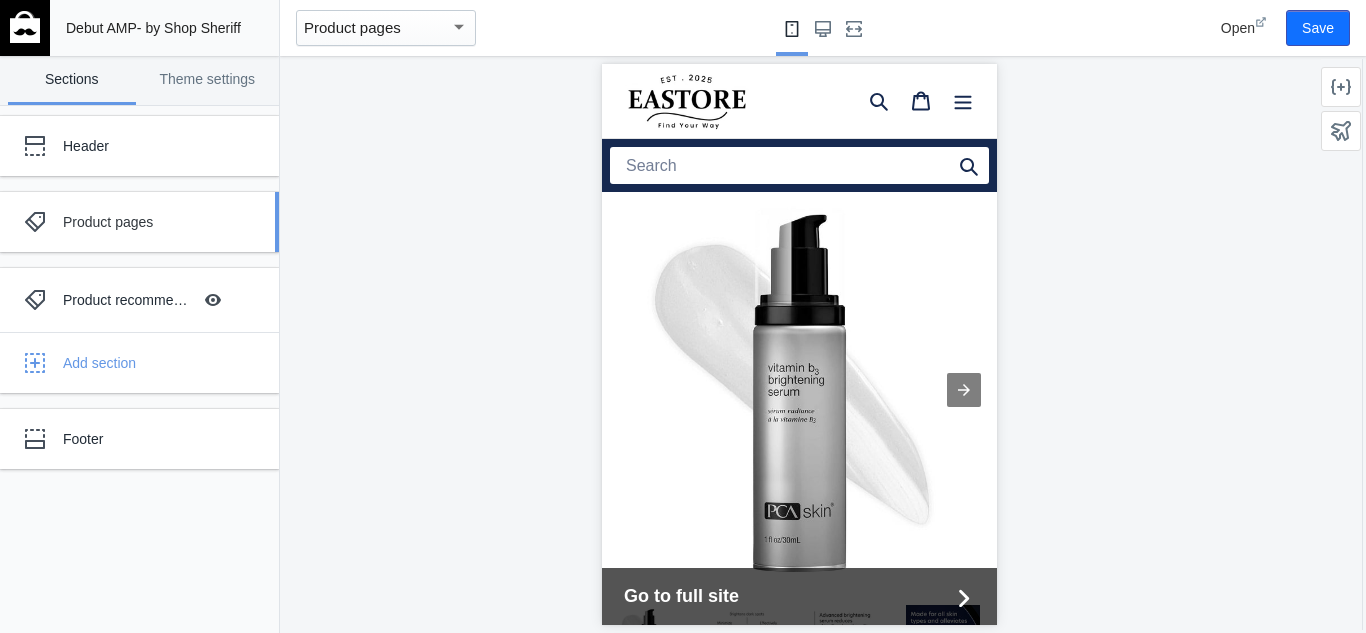 click on "Product pages" at bounding box center [125, 222] 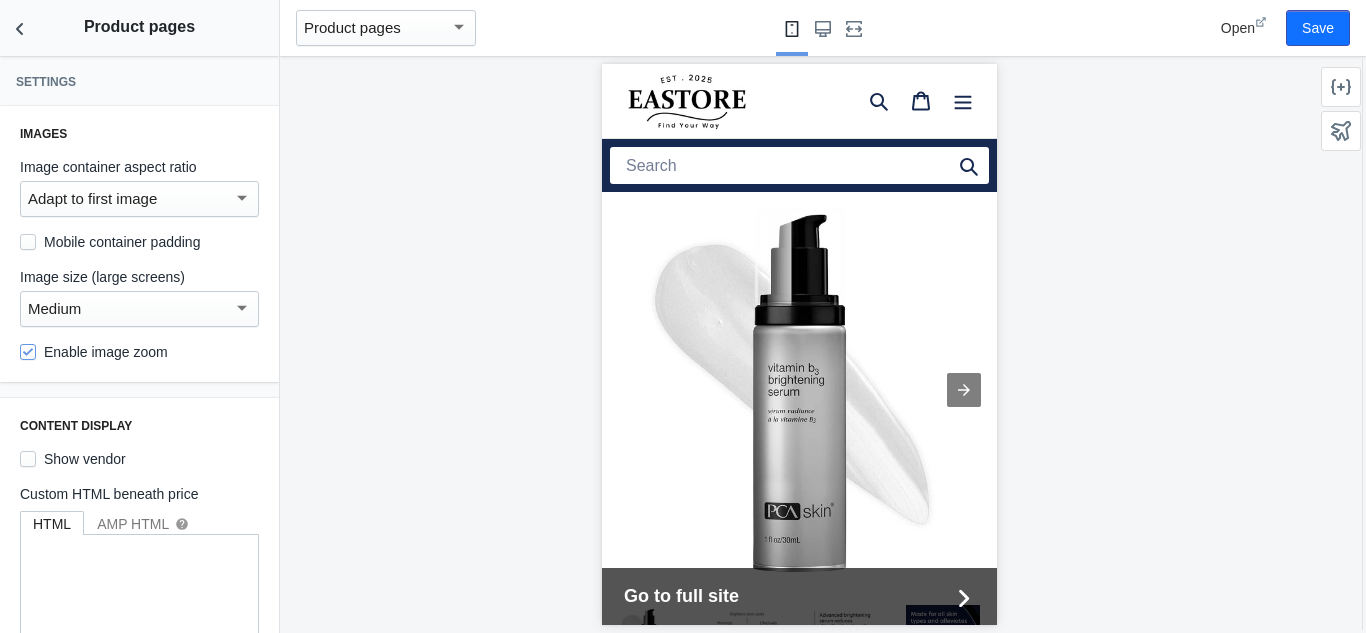 click on "Mobile container padding" at bounding box center (110, 242) 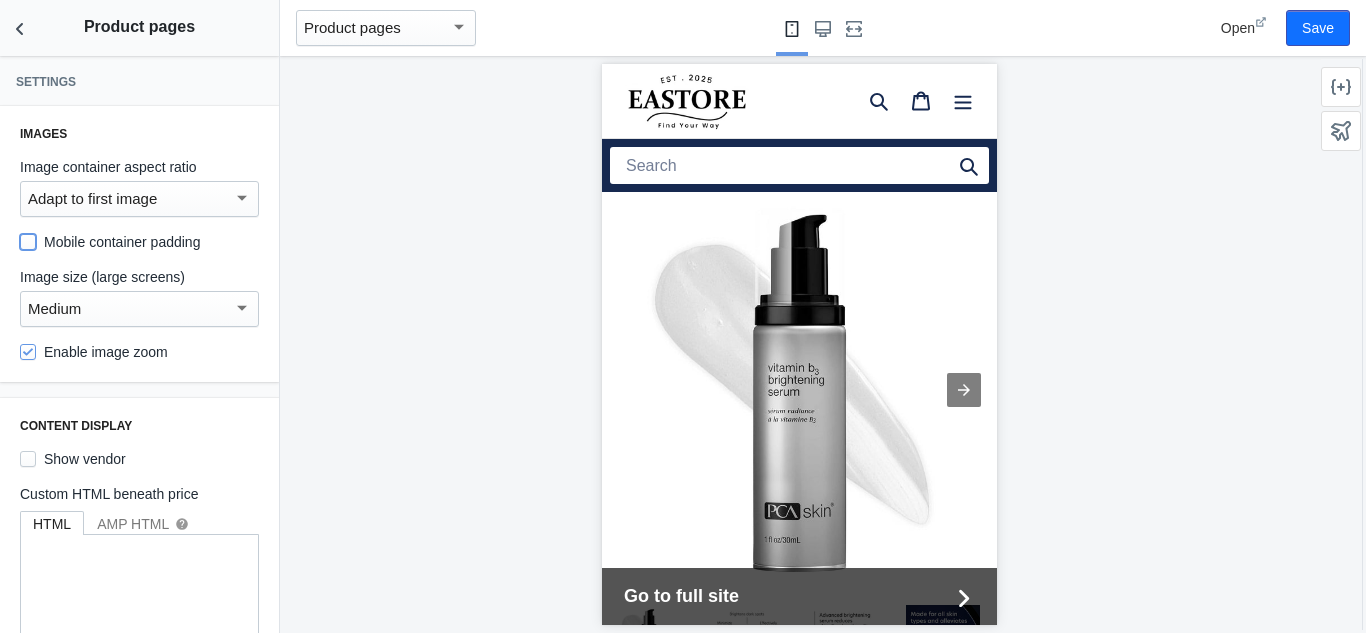 click on "Mobile container padding" at bounding box center [28, 242] 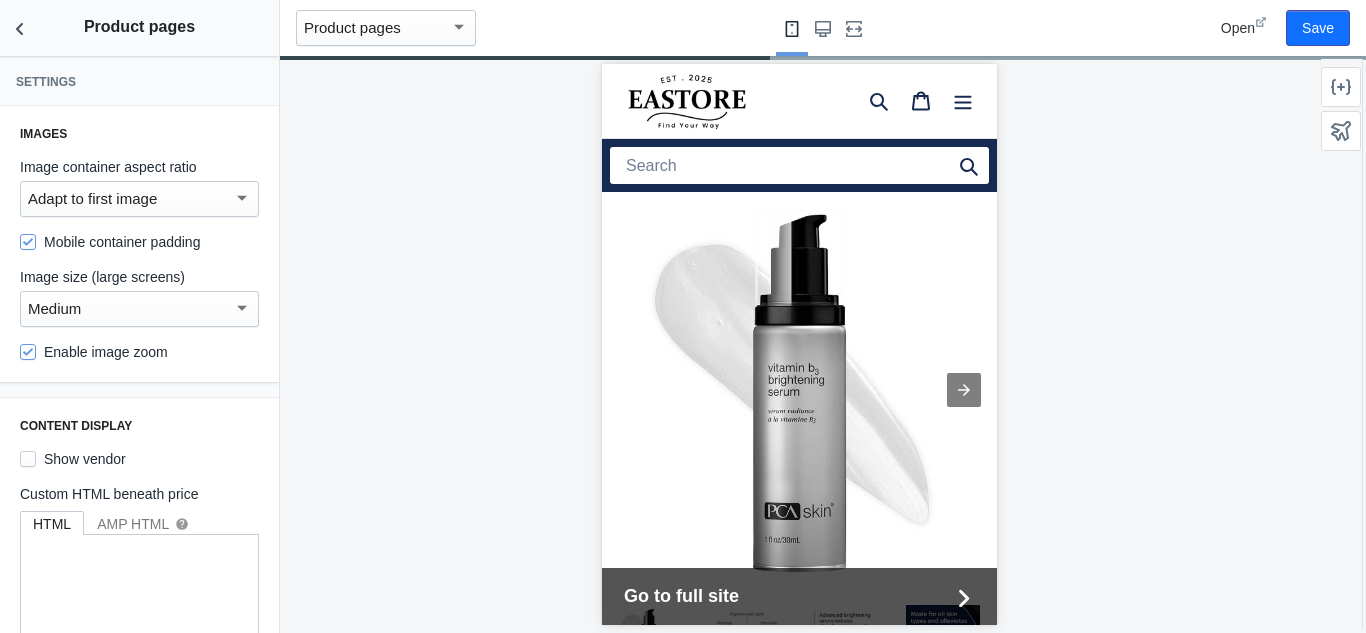 click on "Mobile container padding" at bounding box center (110, 242) 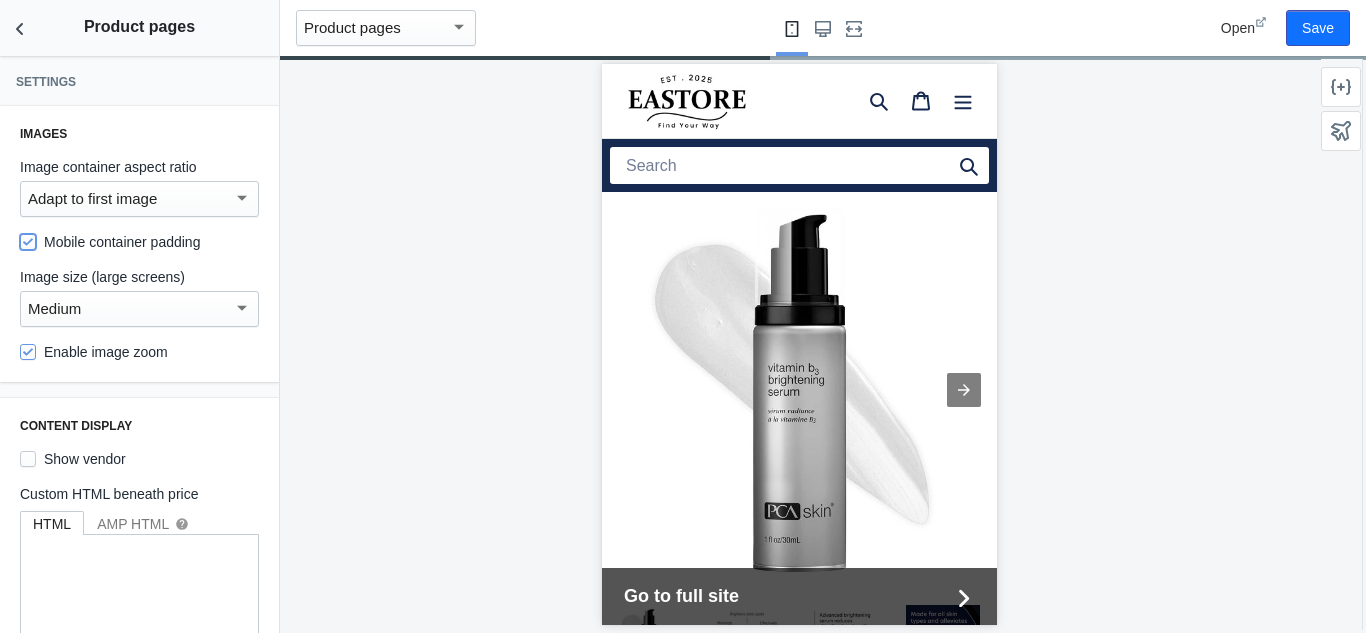 click on "Mobile container padding" at bounding box center [28, 242] 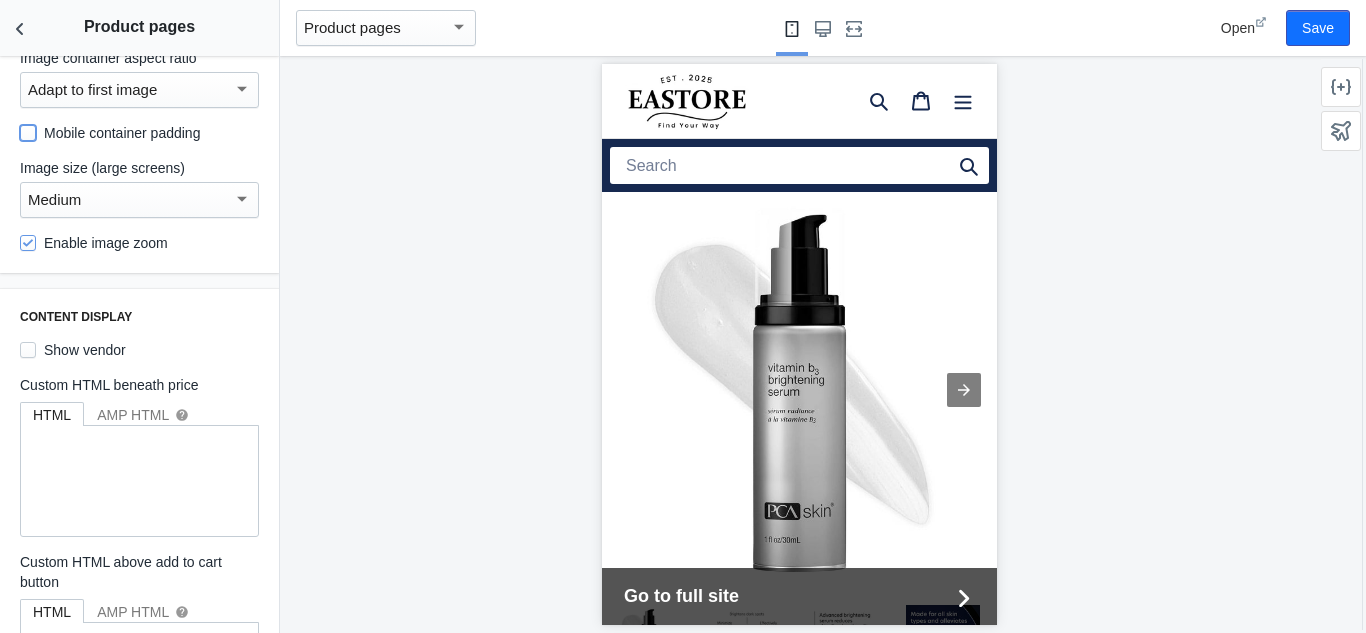 scroll, scrollTop: 110, scrollLeft: 0, axis: vertical 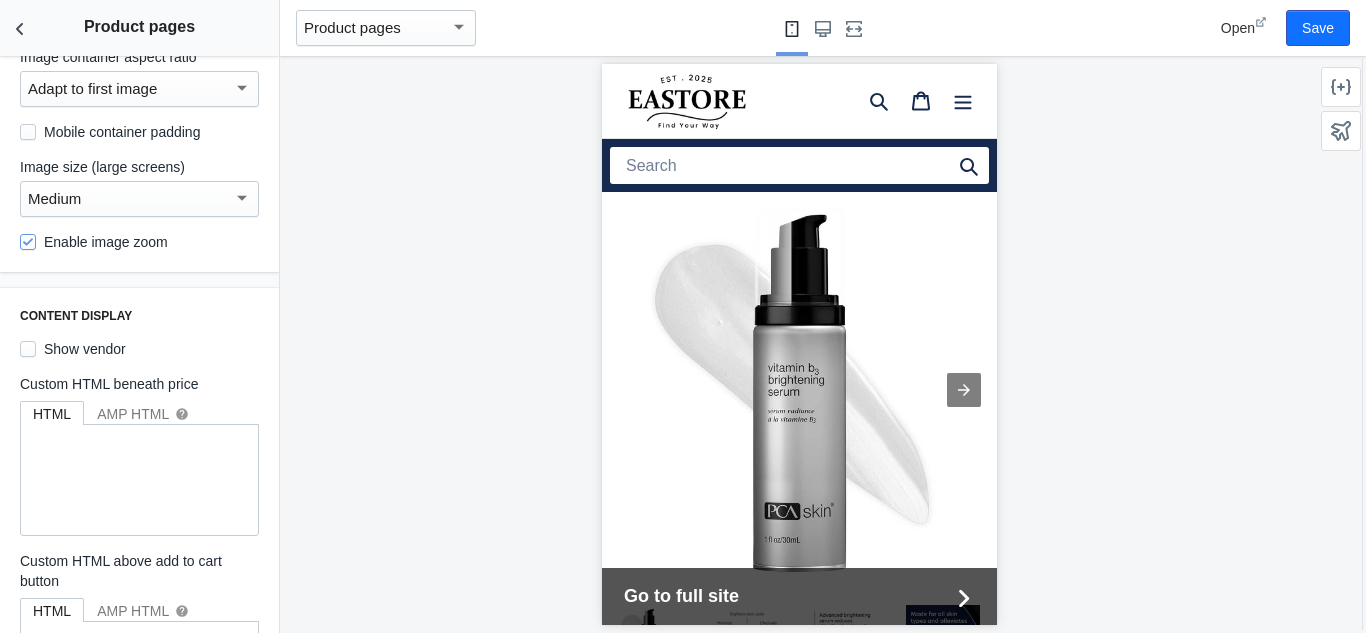 click on "Medium" at bounding box center [130, 199] 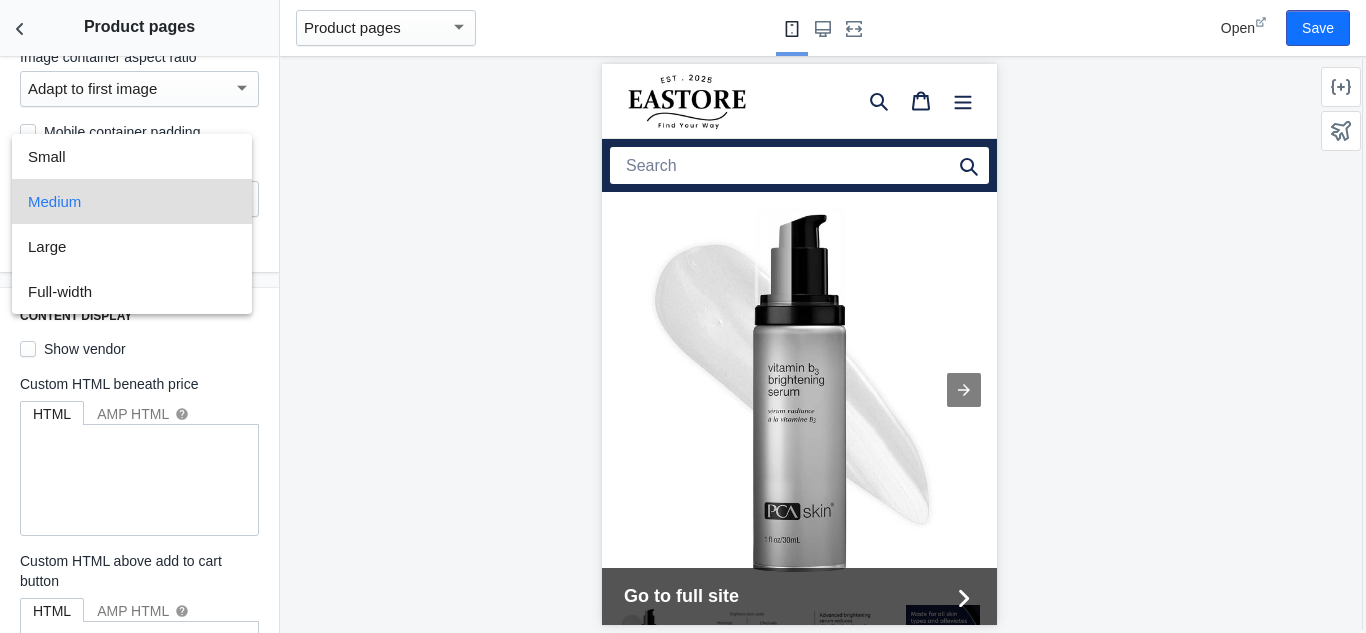 click at bounding box center [683, 316] 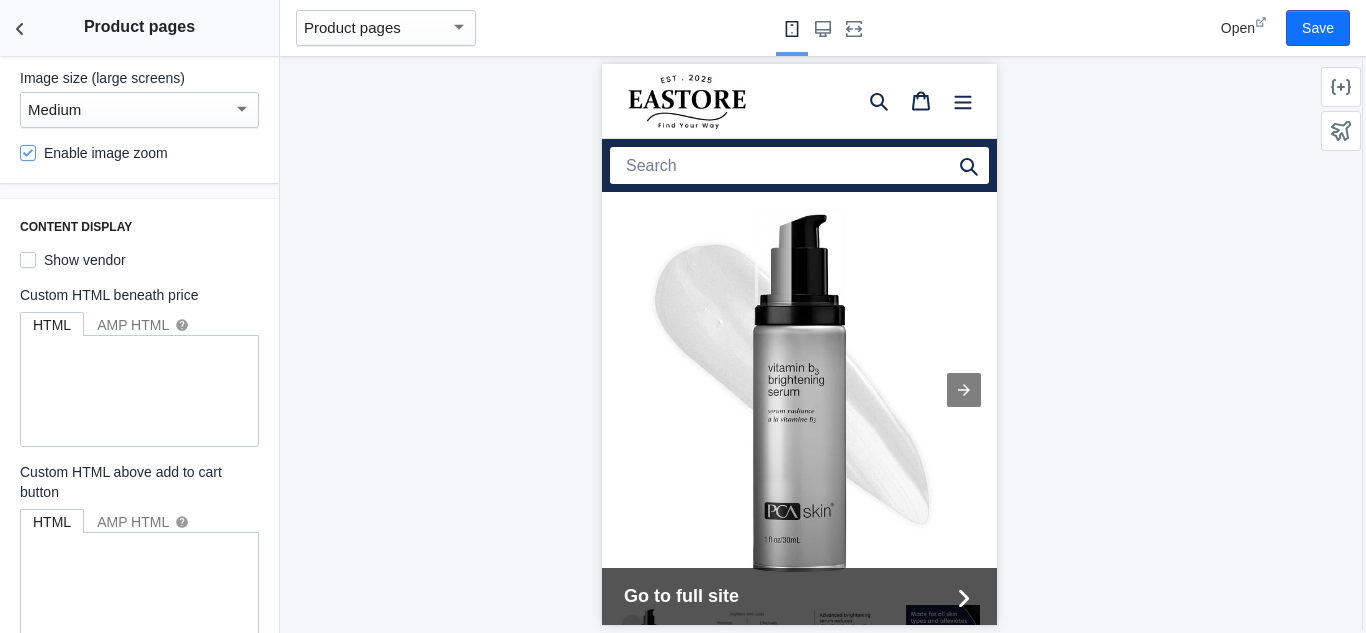scroll, scrollTop: 201, scrollLeft: 0, axis: vertical 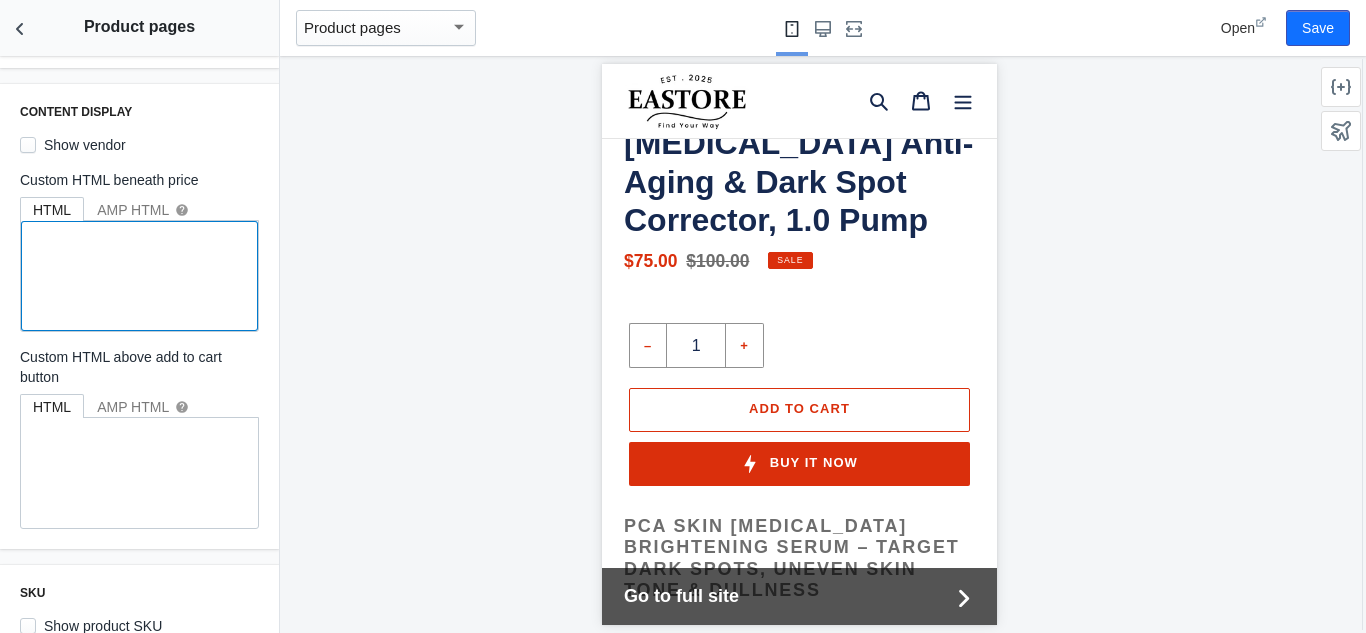 click at bounding box center (139, 276) 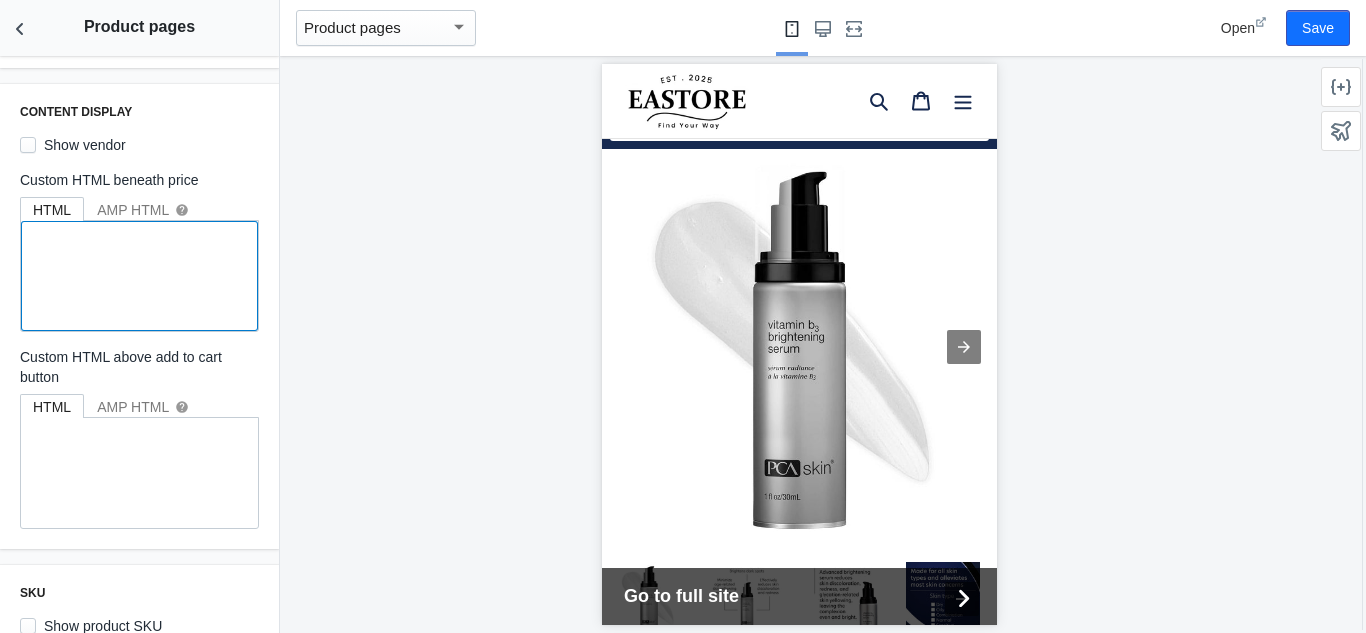 scroll, scrollTop: 34, scrollLeft: 0, axis: vertical 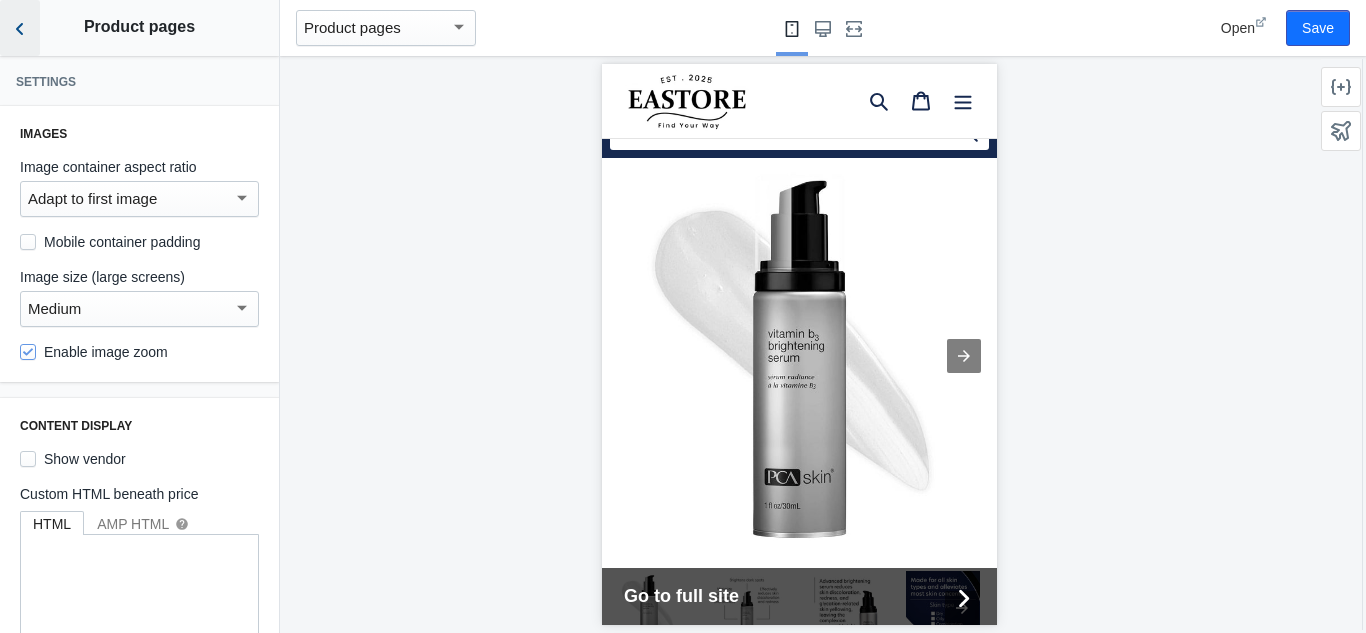 click 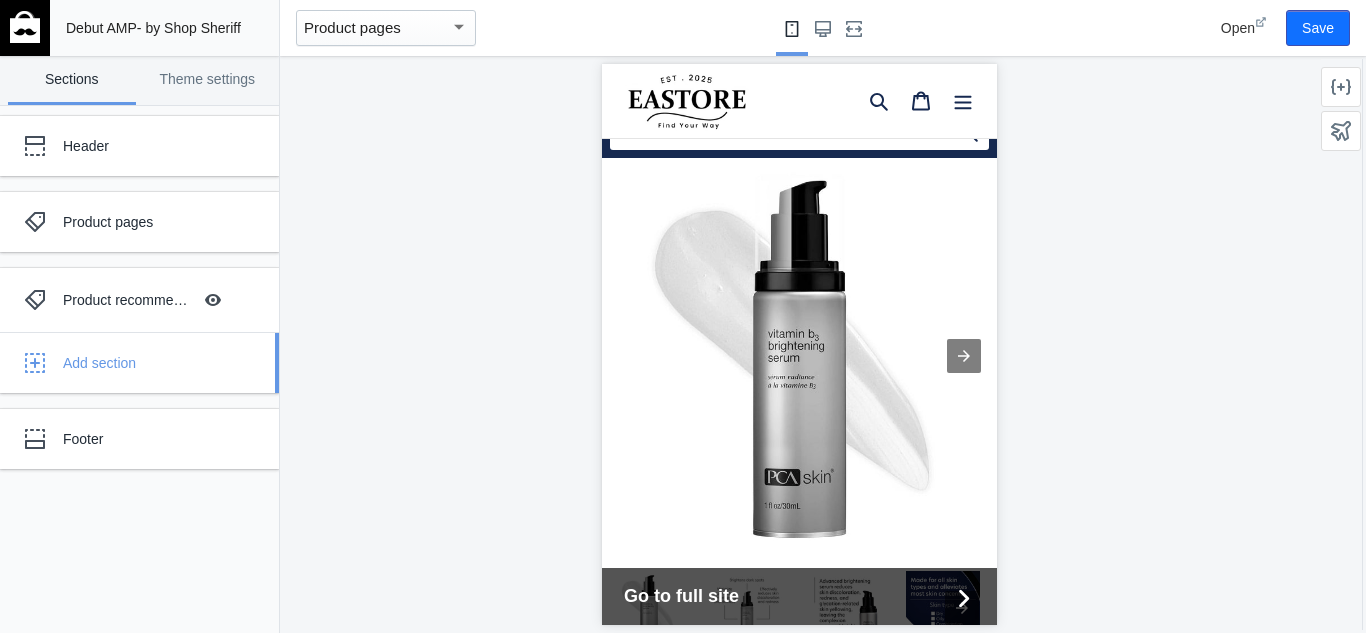 click on "Add section" at bounding box center (163, 363) 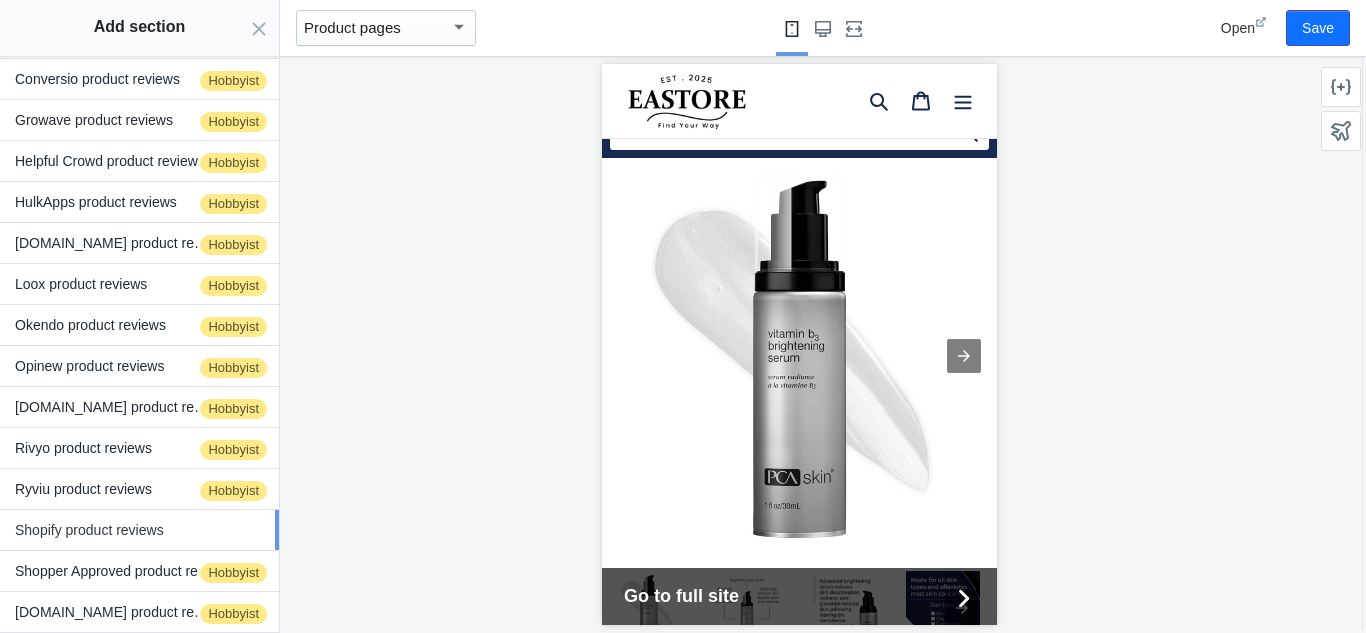 scroll, scrollTop: 175, scrollLeft: 0, axis: vertical 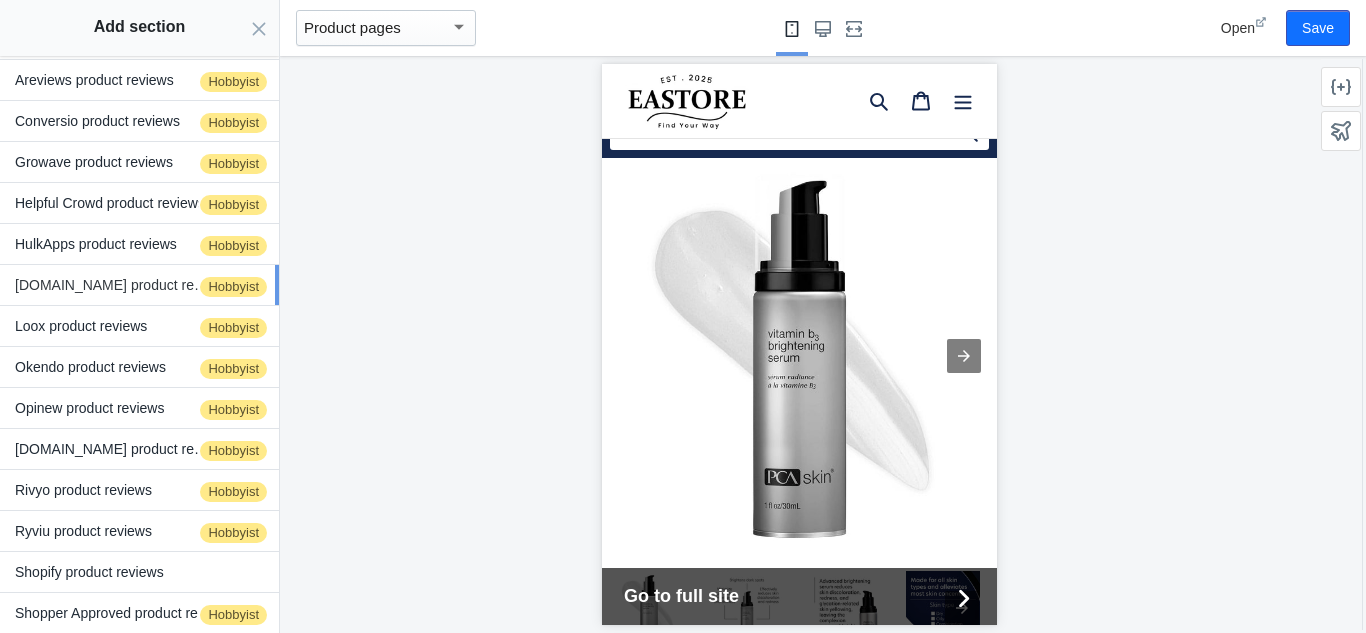 click on "Judge.me product reviews   Hobbyist" 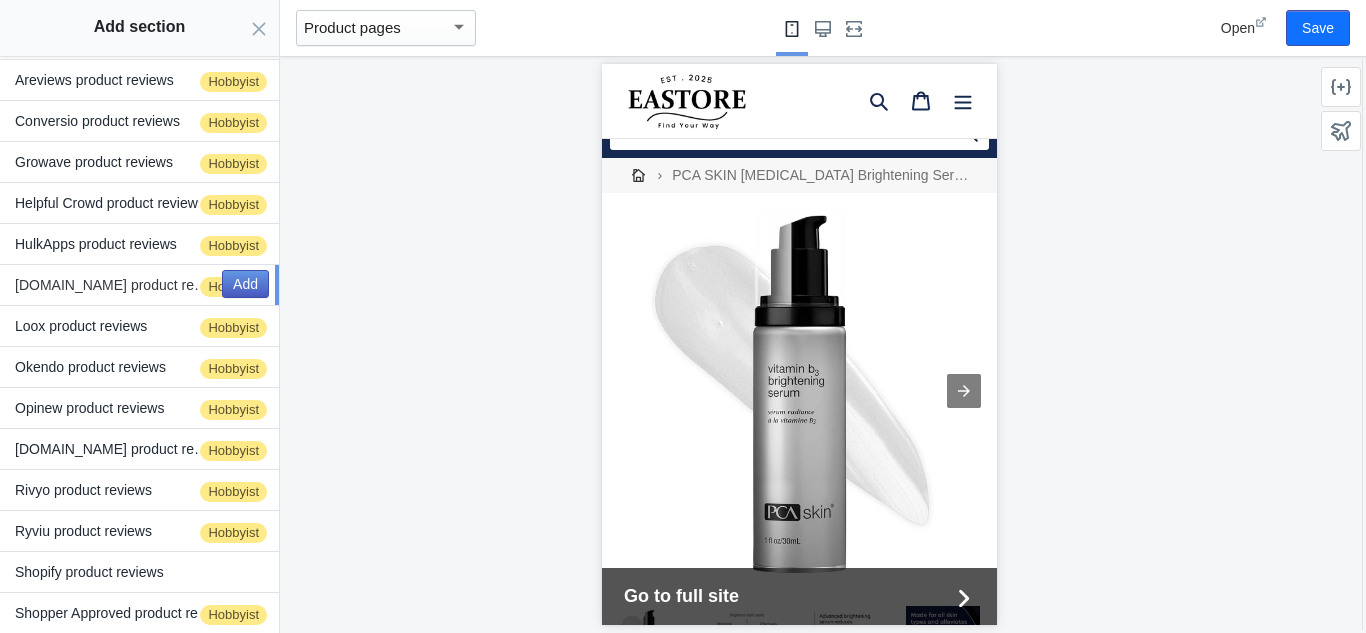 scroll, scrollTop: 213, scrollLeft: 0, axis: vertical 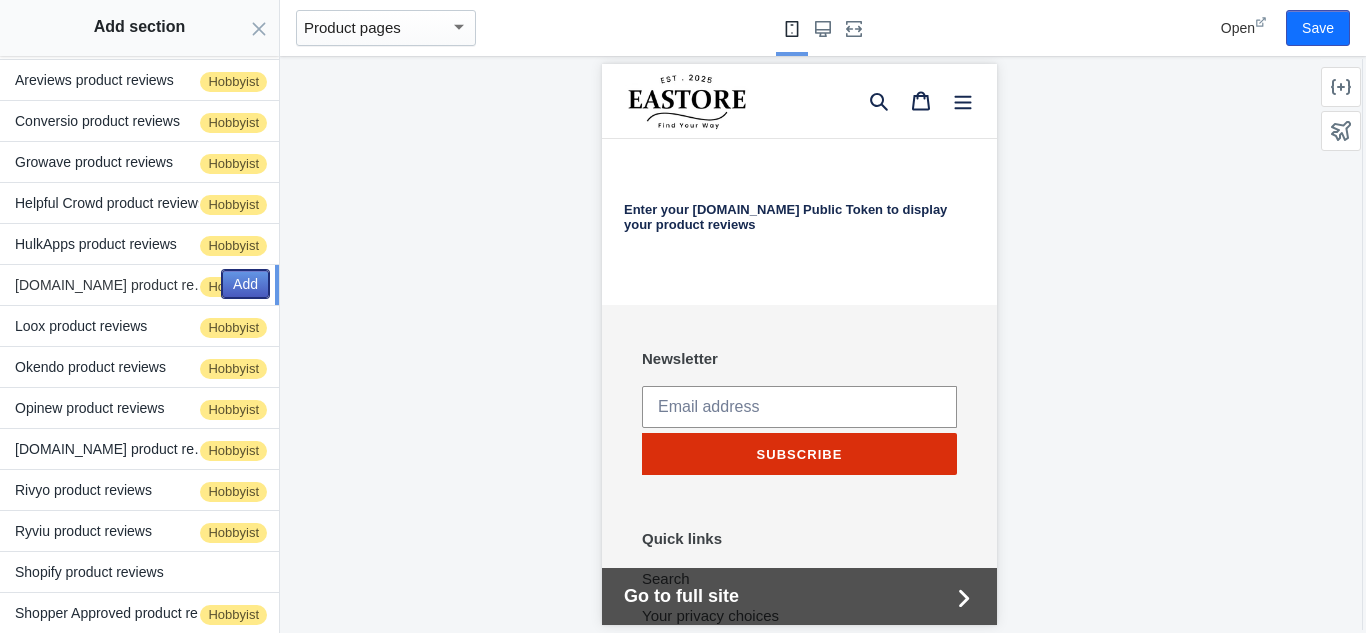 drag, startPoint x: 215, startPoint y: 280, endPoint x: 232, endPoint y: 283, distance: 17.262676 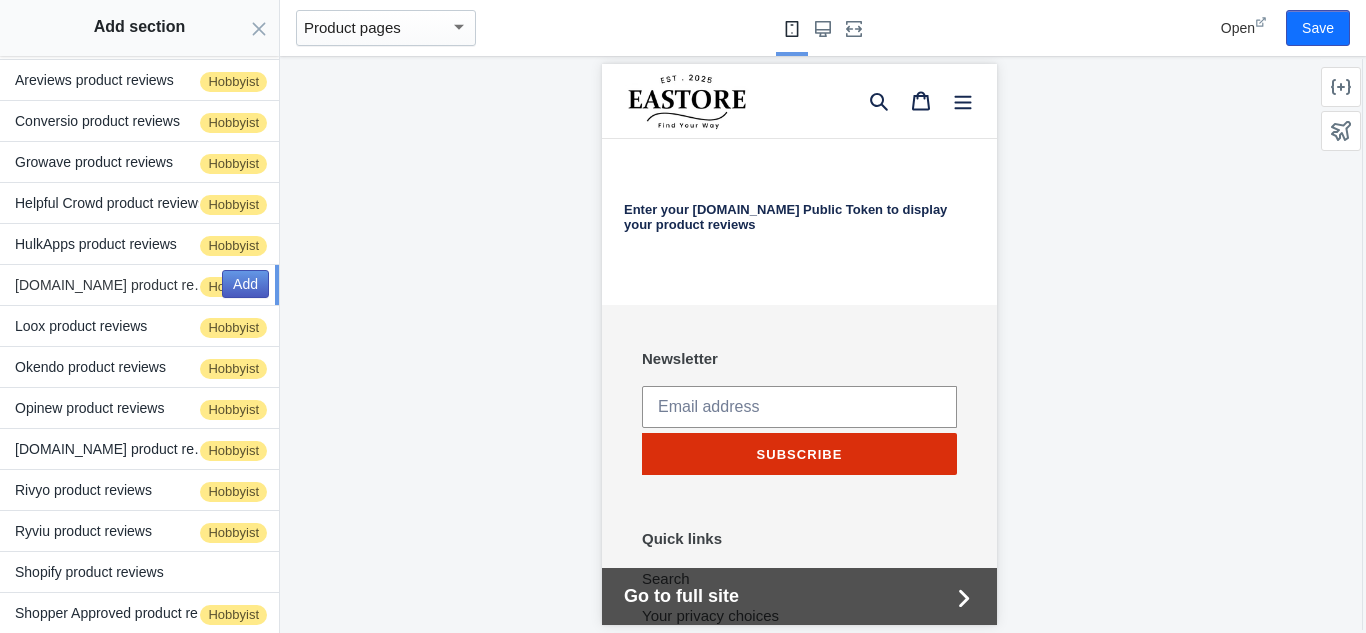 click on "Hide Image with text overlay" at bounding box center [213, 300] 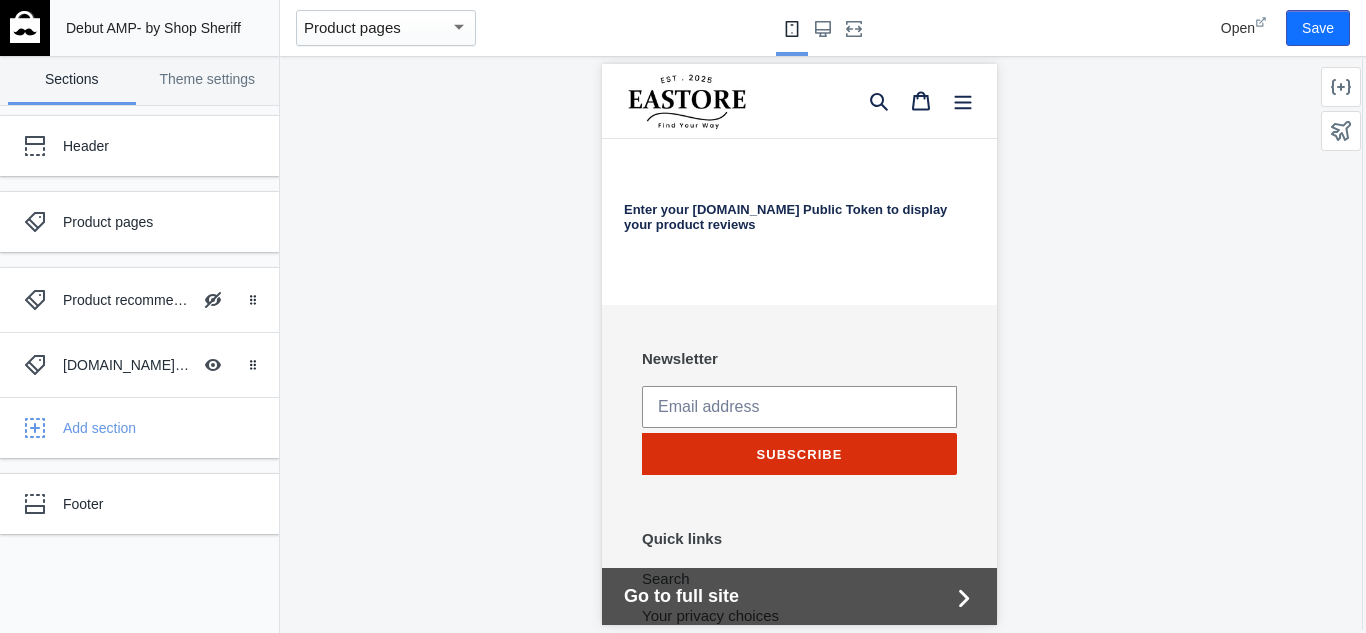 scroll, scrollTop: 2490, scrollLeft: 0, axis: vertical 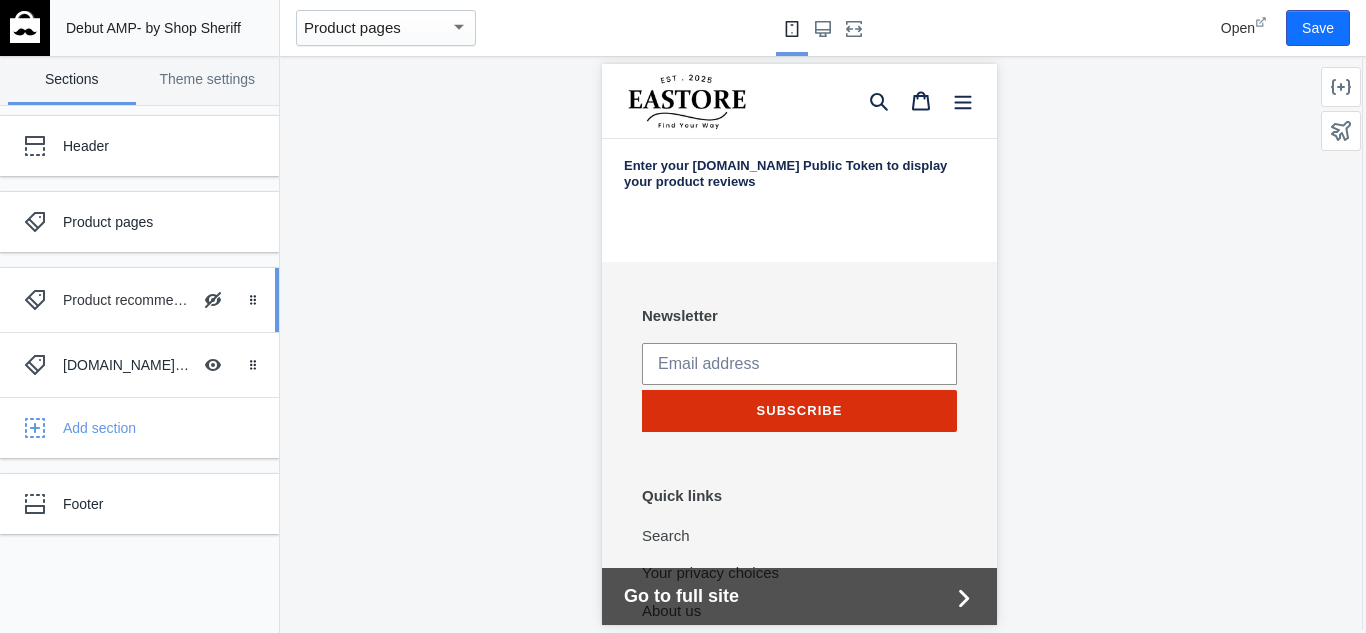 click on "Hide Image with text overlay" at bounding box center (213, 300) 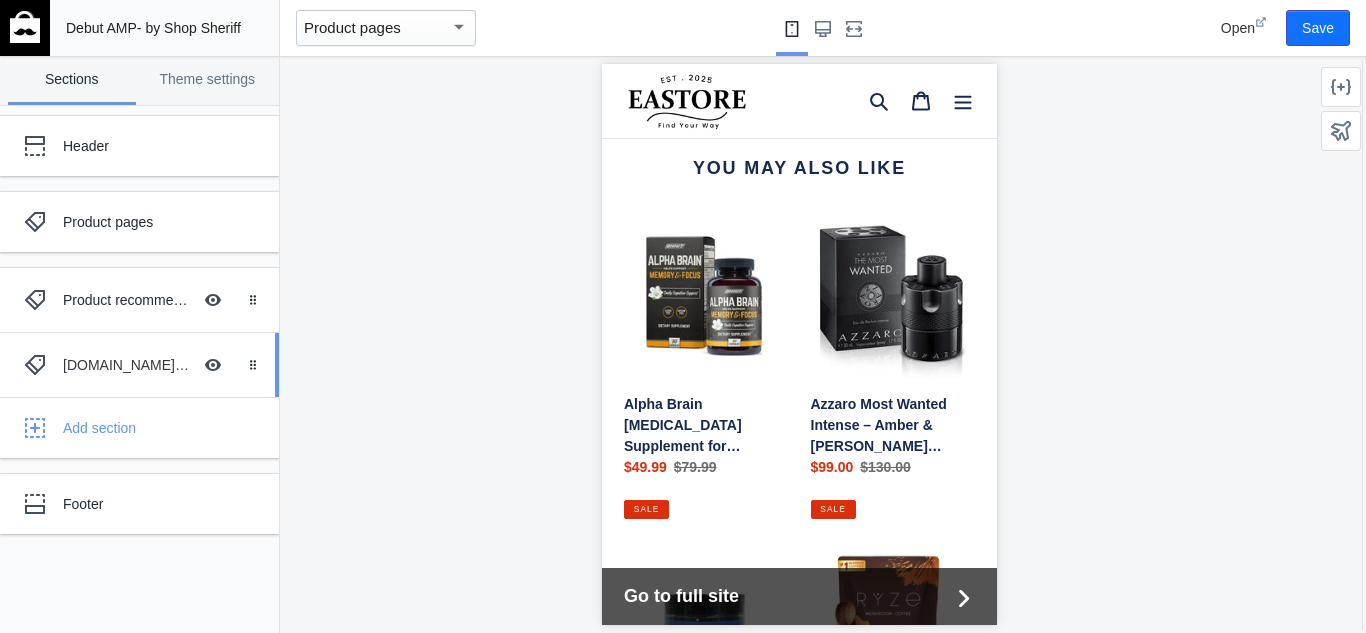 click on "Judge.me product reviews" at bounding box center [127, 365] 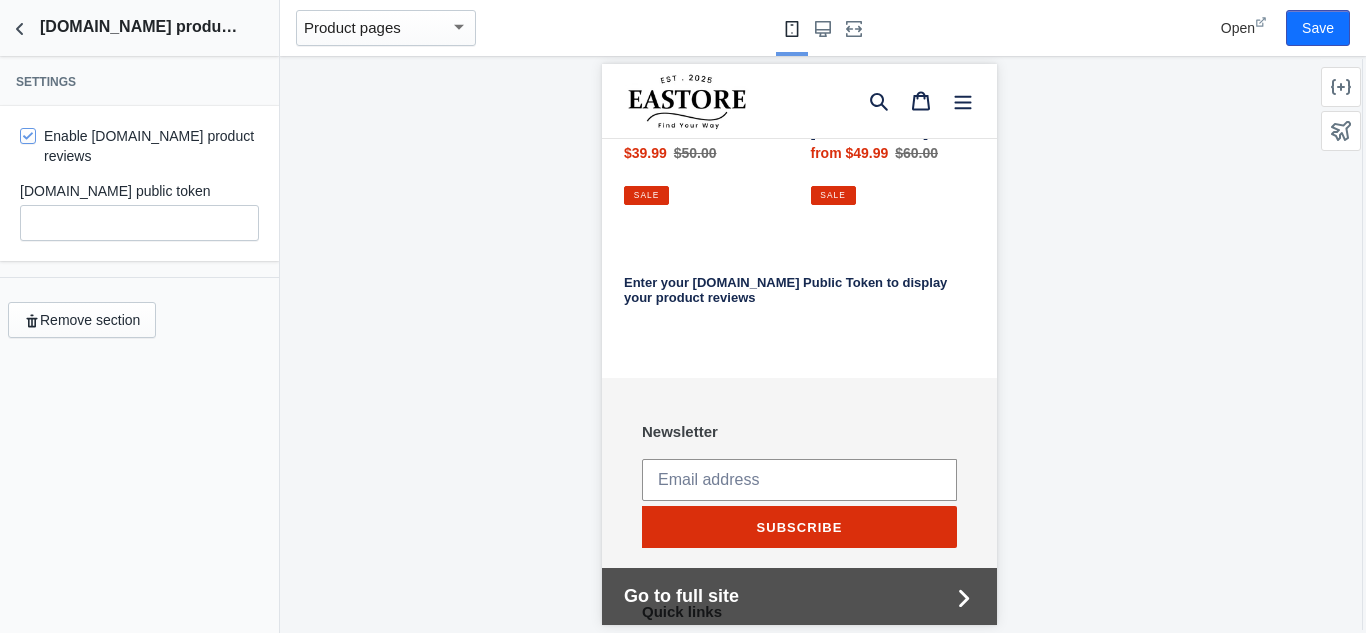 scroll, scrollTop: 3216, scrollLeft: 0, axis: vertical 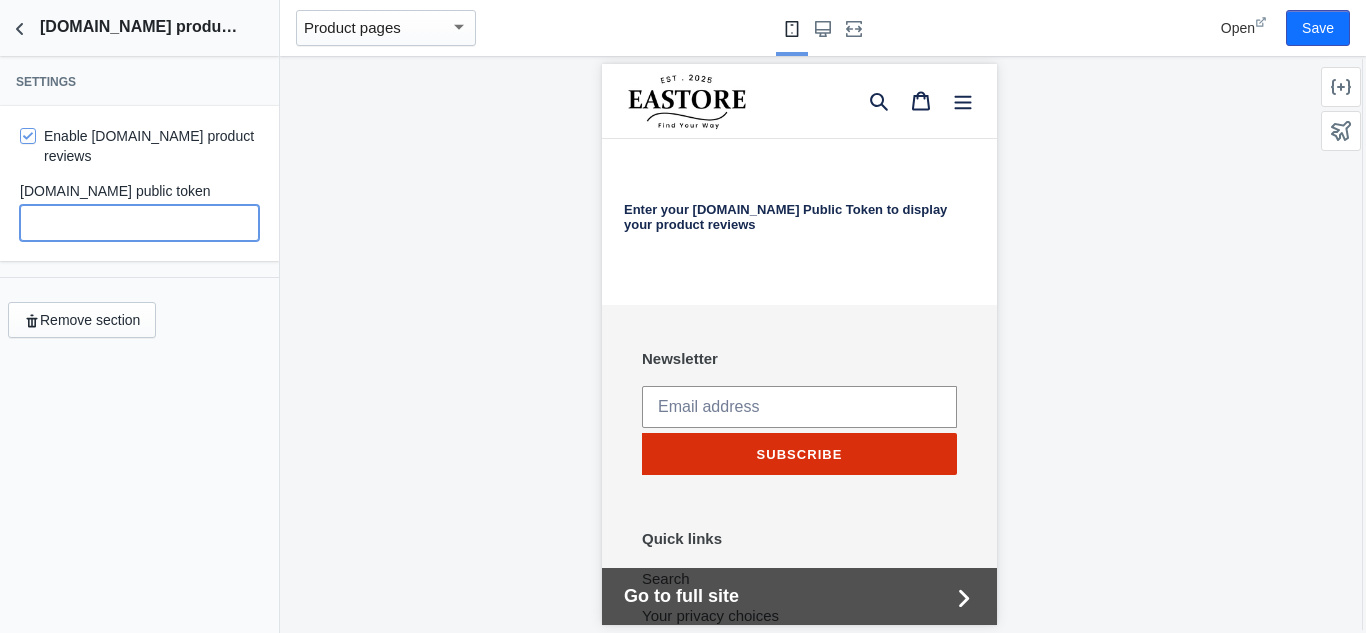 click at bounding box center (139, 223) 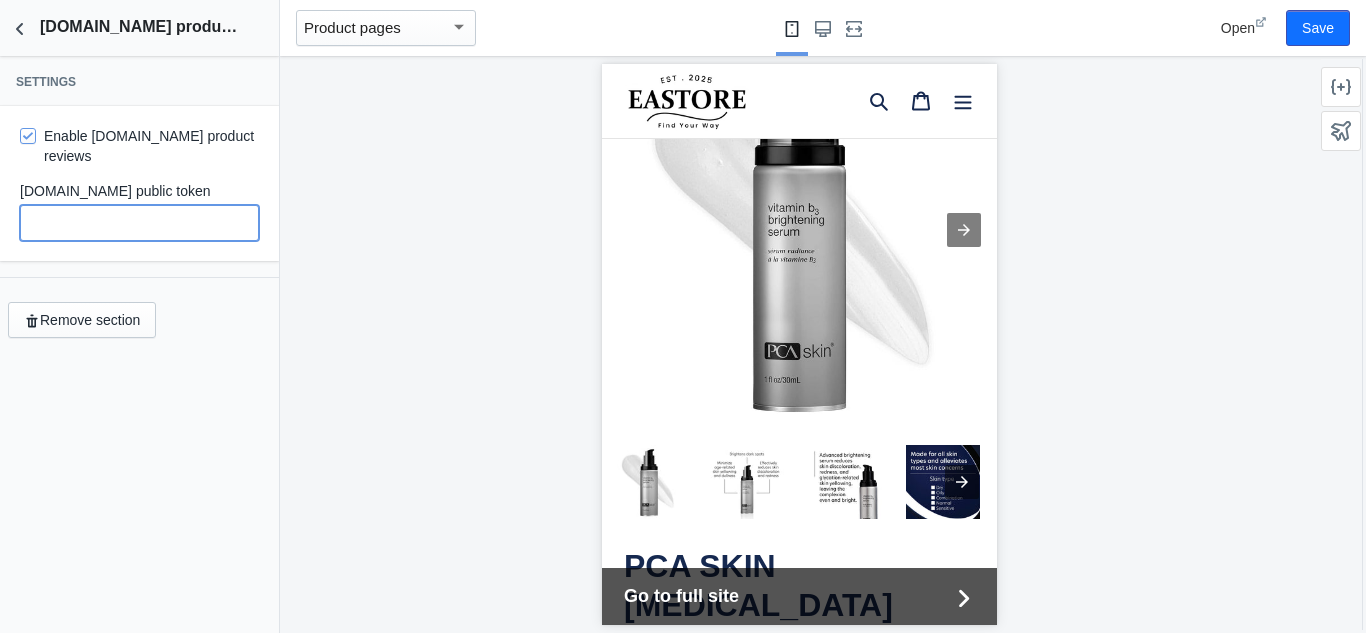 scroll, scrollTop: 0, scrollLeft: 0, axis: both 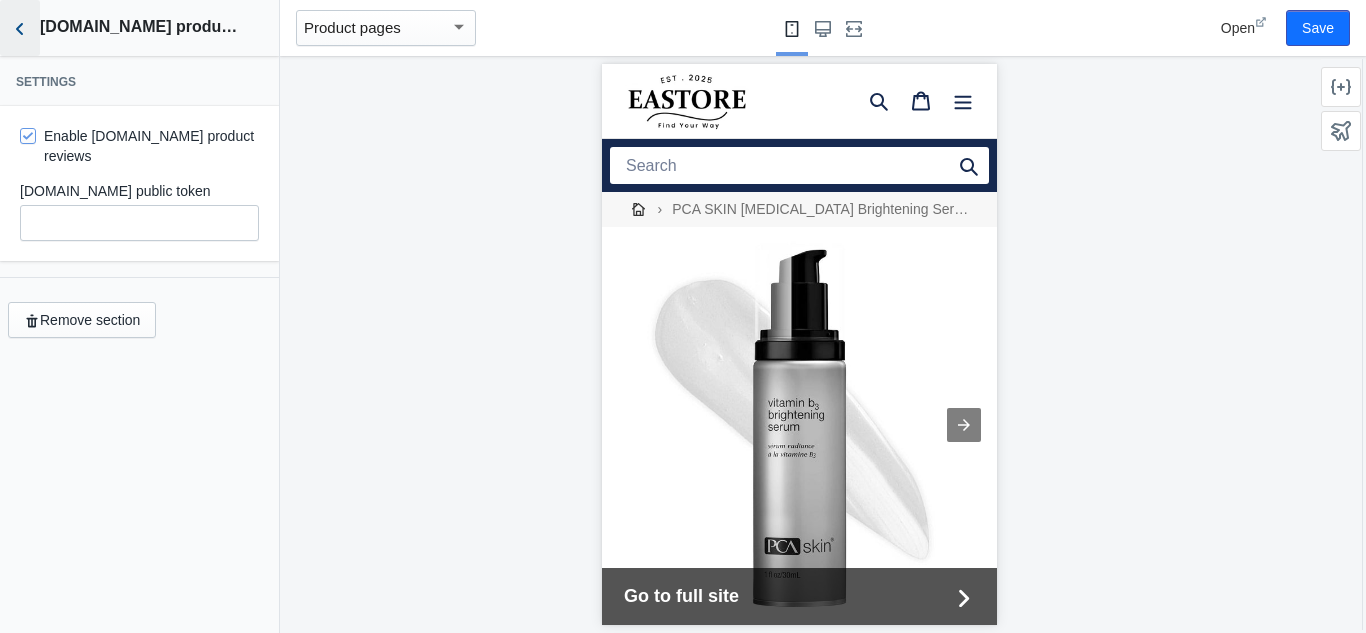 click at bounding box center (20, 28) 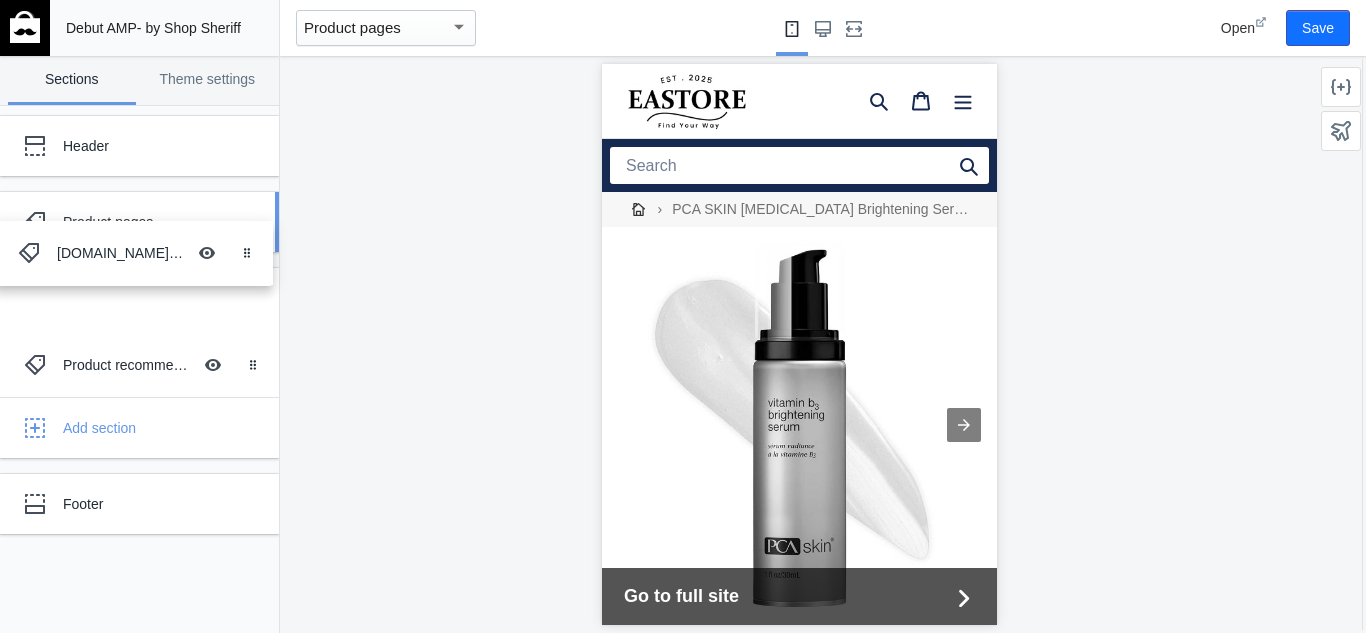 drag, startPoint x: 251, startPoint y: 362, endPoint x: 246, endPoint y: 251, distance: 111.11256 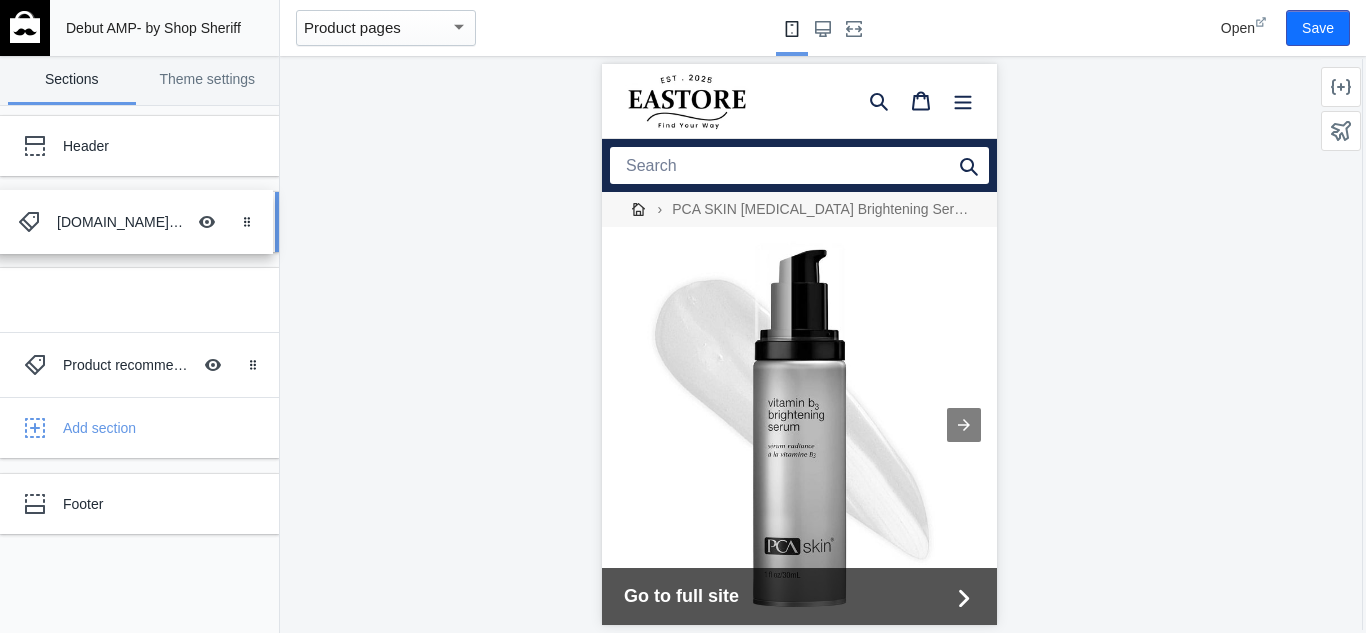 drag, startPoint x: 260, startPoint y: 305, endPoint x: 255, endPoint y: 227, distance: 78.160095 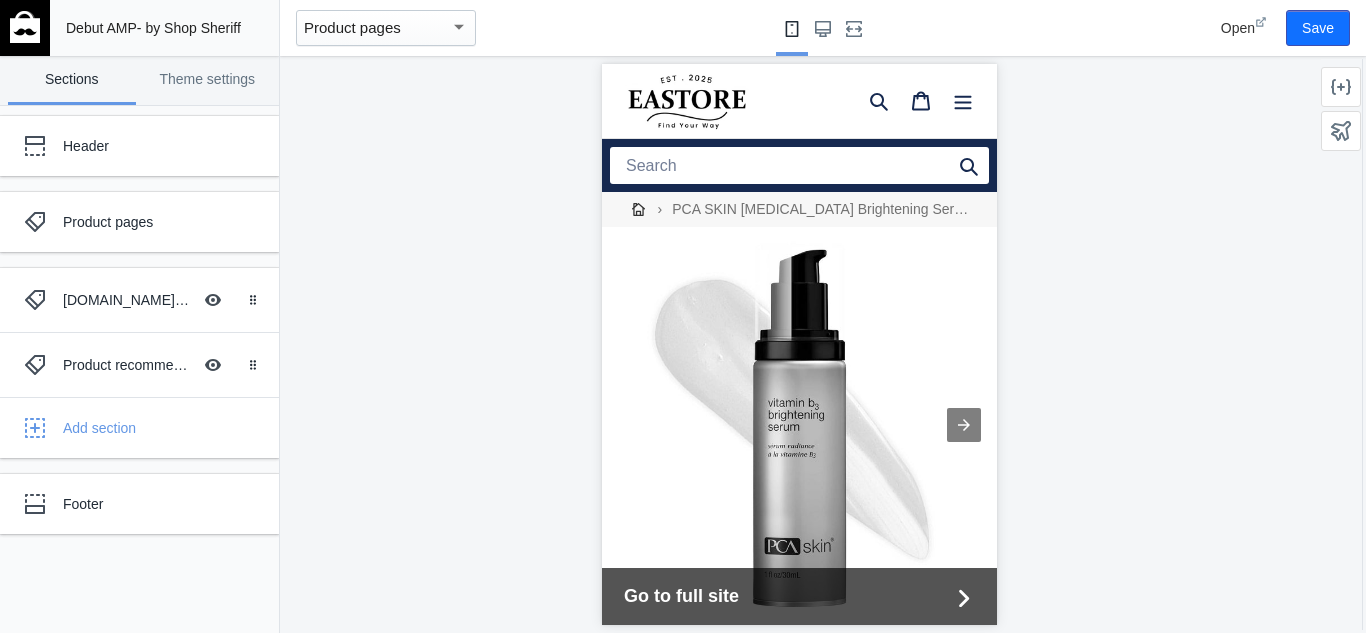 drag, startPoint x: 257, startPoint y: 300, endPoint x: 253, endPoint y: 260, distance: 40.1995 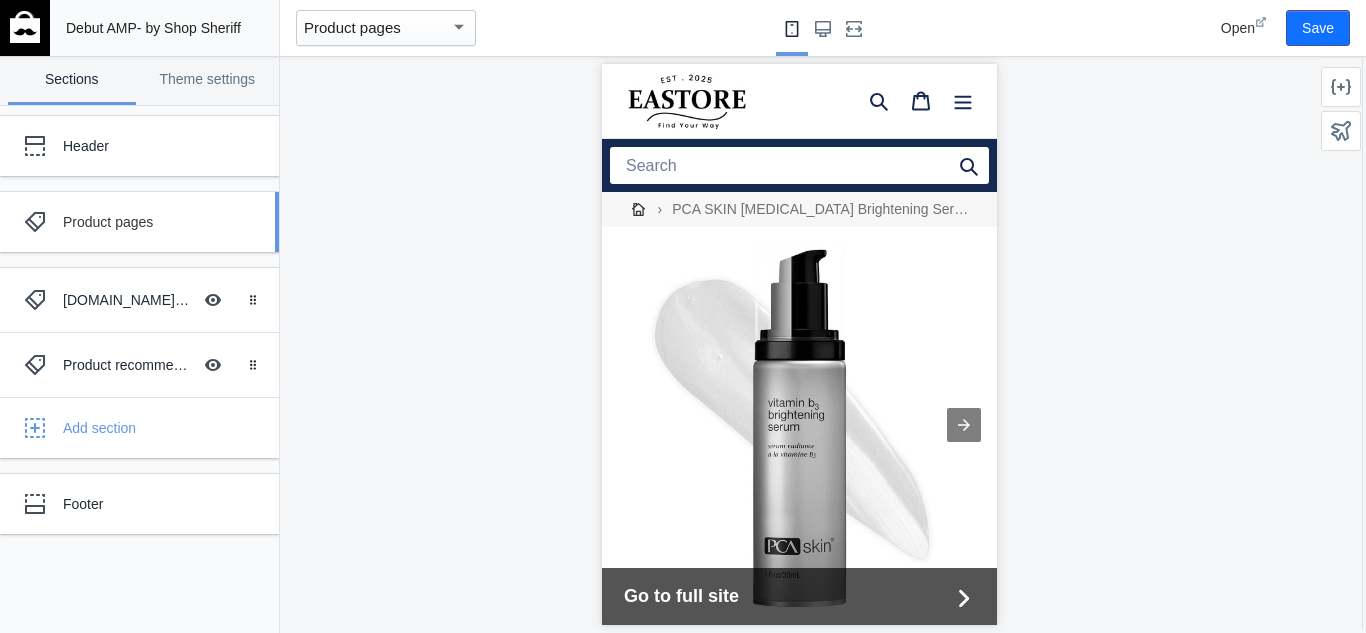 drag, startPoint x: 253, startPoint y: 260, endPoint x: 243, endPoint y: 195, distance: 65.76473 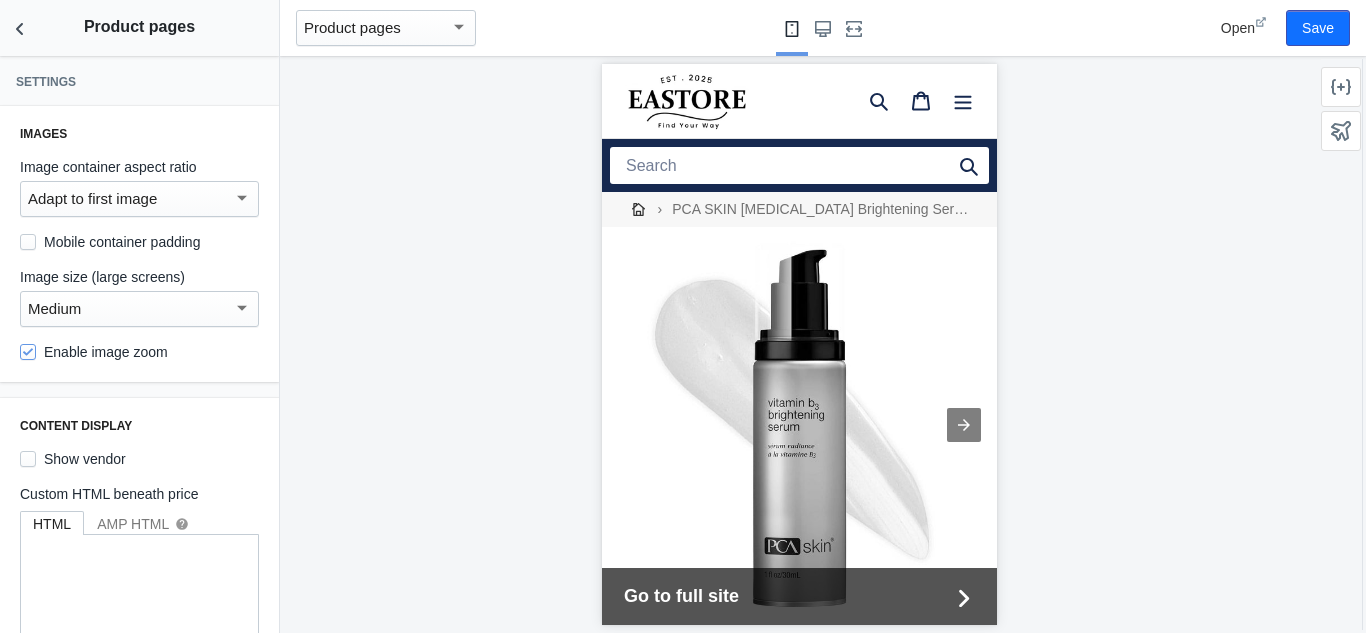 click on "Images   Image container aspect ratio   Adapt to first image   Mobile container padding   Image size (large screens)   Medium   Enable image zoom" at bounding box center (139, 244) 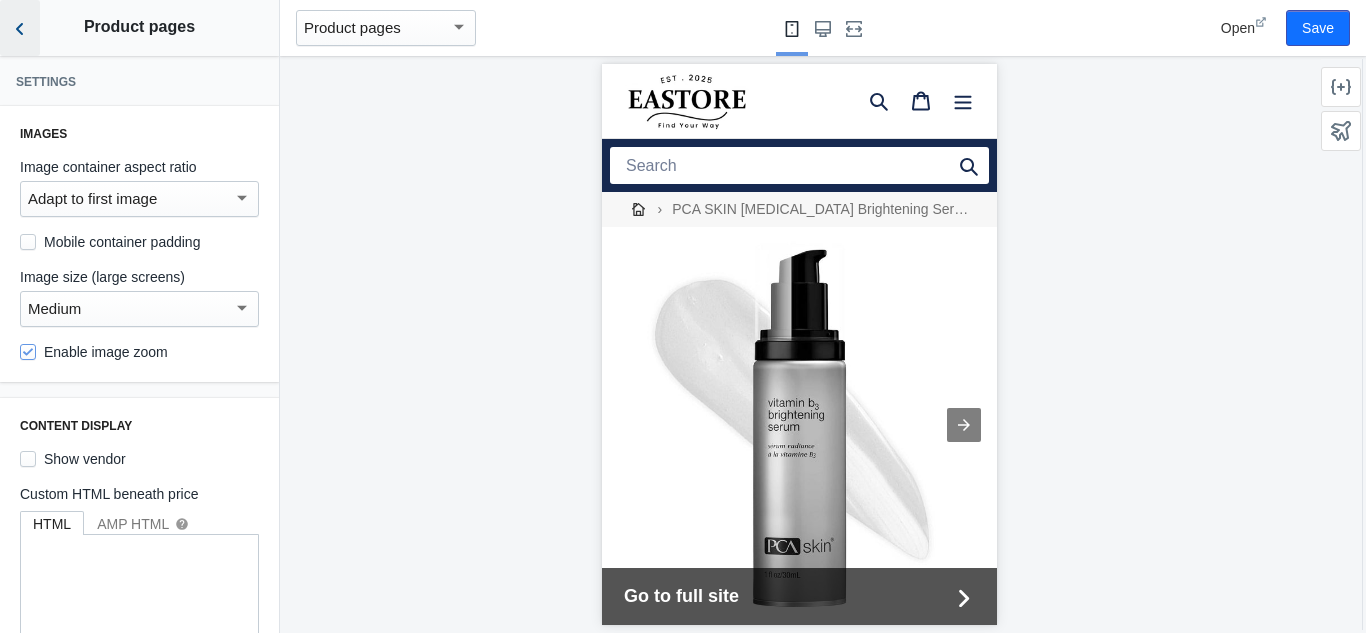 click 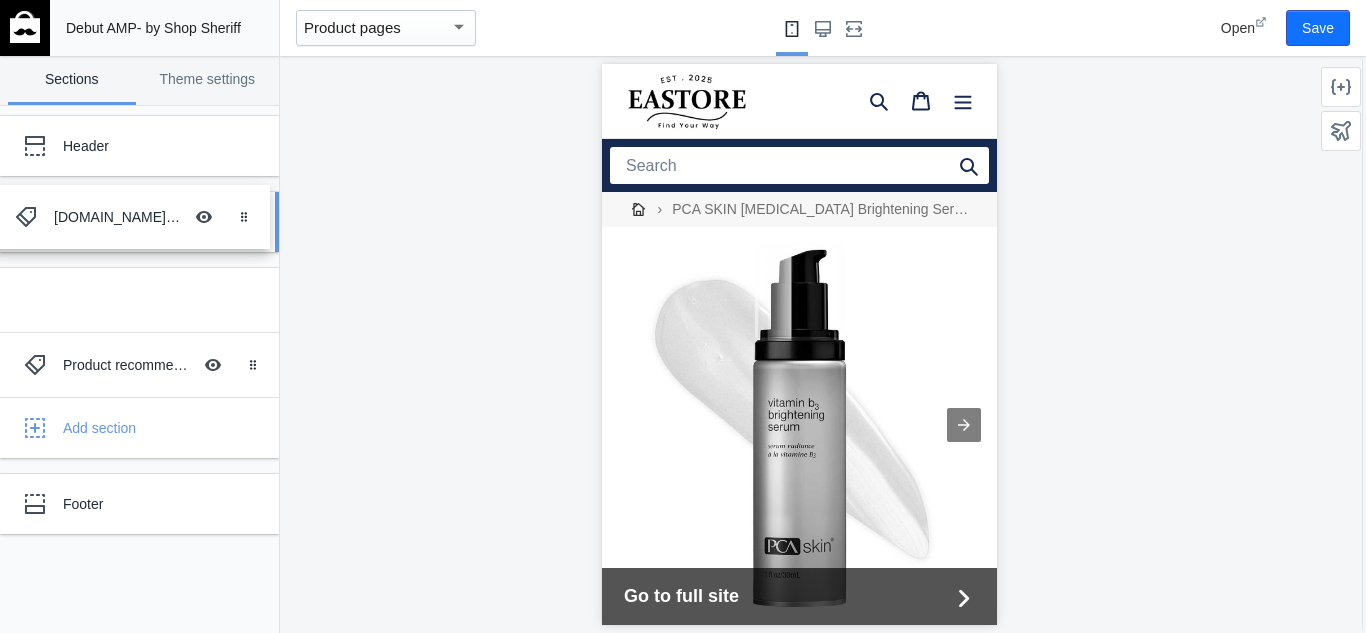 drag, startPoint x: 259, startPoint y: 317, endPoint x: 250, endPoint y: 234, distance: 83.48653 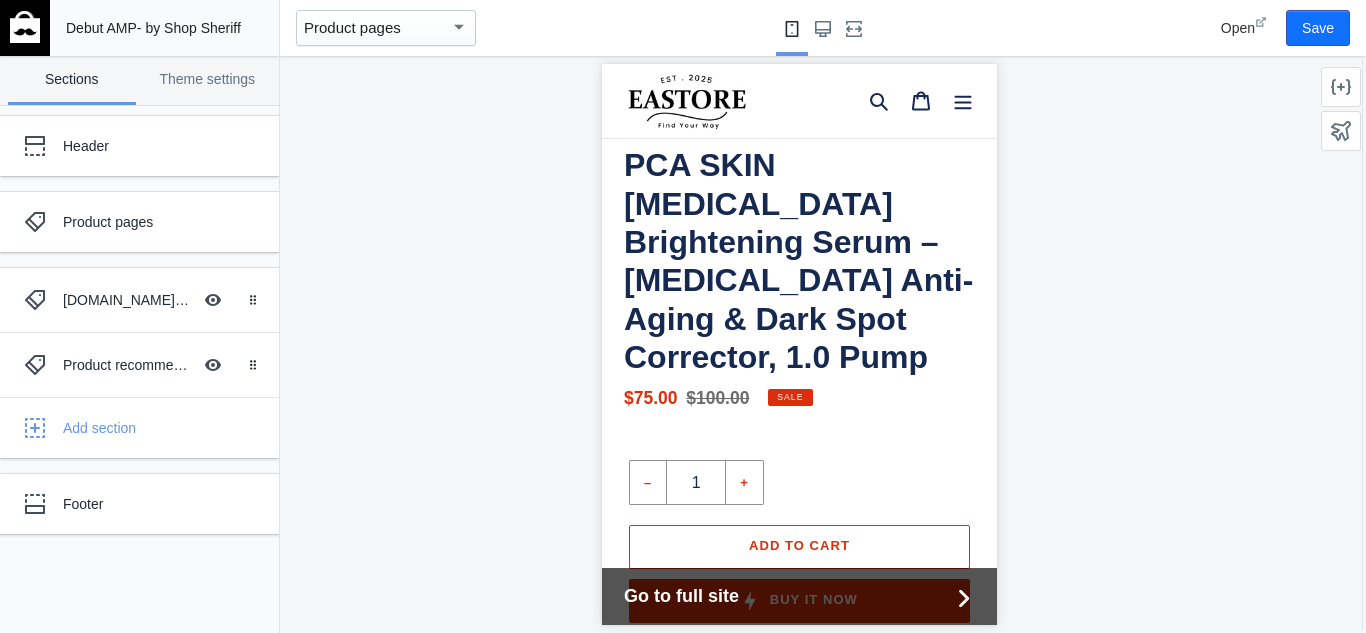 scroll, scrollTop: 597, scrollLeft: 0, axis: vertical 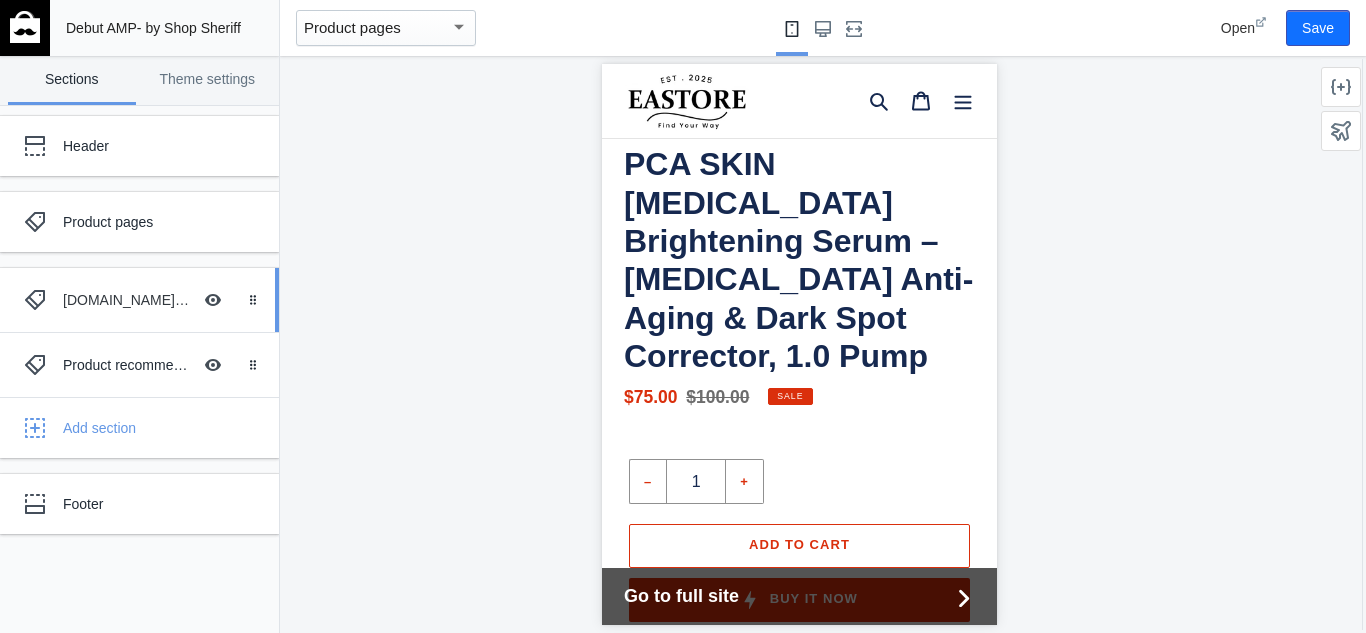 click on "Judge.me product reviews  Hide Image with text overlay" at bounding box center [125, 300] 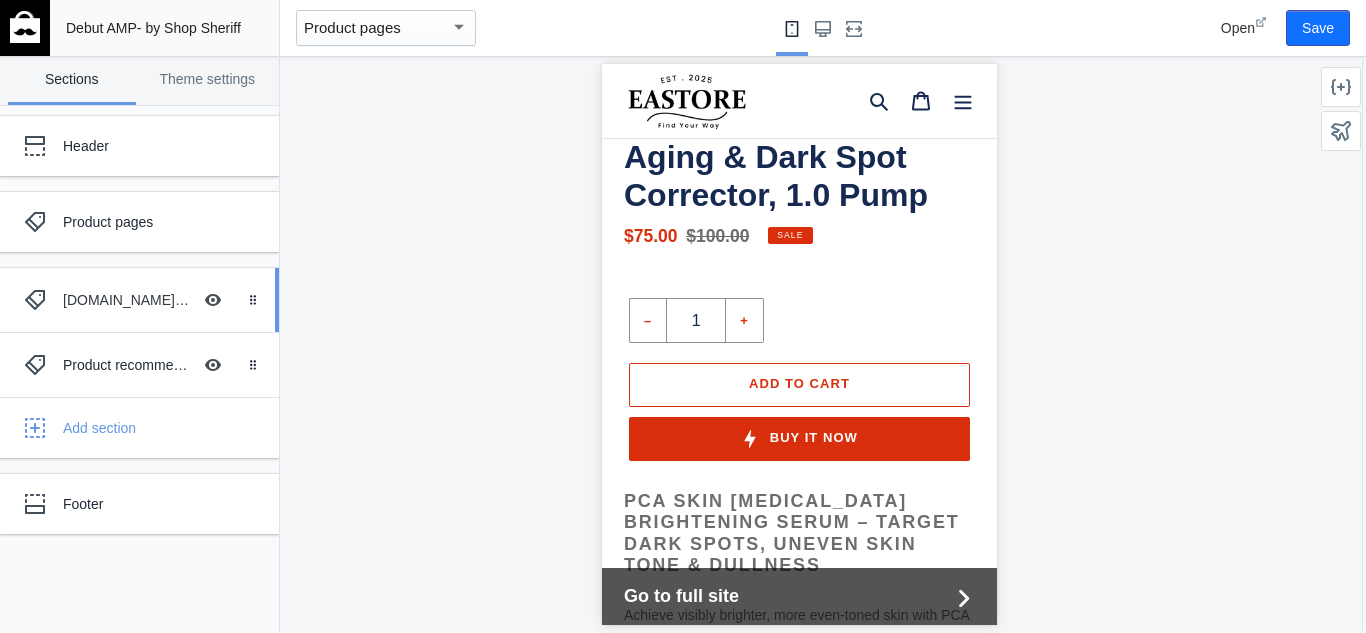 scroll, scrollTop: 35, scrollLeft: 0, axis: vertical 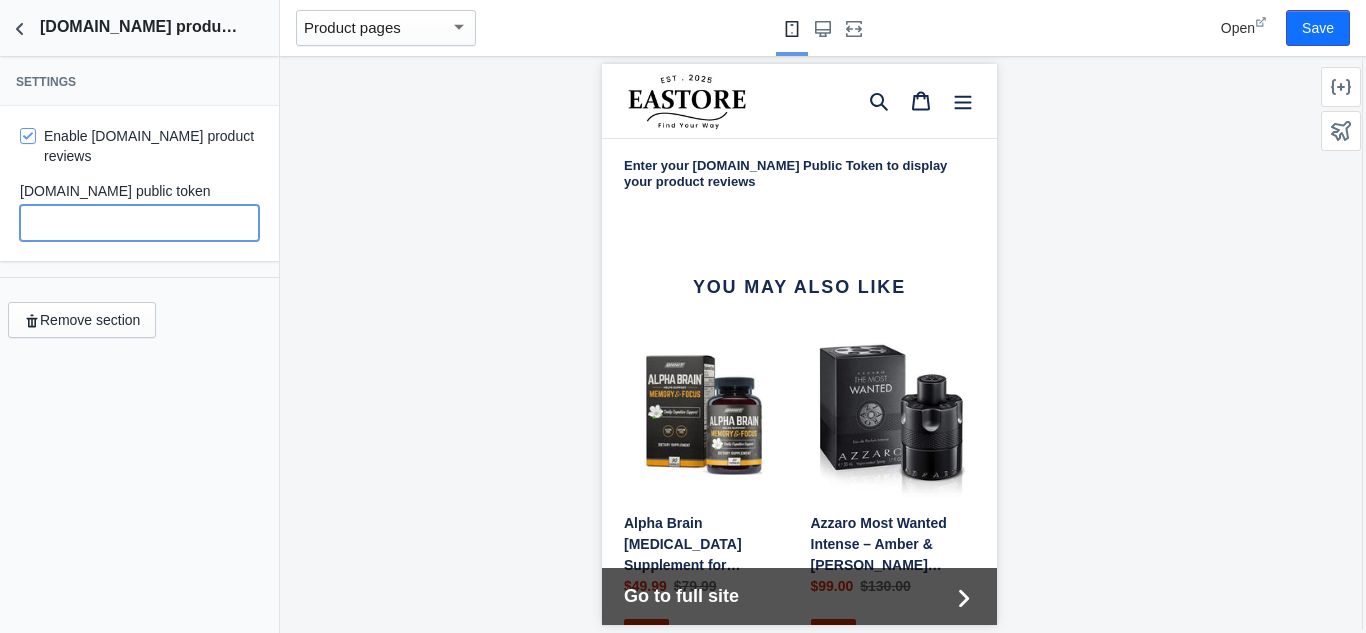click at bounding box center (139, 223) 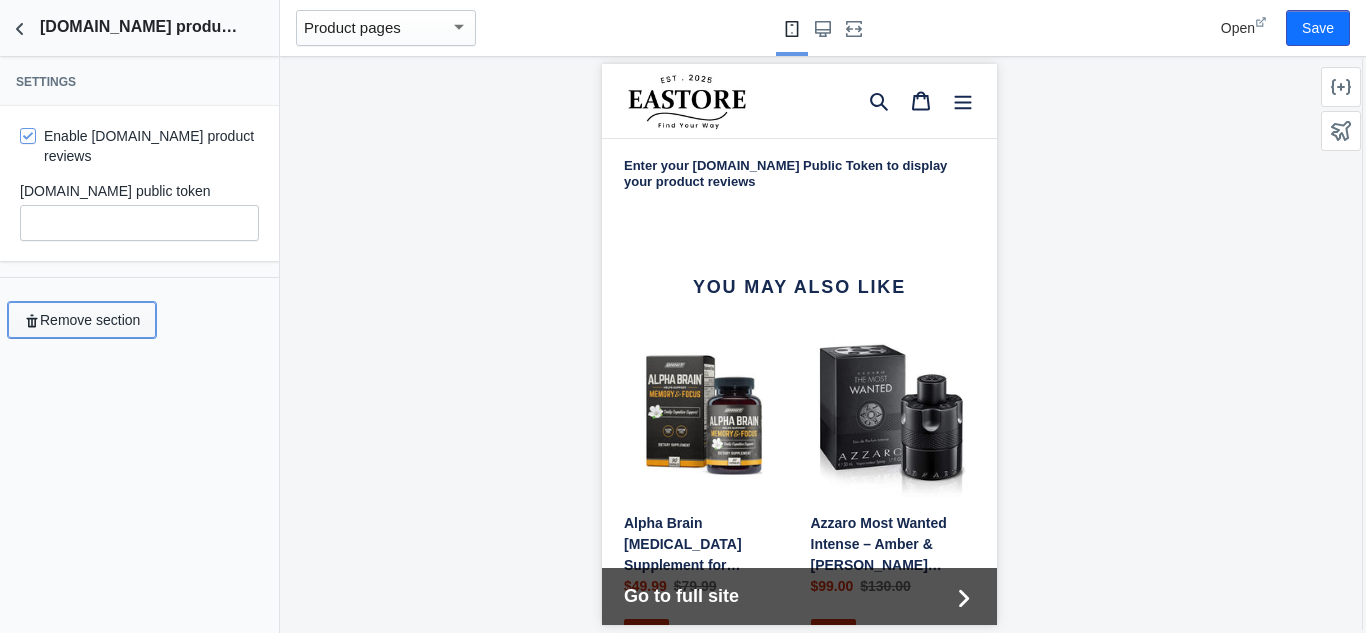 click on "Remove section" at bounding box center [82, 320] 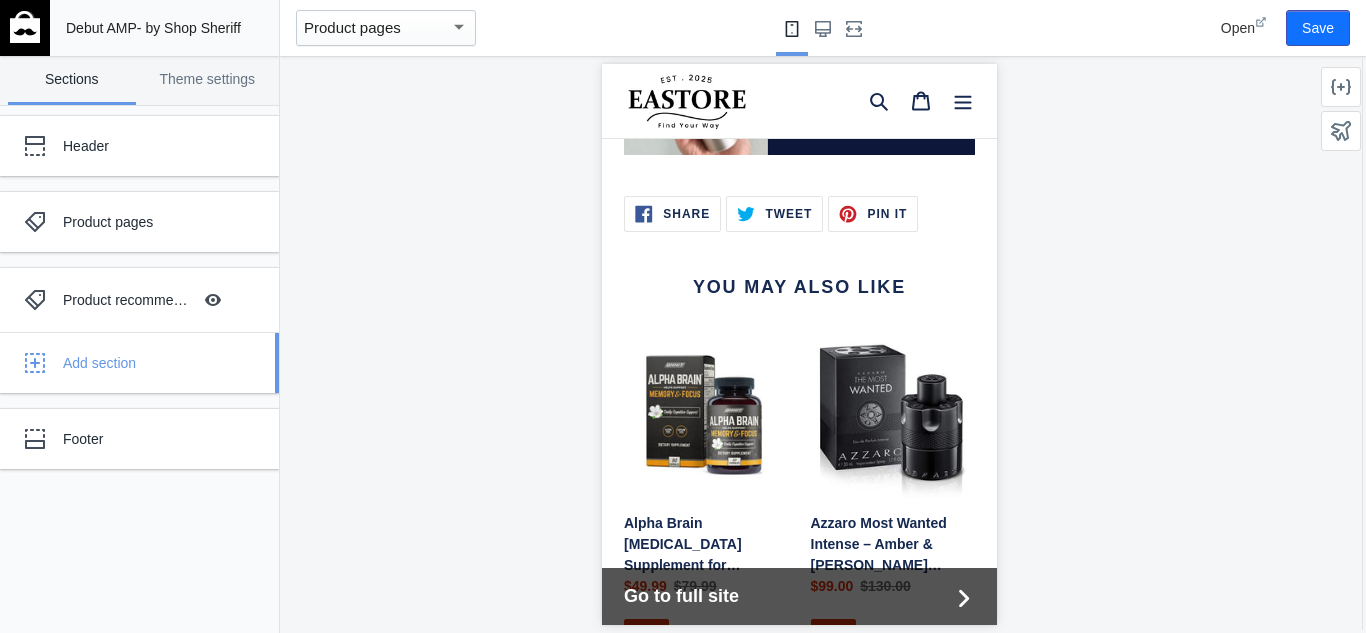click on "Add section" at bounding box center (163, 363) 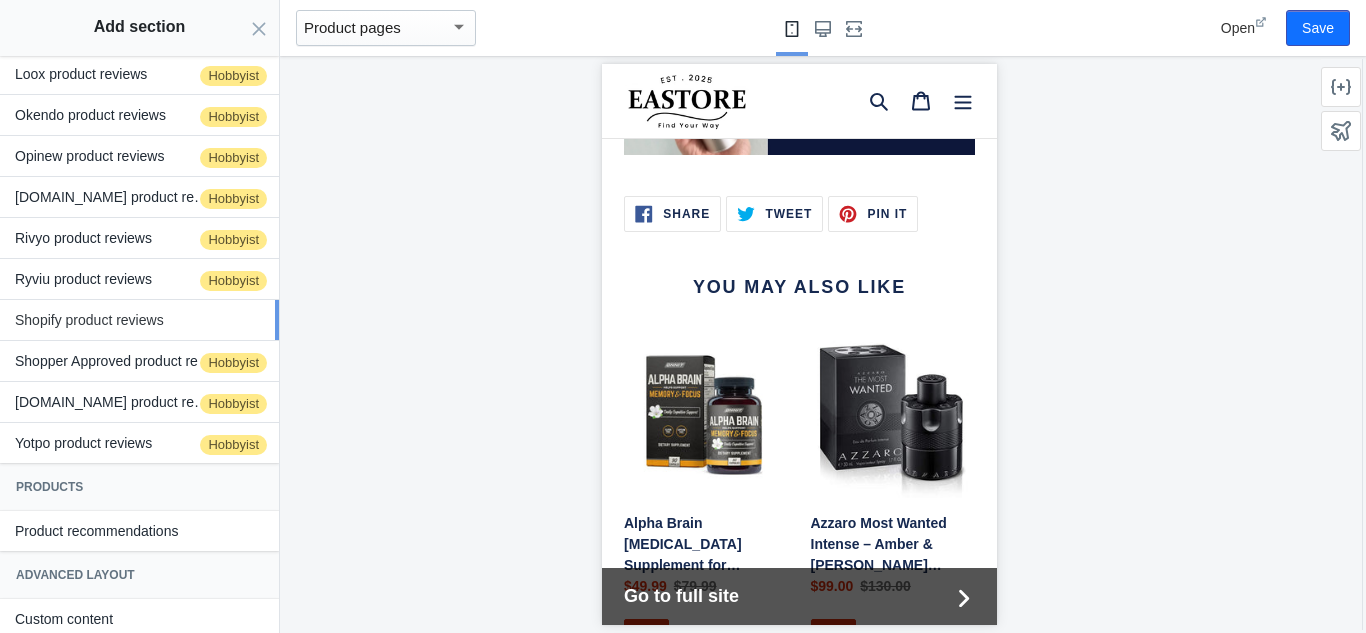 scroll, scrollTop: 443, scrollLeft: 0, axis: vertical 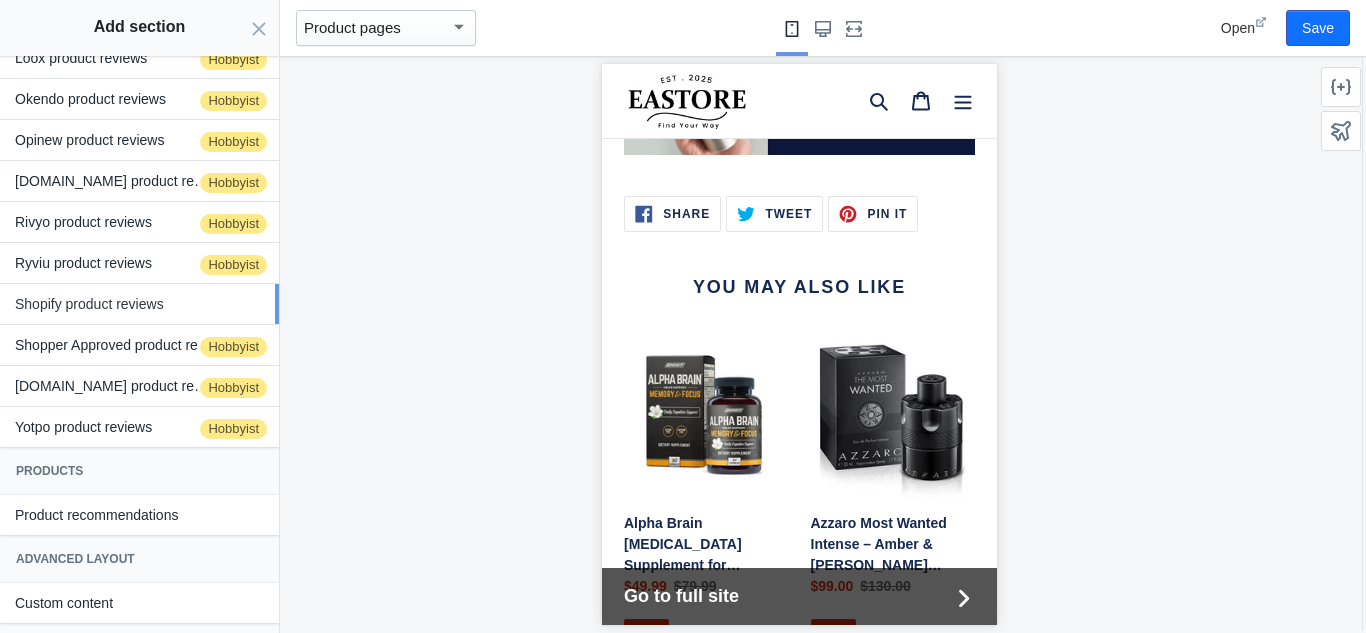 click on "Shopify product reviews" 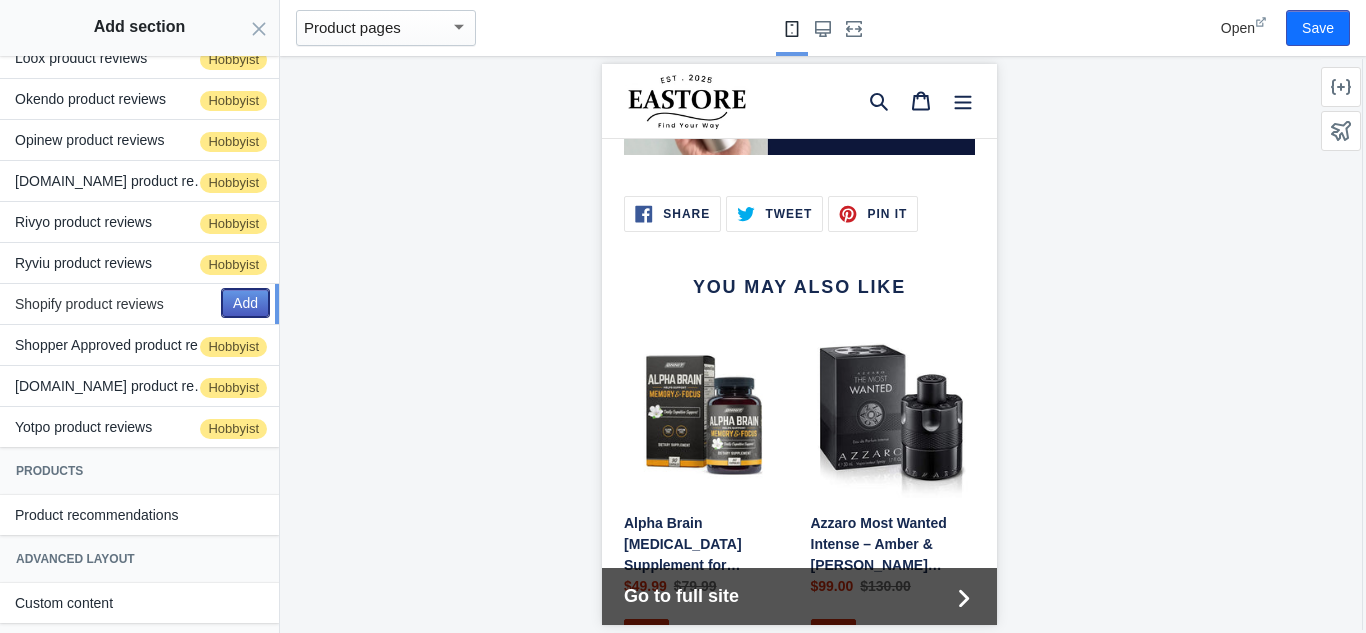 click on "Add" 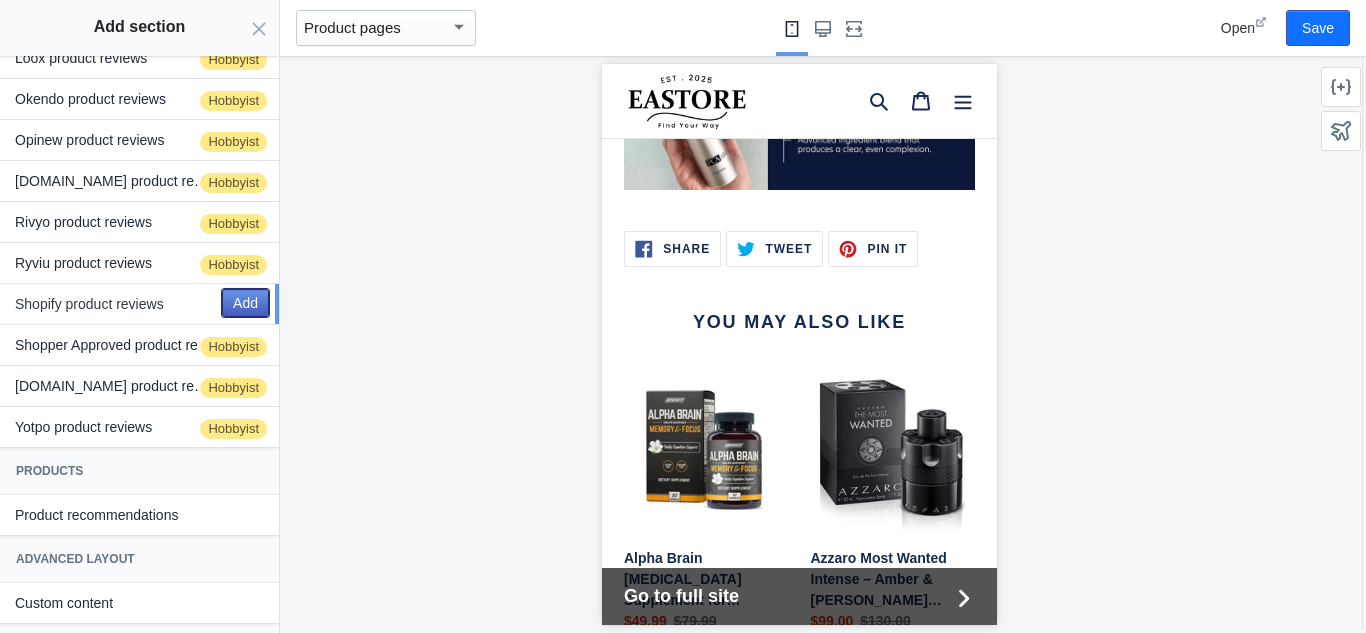 scroll, scrollTop: 2469, scrollLeft: 0, axis: vertical 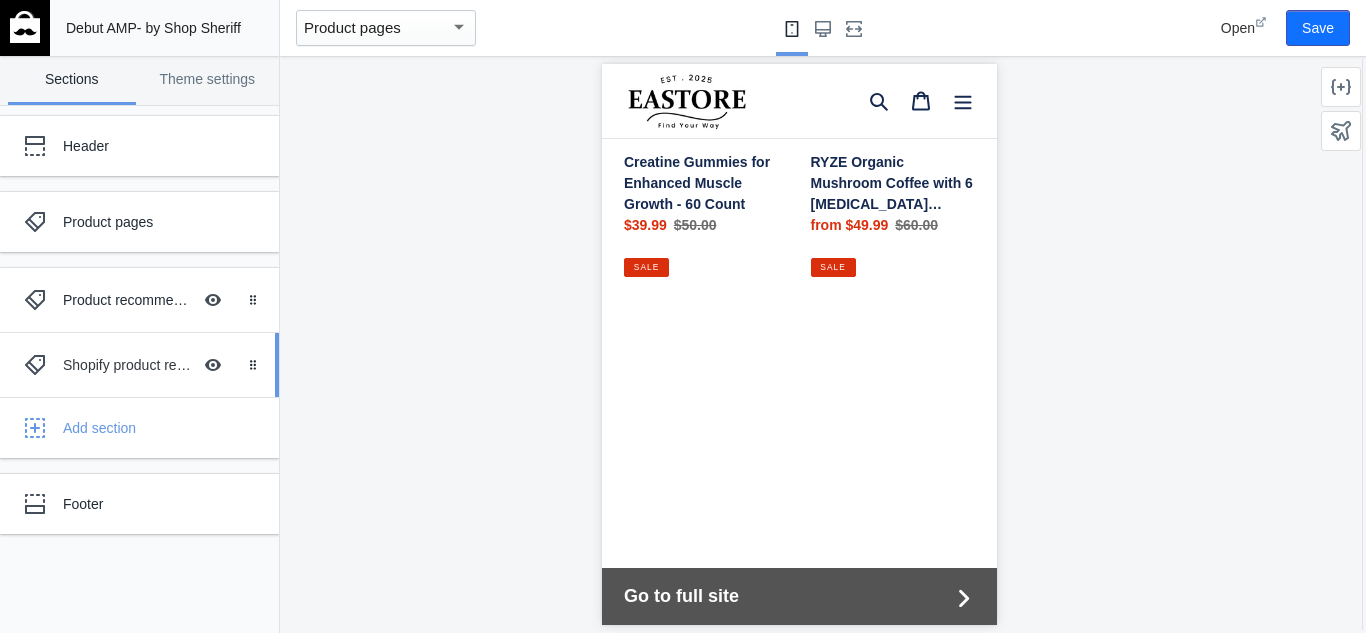 click on "Shopify product reviews" at bounding box center [127, 365] 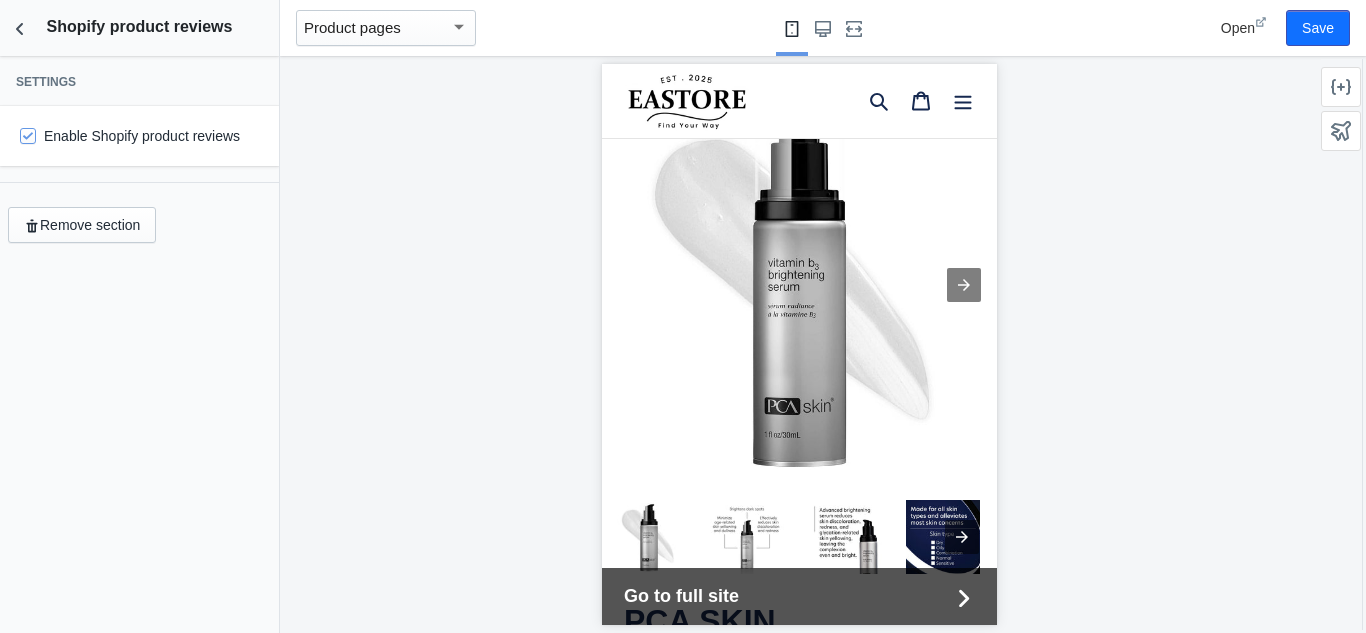 scroll, scrollTop: 49, scrollLeft: 0, axis: vertical 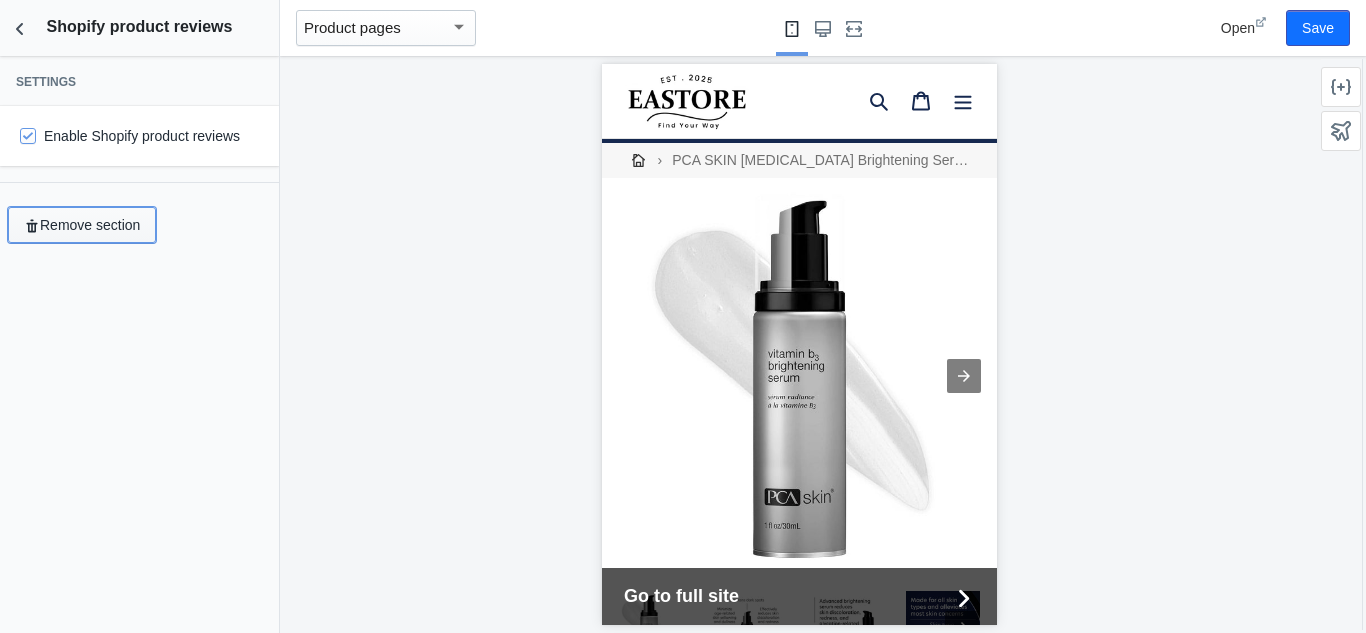 click on "Remove section" at bounding box center [82, 225] 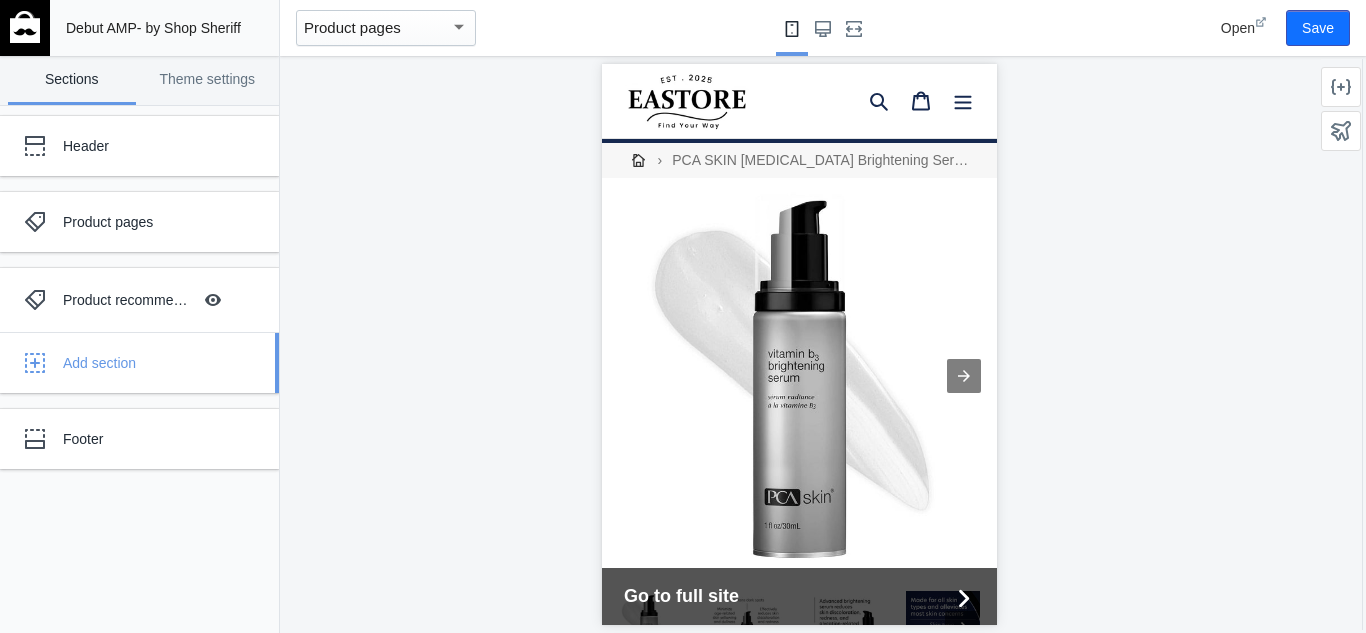 click on "Add section" at bounding box center [139, 363] 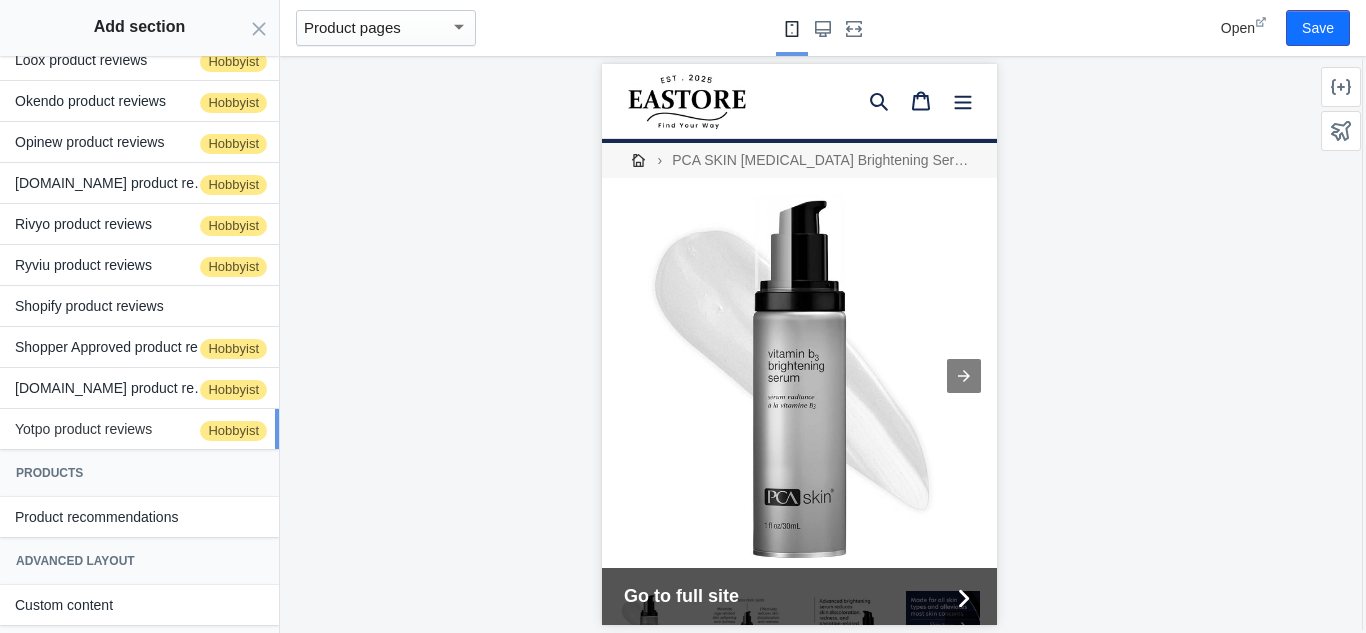 scroll, scrollTop: 443, scrollLeft: 0, axis: vertical 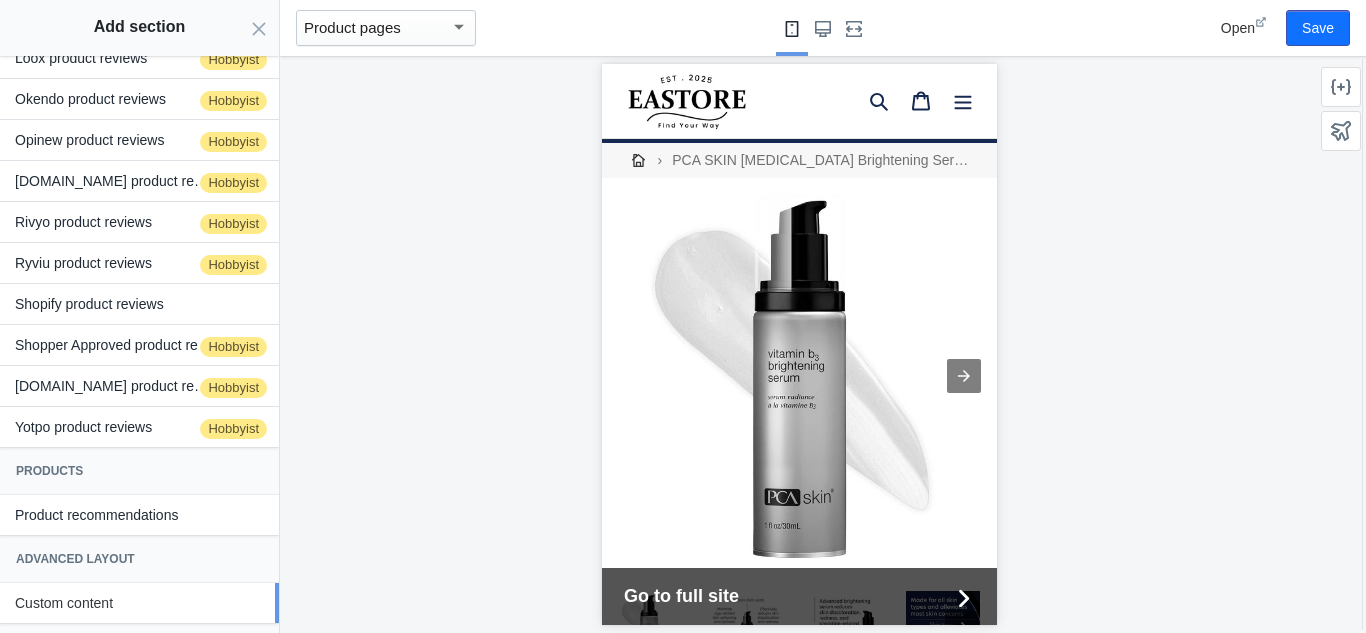 click on "Custom content" 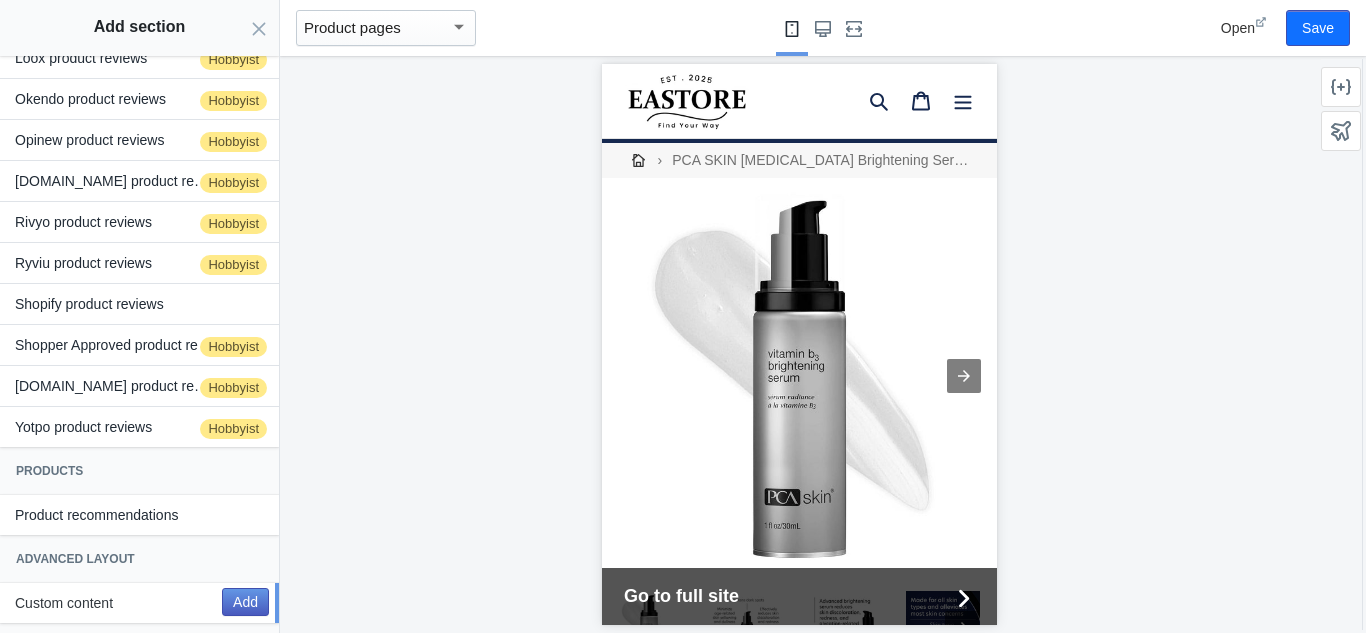 scroll, scrollTop: 225, scrollLeft: 0, axis: vertical 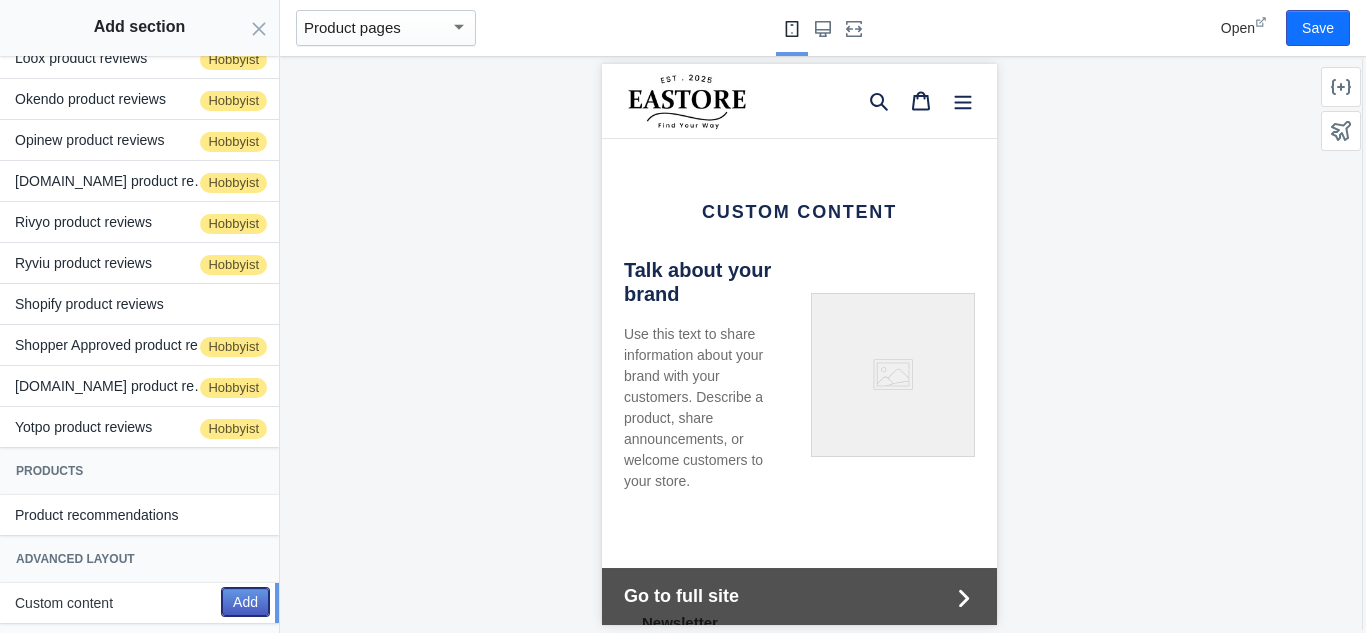 click on "Add" 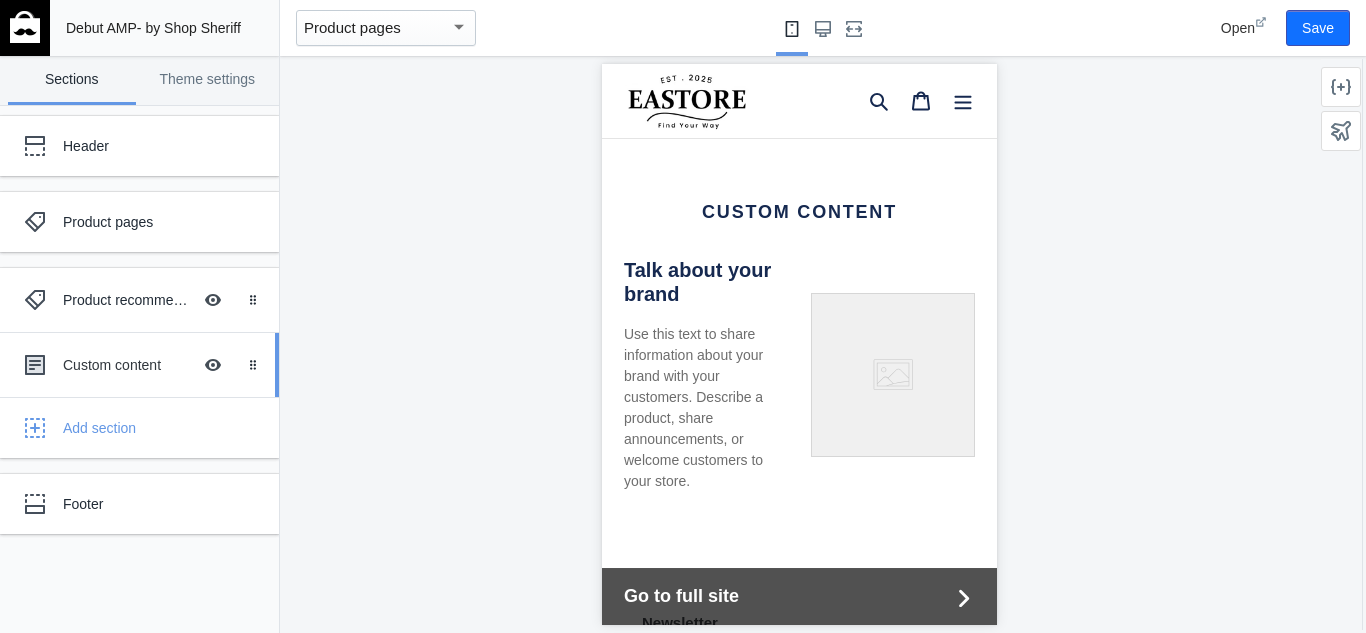click on "Custom content  Hide Image with text overlay" at bounding box center [125, 365] 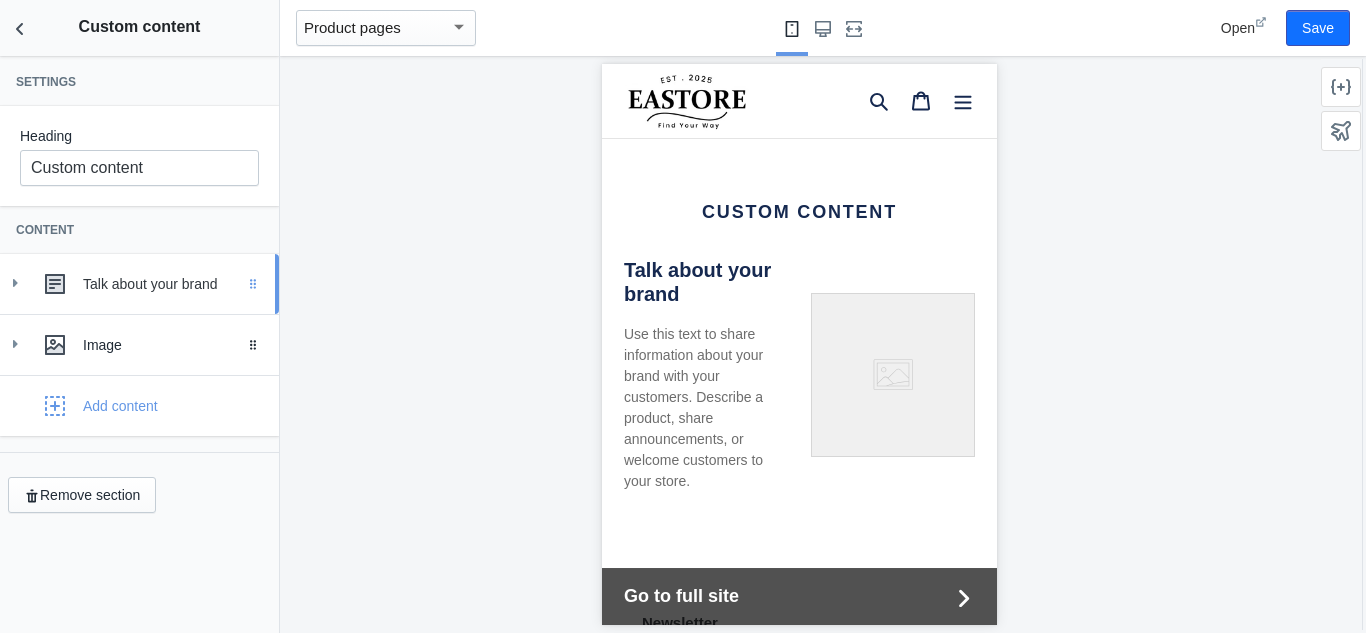 click on "Drag to reorder" 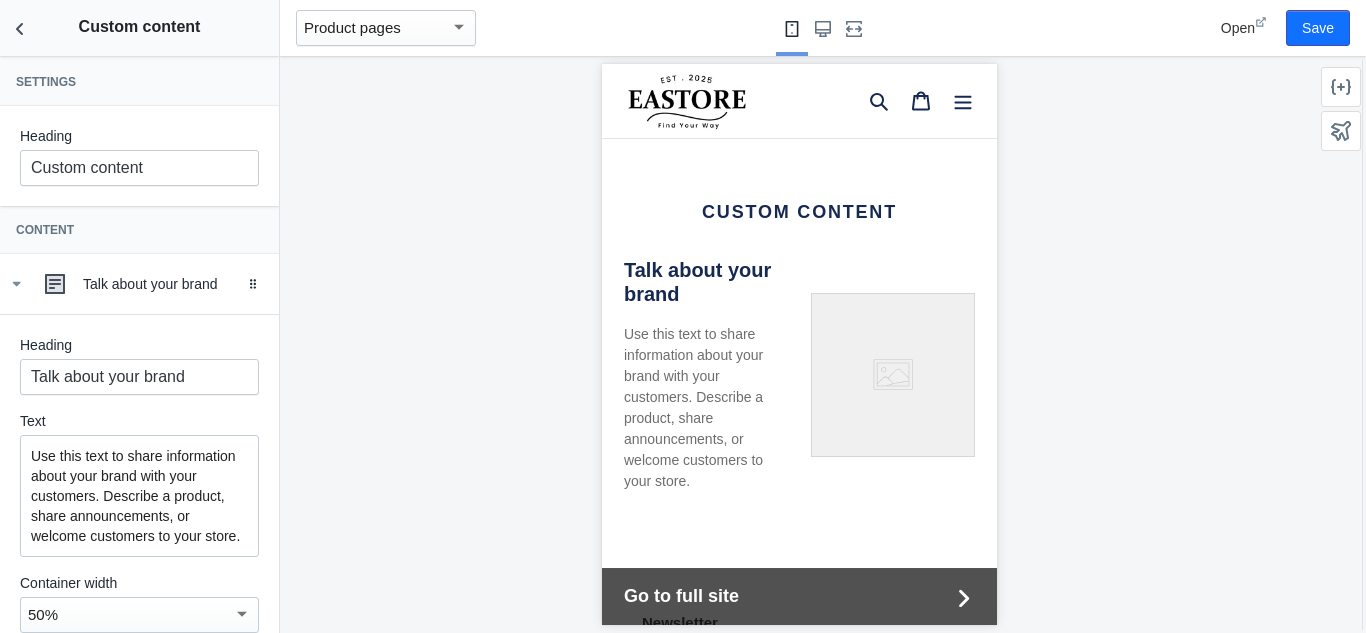 scroll, scrollTop: 444, scrollLeft: 0, axis: vertical 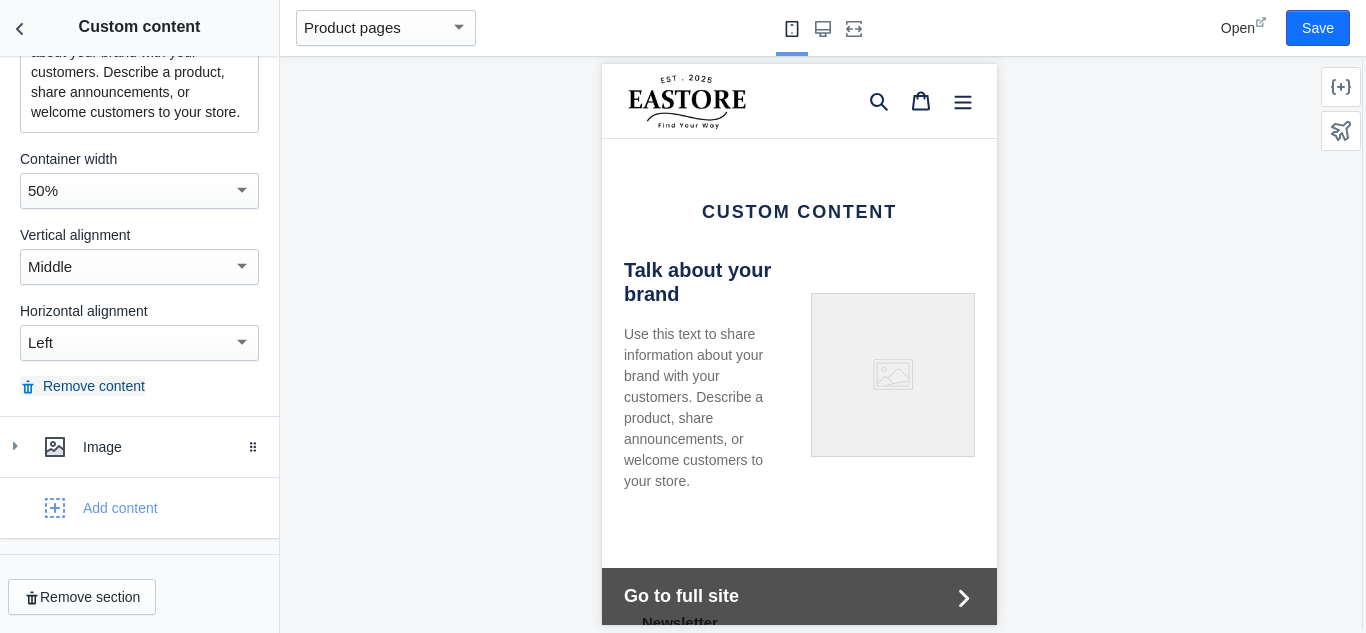 click on "Remove content" at bounding box center [82, 386] 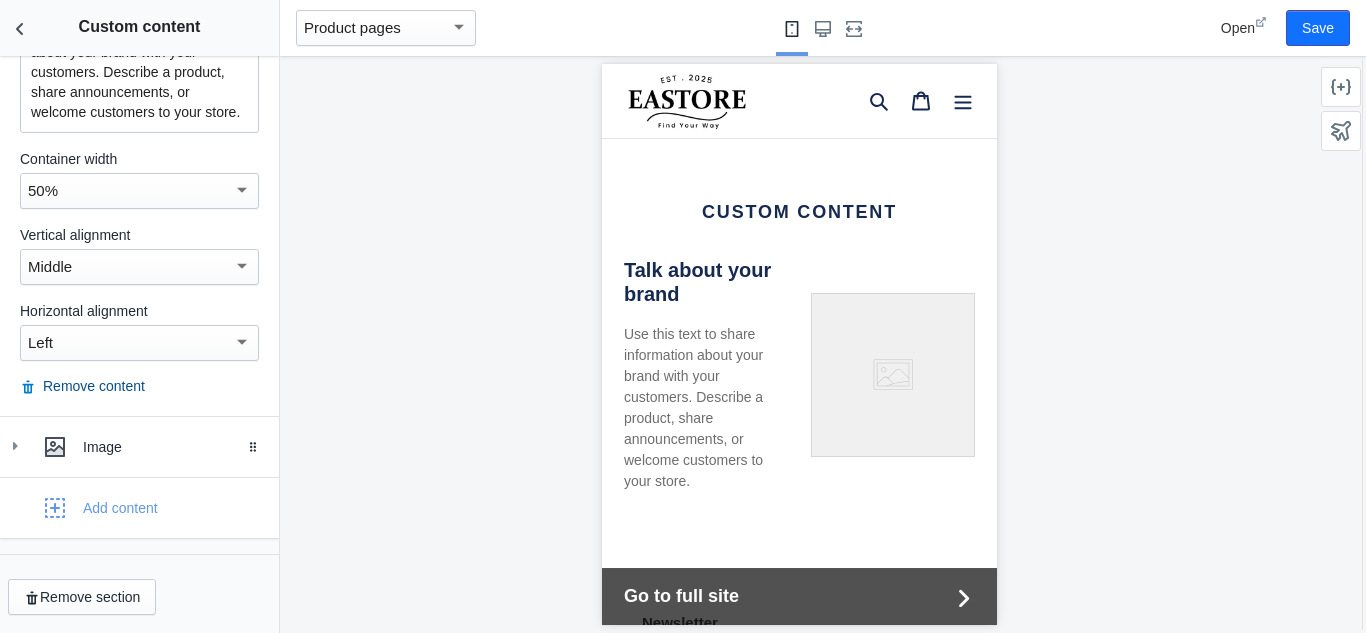 scroll, scrollTop: 0, scrollLeft: 0, axis: both 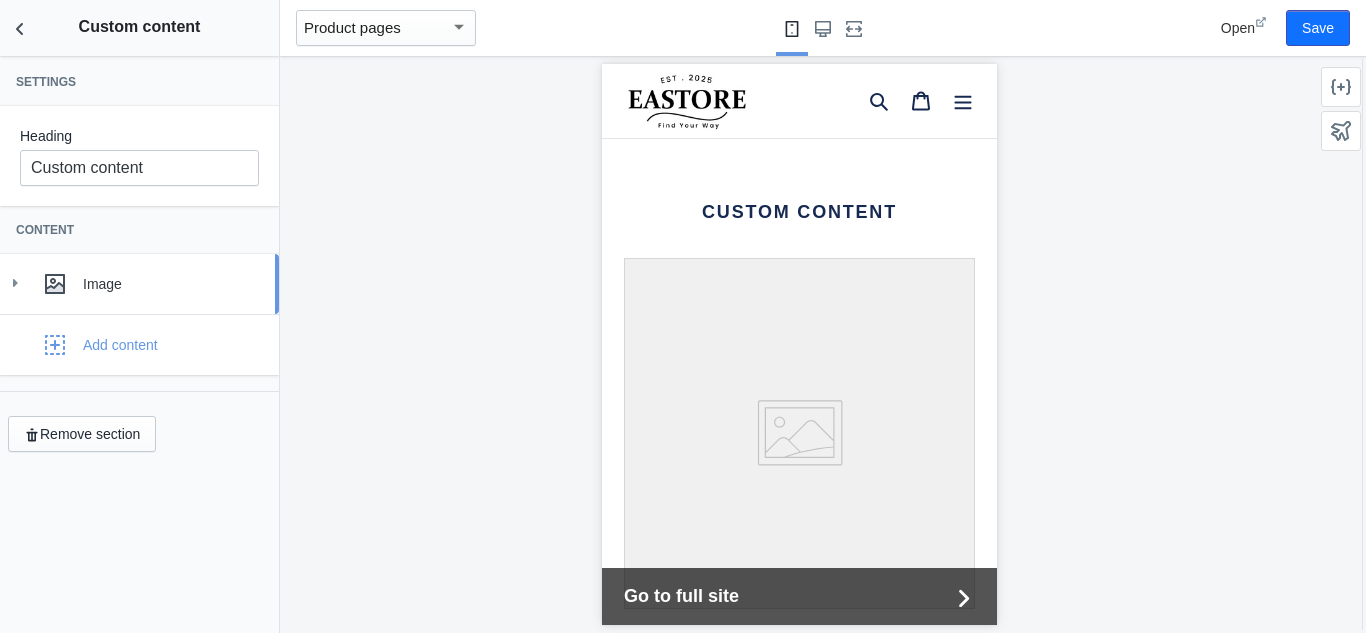 click on "Image" at bounding box center (139, 284) 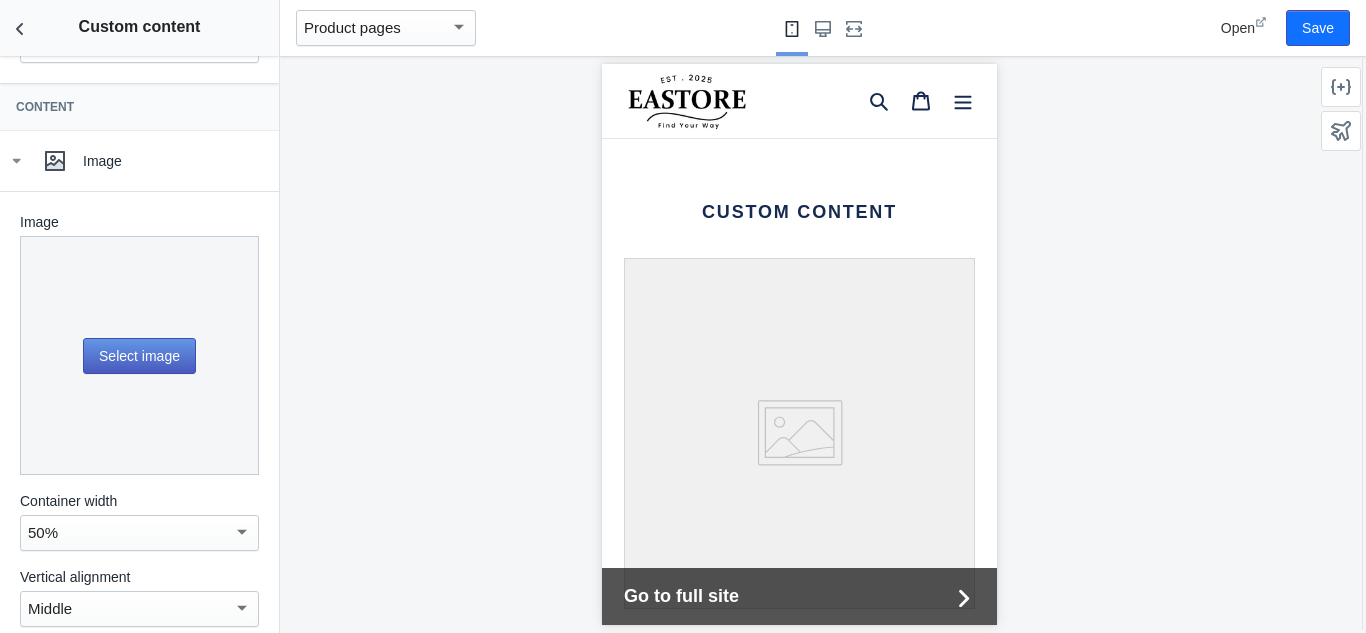 scroll, scrollTop: 313, scrollLeft: 0, axis: vertical 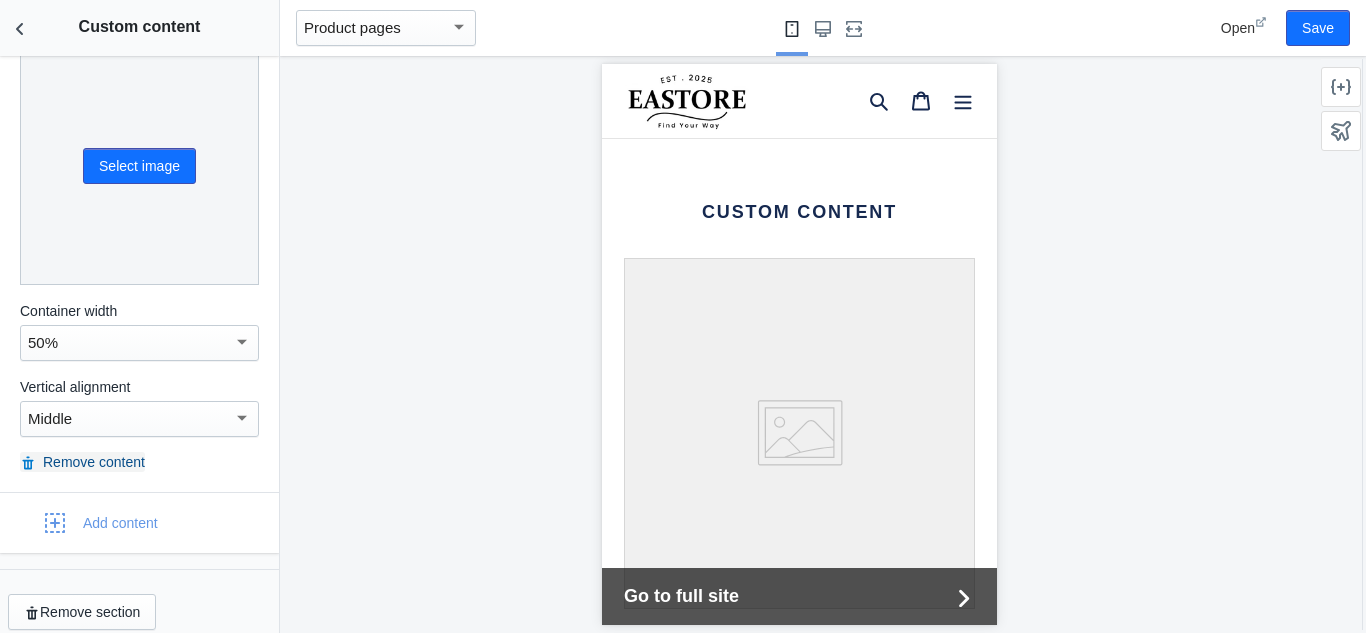 click on "Remove content" at bounding box center [82, 462] 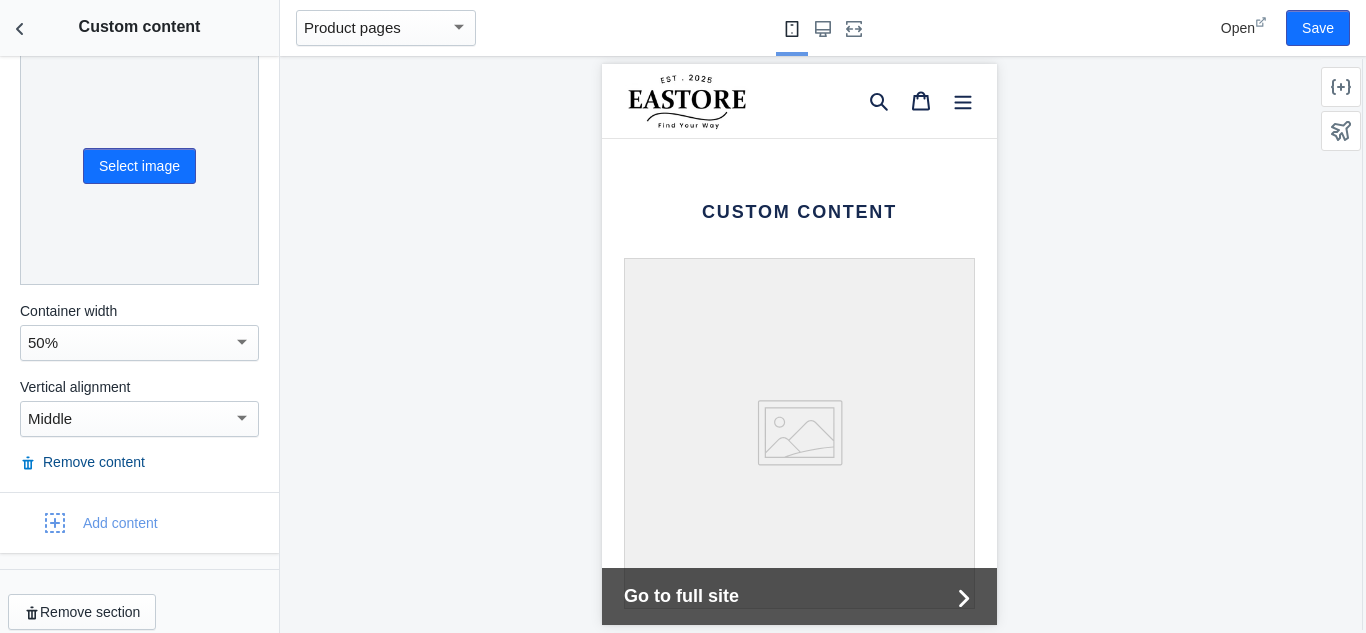 scroll, scrollTop: 0, scrollLeft: 0, axis: both 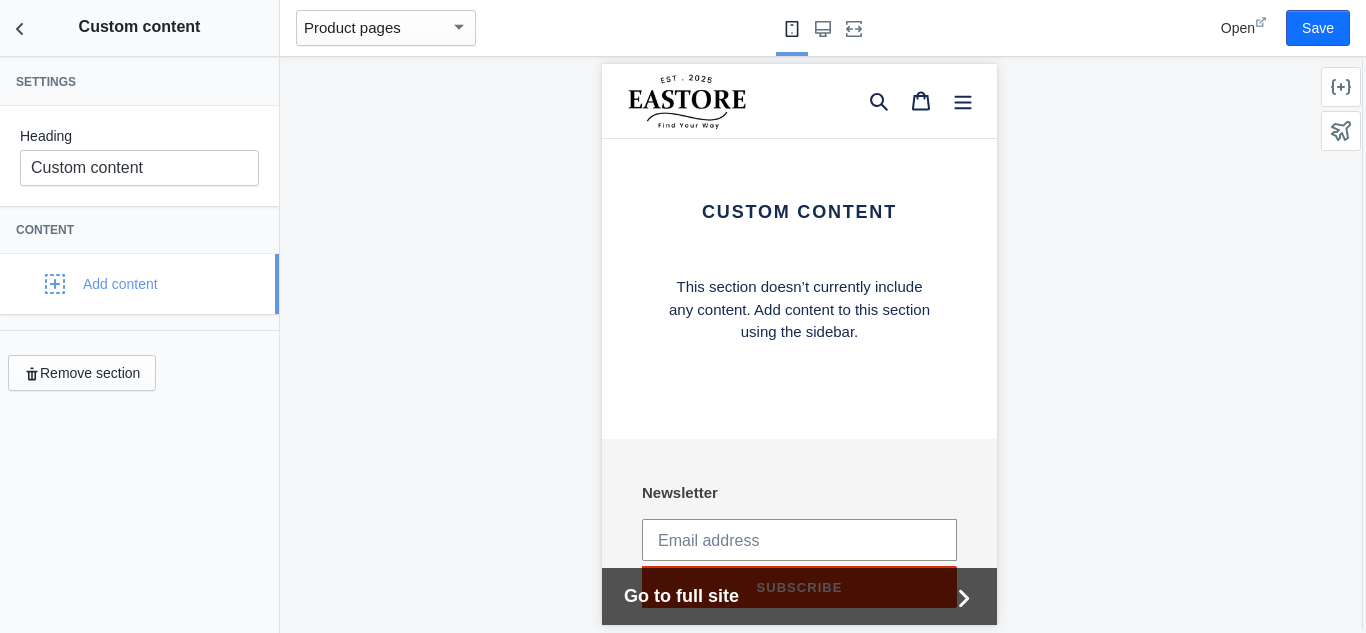 click on "Add content" at bounding box center (86, 284) 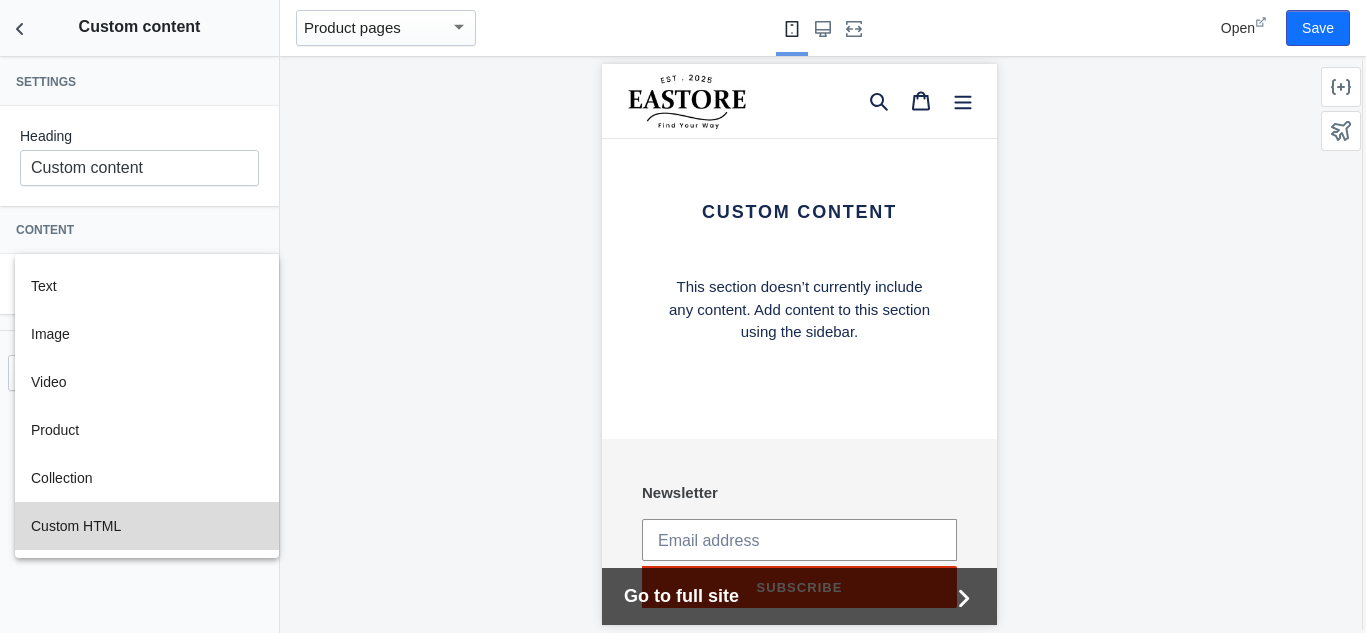 click on "Custom HTML" at bounding box center (147, 526) 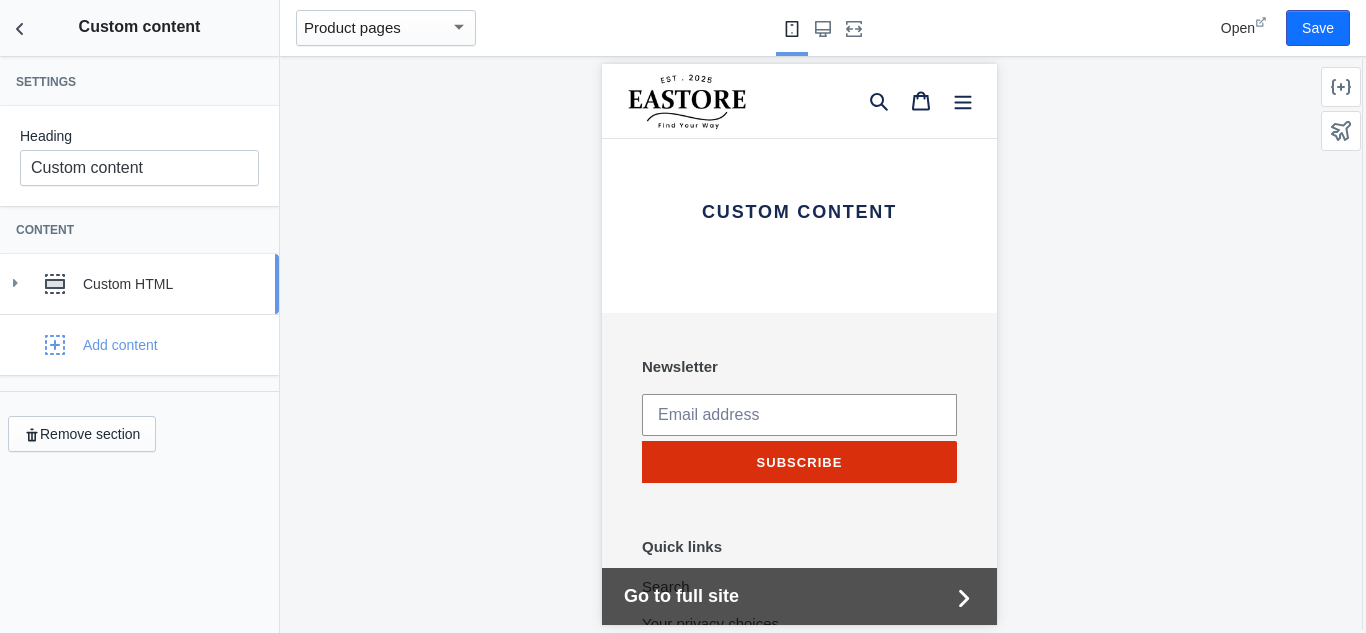 click on "Custom HTML" at bounding box center (173, 284) 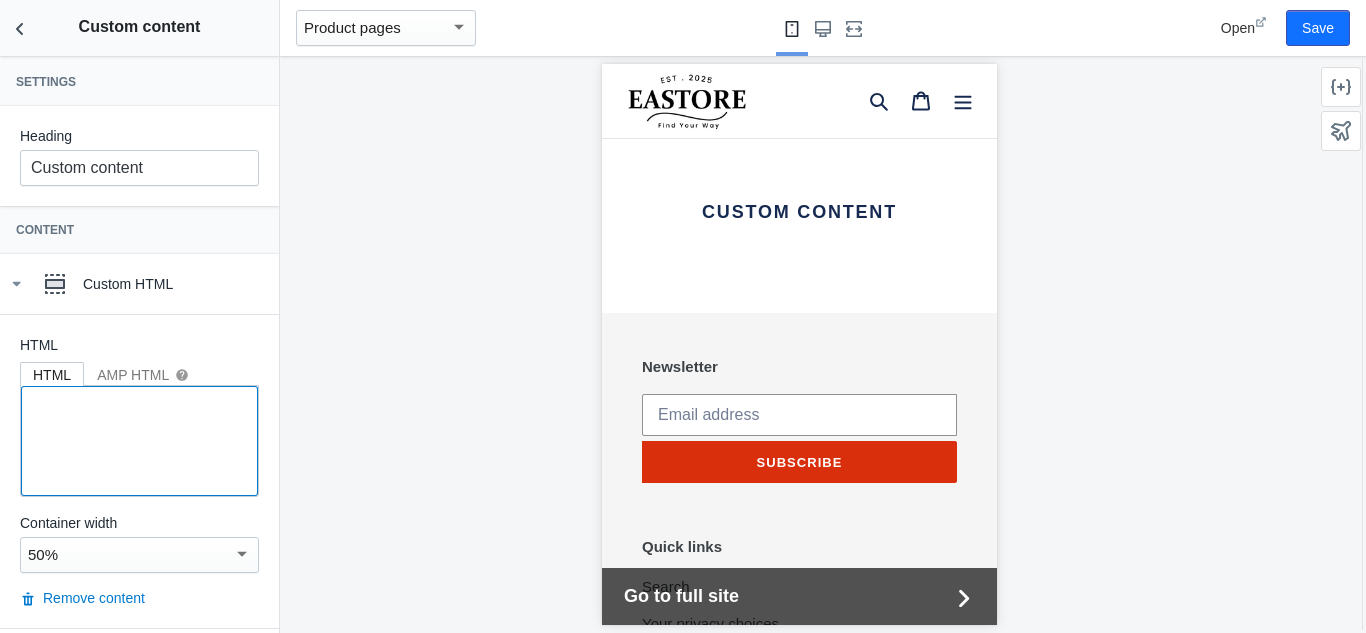 click at bounding box center (139, 441) 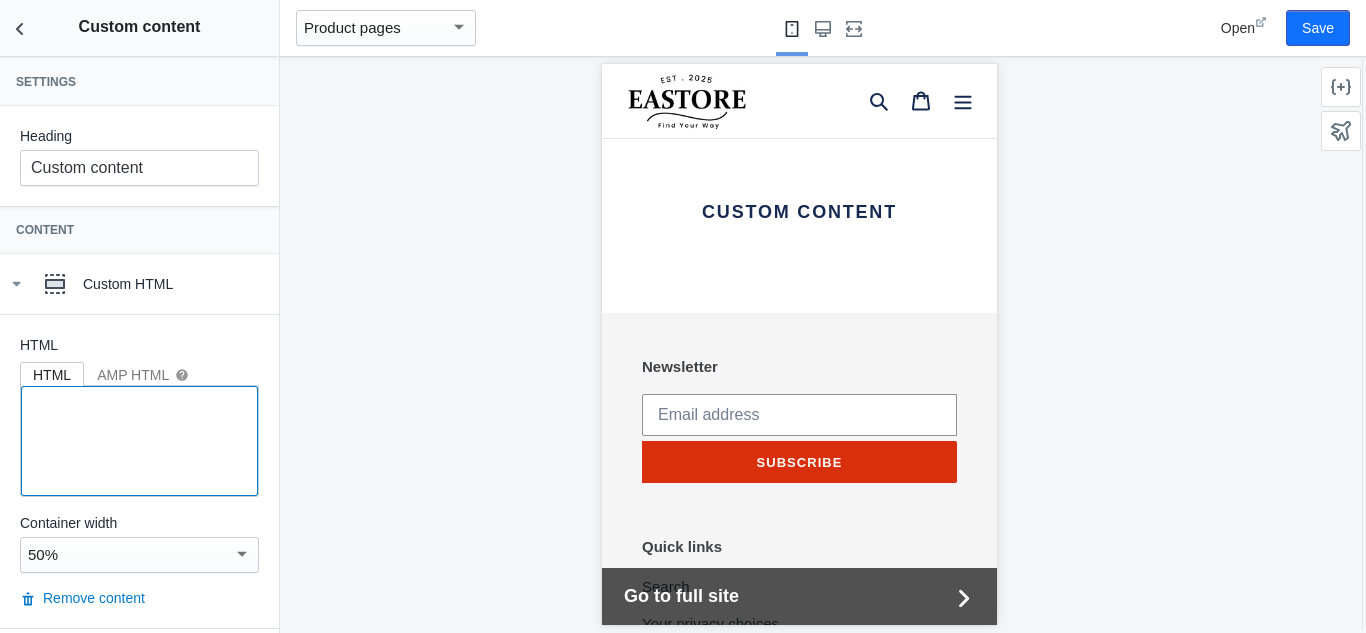 paste on "{% assign review_count = product.metafields["app--2519111--reviews"]["review_count"] | plus: 0 %}
{% assign average_rating = product.metafields["app--2519111--reviews"]["review_average_rating"] | plus: 0 %}
{% if review_count > 0 and average_rating > 0 %}
{% render 'judgeme_widgets', widget_type: 'judgeme_review_widget', concierge_install: true, product: product %}
<div itemprop="aggregateRating" itemscope itemtype="https://schema.org/AggregateRating">
<meta itemprop="ratingValue" content="{{ average_rating }}" />
<meta itemprop="reviewCount" content="{{ review_count }}" />
<meta itemprop="bestRating" content="5" />
</div>
{% else %}
{% render 'judgeme_widgets', widget_type: 'judgeme_review_widget', concierge_install: true, product: product %}
<div itemprop="aggregateRating" itemscope itemtype="https://schema.org/AggregateRating">
<meta itemprop="ratingValue" content="5" />
<meta itemprop="reviewCount" content="1" />
<meta itemprop="bestRating" content="5" />
</div>
{%..." 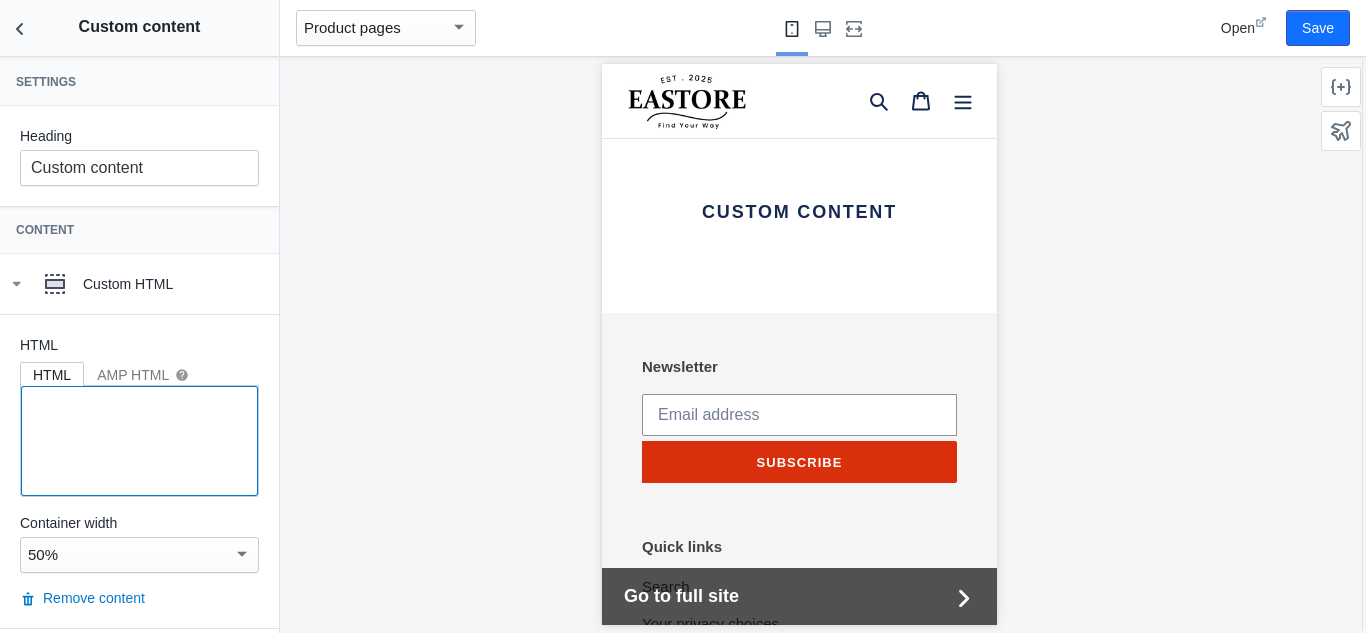 type on "{% assign review_count = product.metafields["app--2519111--reviews"]["review_count"] | plus: 0 %}
{% assign average_rating = product.metafields["app--2519111--reviews"]["review_average_rating"] | plus: 0 %}
{% if review_count > 0 and average_rating > 0 %}
{% render 'judgeme_widgets', widget_type: 'judgeme_review_widget', concierge_install: true, product: product %}
<div itemprop="aggregateRating" itemscope itemtype="https://schema.org/AggregateRating">
<meta itemprop="ratingValue" content="{{ average_rating }}" />
<meta itemprop="reviewCount" content="{{ review_count }}" />
<meta itemprop="bestRating" content="5" />
</div>
{% else %}
{% render 'judgeme_widgets', widget_type: 'judgeme_review_widget', concierge_install: true, product: product %}
<div itemprop="aggregateRating" itemscope itemtype="https://schema.org/AggregateRating">
<meta itemprop="ratingValue" content="5" />
<meta itemprop="reviewCount" content="1" />
<meta itemprop="bestRating" content="5" />
</div>
{%..." 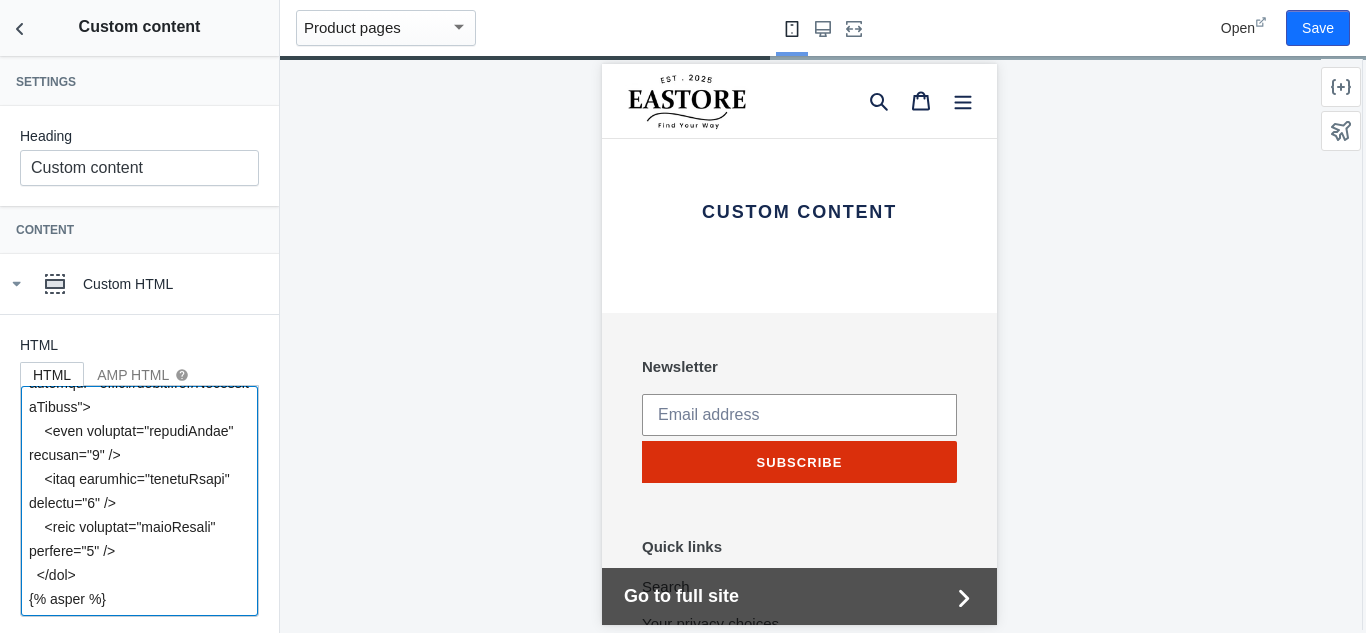 scroll, scrollTop: 1124, scrollLeft: 0, axis: vertical 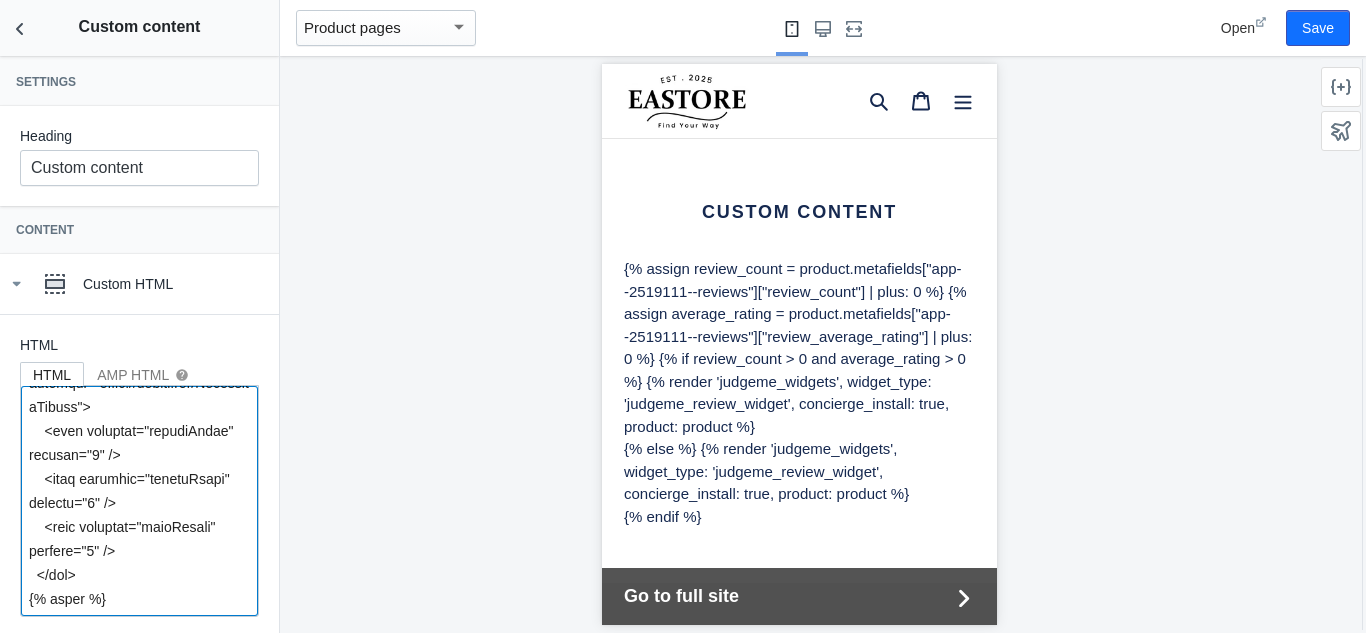 click at bounding box center [139, 501] 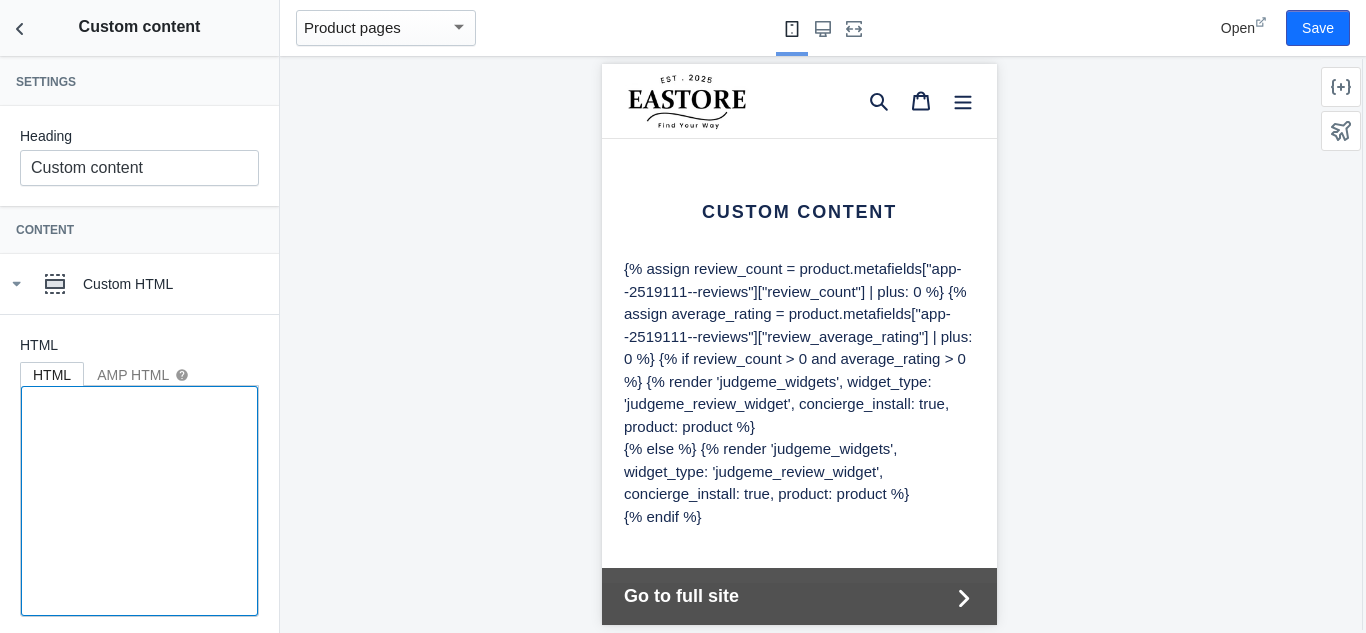 scroll, scrollTop: 0, scrollLeft: 0, axis: both 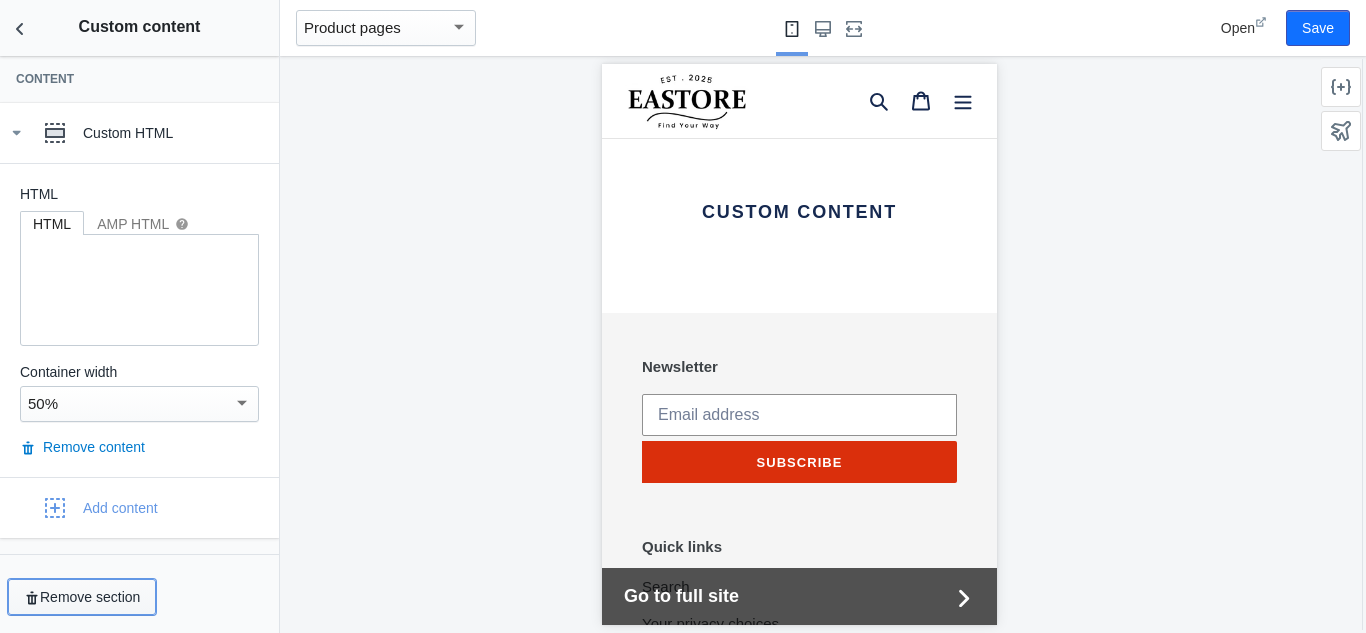 click on "Remove section" at bounding box center (82, 597) 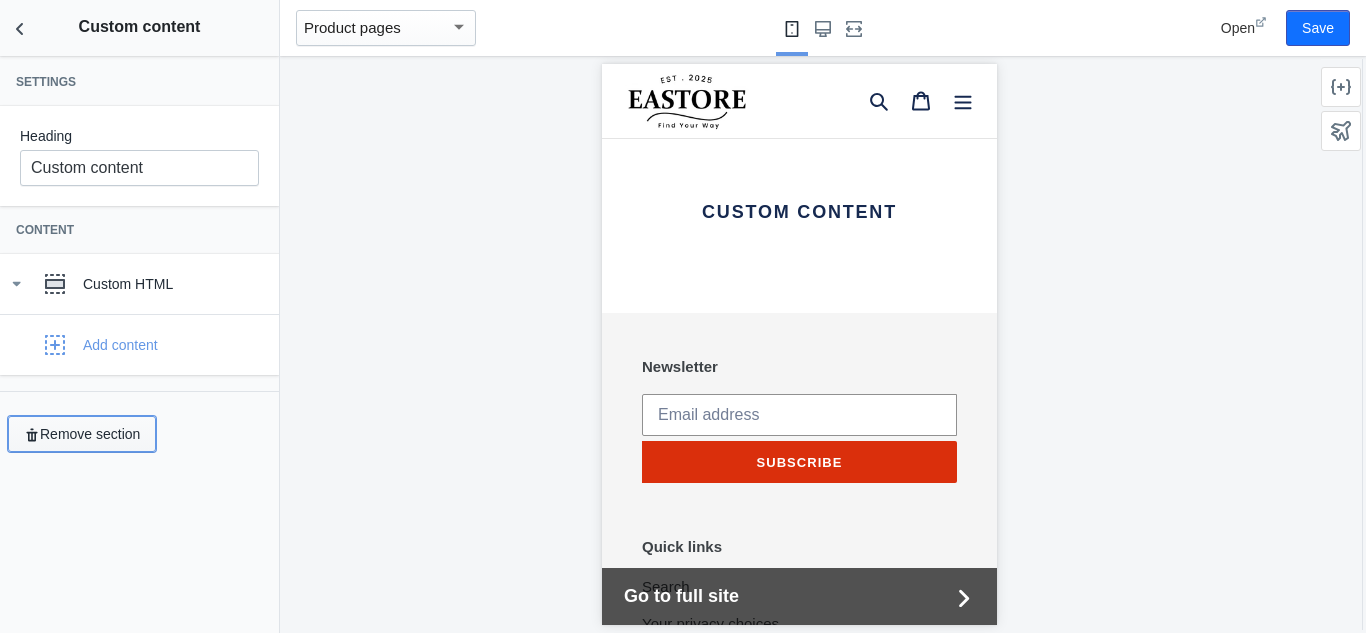 scroll, scrollTop: 0, scrollLeft: 0, axis: both 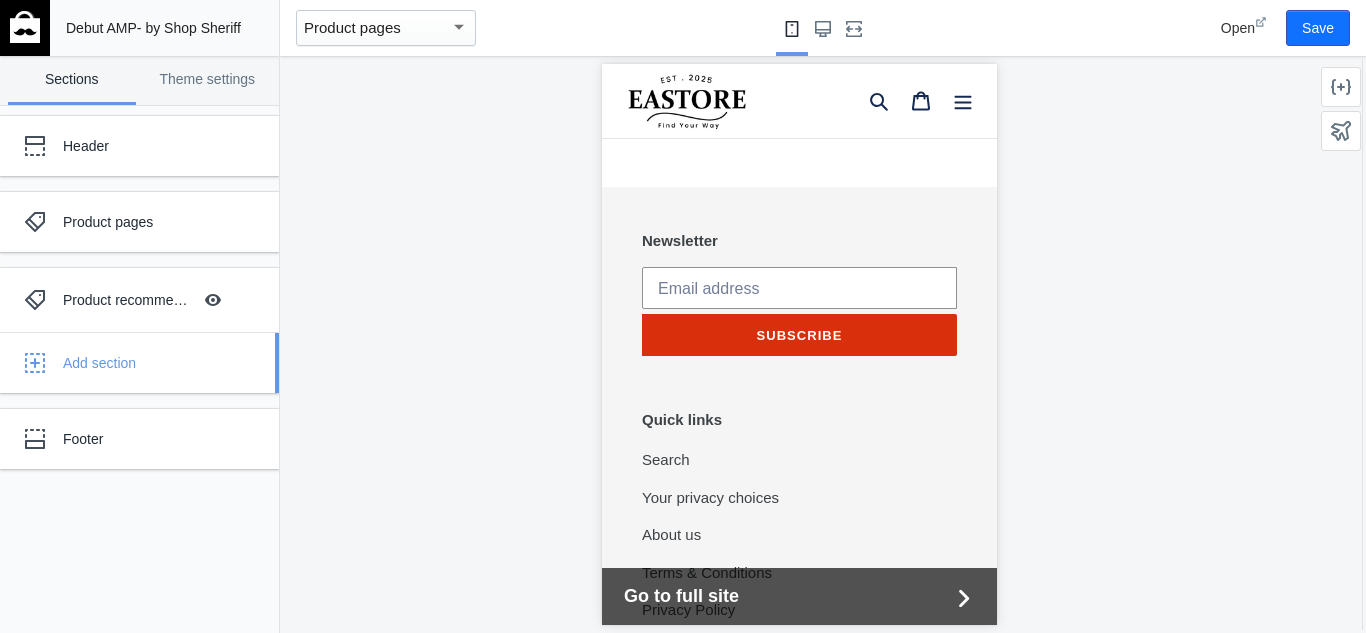 click on "Add section" at bounding box center (163, 363) 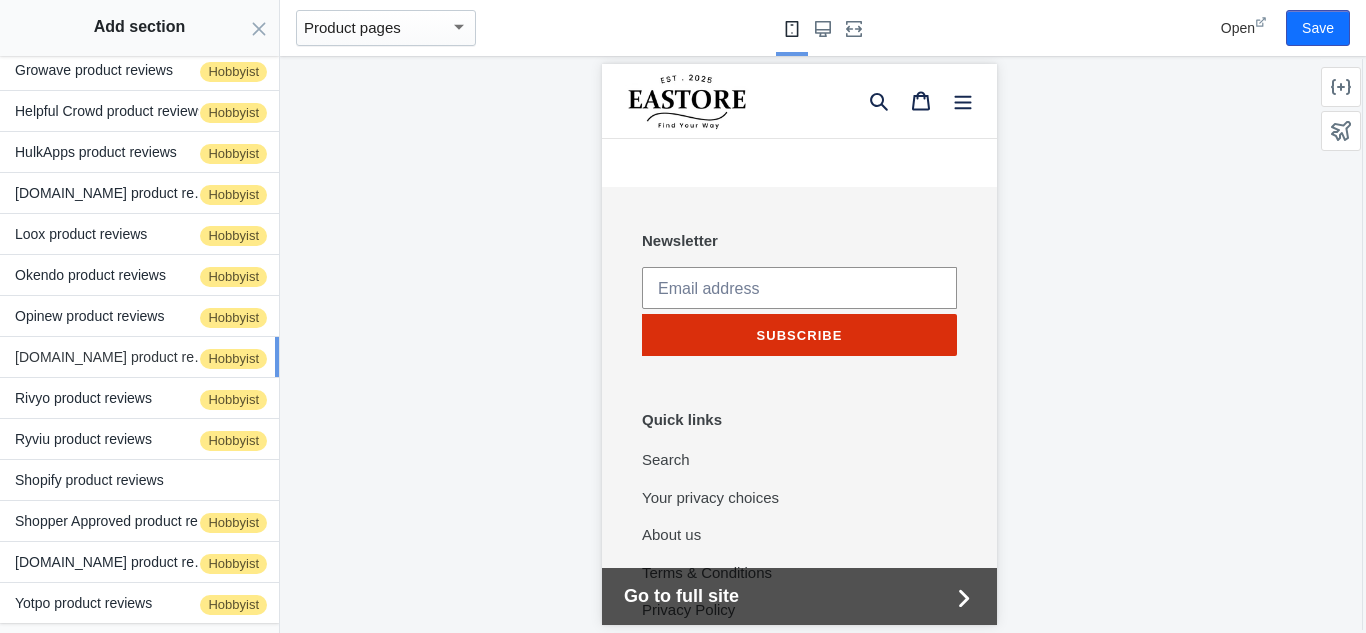scroll, scrollTop: 331, scrollLeft: 0, axis: vertical 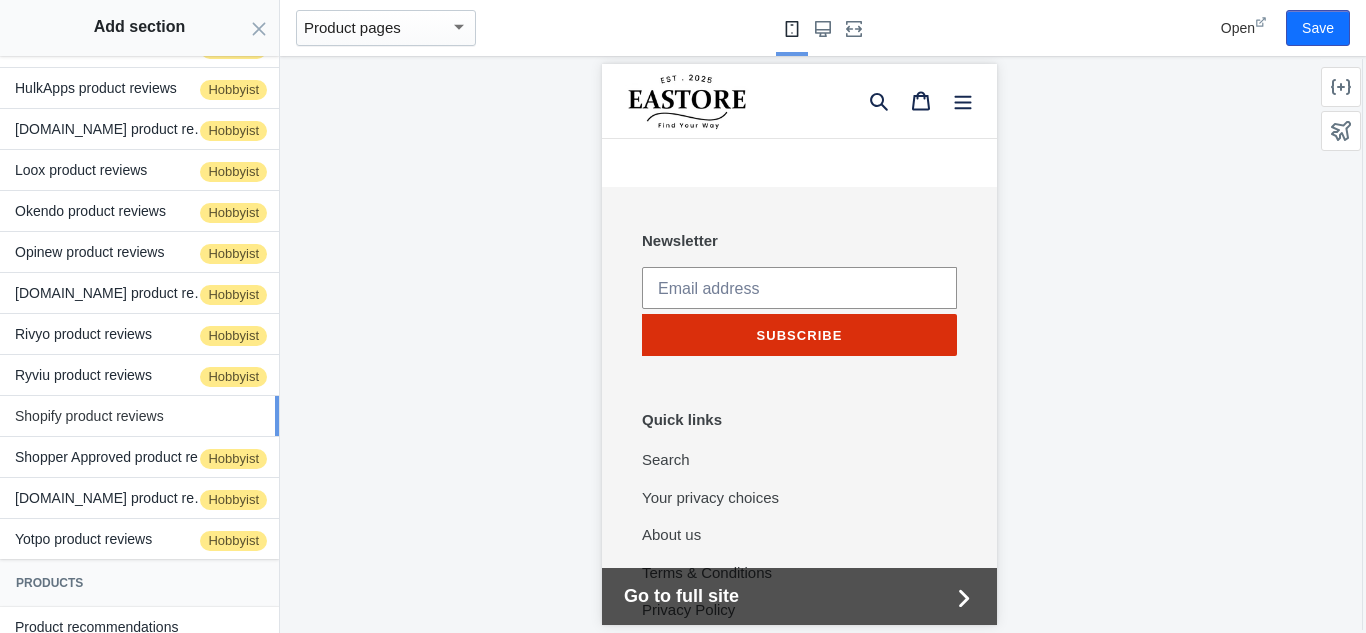 click on "Shopify product reviews" 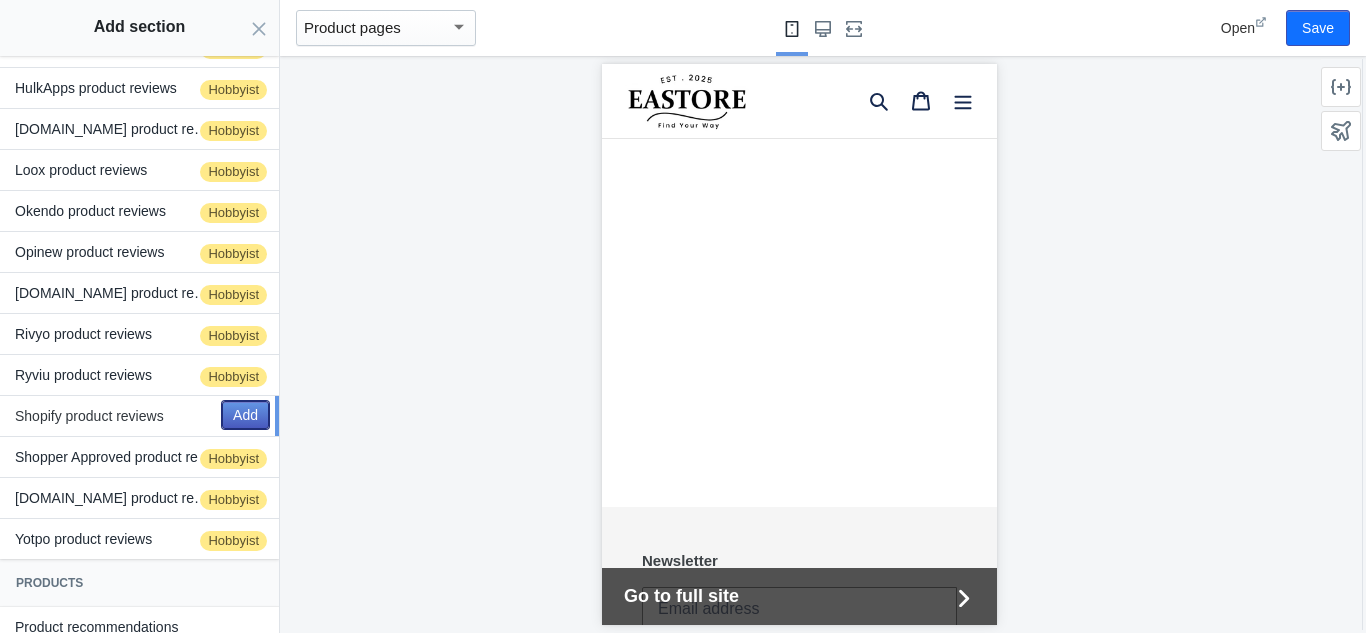 click on "Add" 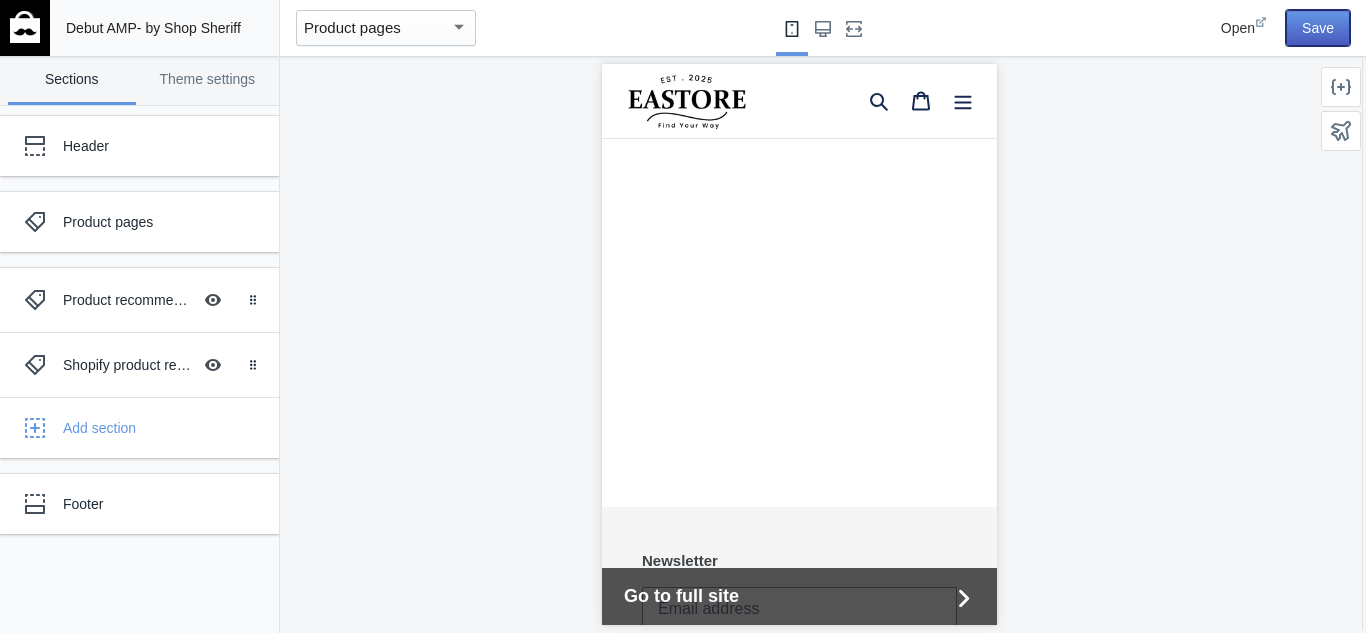 click on "Save" at bounding box center [1318, 28] 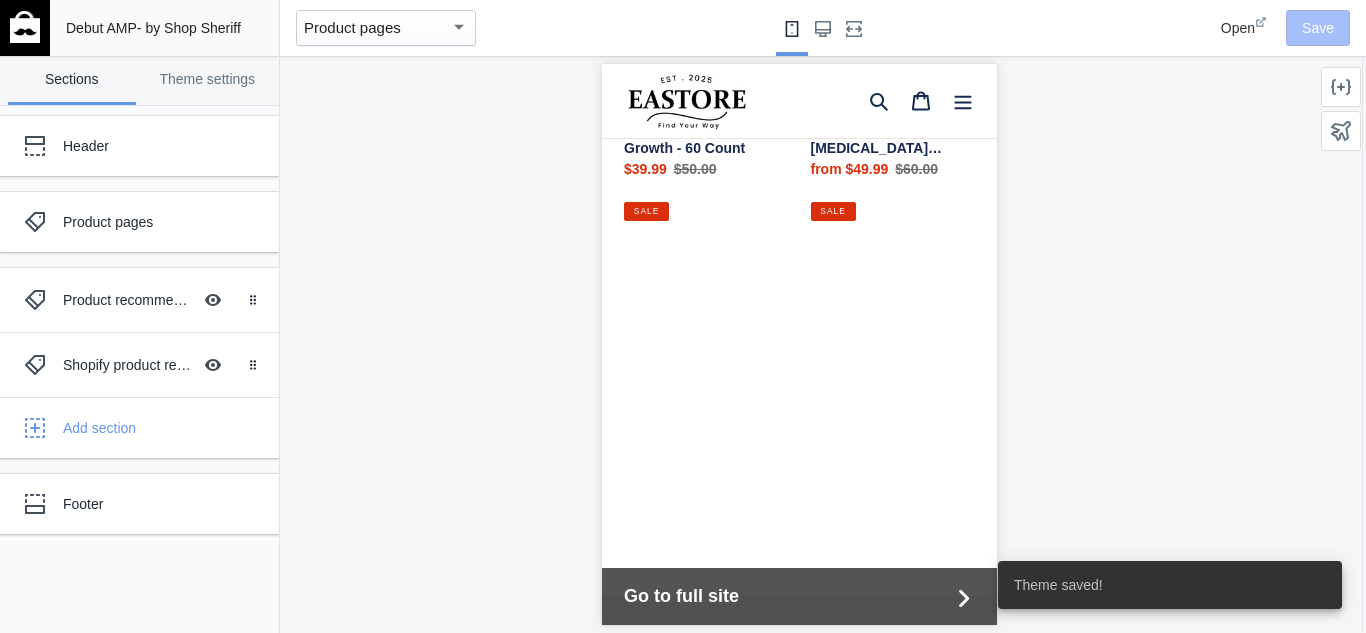 scroll, scrollTop: 3122, scrollLeft: 0, axis: vertical 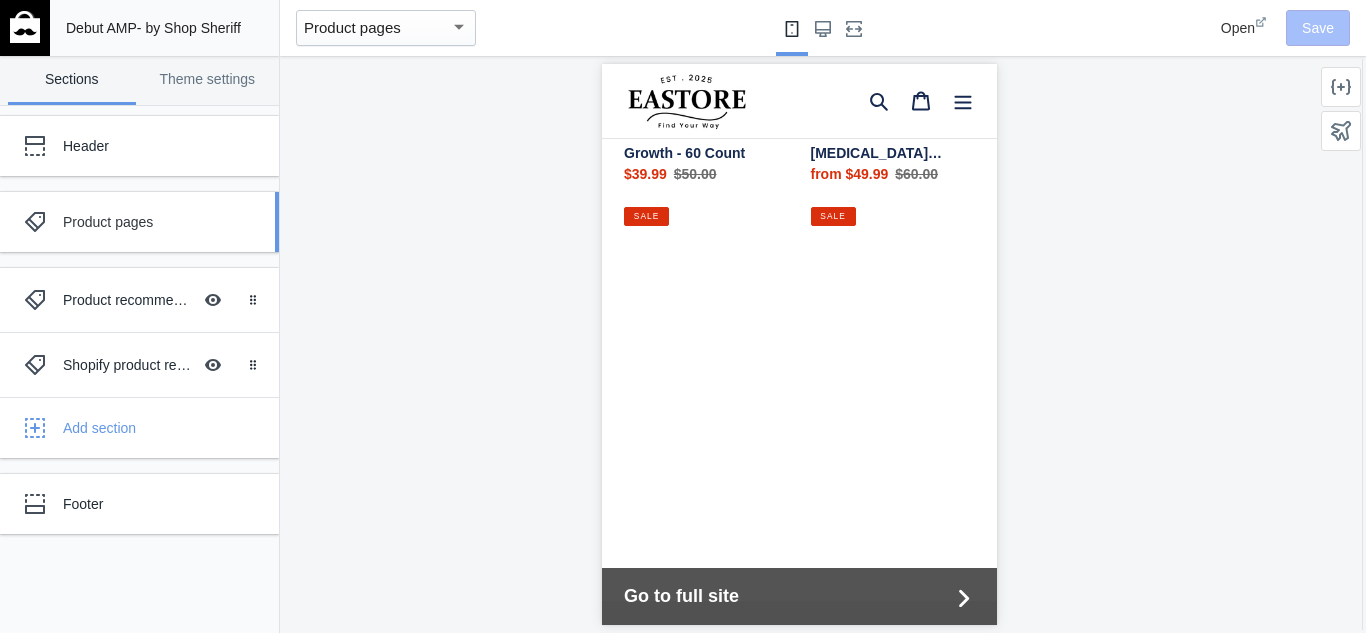 click on "Product pages" at bounding box center (125, 222) 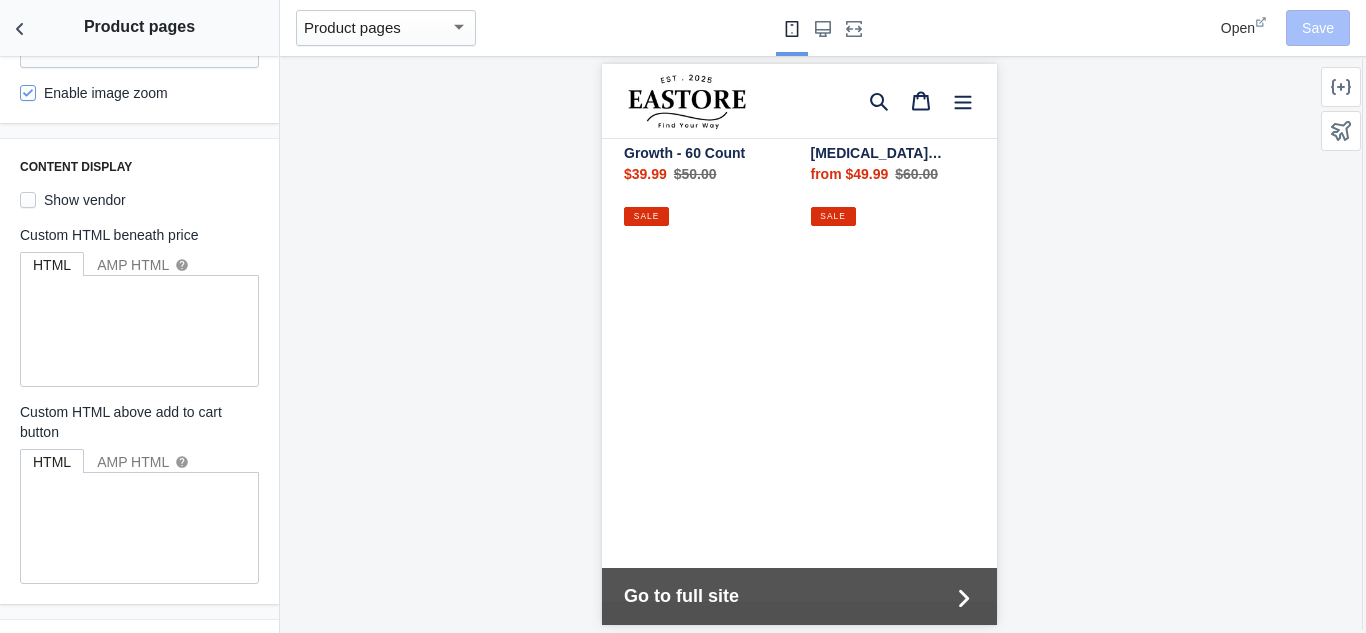 scroll, scrollTop: 262, scrollLeft: 0, axis: vertical 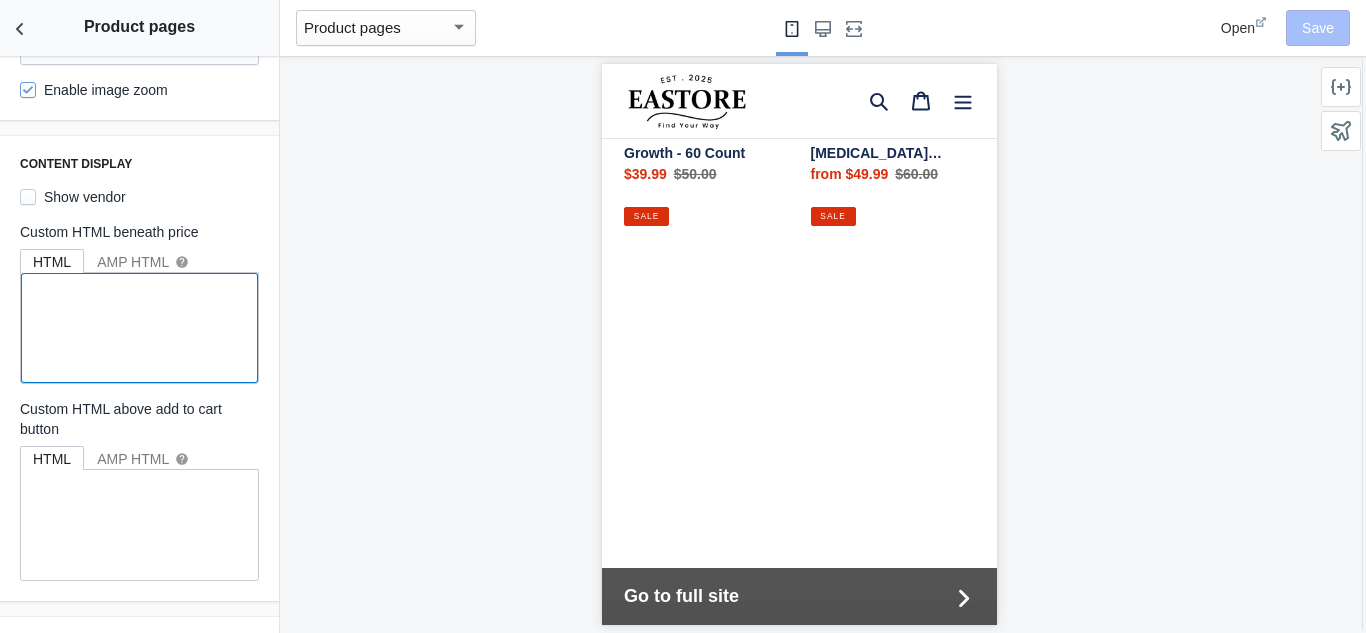 click at bounding box center [139, 328] 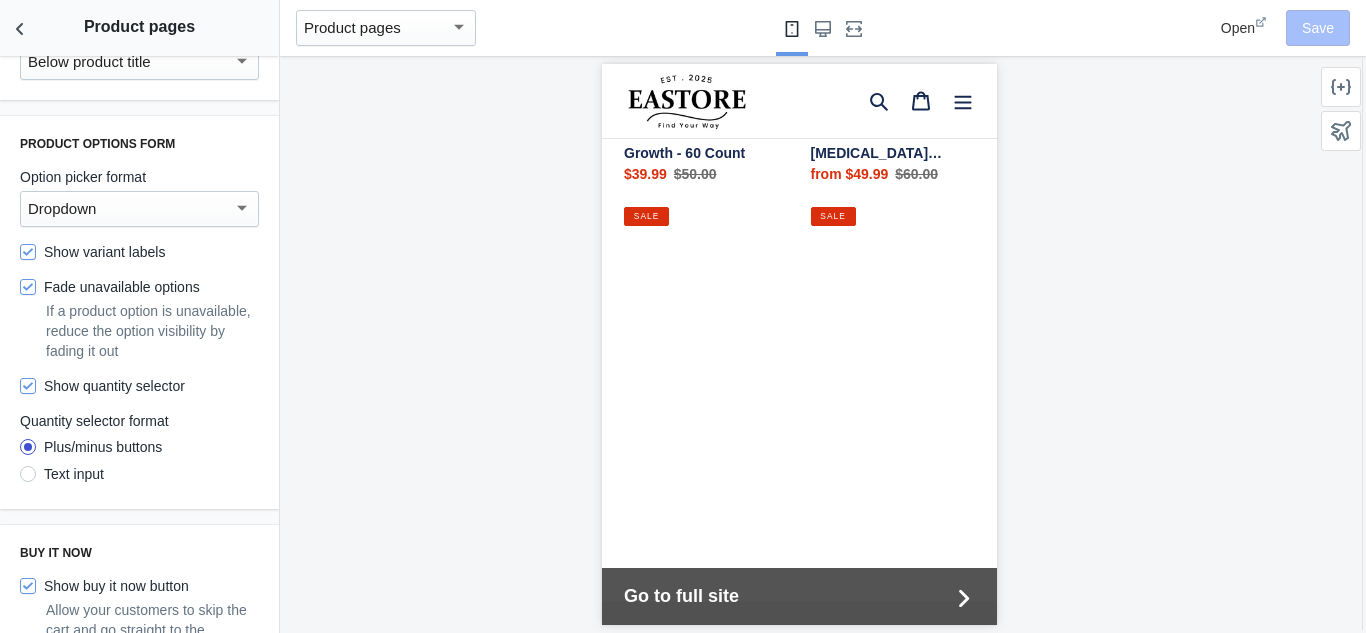 scroll, scrollTop: 1065, scrollLeft: 0, axis: vertical 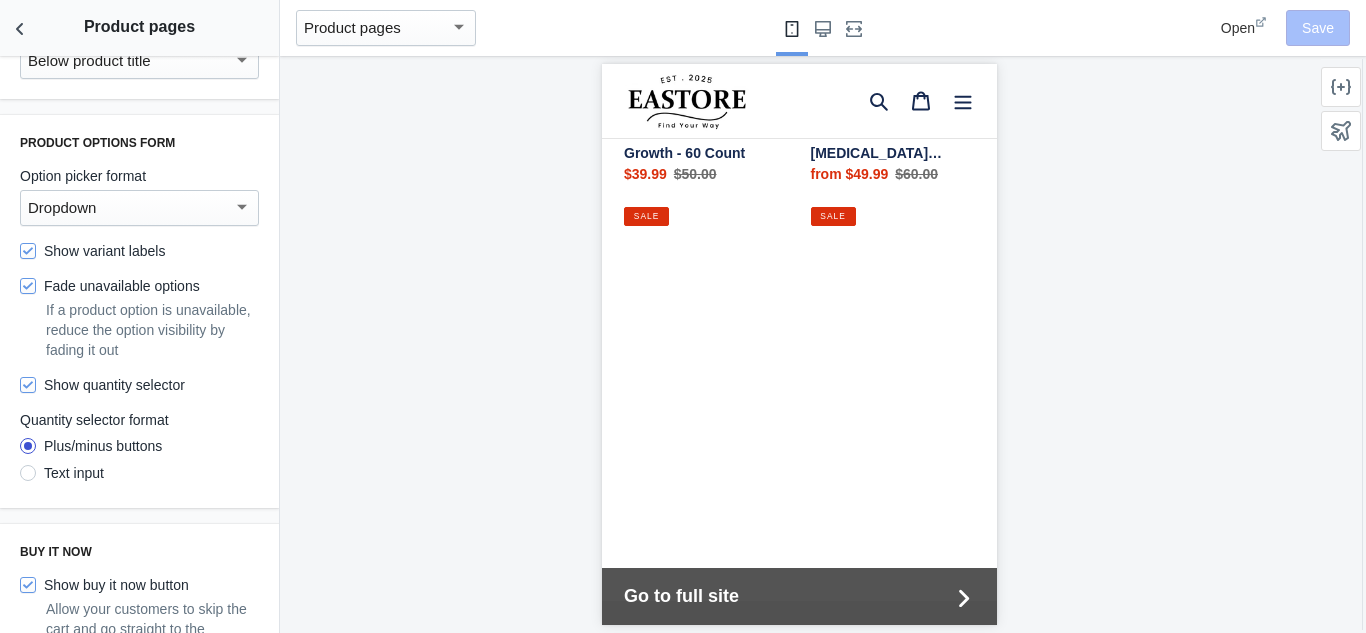 click on "If a product option is unavailable, reduce the option visibility by fading it out" at bounding box center [152, 330] 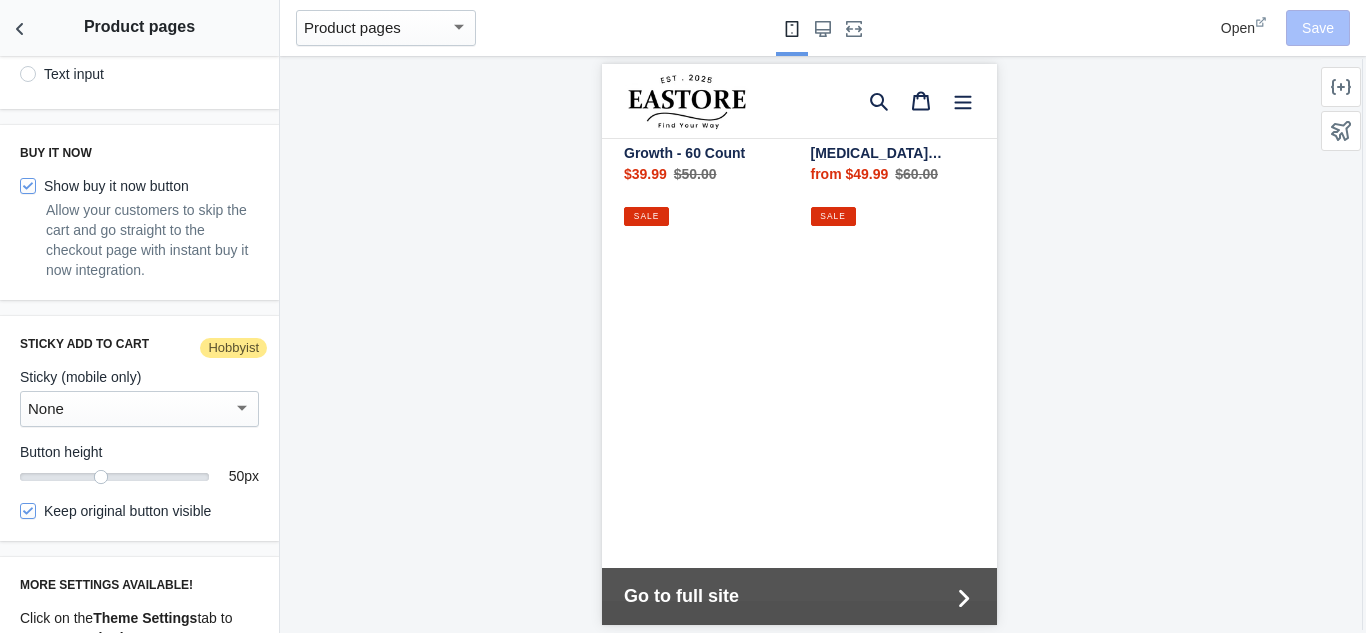 scroll, scrollTop: 1473, scrollLeft: 0, axis: vertical 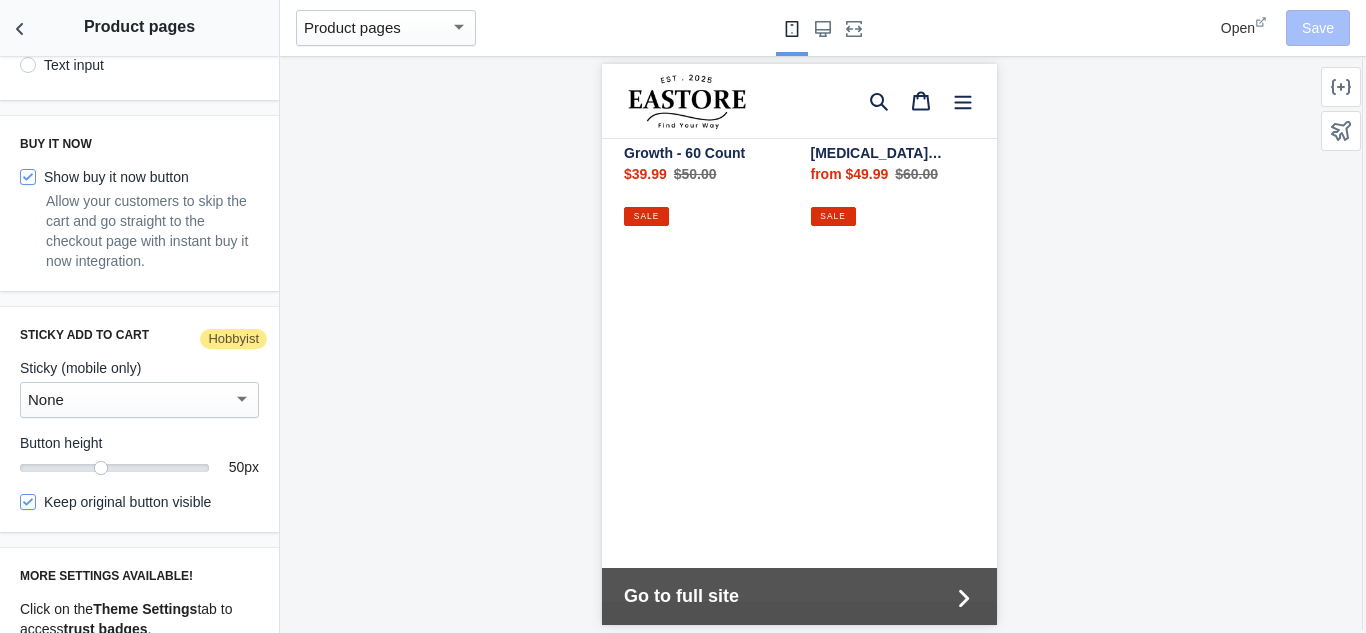 click on "None" at bounding box center [130, 400] 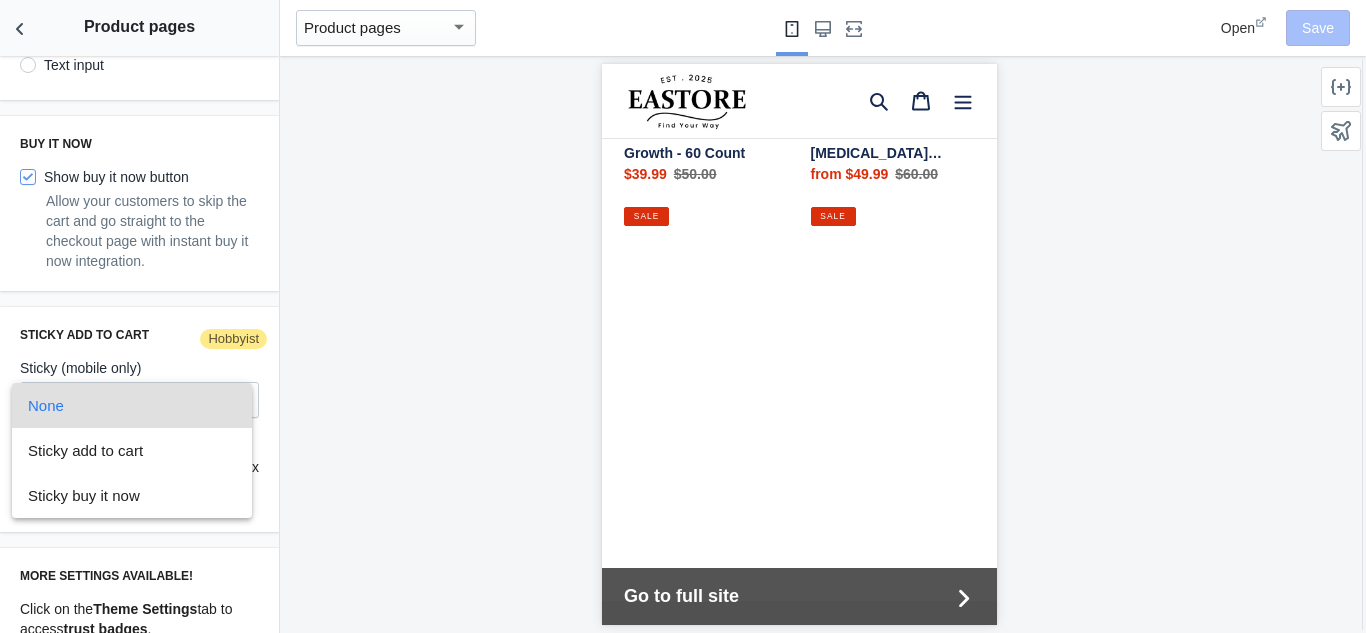 click at bounding box center [683, 316] 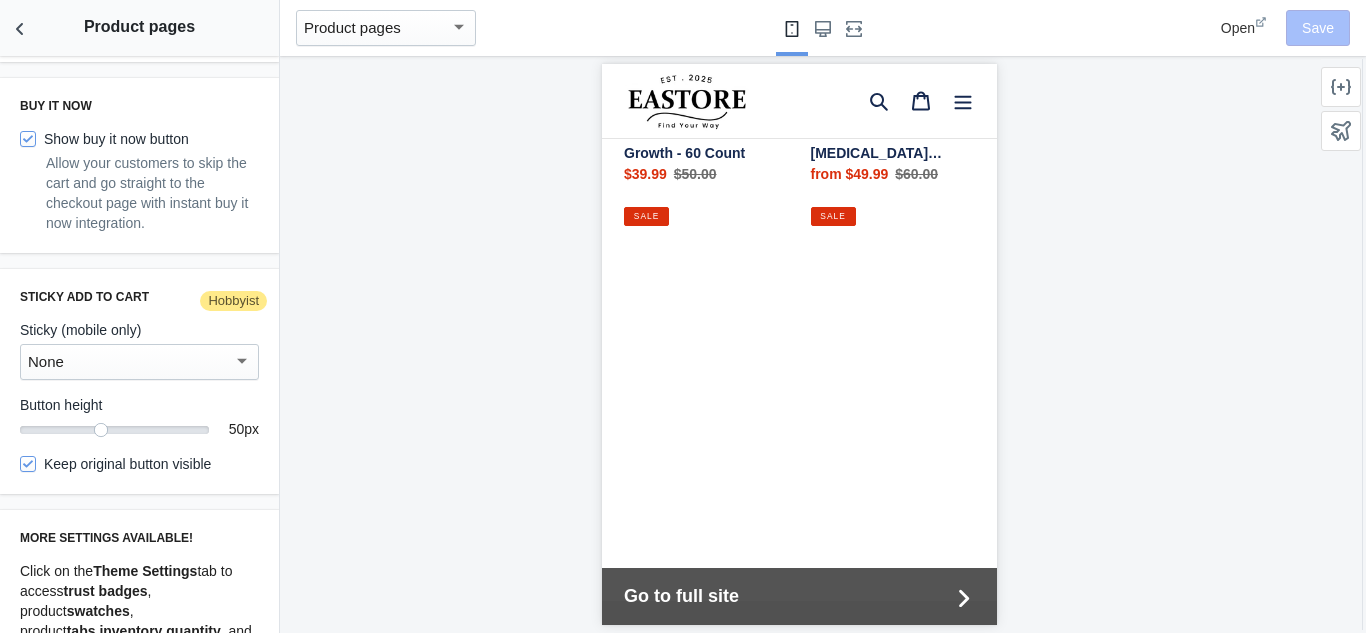 scroll, scrollTop: 1554, scrollLeft: 0, axis: vertical 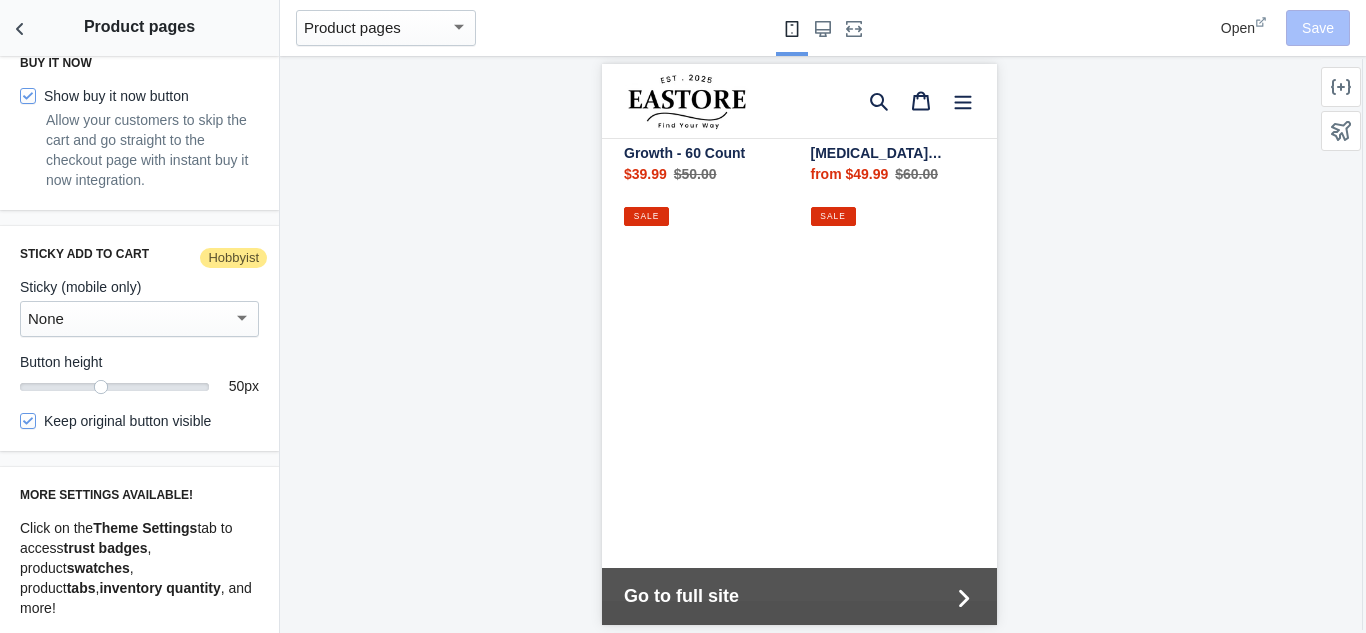 click on "Click on the  Theme Settings  tab to access  trust badges , product  swatches , product  tabs ,  inventory quantity , and more!" at bounding box center [139, 568] 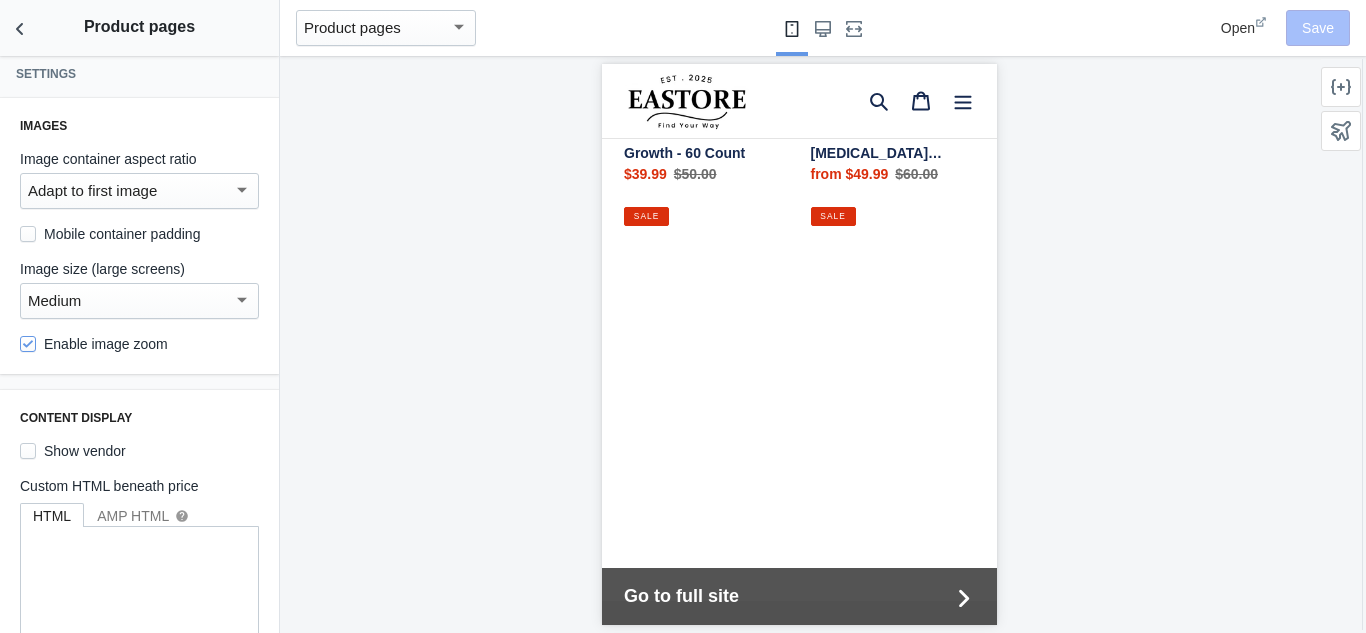 scroll, scrollTop: 0, scrollLeft: 0, axis: both 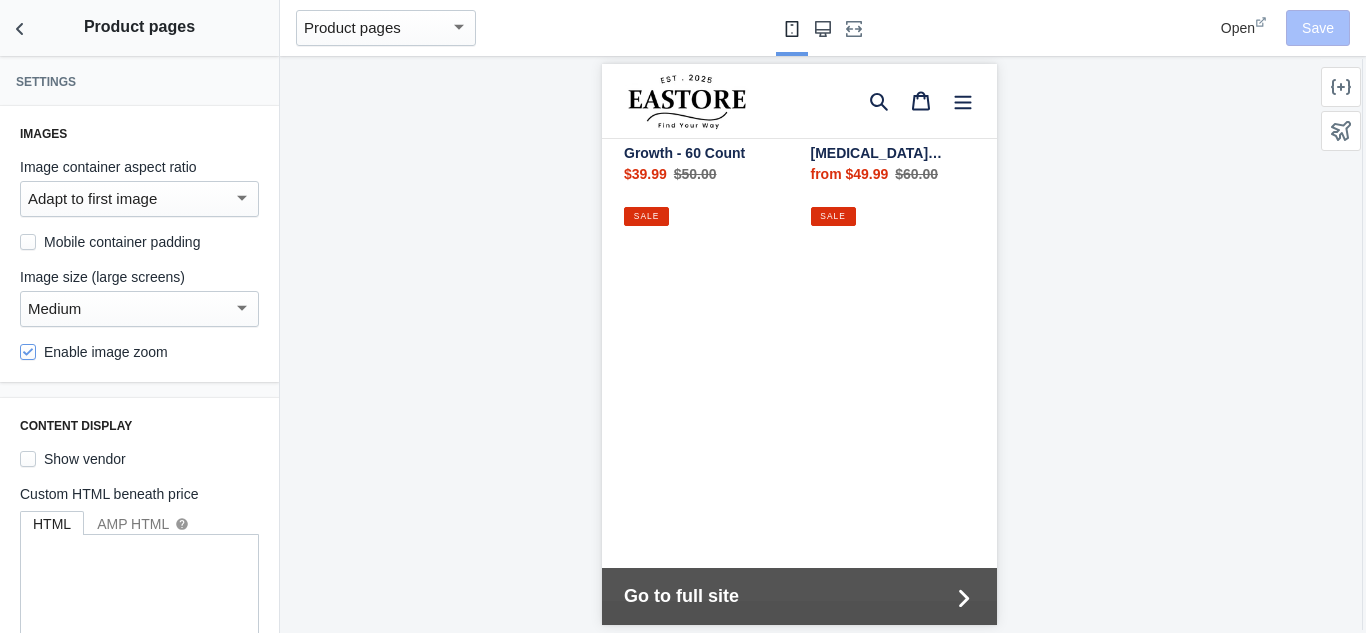 click 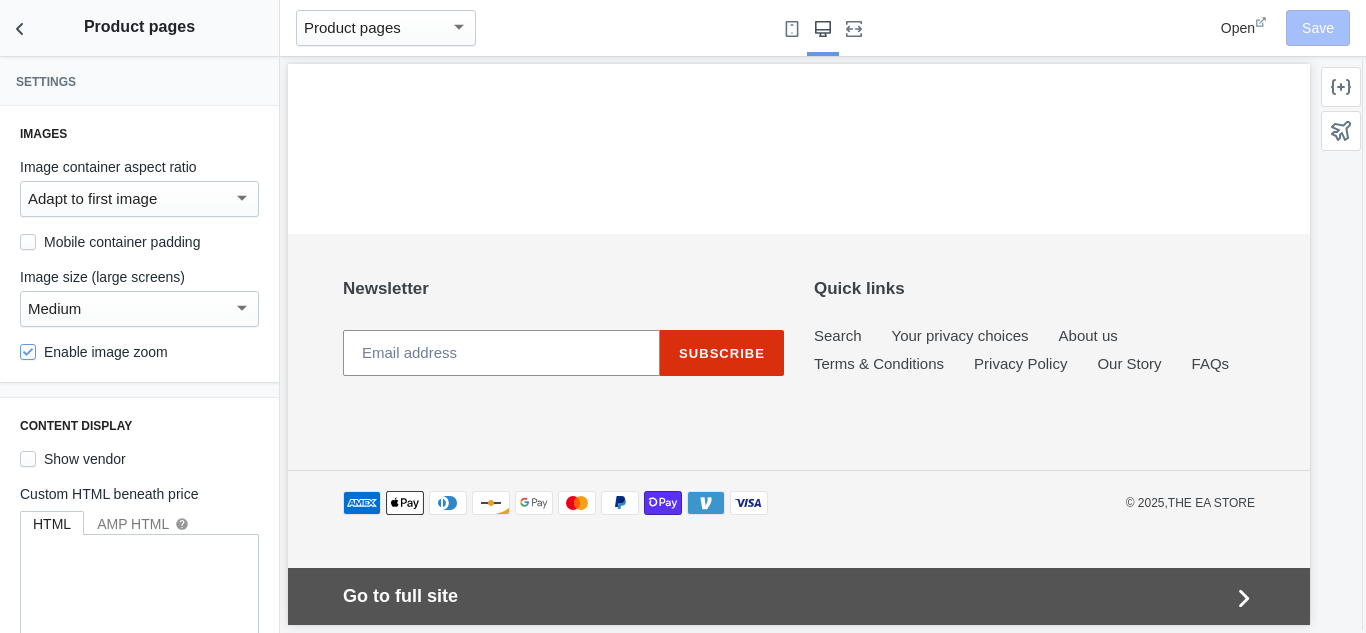 scroll, scrollTop: 2740, scrollLeft: 0, axis: vertical 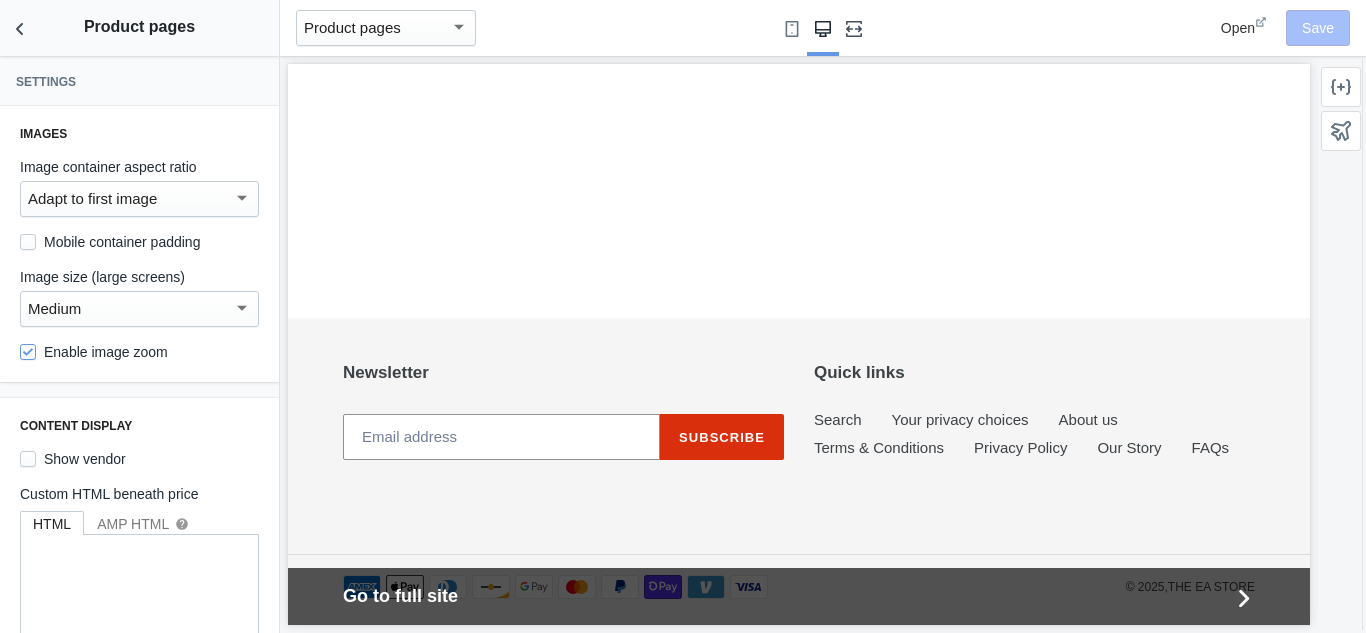 click 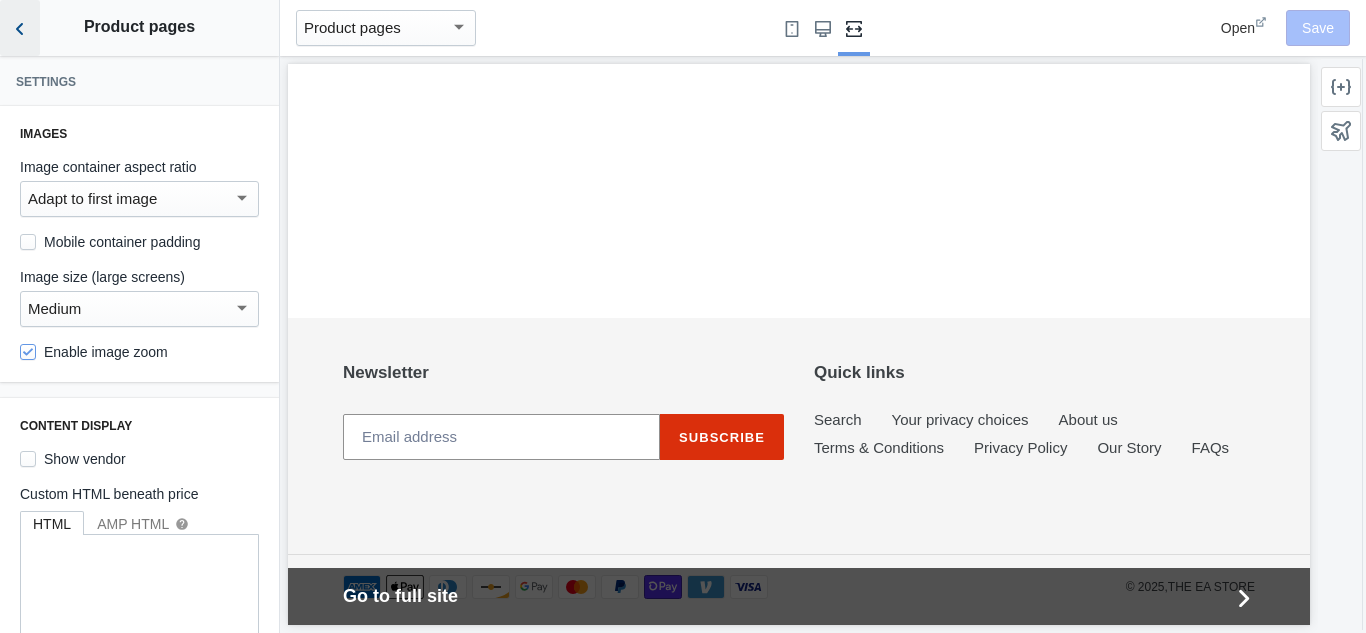 click 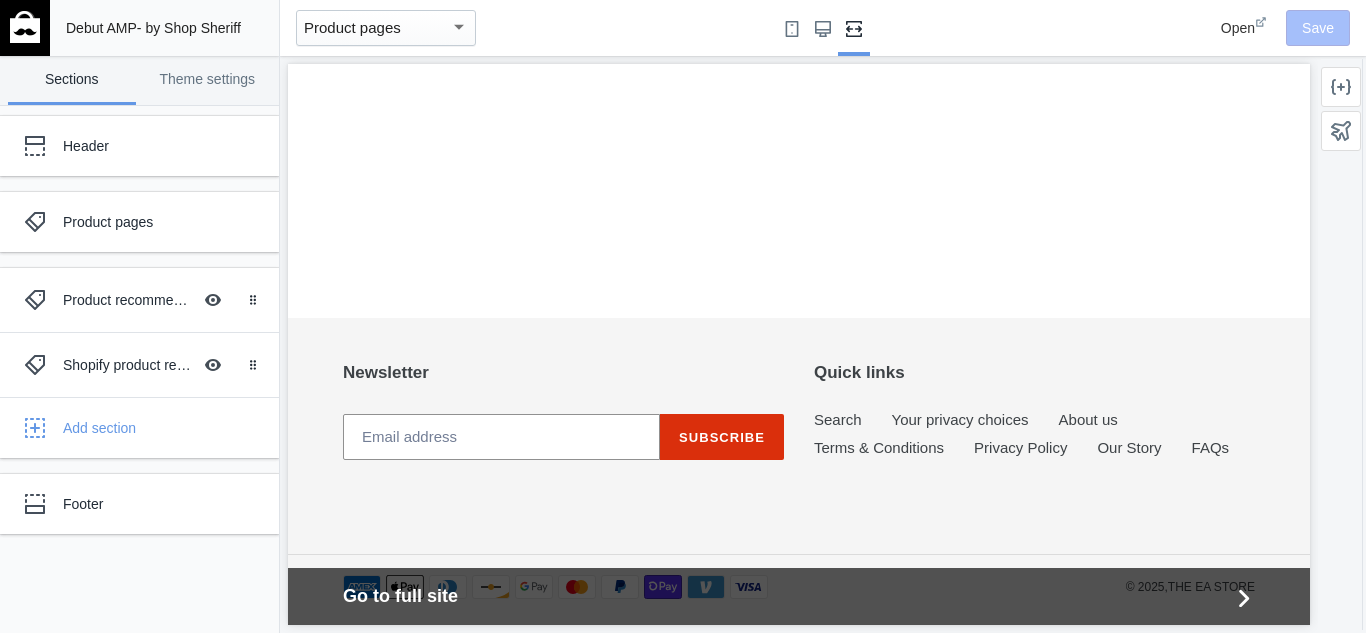 click on "Product pages" at bounding box center (377, 28) 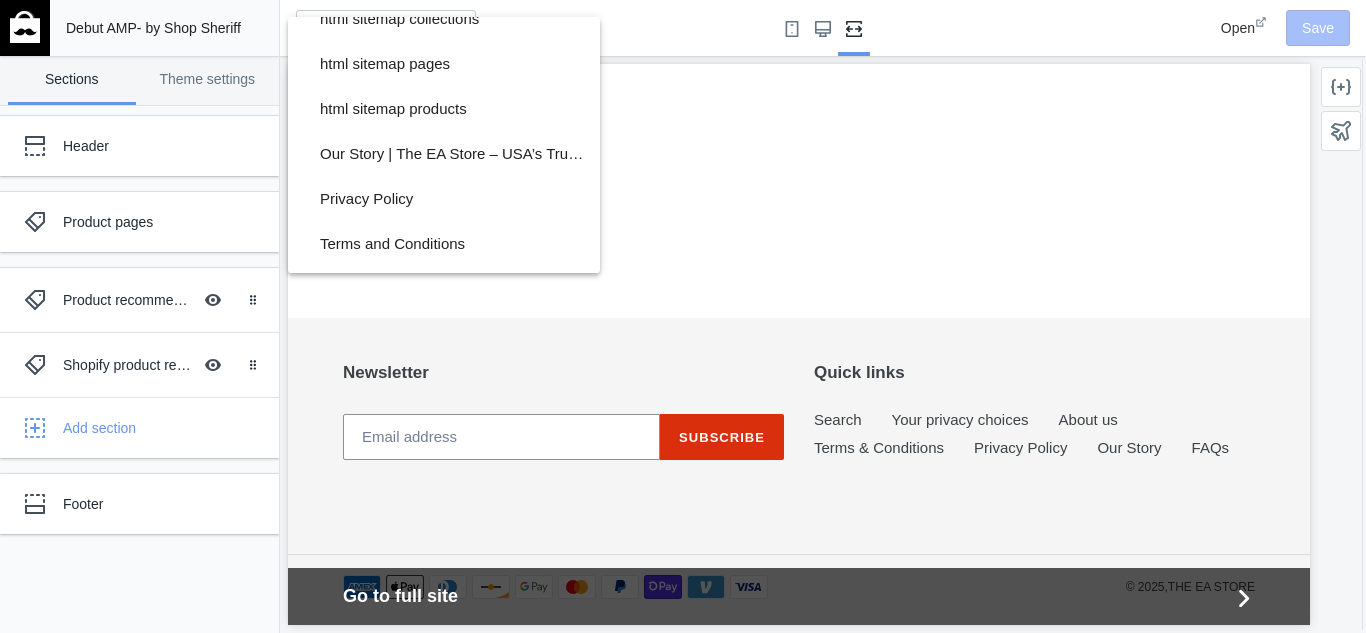 scroll, scrollTop: 0, scrollLeft: 0, axis: both 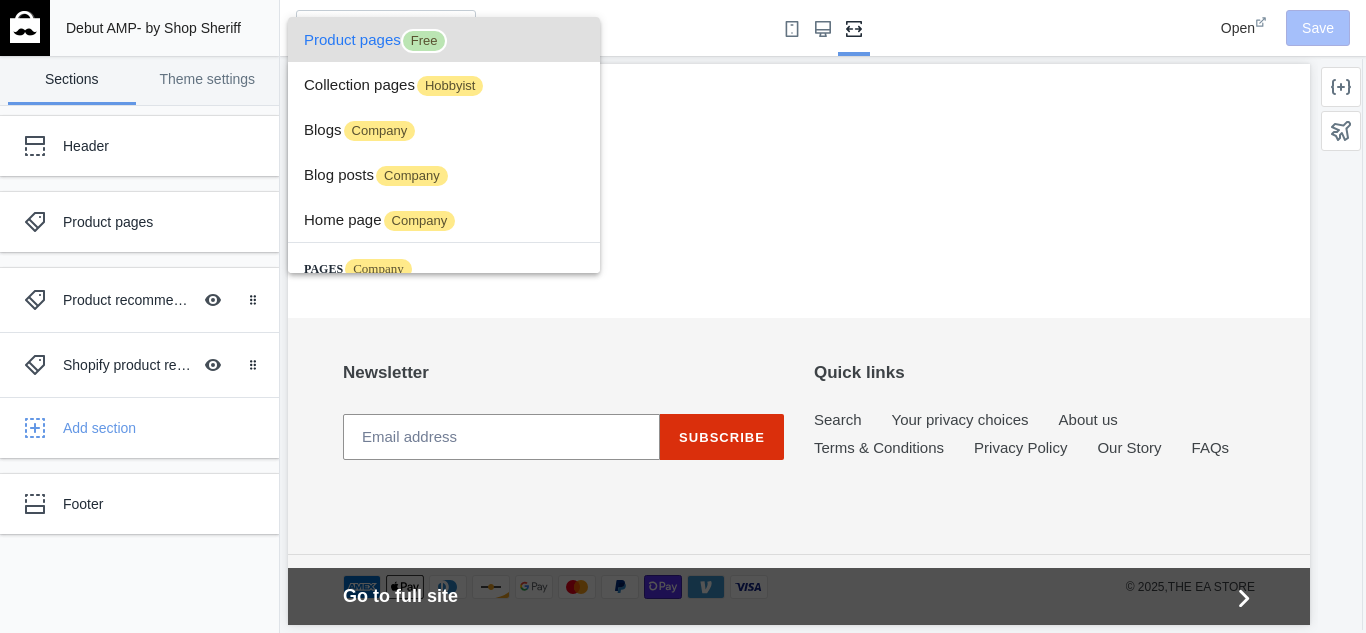 click at bounding box center (683, 316) 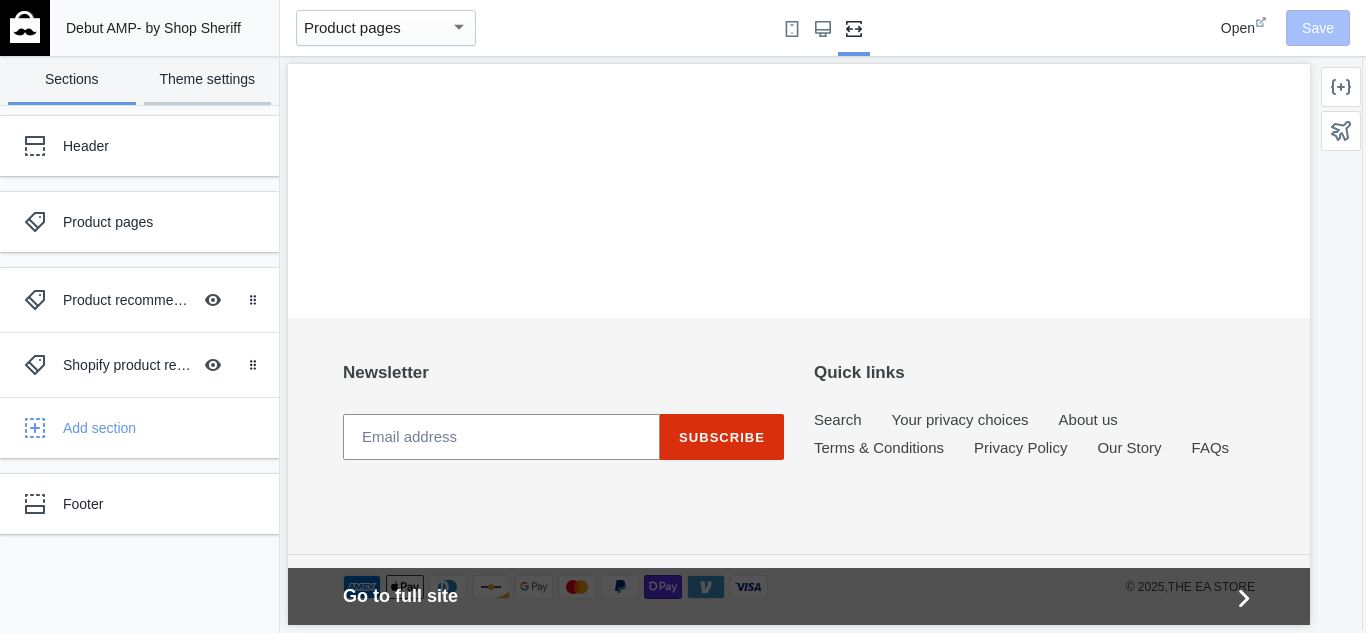 click on "Theme settings" at bounding box center (208, 80) 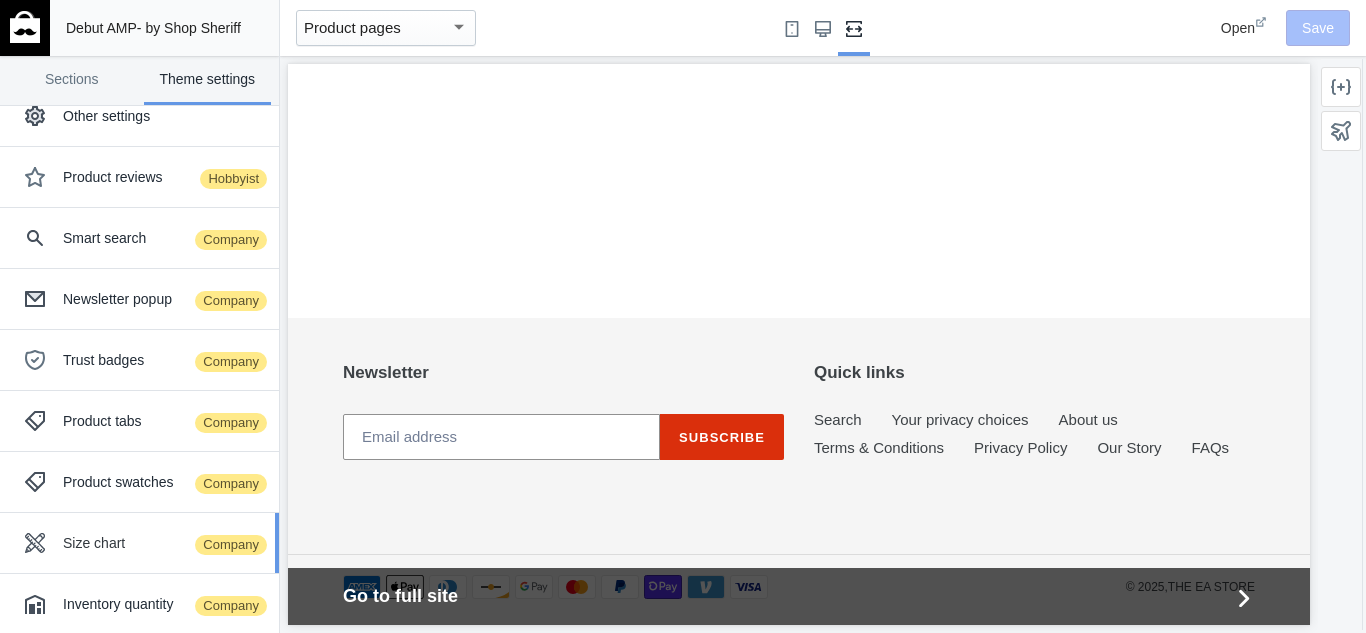 scroll, scrollTop: 392, scrollLeft: 0, axis: vertical 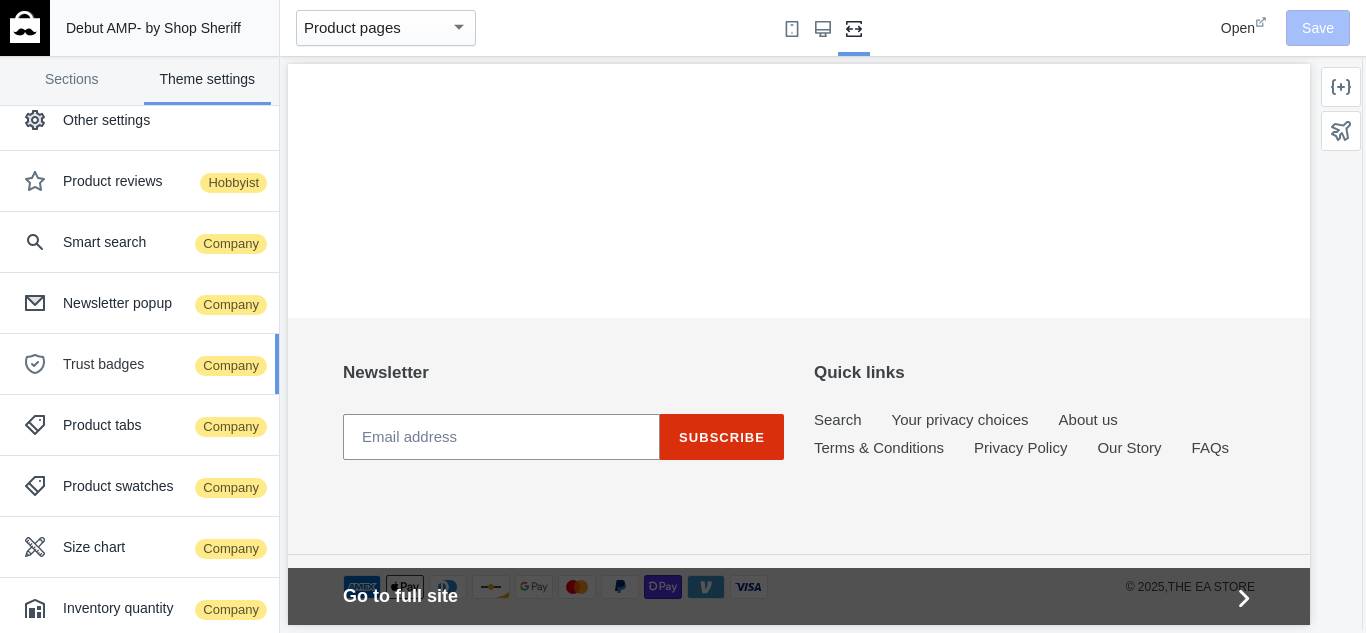 click on "Trust badges   Company" at bounding box center [163, 364] 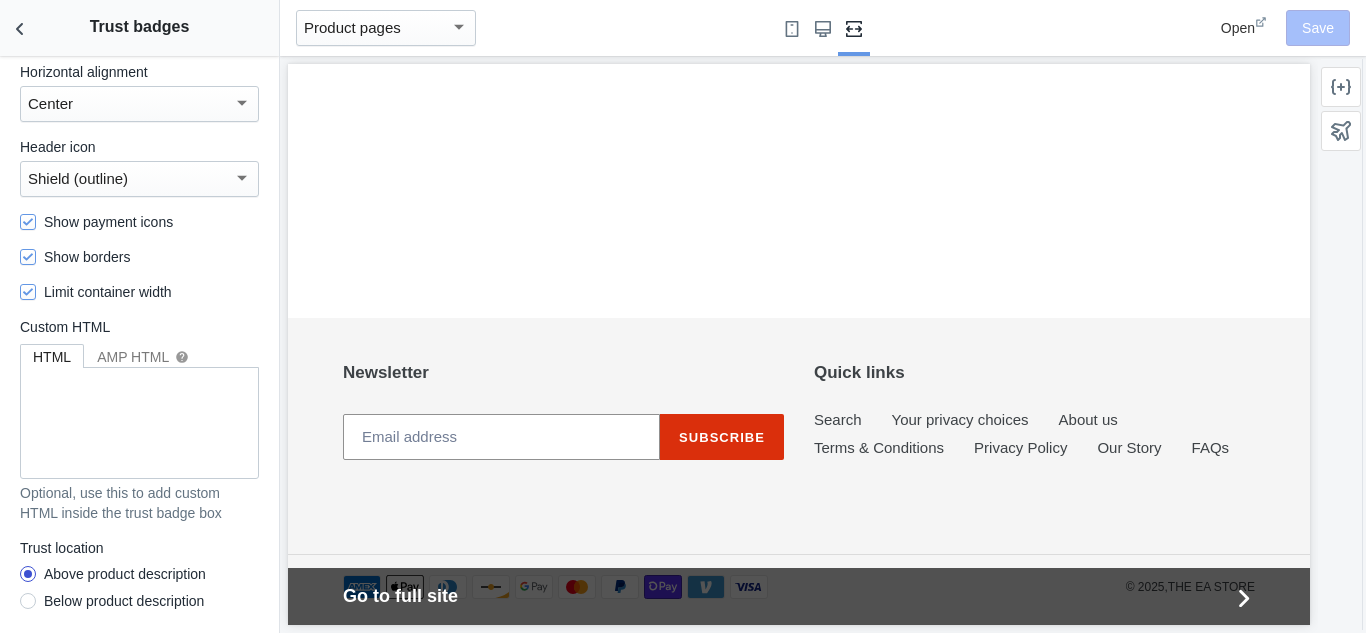 scroll, scrollTop: 0, scrollLeft: 0, axis: both 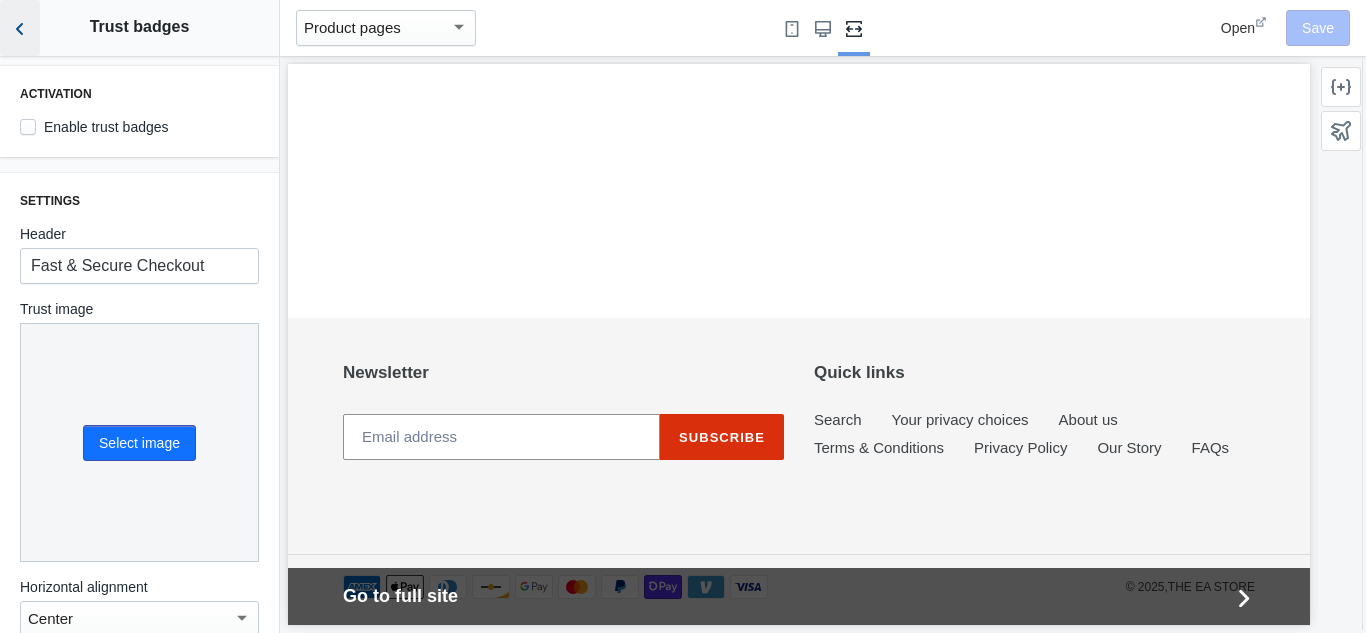click at bounding box center (20, 28) 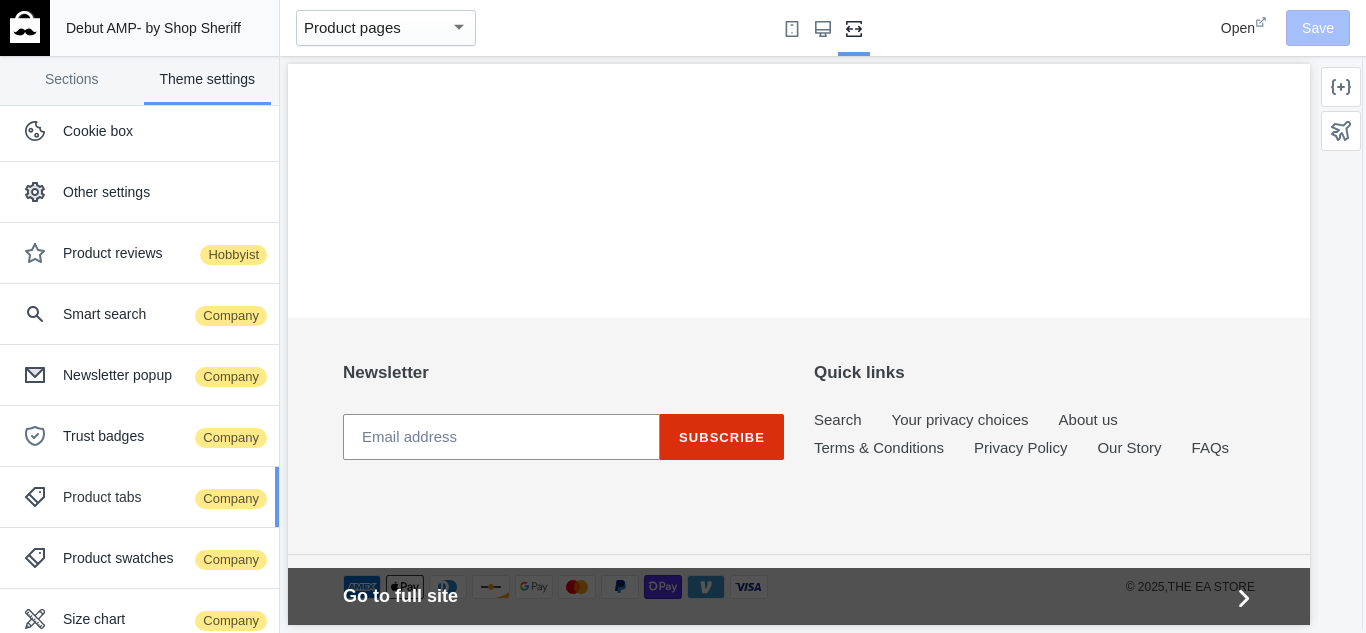 scroll, scrollTop: 310, scrollLeft: 0, axis: vertical 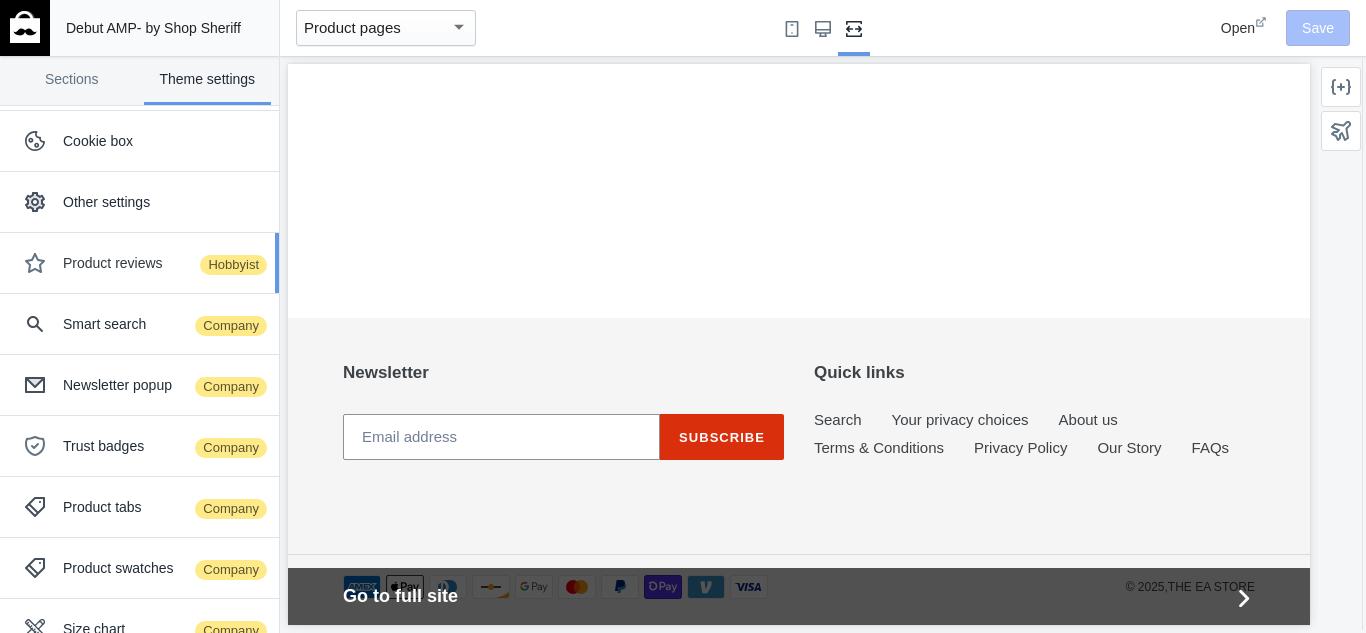 click on "Product reviews   Hobbyist" at bounding box center [163, 263] 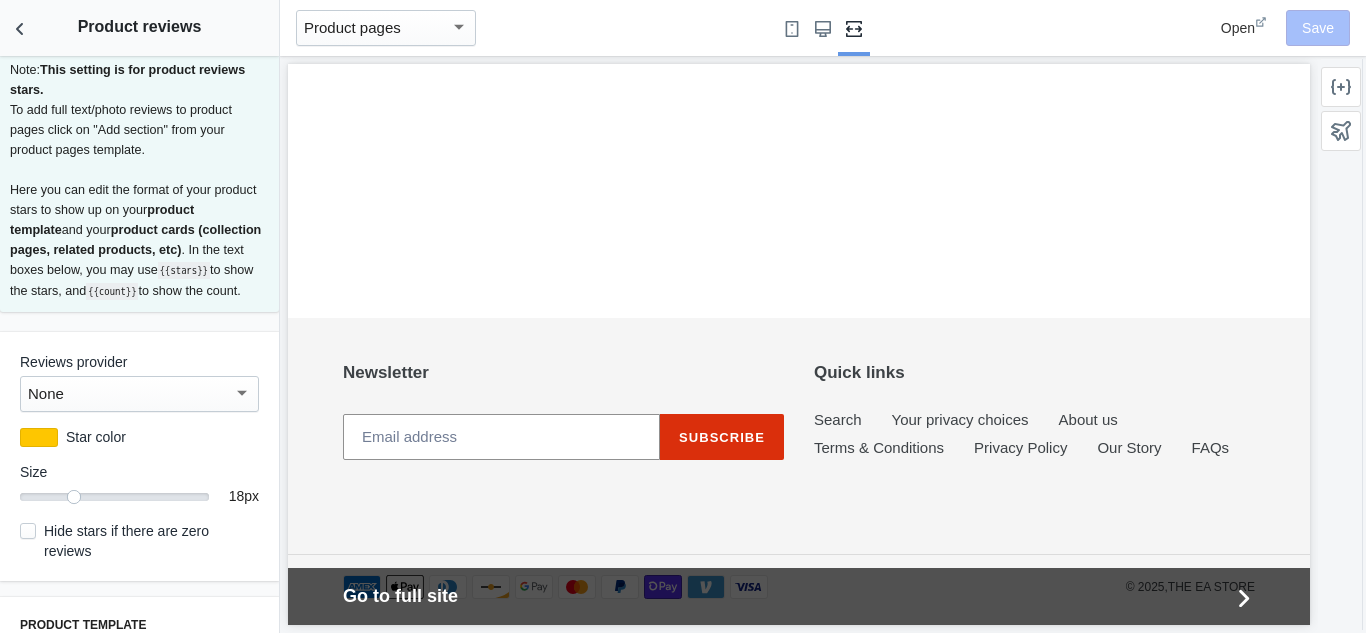 scroll, scrollTop: 20, scrollLeft: 0, axis: vertical 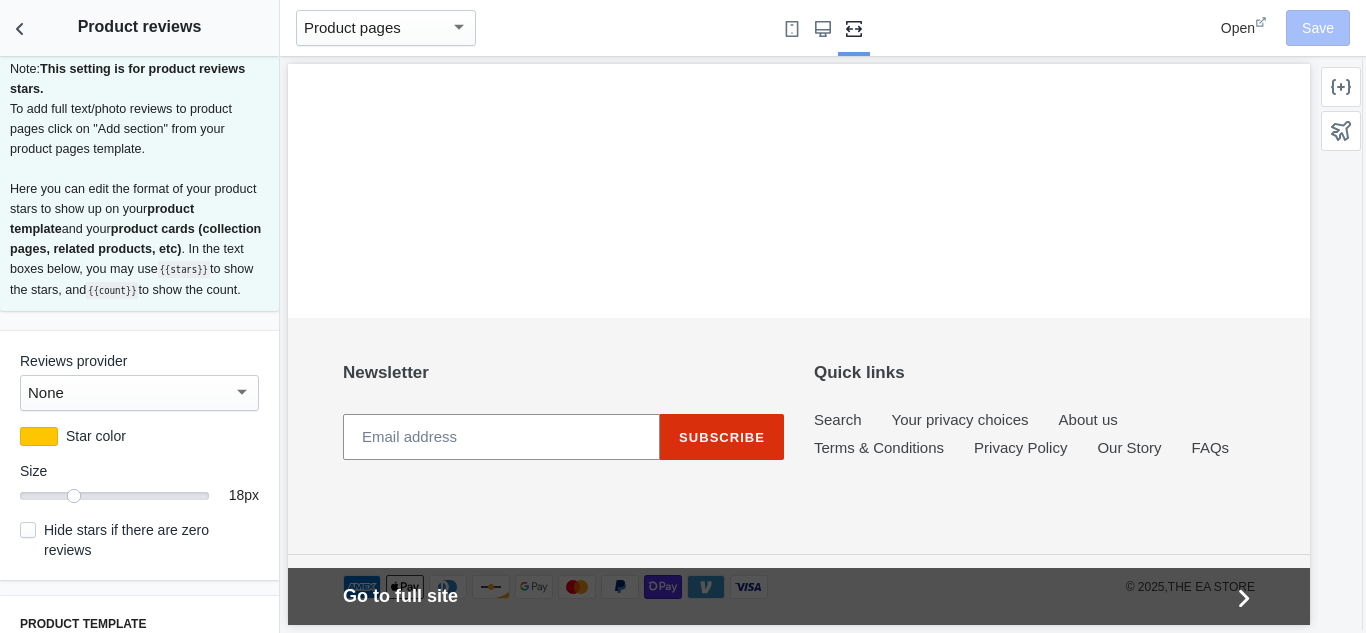 click on "Note:  This setting is for product reviews stars.    To add full text/photo reviews to product pages click on "Add section" from your product pages template.  Here you can edit the format of your product stars to show up on your  product template  and your  product cards (collection pages, related products, etc) .  In the text boxes below, you may use  {{stars}}  to show the stars, and  {{count}}  to show the count." at bounding box center (139, 180) 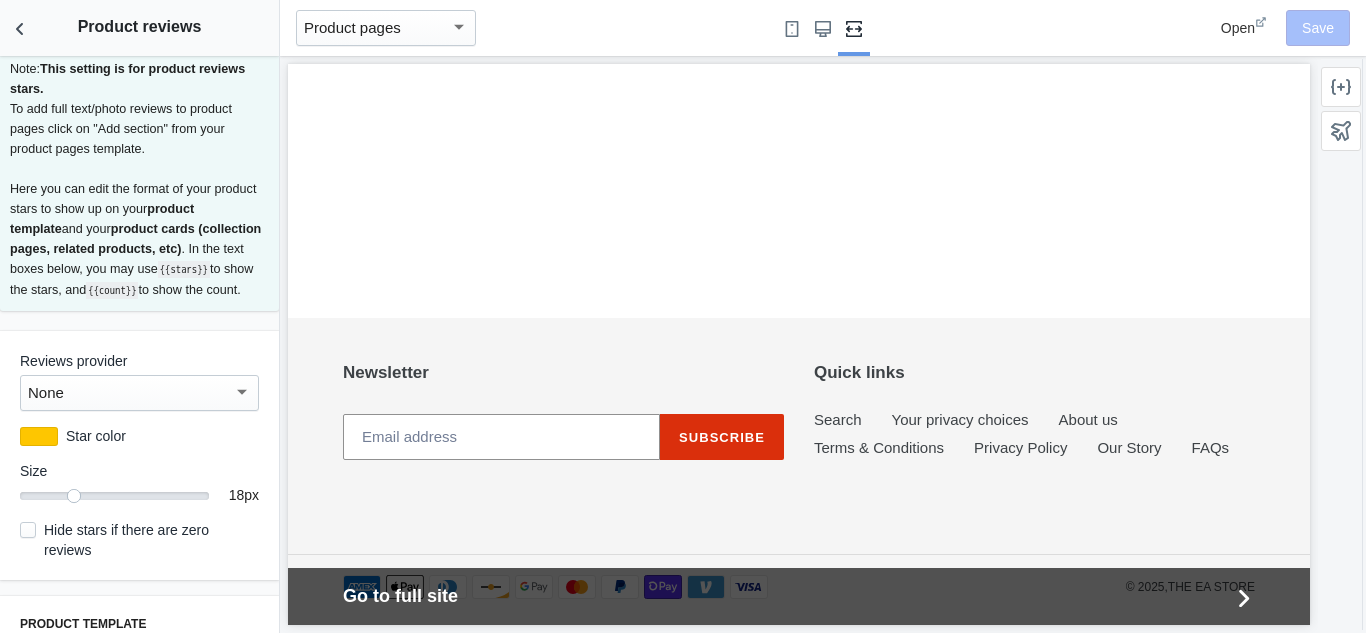 click on "Note:  This setting is for product reviews stars.    To add full text/photo reviews to product pages click on "Add section" from your product pages template.  Here you can edit the format of your product stars to show up on your  product template  and your  product cards (collection pages, related products, etc) .  In the text boxes below, you may use  {{stars}}  to show the stars, and  {{count}}  to show the count." at bounding box center (139, 180) 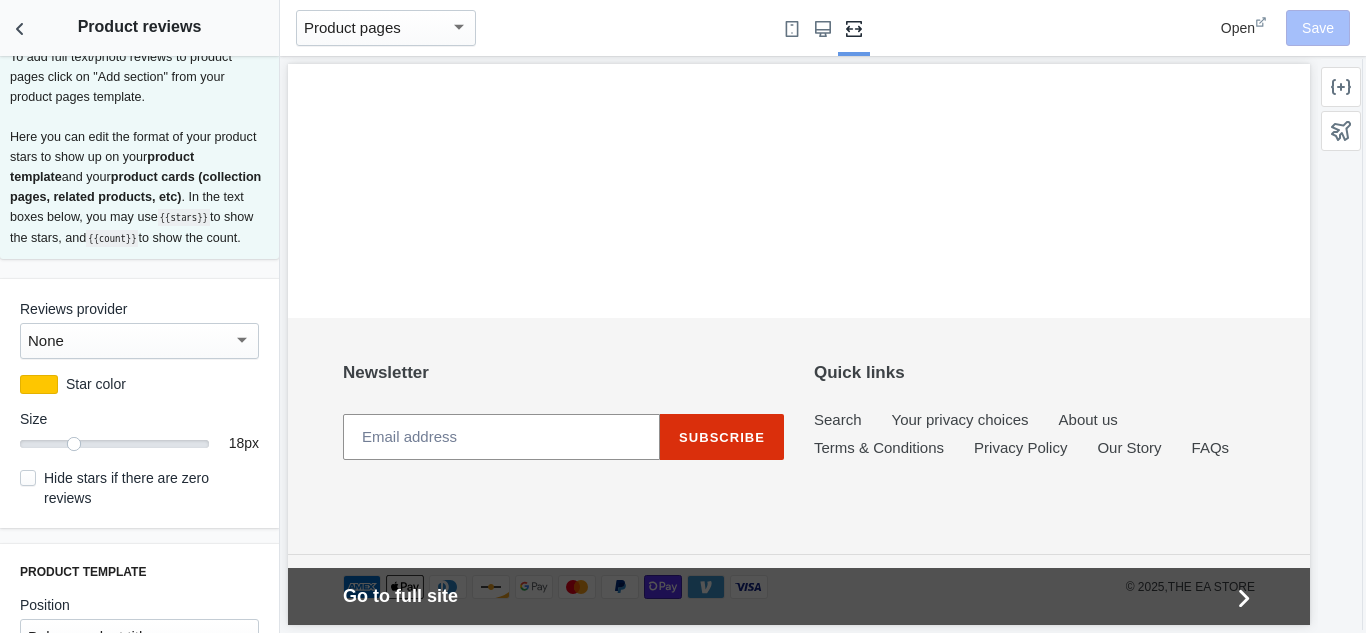scroll, scrollTop: 67, scrollLeft: 0, axis: vertical 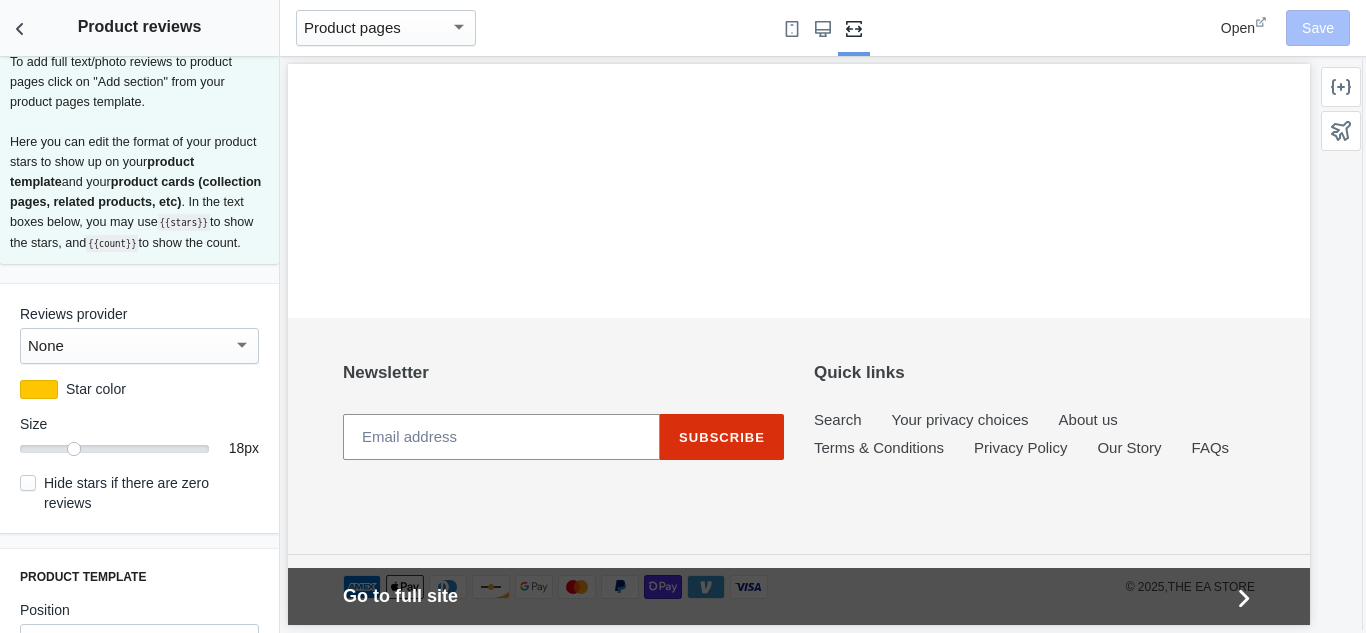 click on "None" at bounding box center [130, 346] 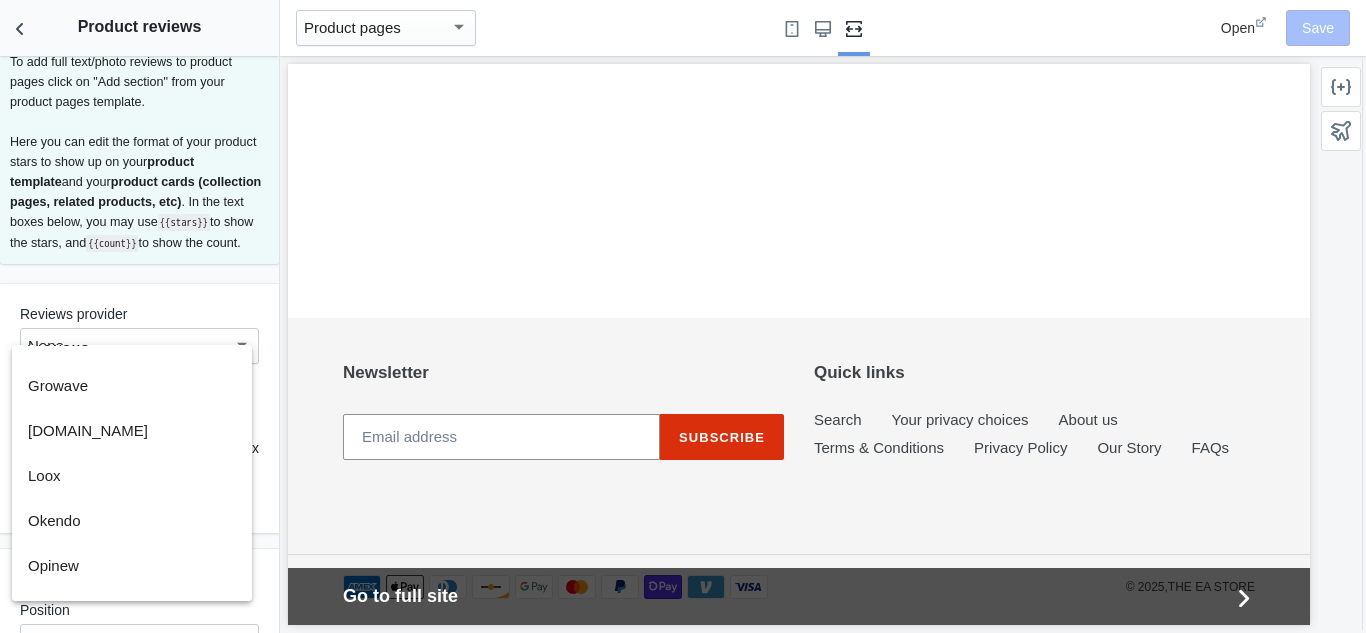 scroll, scrollTop: 120, scrollLeft: 0, axis: vertical 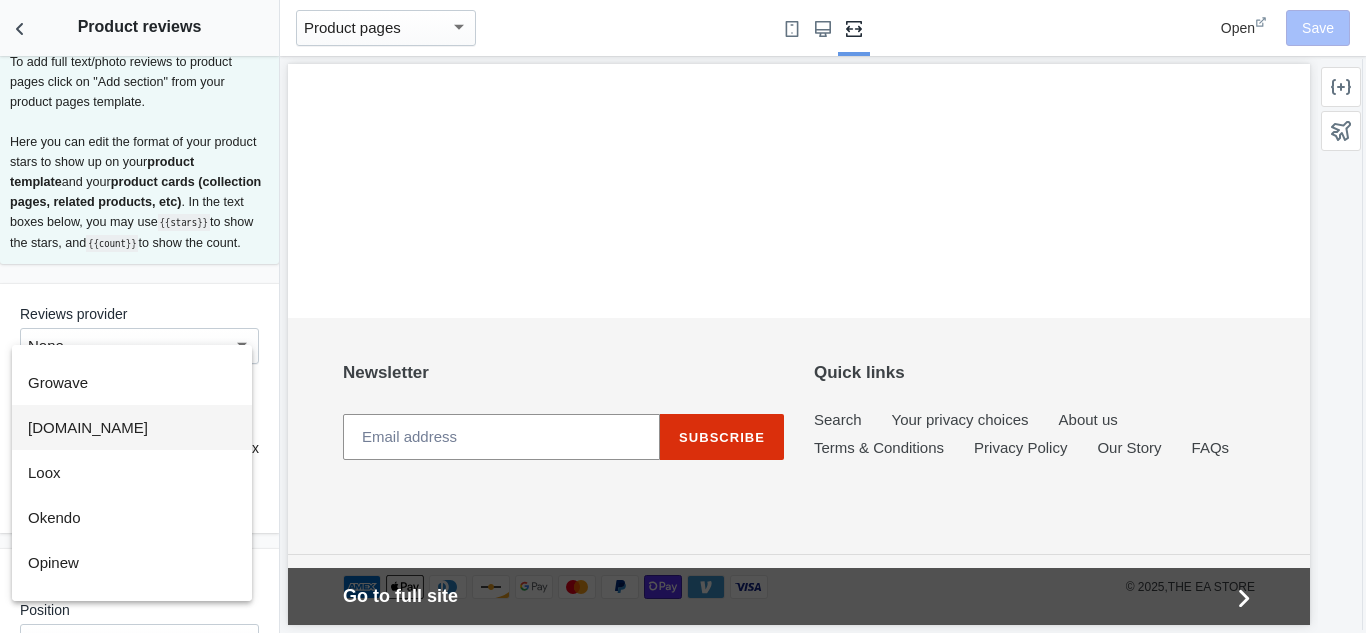 click on "[DOMAIN_NAME]" at bounding box center (132, 427) 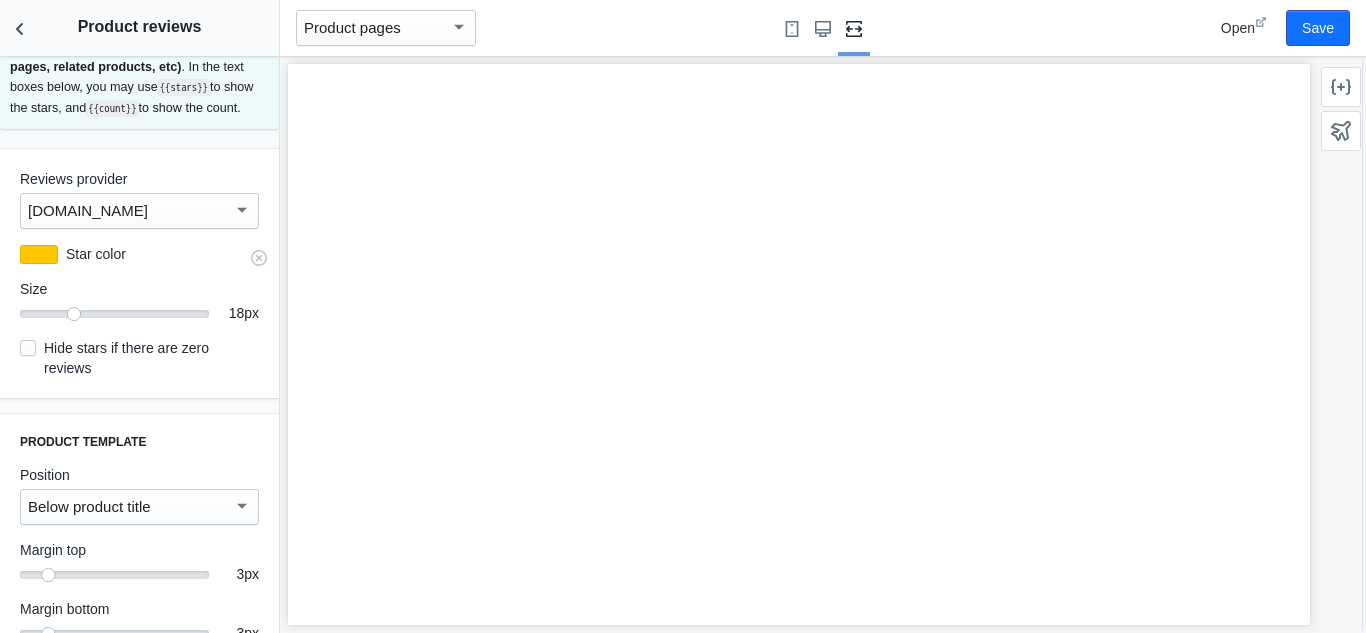 scroll, scrollTop: 203, scrollLeft: 0, axis: vertical 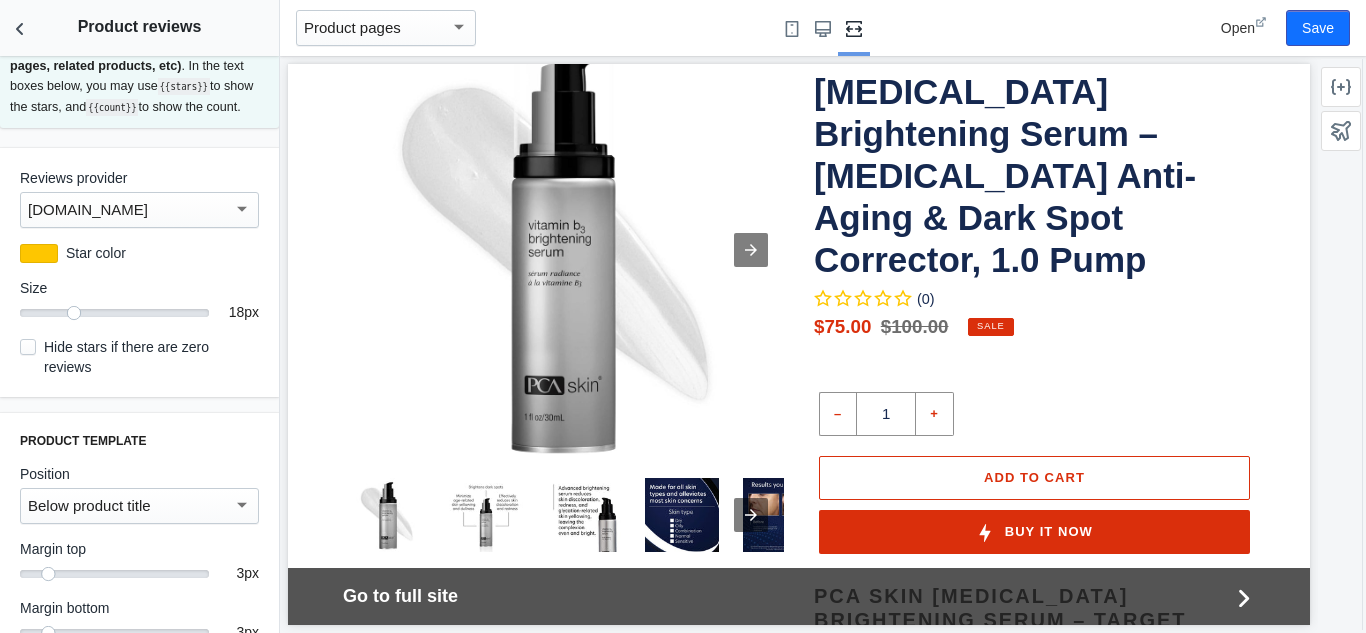 click at bounding box center [563, 249] 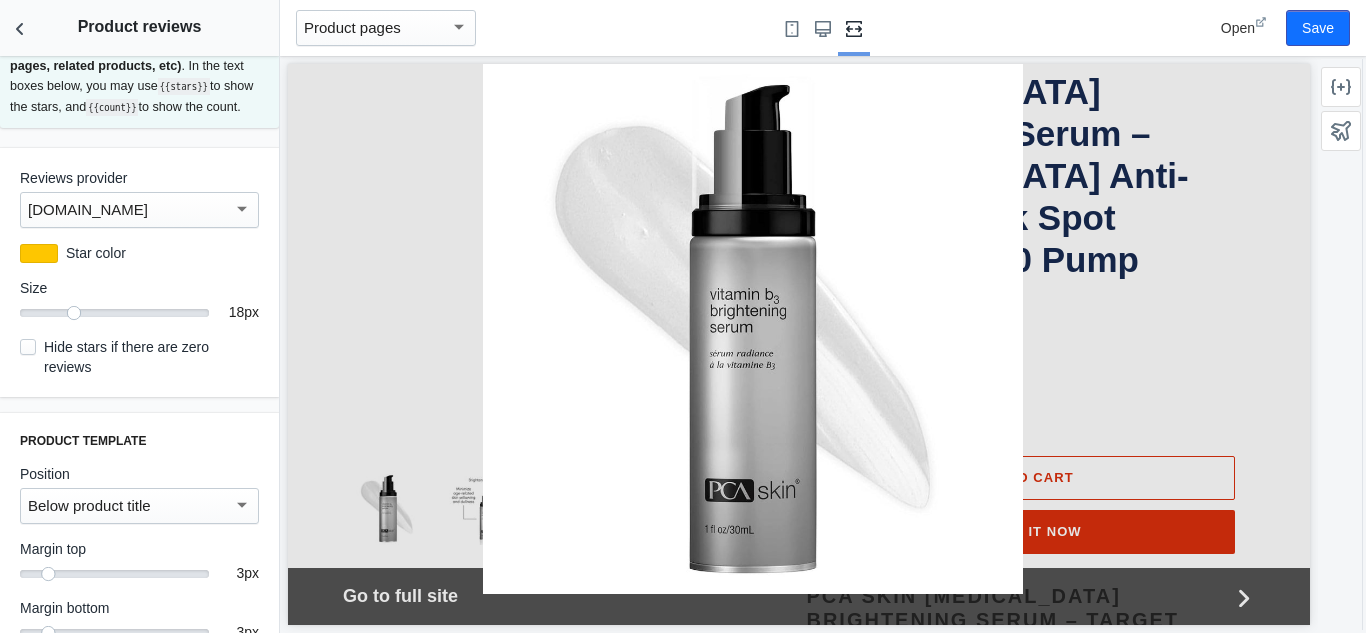 scroll, scrollTop: 413, scrollLeft: 0, axis: vertical 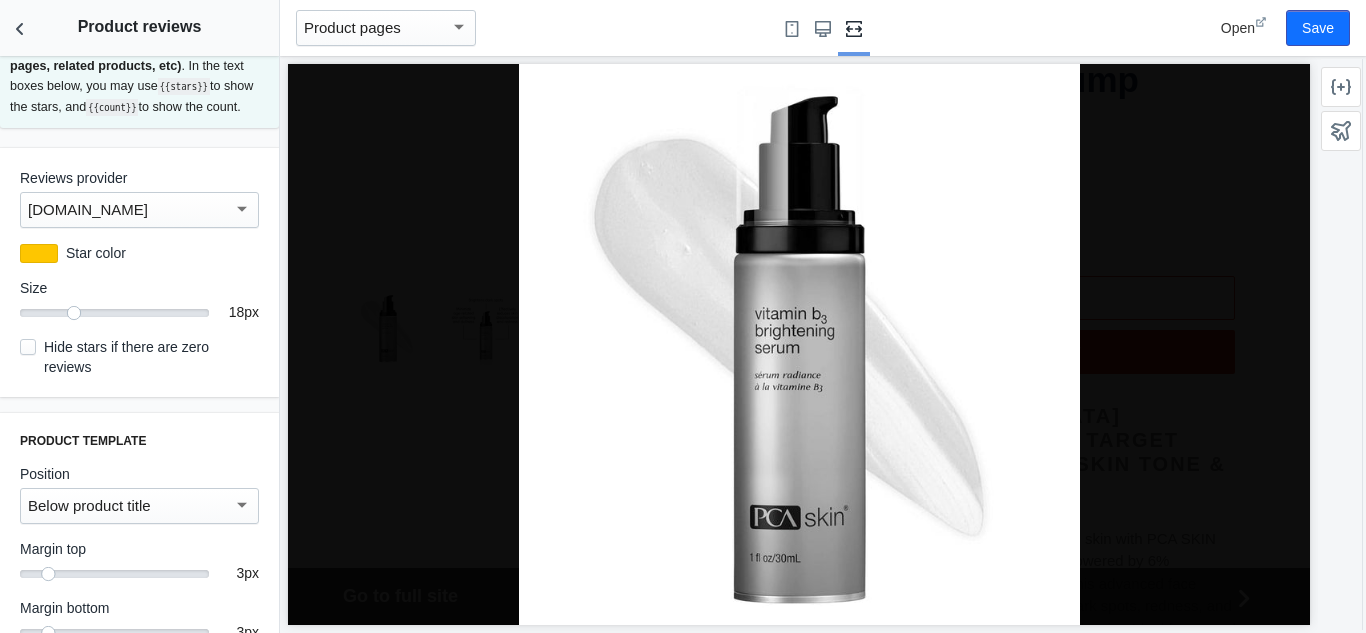 click at bounding box center (799, 344) 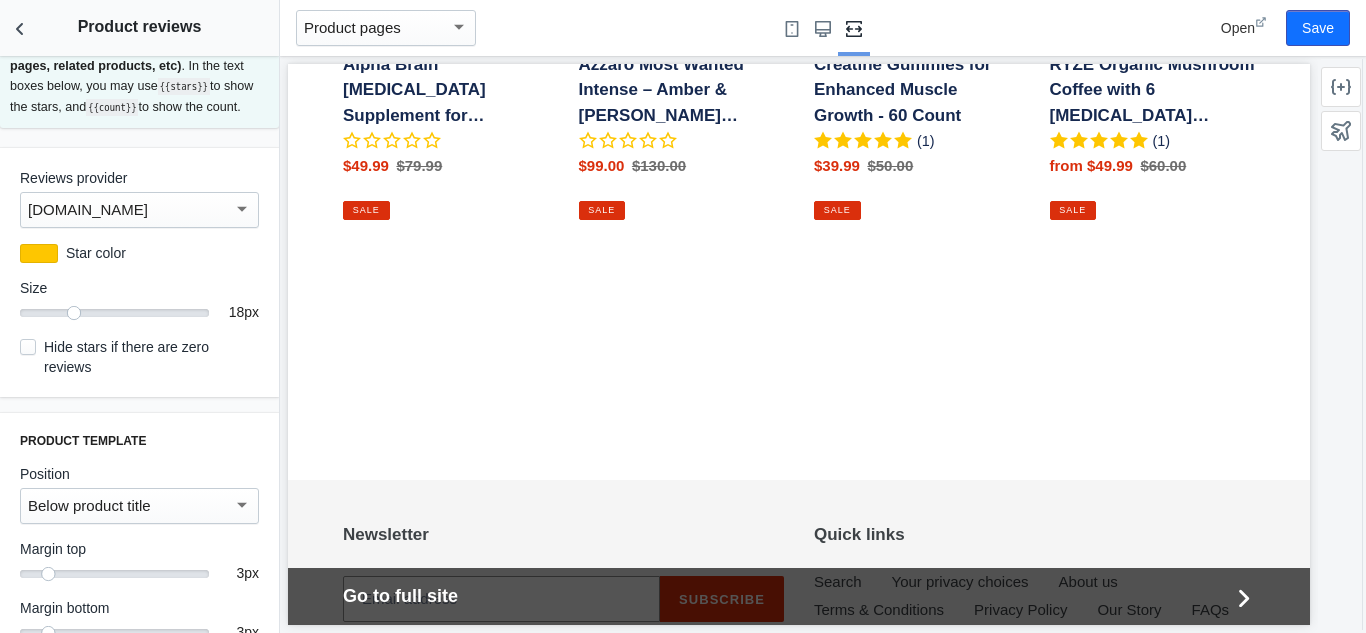 scroll, scrollTop: 2468, scrollLeft: 0, axis: vertical 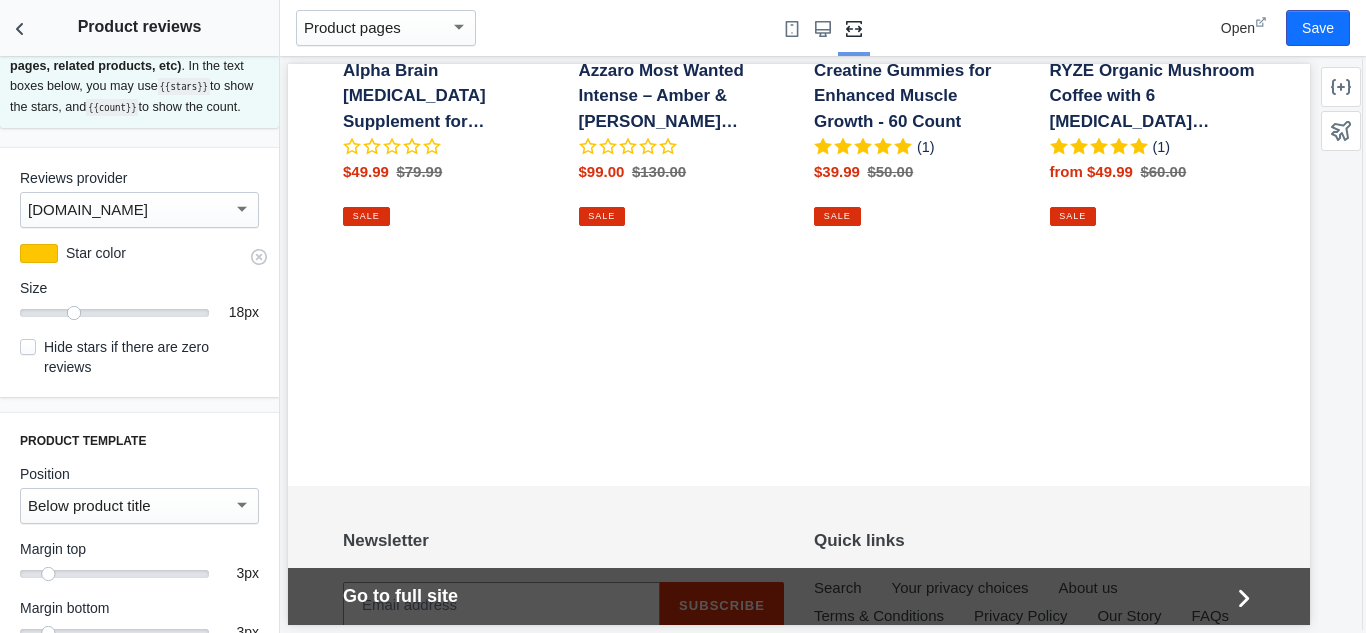 click at bounding box center (39, 253) 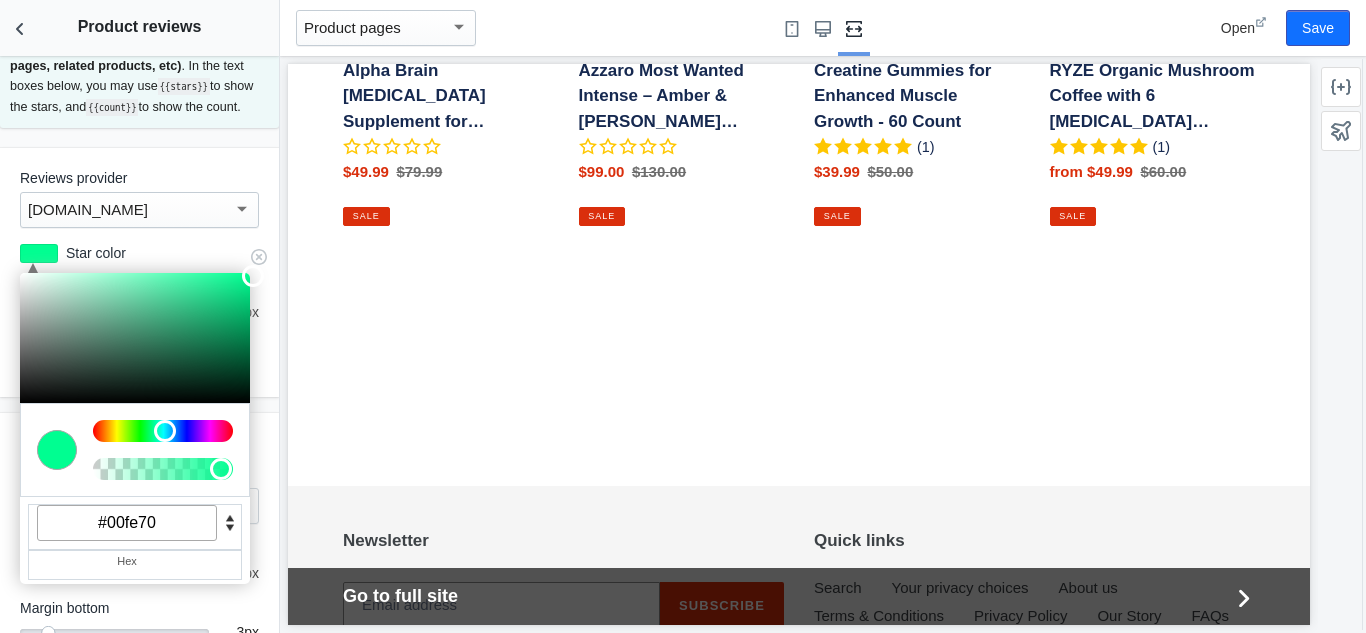 drag, startPoint x: 126, startPoint y: 453, endPoint x: 150, endPoint y: 452, distance: 24.020824 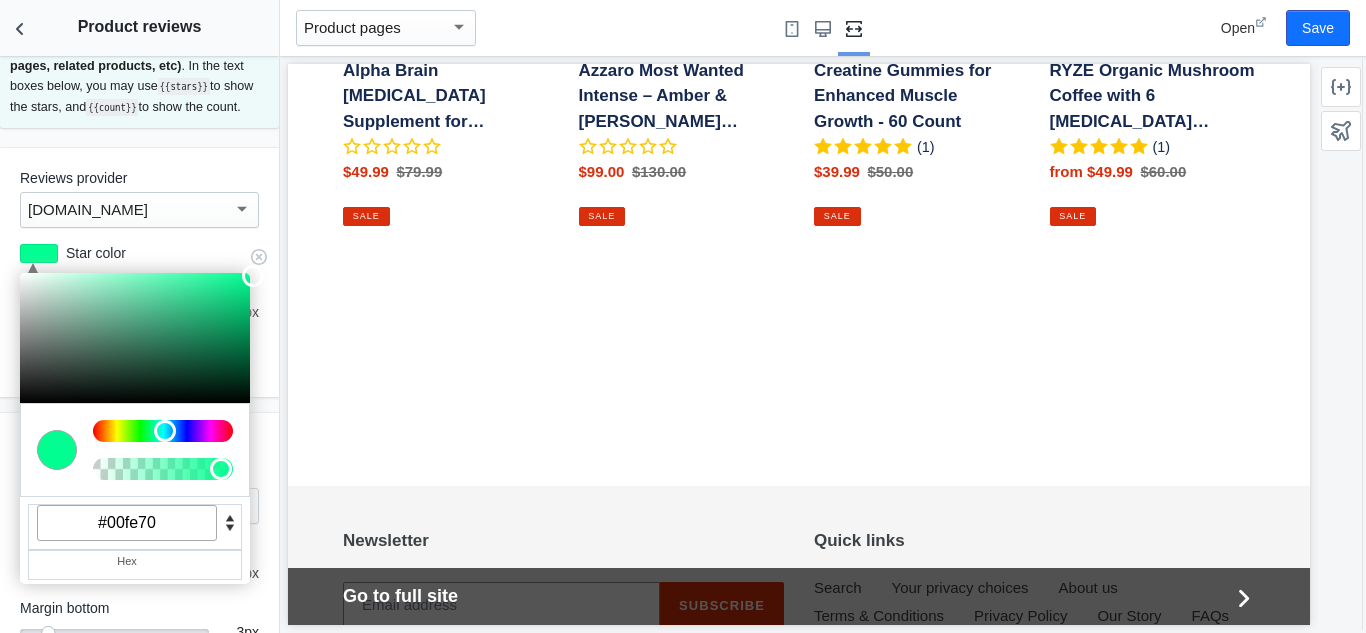 click at bounding box center [163, 431] 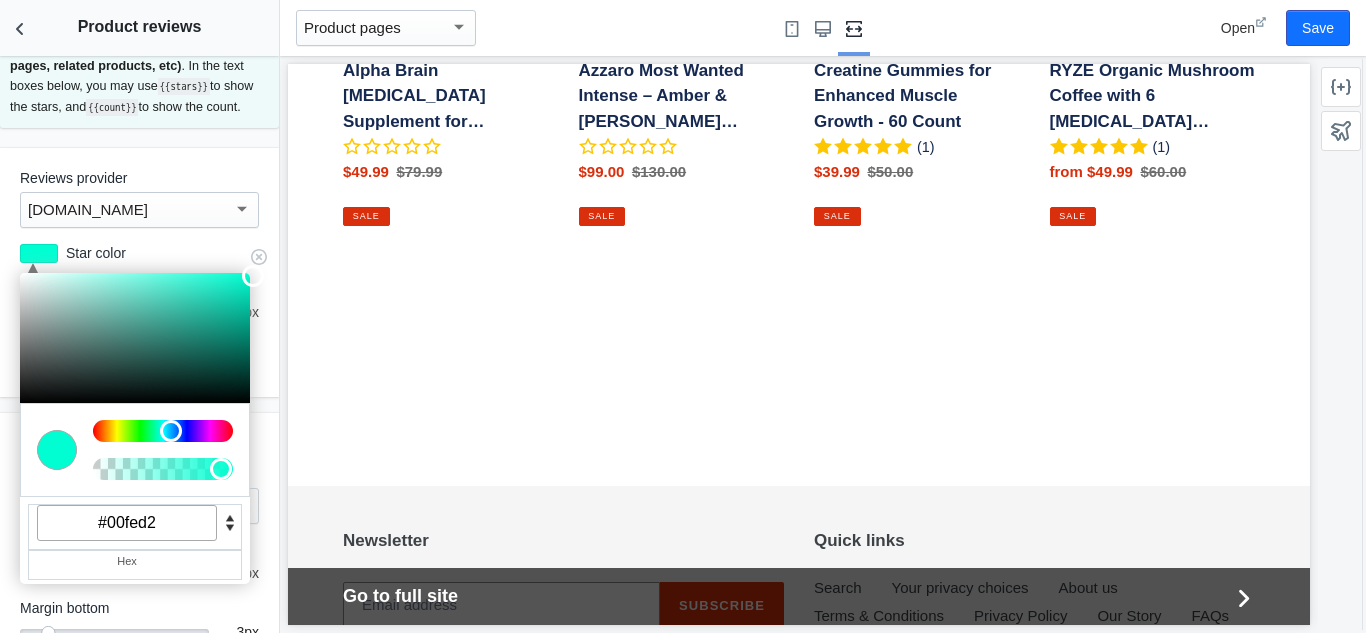 click at bounding box center [163, 431] 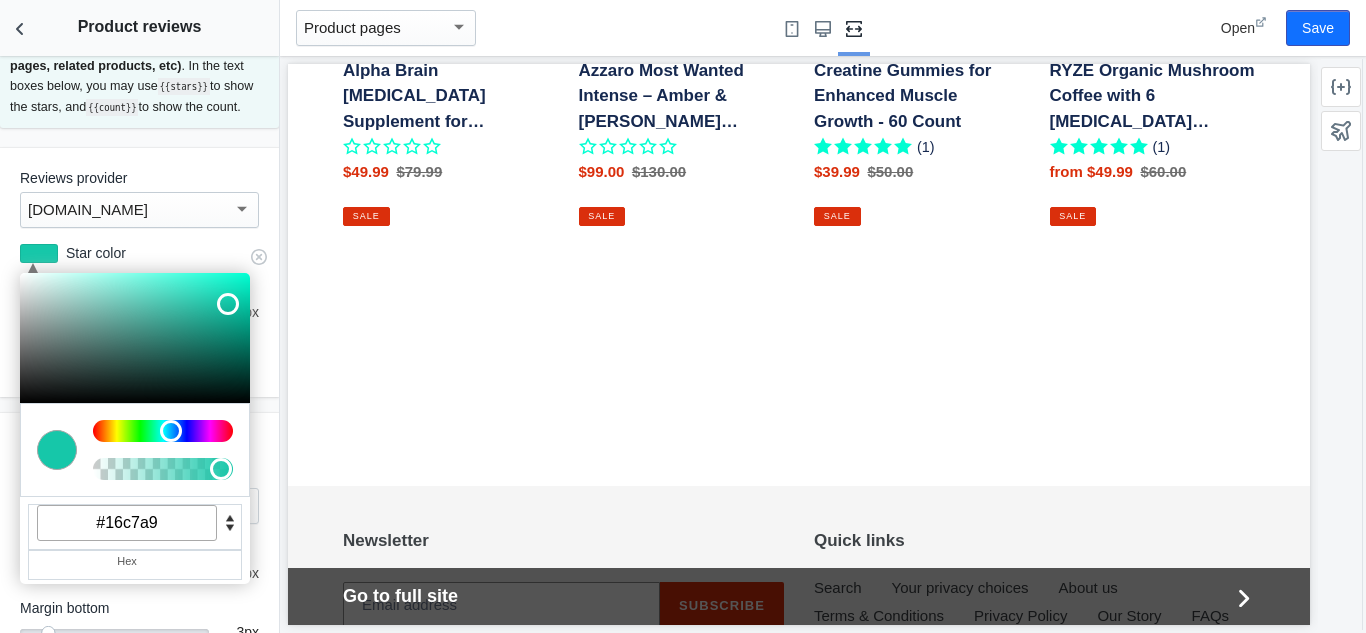 type on "#15c5a7" 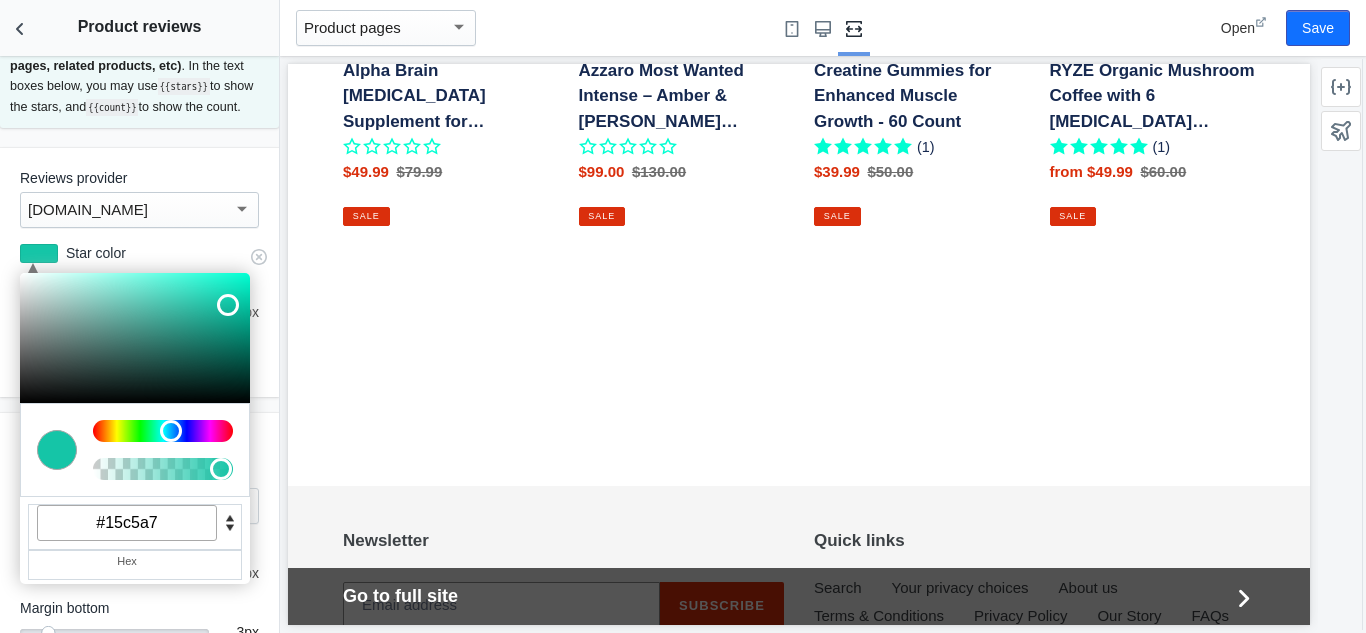 drag, startPoint x: 232, startPoint y: 315, endPoint x: 225, endPoint y: 323, distance: 10.630146 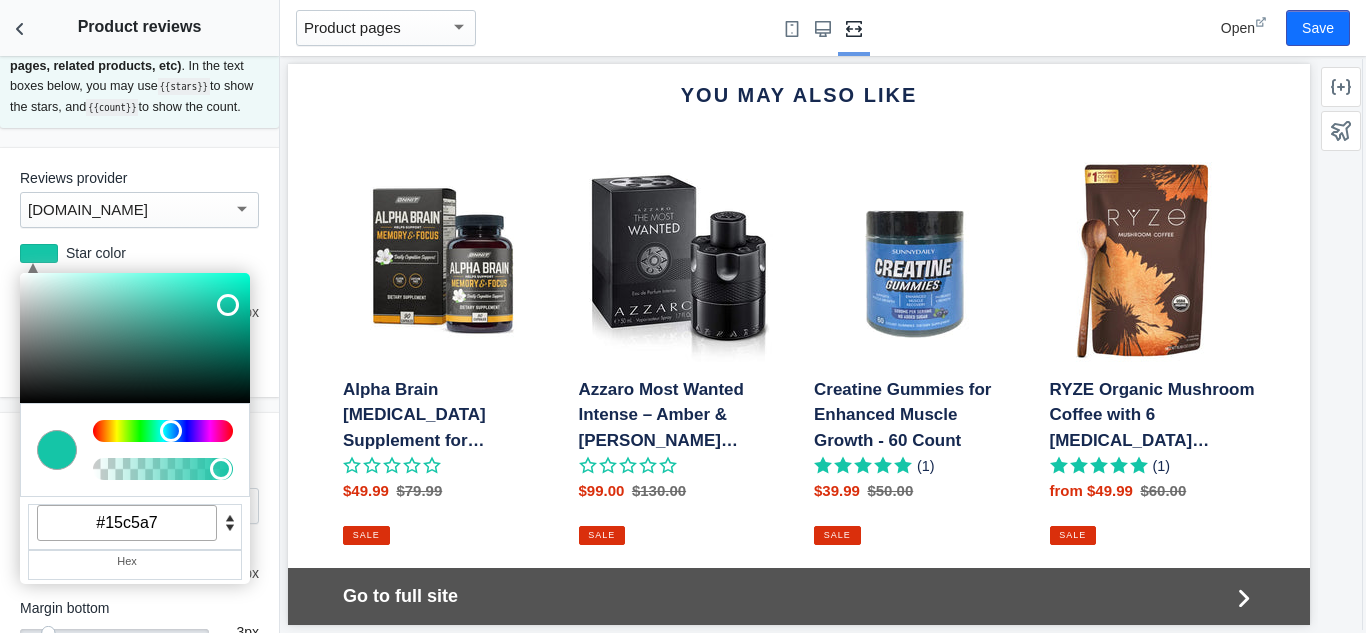 scroll, scrollTop: 2144, scrollLeft: 0, axis: vertical 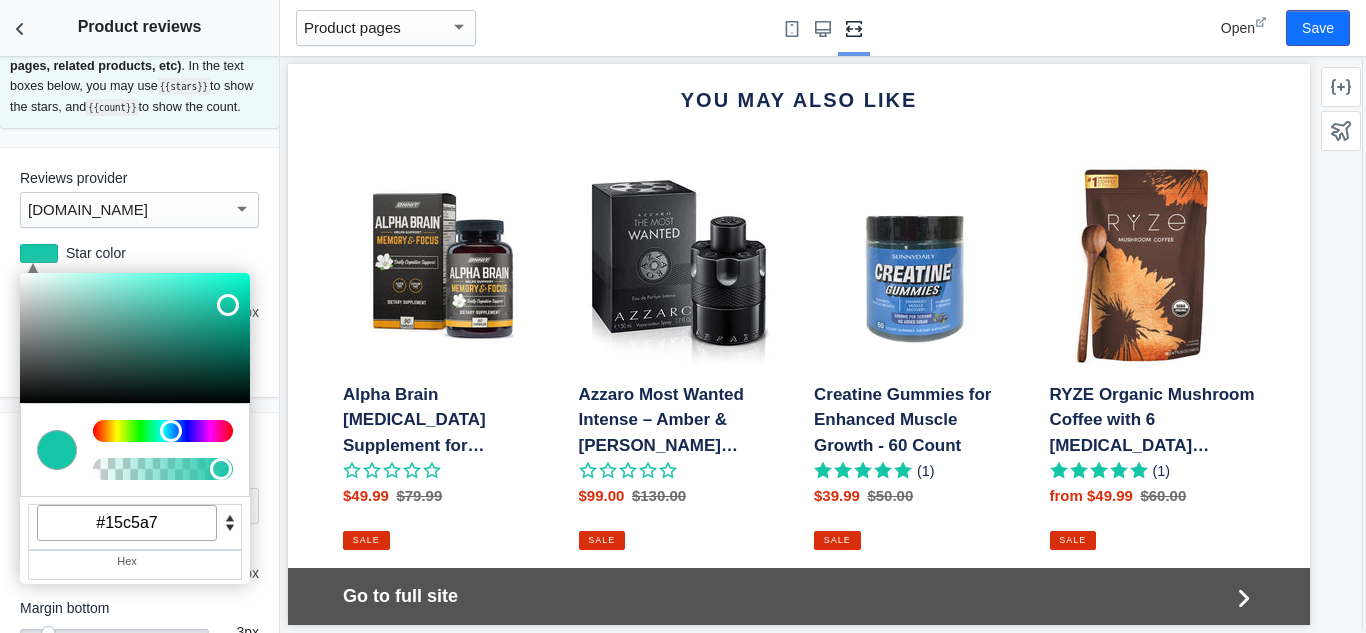 click on "Note:  This setting is for product reviews stars.    To add full text/photo reviews to product pages click on "Add section" from your product pages template.  Here you can edit the format of your product stars to show up on your  product template  and your  product cards (collection pages, related products, etc) .  In the text boxes below, you may use  {{stars}}  to show the stars, and  {{count}}  to show the count.  Reviews provider   Judge.me  C M Y K A 170 80 43 1 H S L A 21 197 167 1 R G B A #15c5a7 Hex  Star color  #15c5a7  Size  18  18   px   Hide stars if there are zero reviews   Product template   Position   Below product title   Margin top  3  3   px   Margin bottom  3  3   px   Align   Left   Zero reviews HTML  HTML  AMP HTML   help
<div class="reviews-summary reviews-summary--container"><span class="reviews-summary__stars">{{stars}}</span> <span class="reviews-summary__count">({{count}})</span></div> When your product has no reviews yet  One review HTML  HTML  AMP HTML   help
HTML  AMP HTML  3 3" at bounding box center [139, 344] 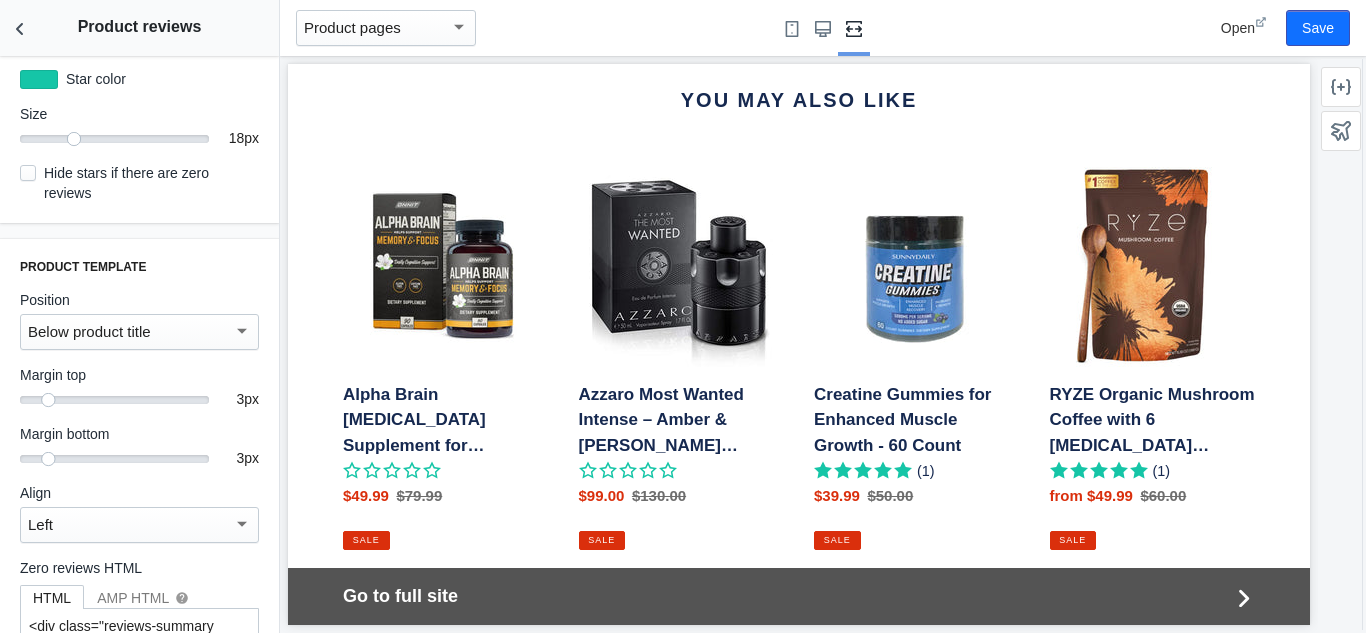 scroll, scrollTop: 404, scrollLeft: 0, axis: vertical 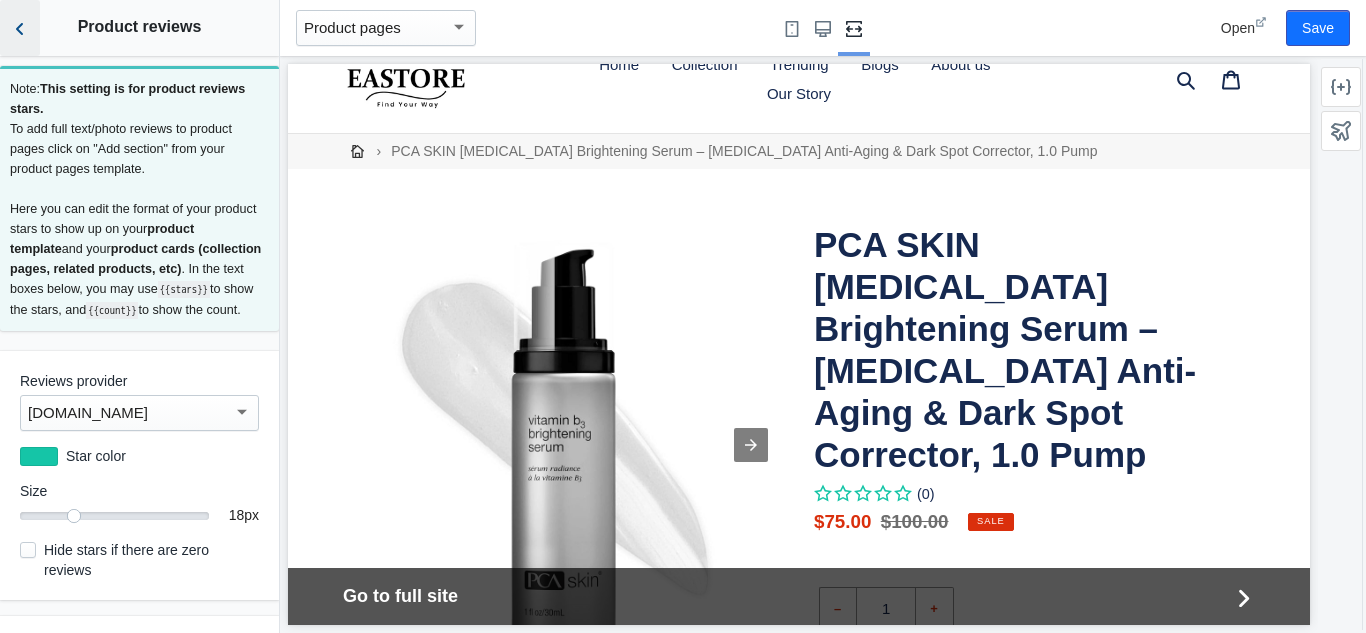 click 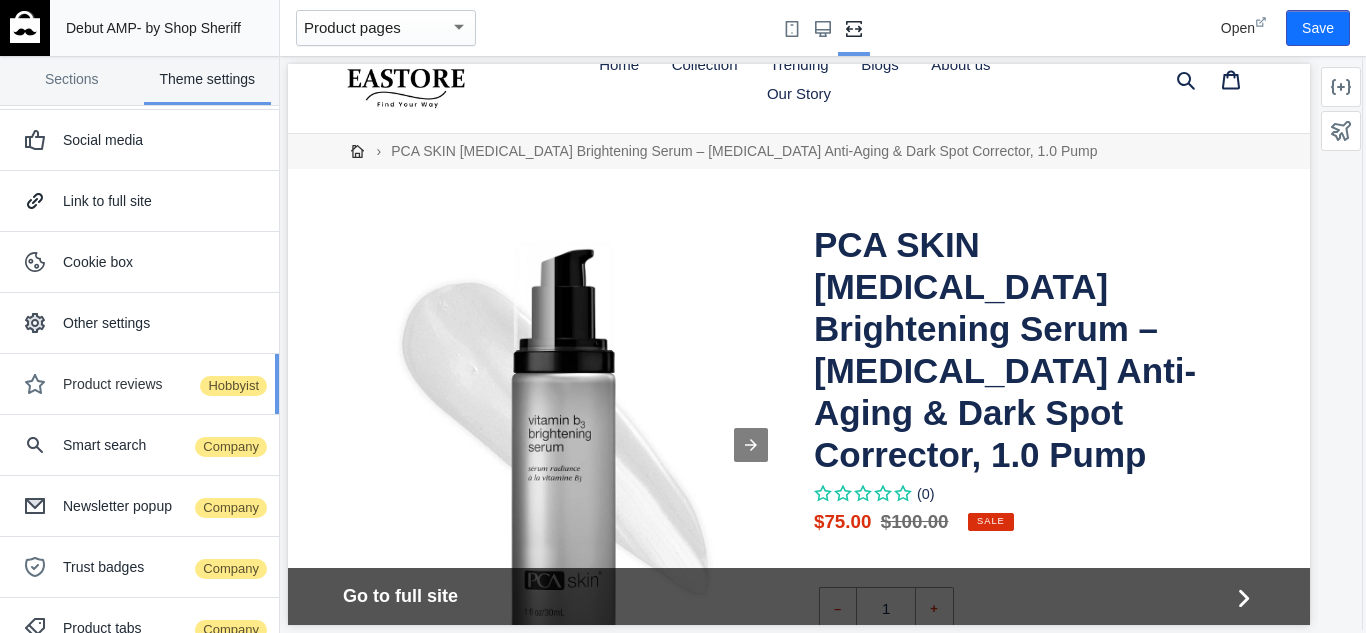 scroll, scrollTop: 0, scrollLeft: 0, axis: both 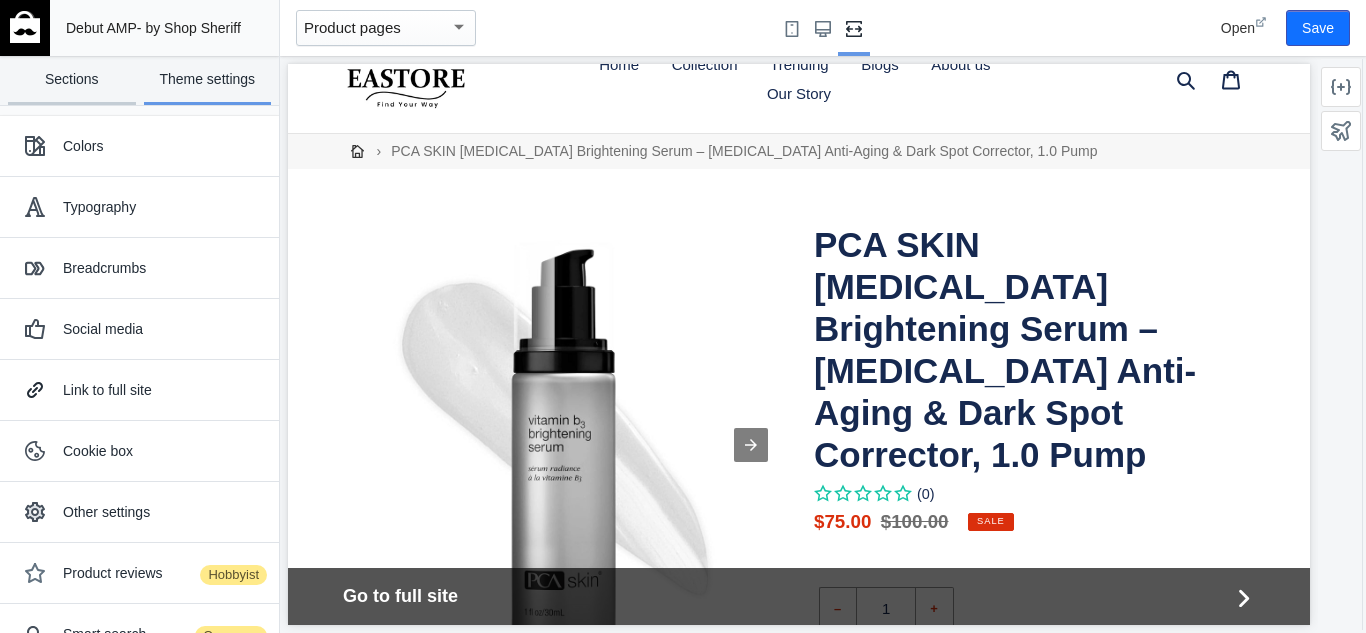 click on "Sections" at bounding box center [72, 80] 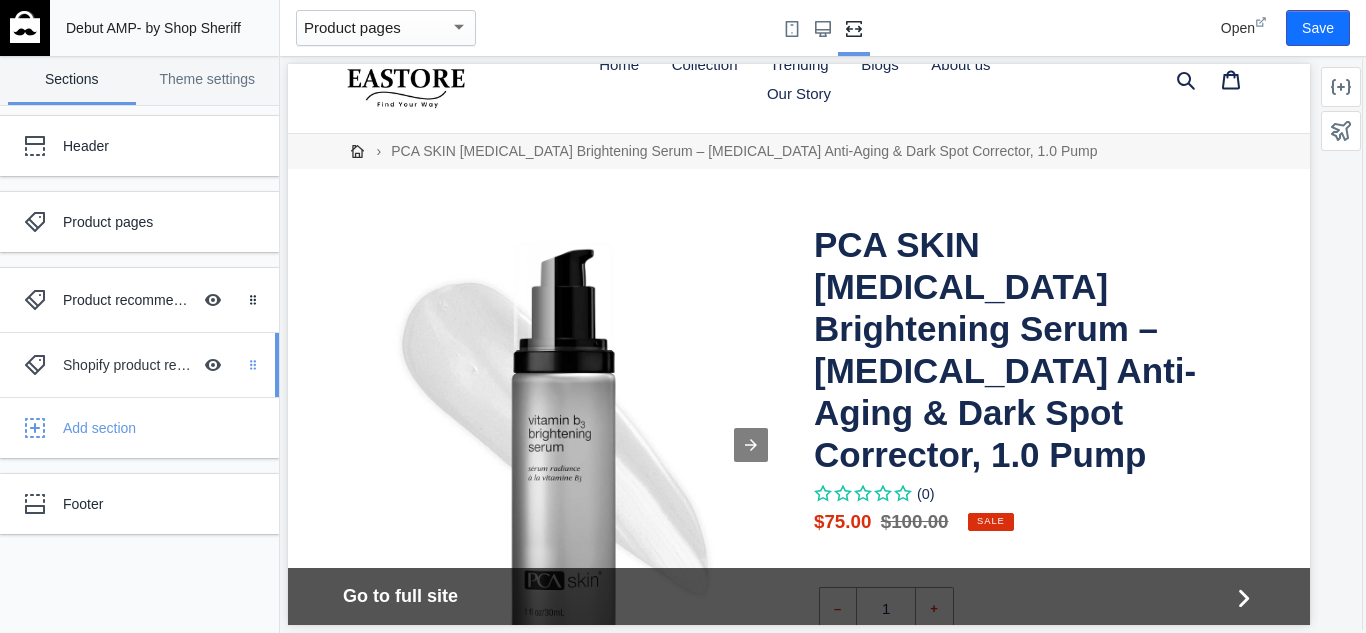 click on "Drag to reorder" at bounding box center [257, 365] 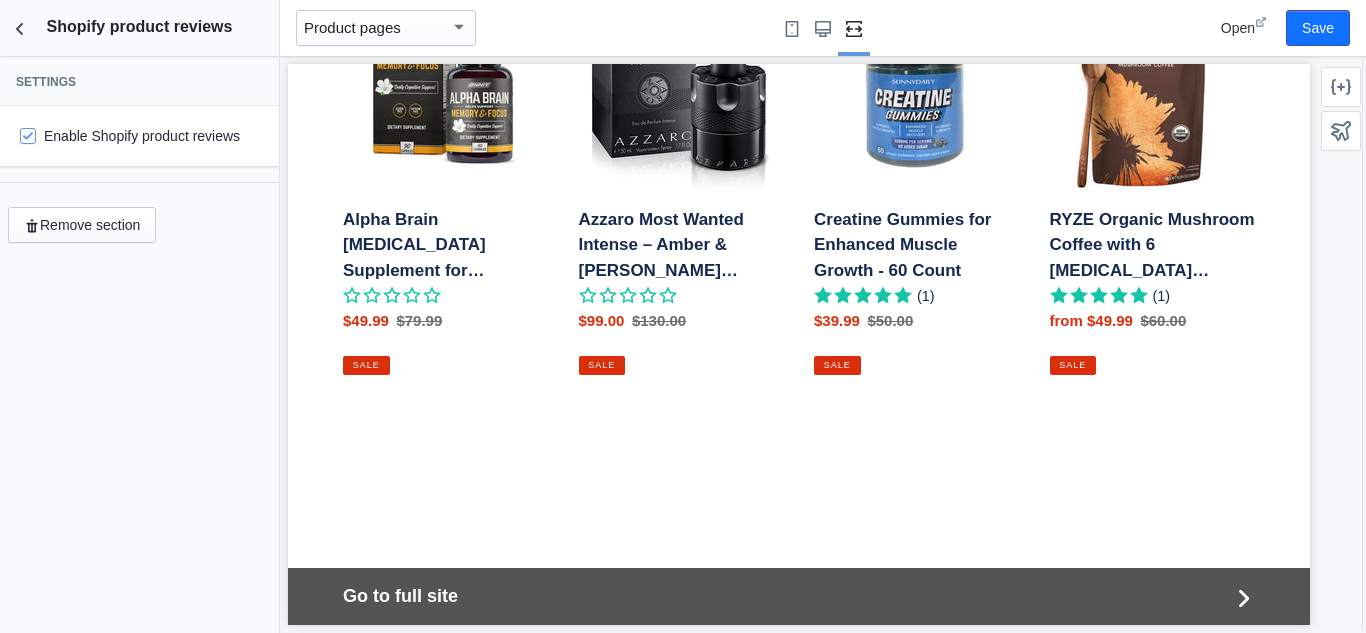 scroll, scrollTop: 2318, scrollLeft: 0, axis: vertical 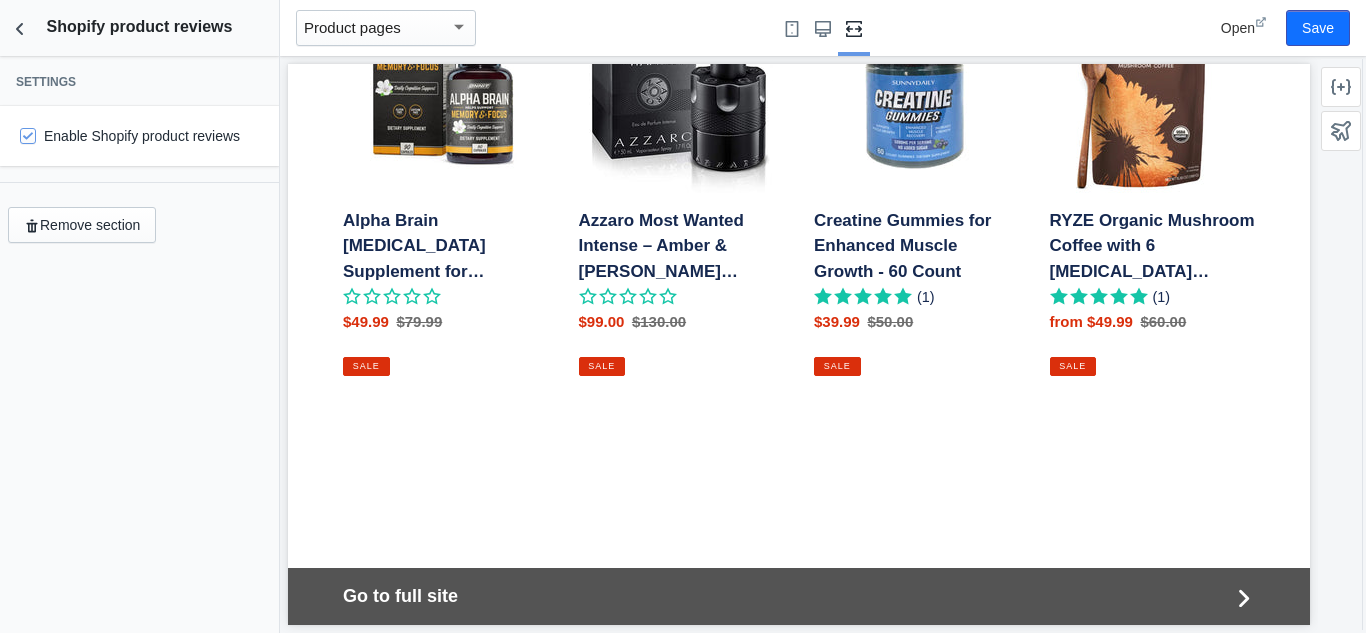 click on "Enable Shopify product reviews" at bounding box center [130, 136] 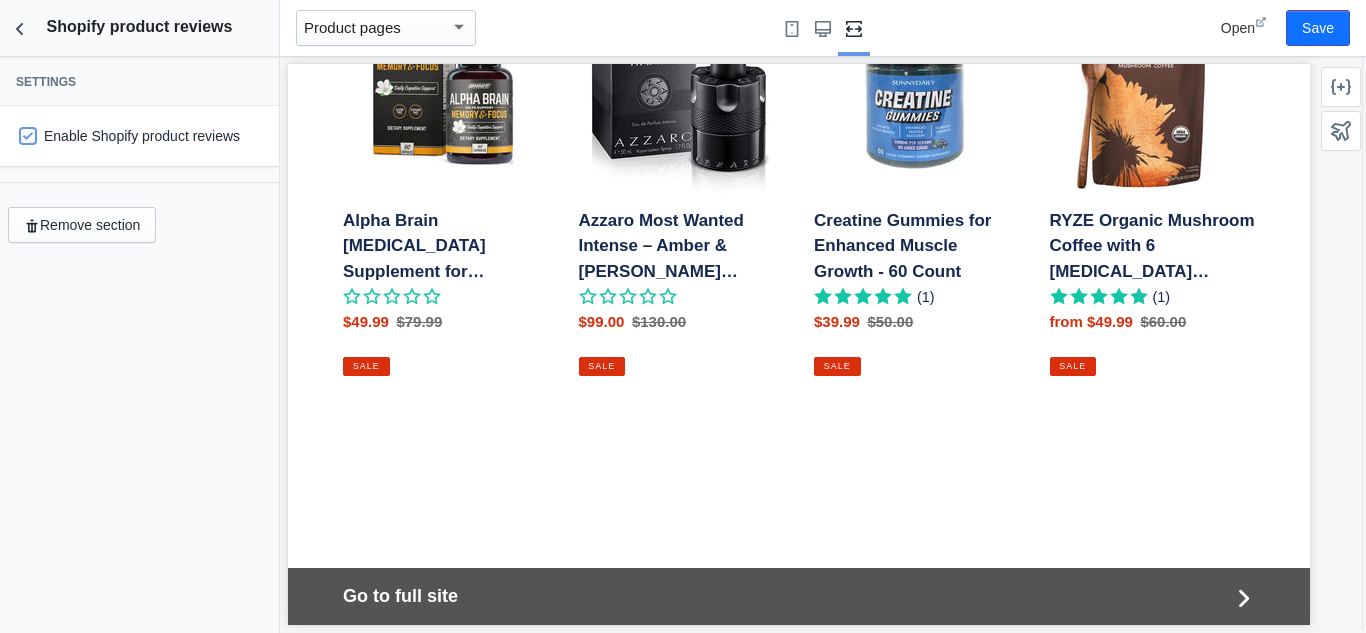 click on "Enable Shopify product reviews" at bounding box center (28, 136) 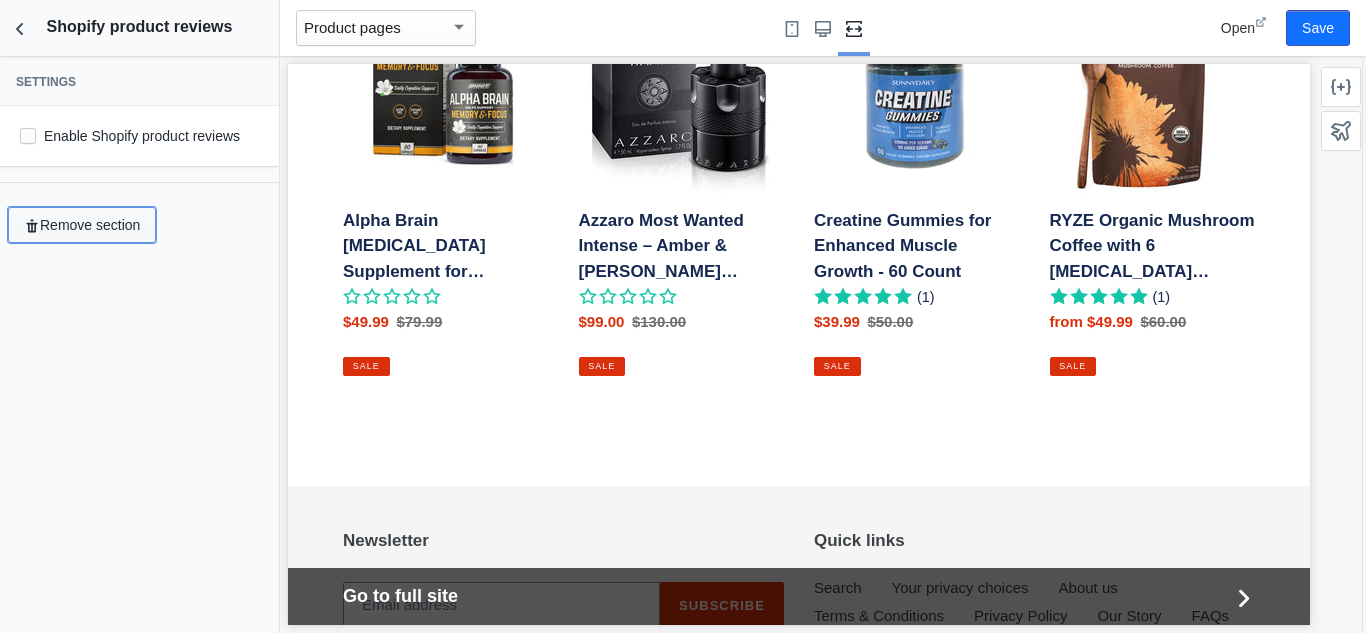 click on "Remove section" at bounding box center [82, 225] 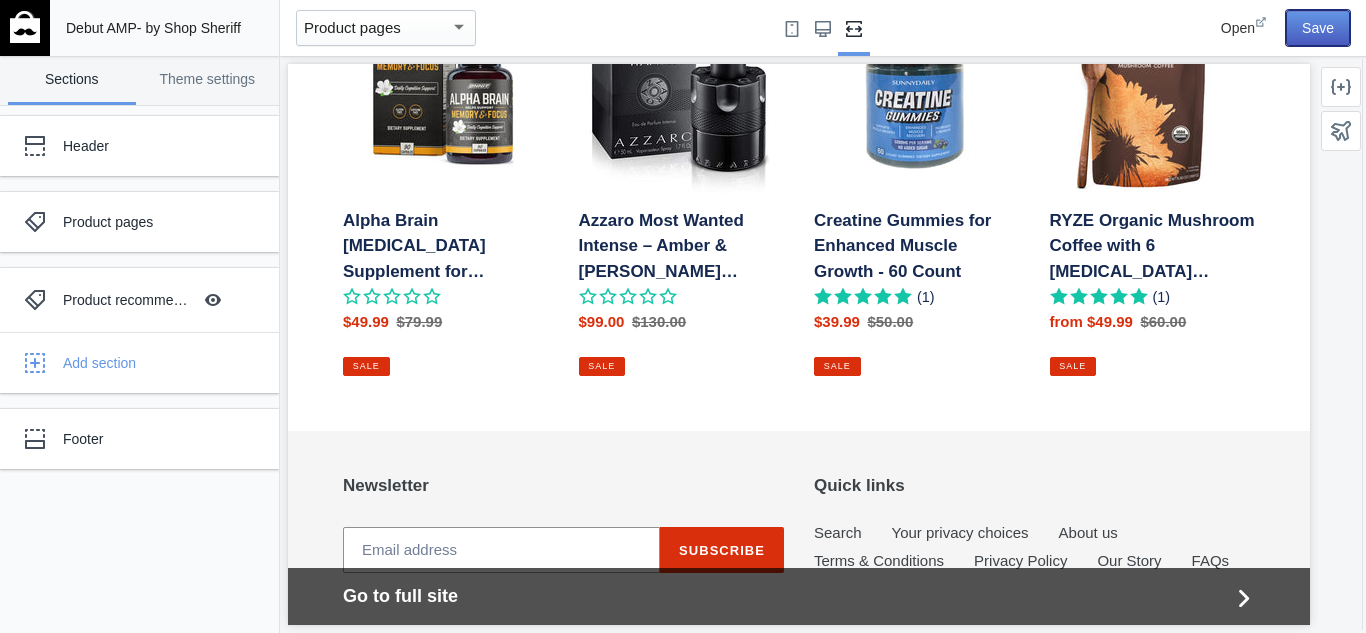 click on "Save" at bounding box center [1318, 28] 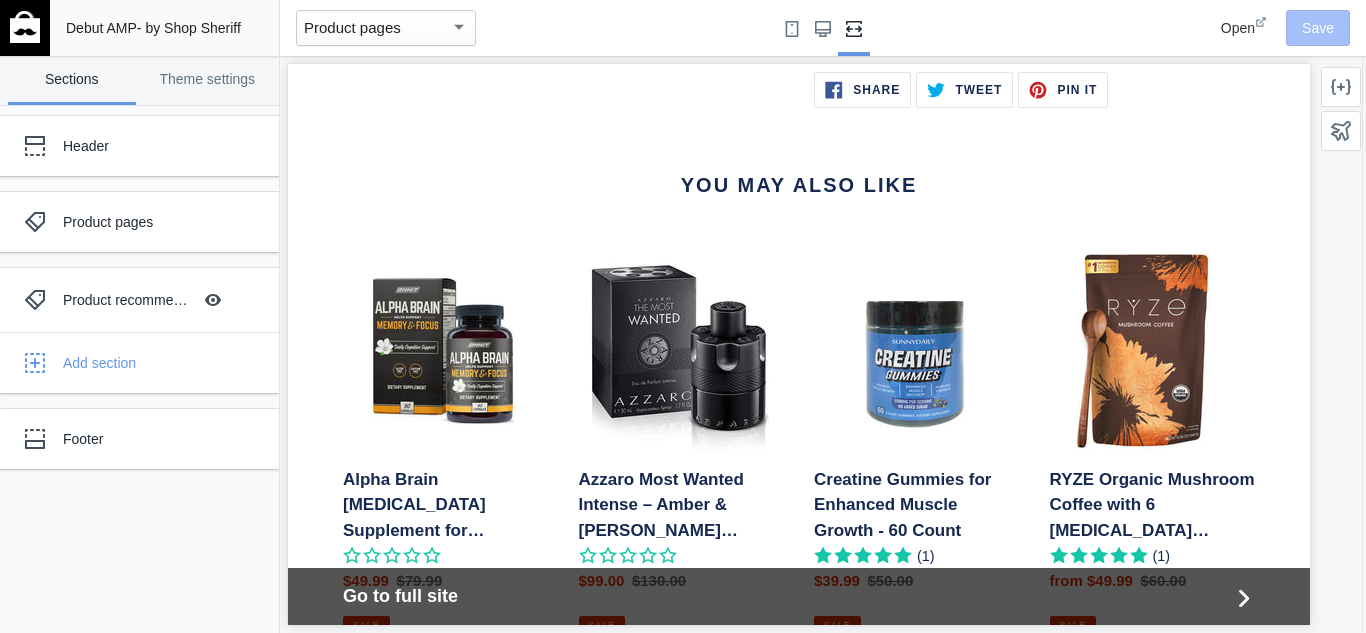 scroll, scrollTop: 2072, scrollLeft: 0, axis: vertical 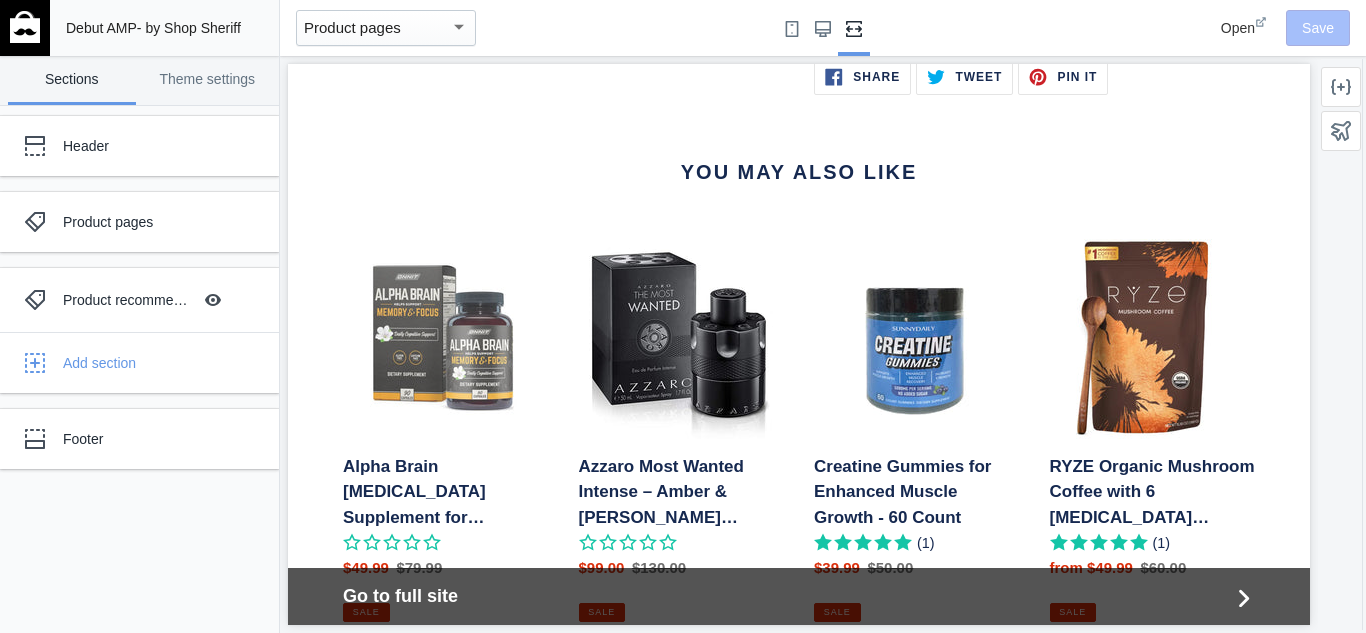 click on "Alpha Brain [MEDICAL_DATA] Supplement for Cognitive Support Focus - Memory Capsules with L-Theanine Vitamin B6 - Phosphatidylserine Brain Health Formula for Men Women 90 Count" at bounding box center [446, 430] 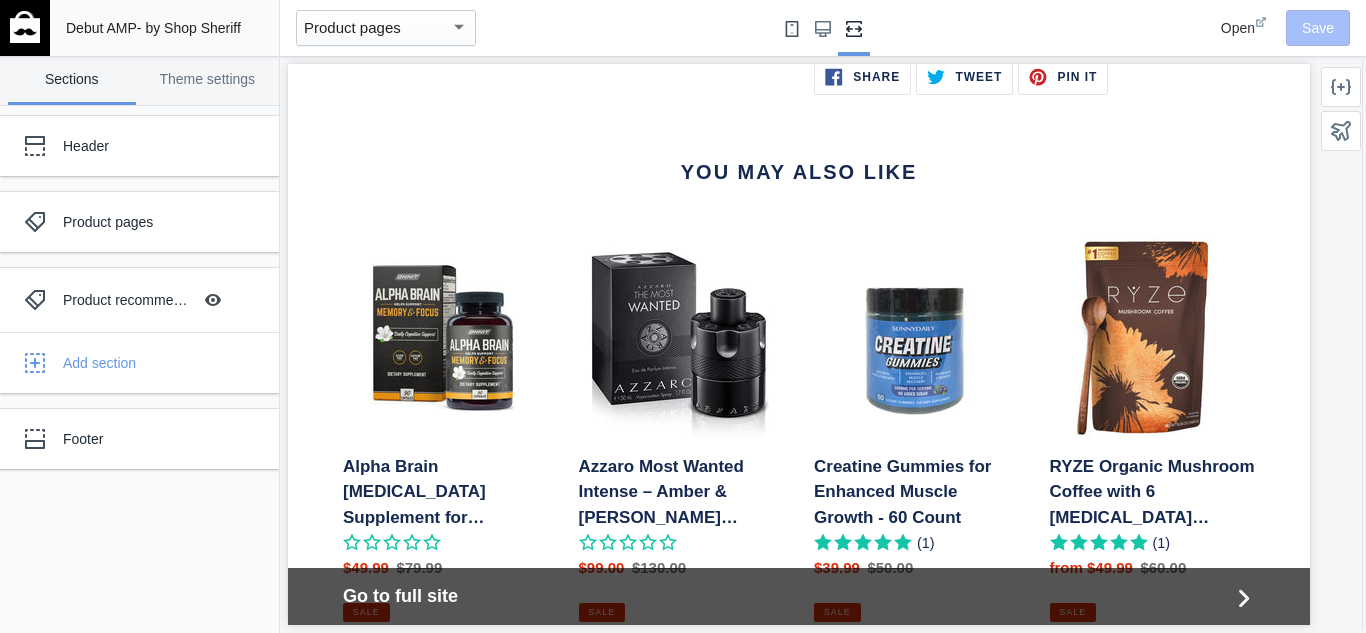 click 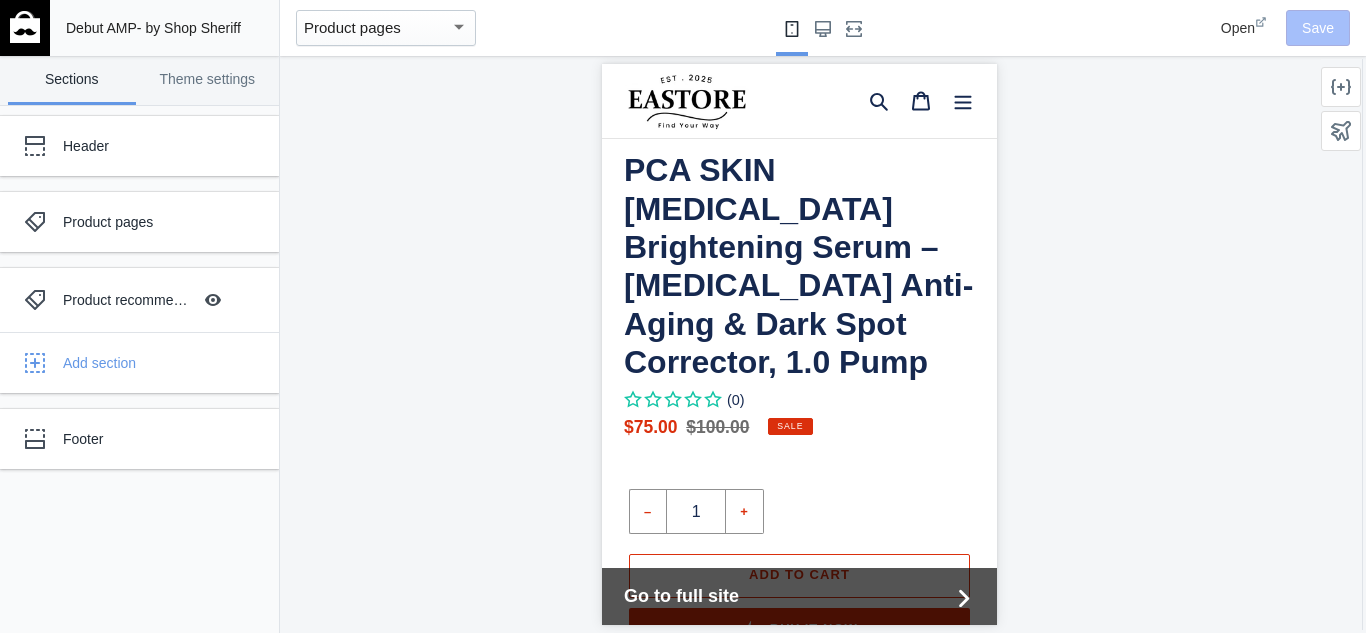 scroll, scrollTop: 592, scrollLeft: 0, axis: vertical 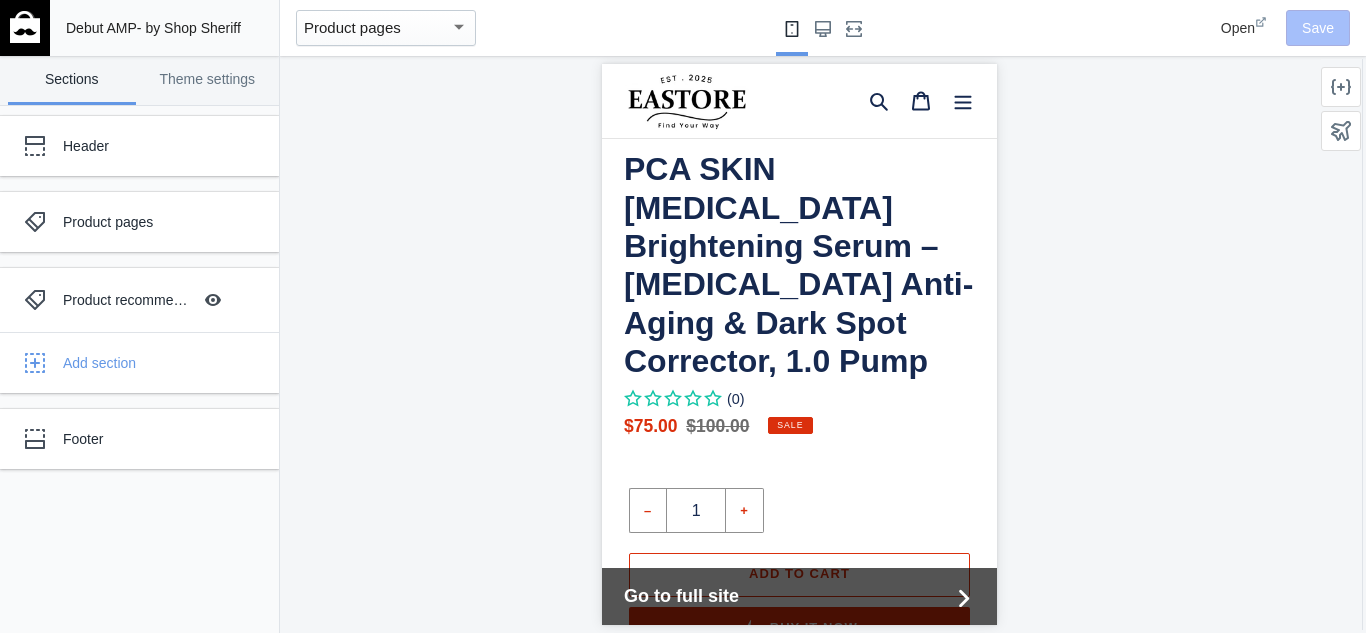 type 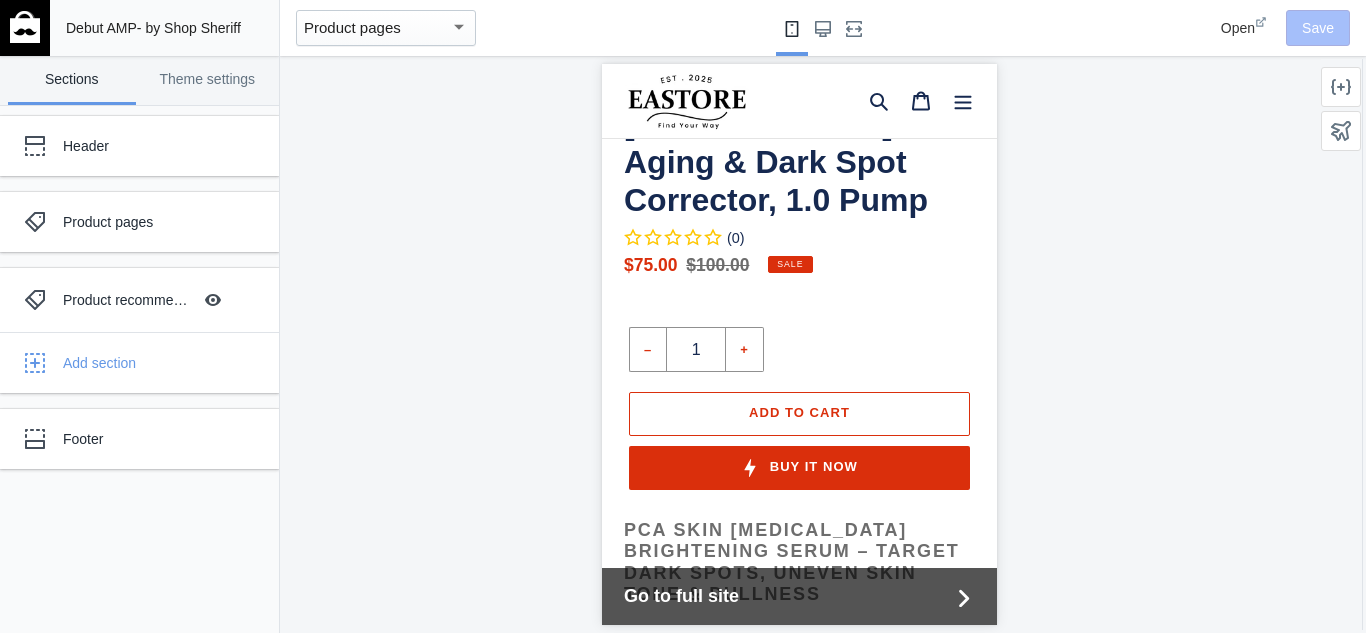 scroll, scrollTop: 756, scrollLeft: 0, axis: vertical 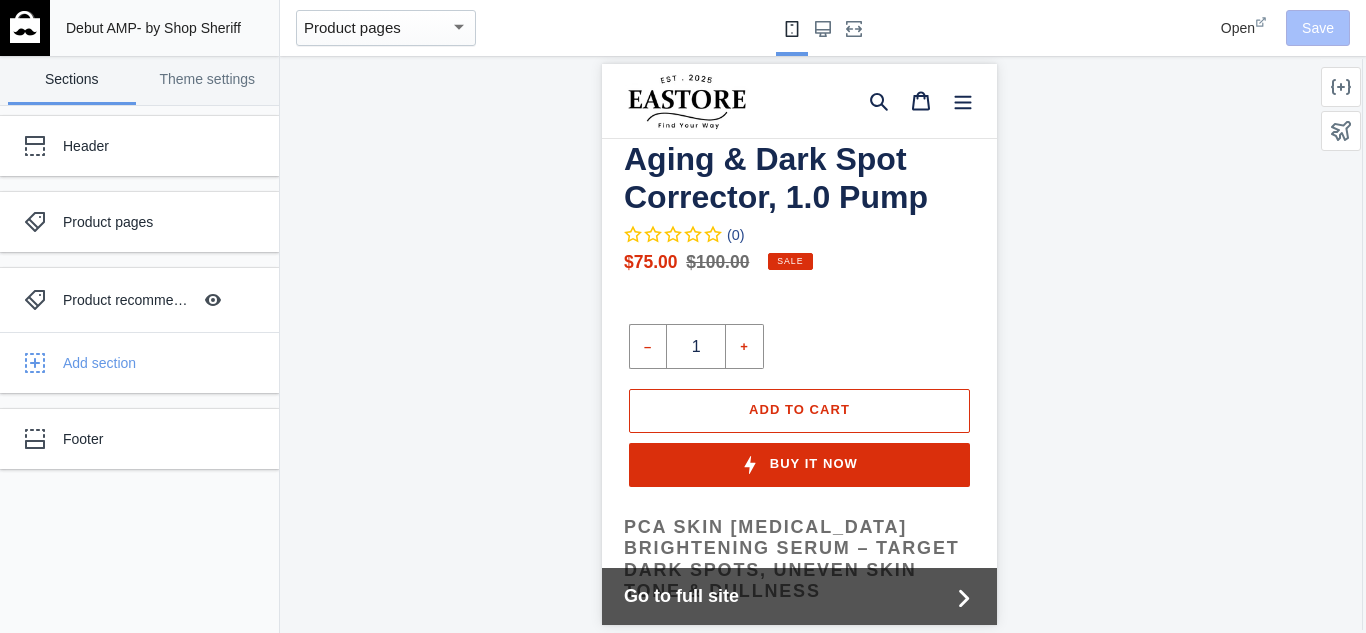 click 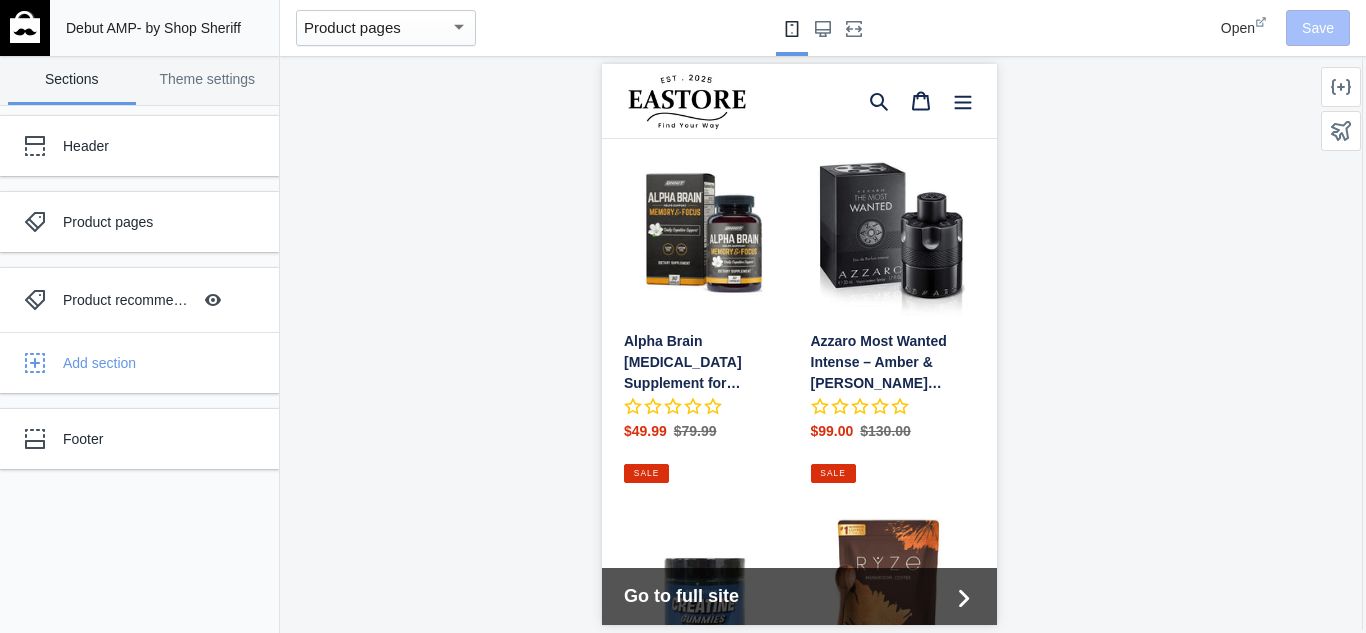scroll, scrollTop: 2585, scrollLeft: 0, axis: vertical 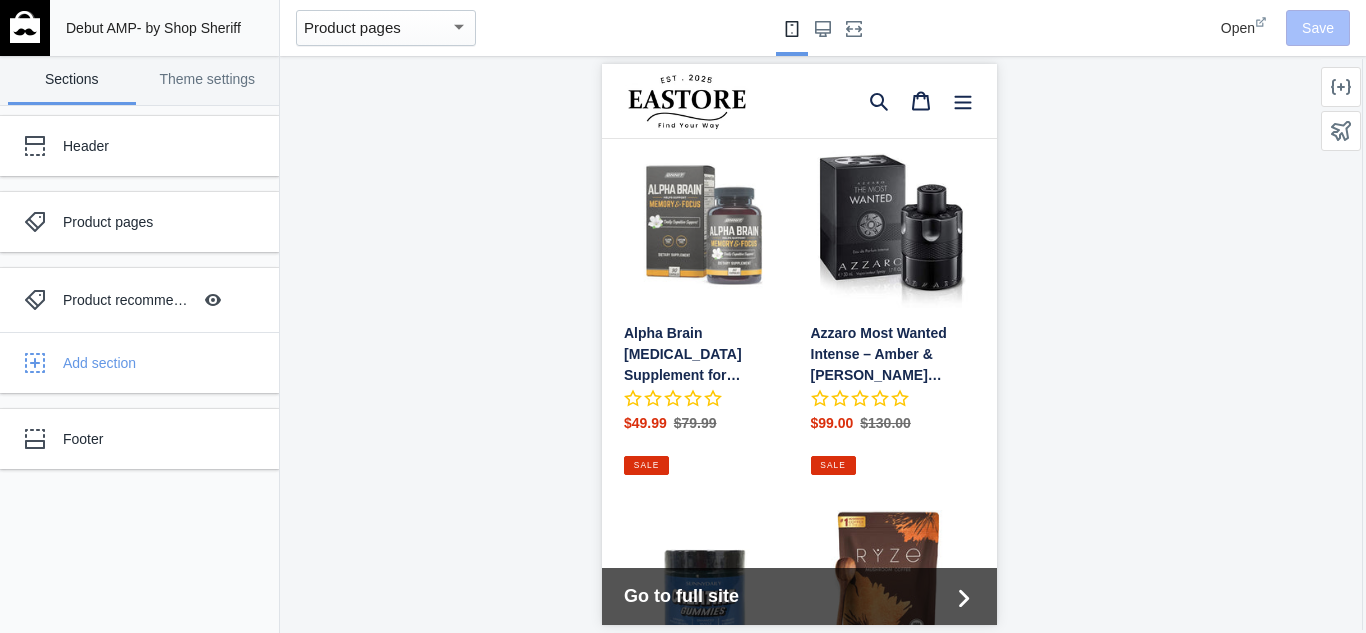 click on "Alpha Brain [MEDICAL_DATA] Supplement for Cognitive Support Focus - Memory Capsules with L-Theanine Vitamin B6 - Phosphatidylserine Brain Health Formula for Men Women 90 Count" at bounding box center (705, 309) 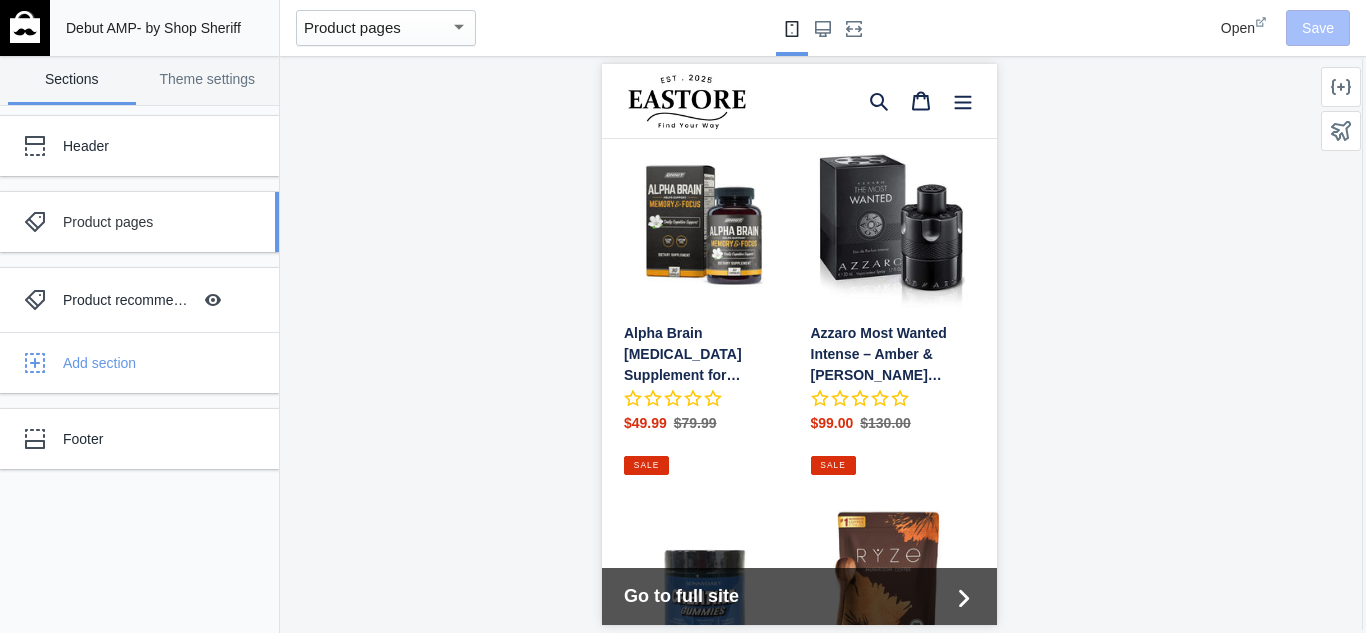 click on "Product pages" at bounding box center [149, 222] 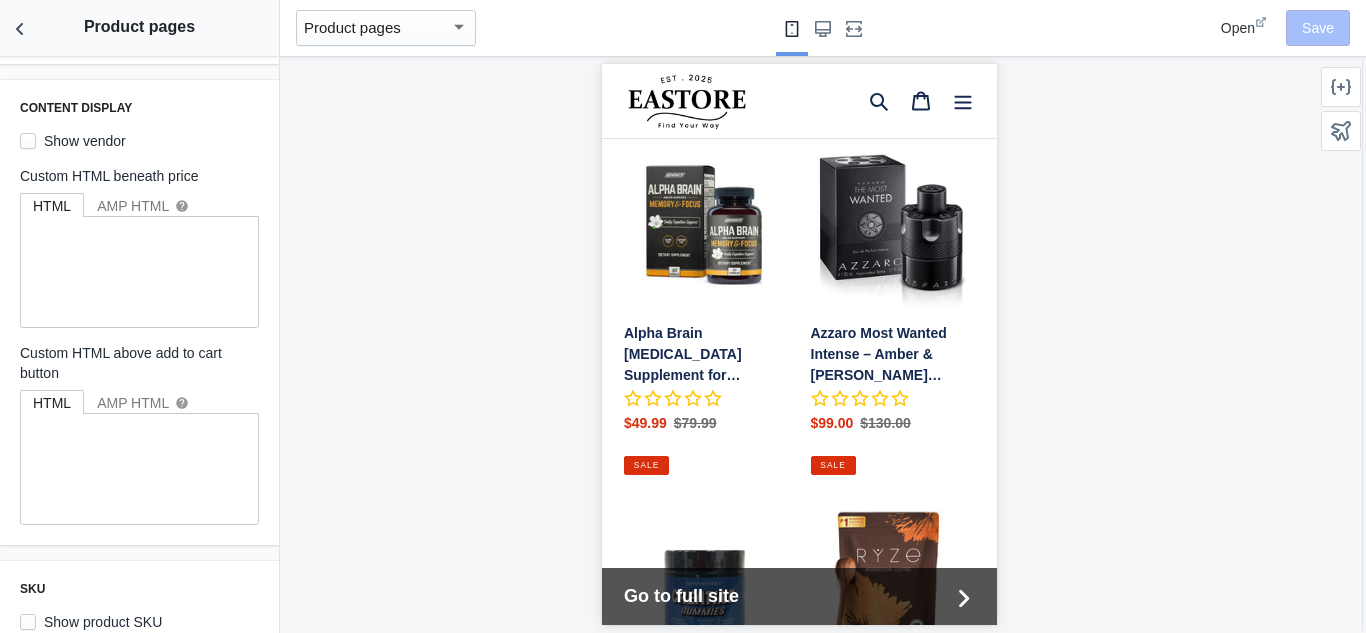 scroll, scrollTop: 327, scrollLeft: 0, axis: vertical 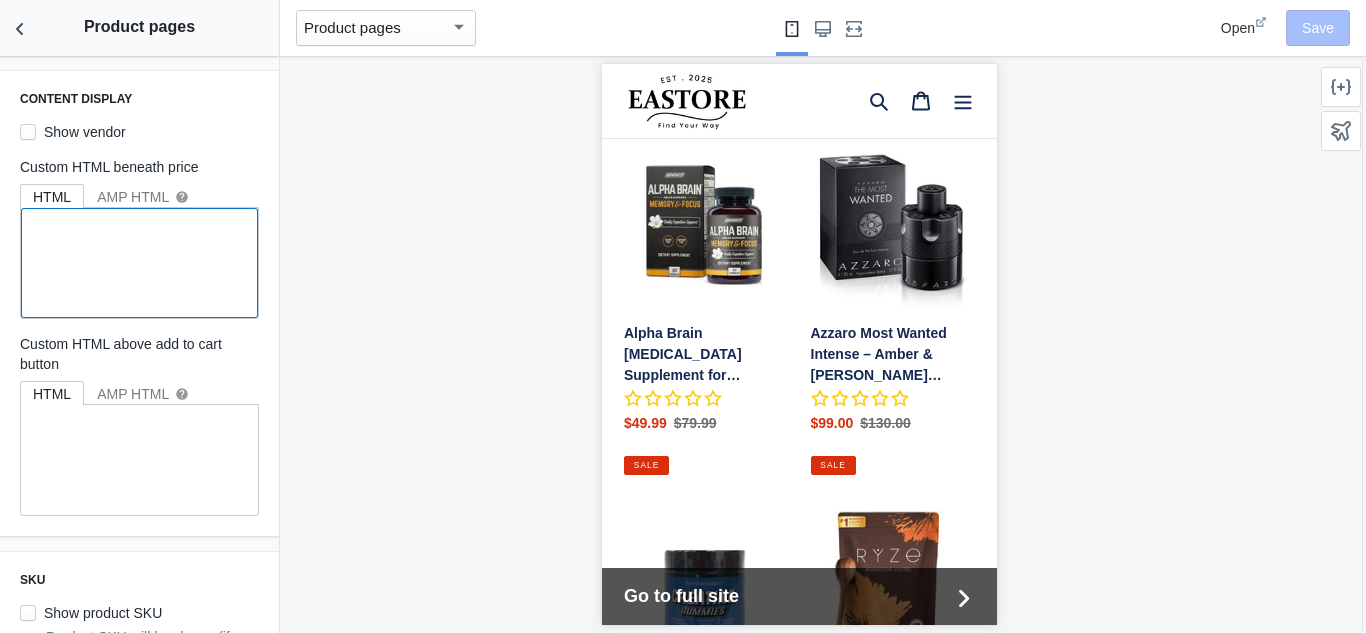 click at bounding box center [139, 263] 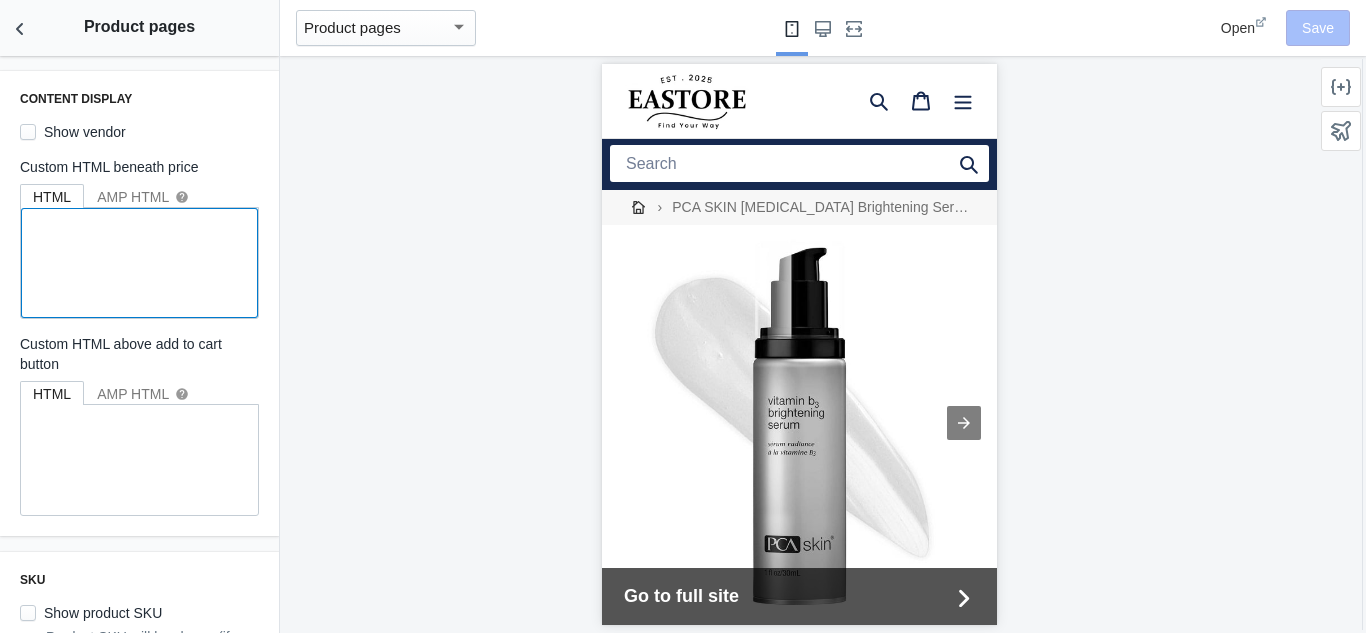scroll, scrollTop: 0, scrollLeft: 0, axis: both 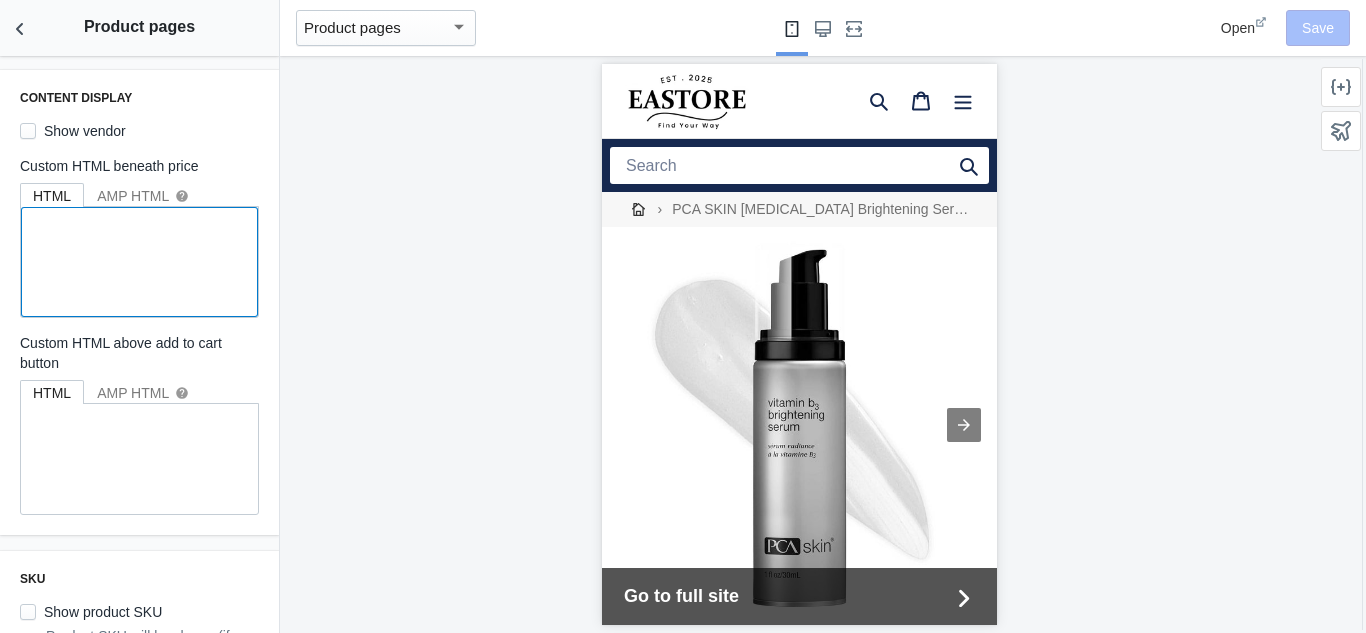 paste on "https://www.theeastores.com/a/s/products/14-in-1-collagen-capsules-60-count-ea-supplements?variant=42795719491626" 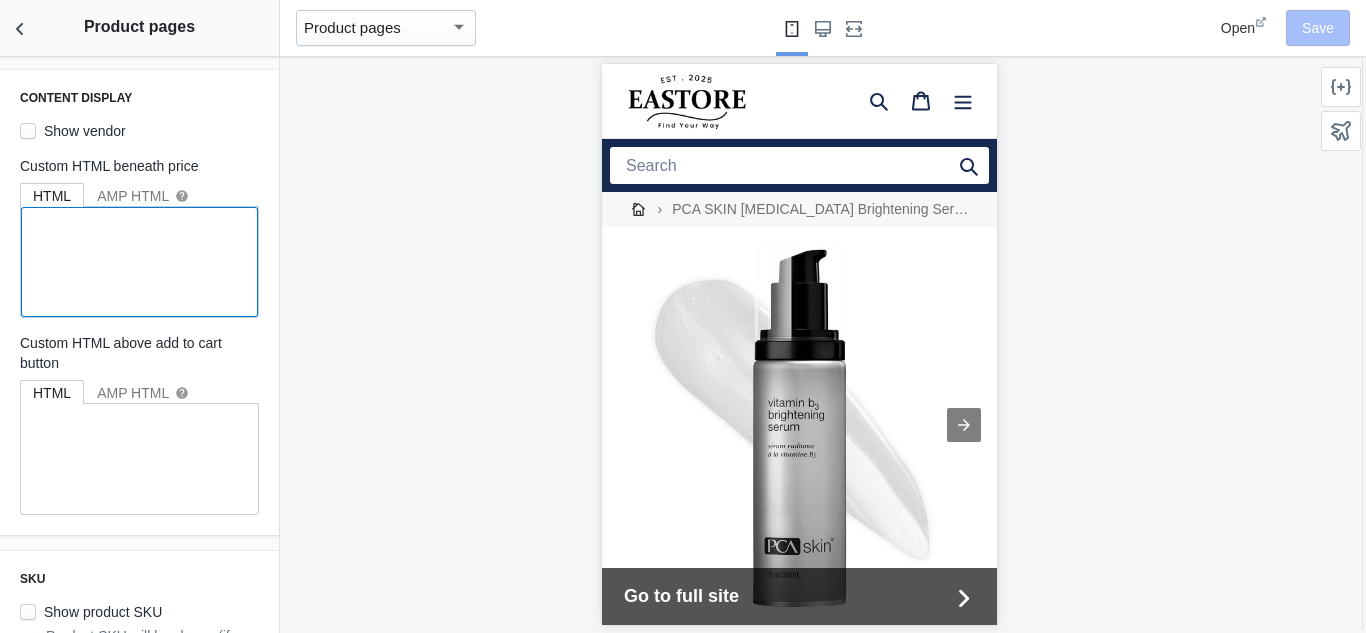 type on "https://www.theeastores.com/a/s/products/14-in-1-collagen-capsules-60-count-ea-supplements?variant=42795719491626" 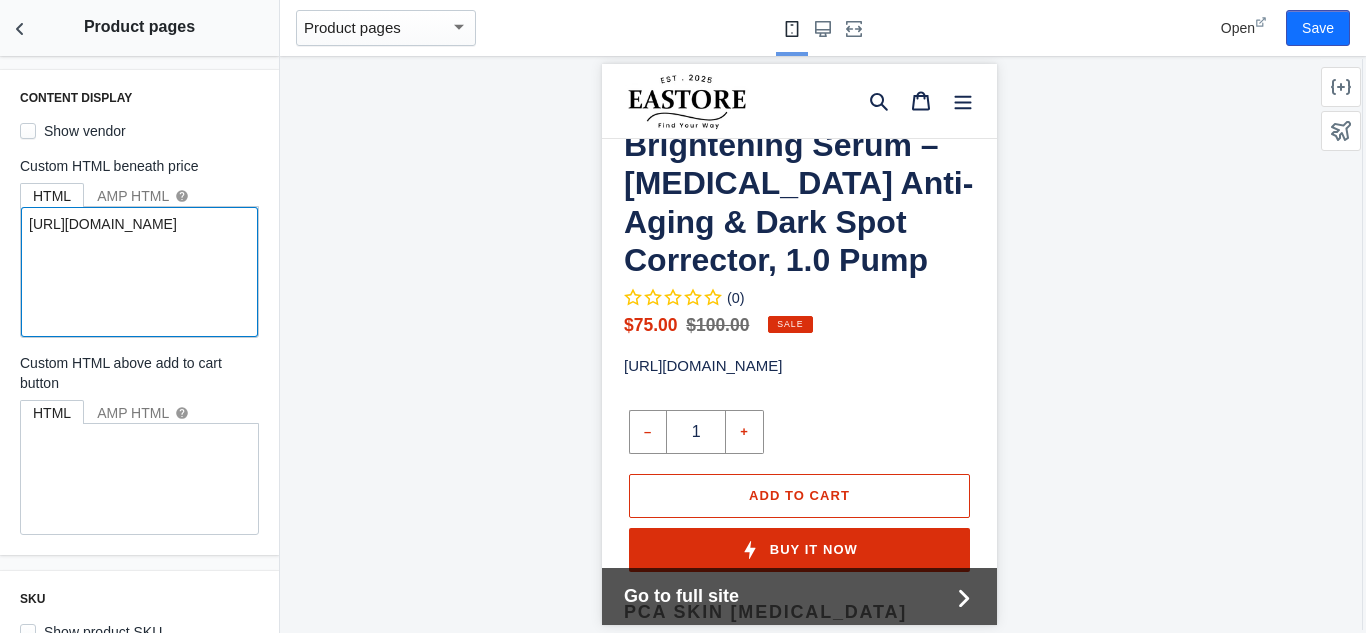 scroll, scrollTop: 695, scrollLeft: 0, axis: vertical 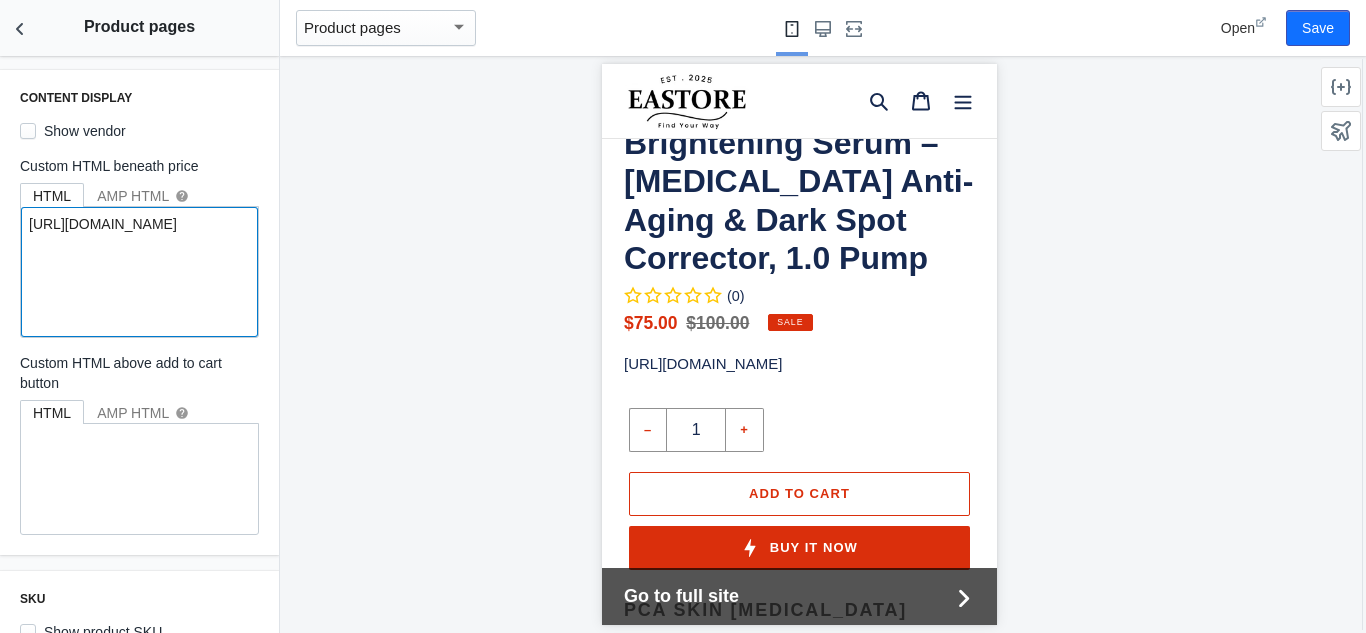 type 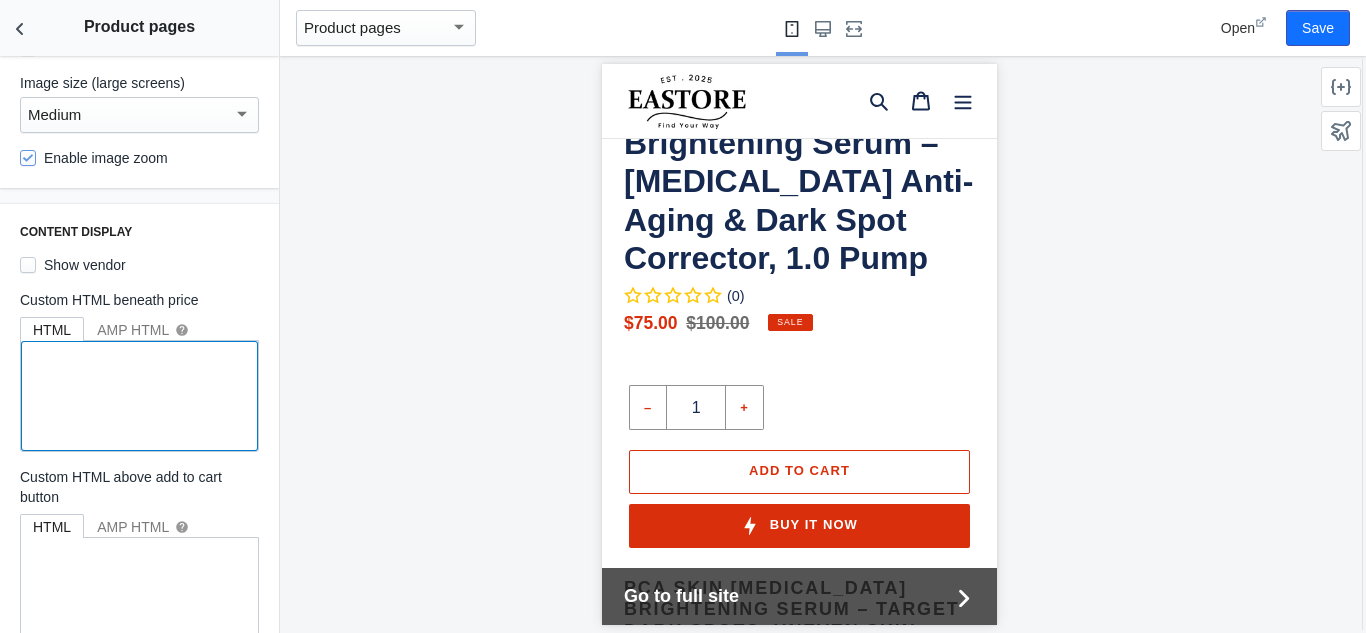 scroll, scrollTop: 0, scrollLeft: 0, axis: both 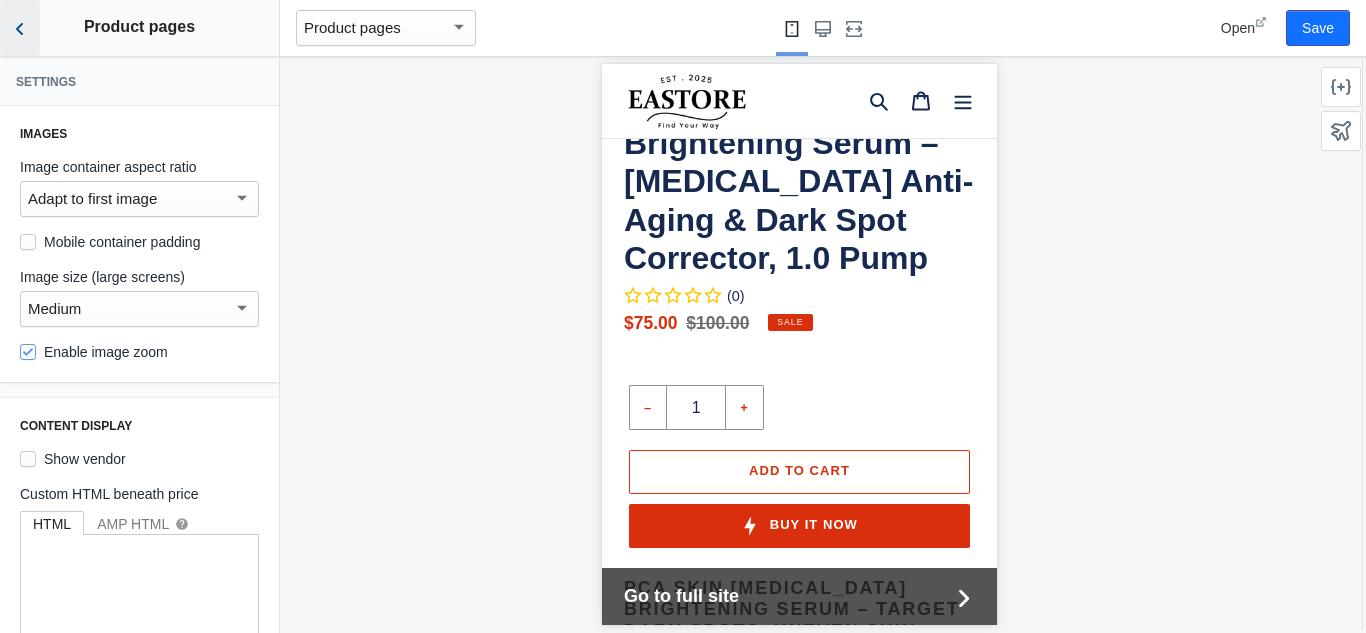 click 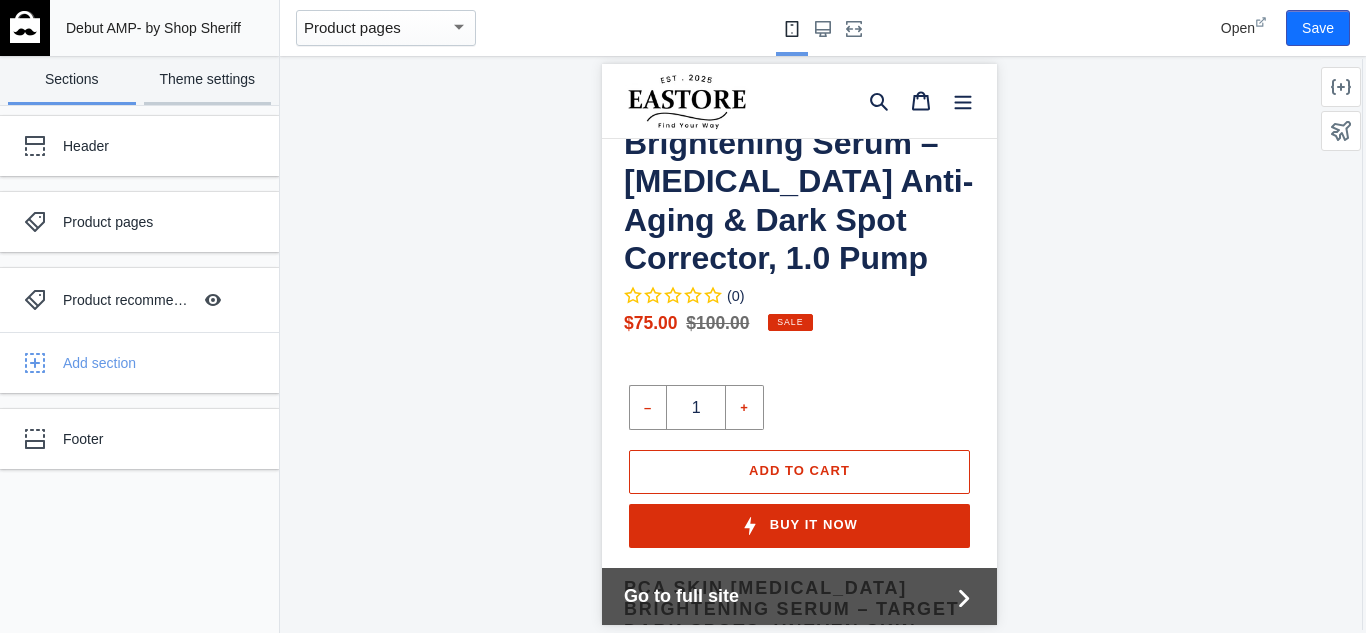 click on "Theme settings" at bounding box center (208, 80) 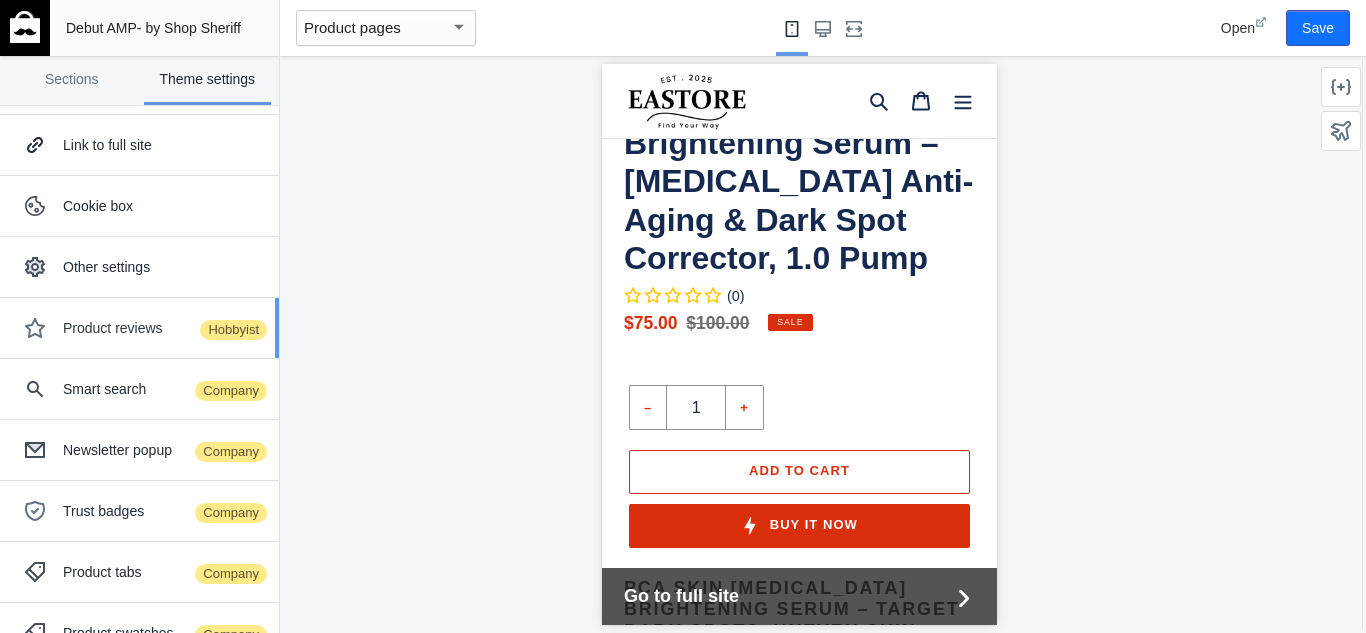 scroll, scrollTop: 247, scrollLeft: 0, axis: vertical 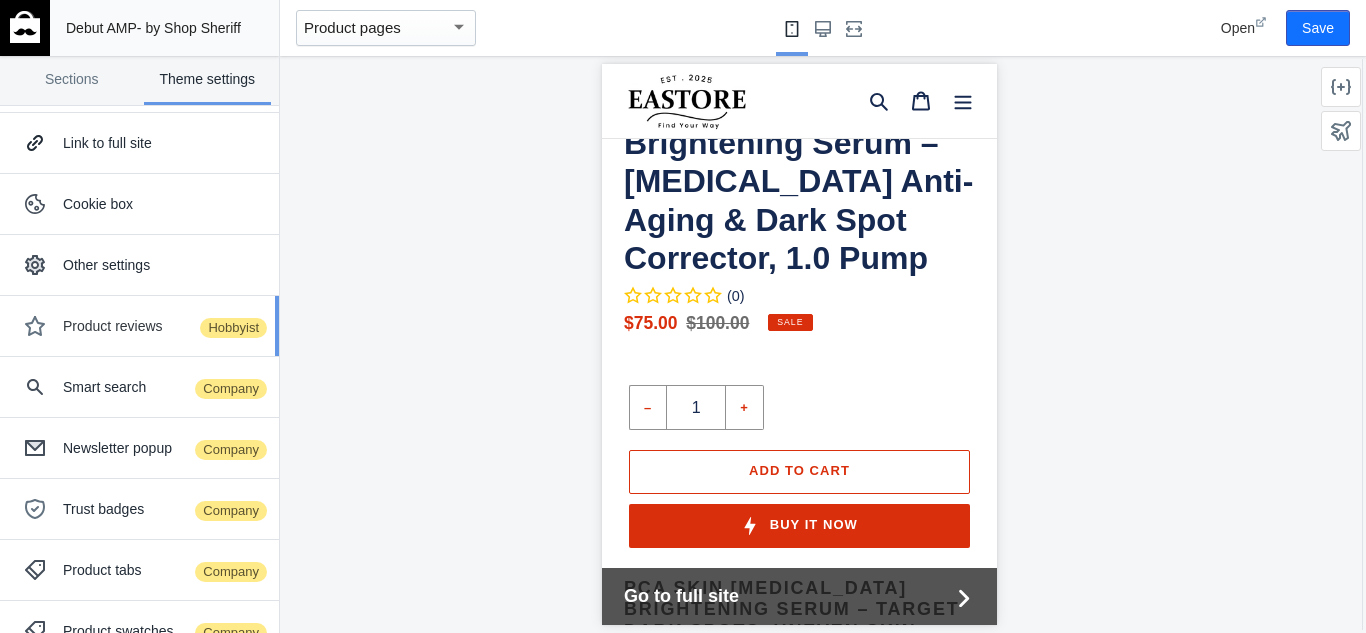 click on "Product reviews   Hobbyist" at bounding box center [139, 326] 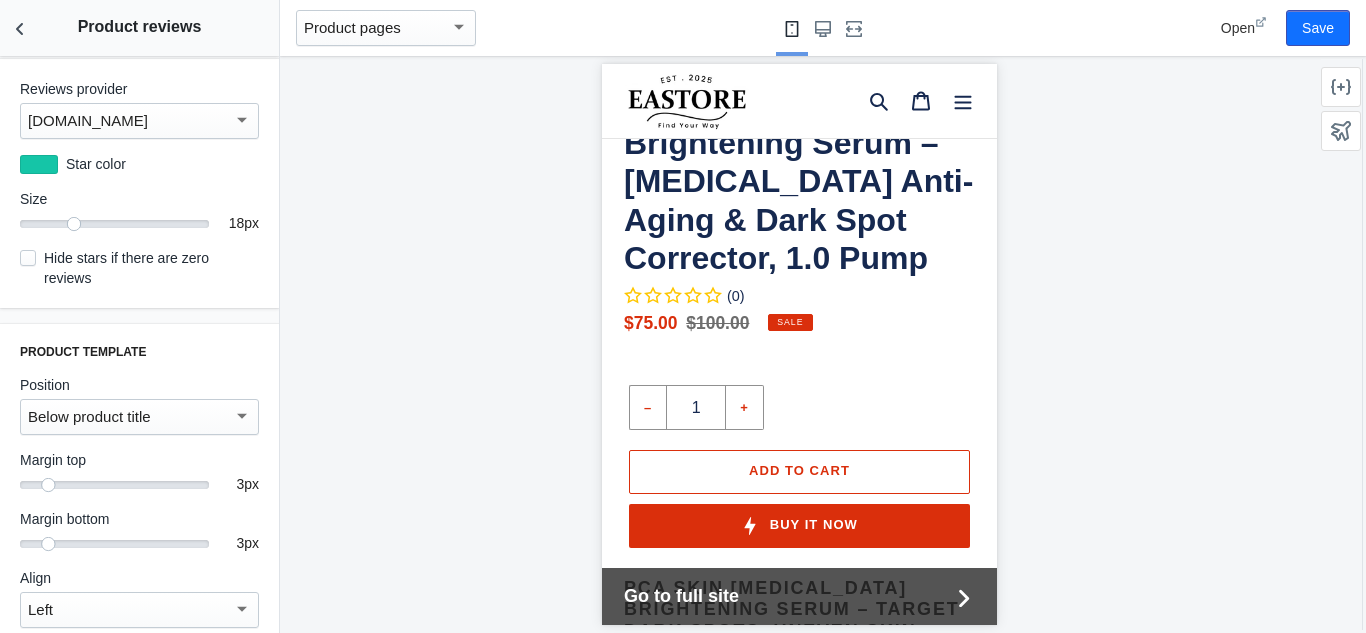 scroll, scrollTop: 293, scrollLeft: 0, axis: vertical 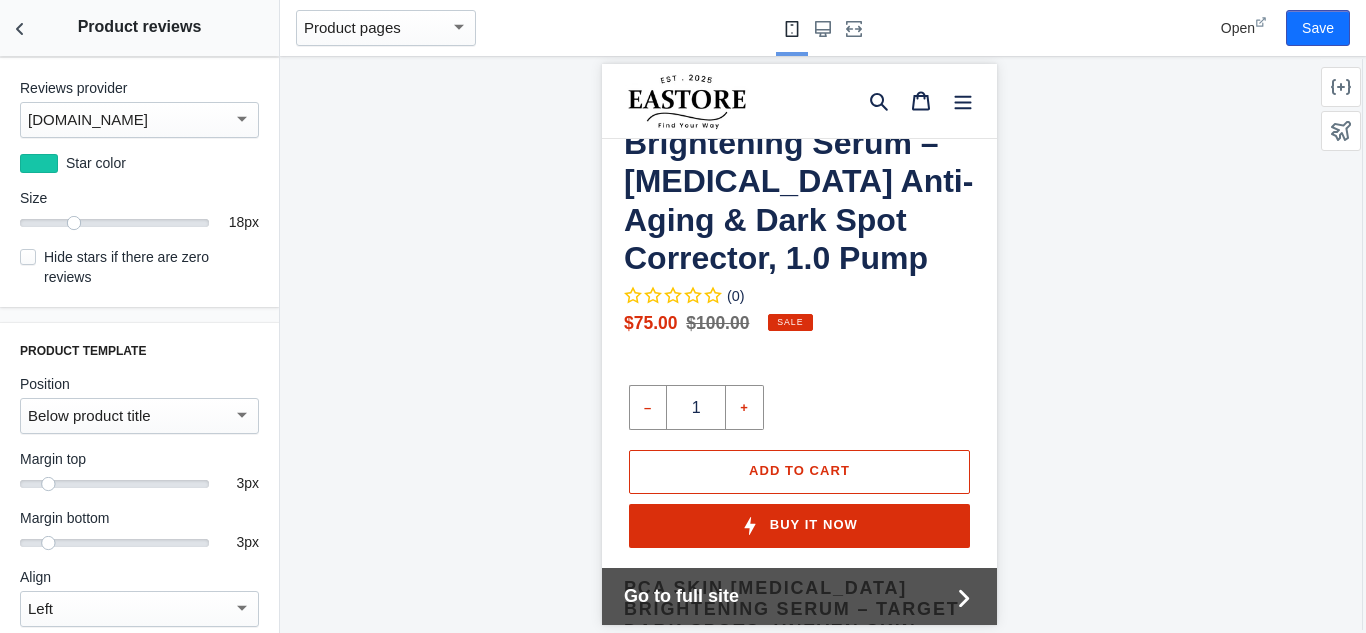 click on "Reviews provider   Judge.me   Star color  #15c5a7  Size  18  18   px   Hide stars if there are zero reviews" at bounding box center [139, 182] 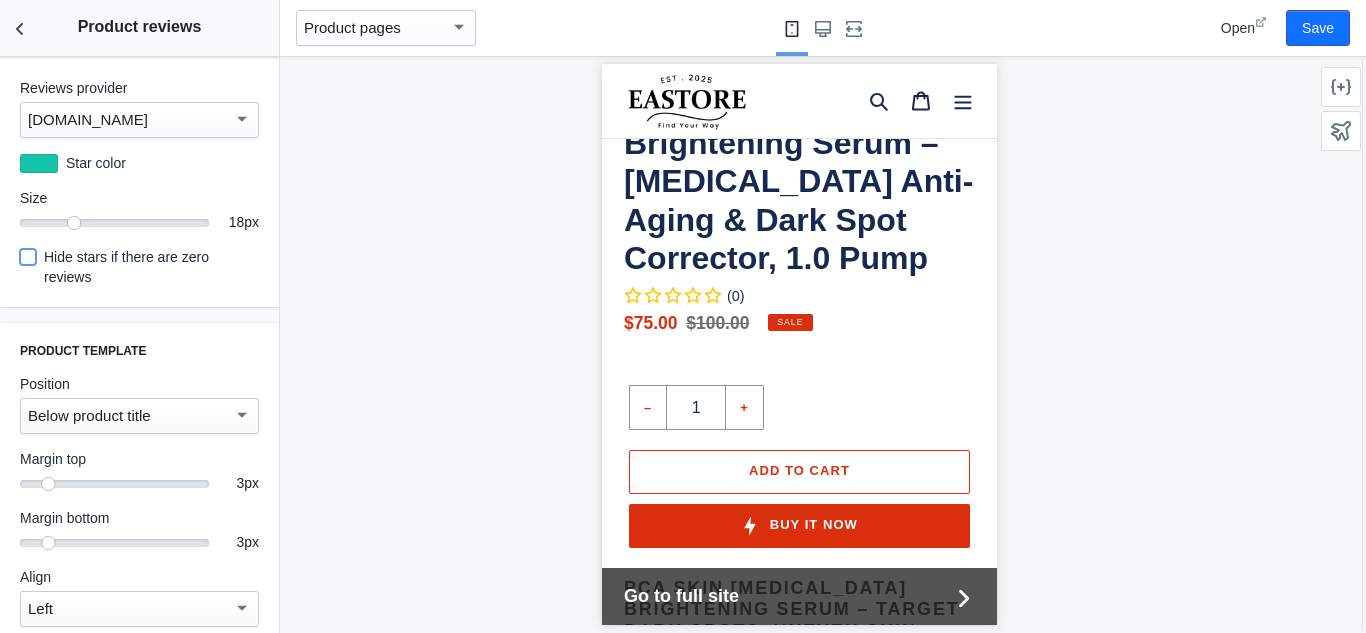 click on "Hide stars if there are zero reviews" at bounding box center [28, 257] 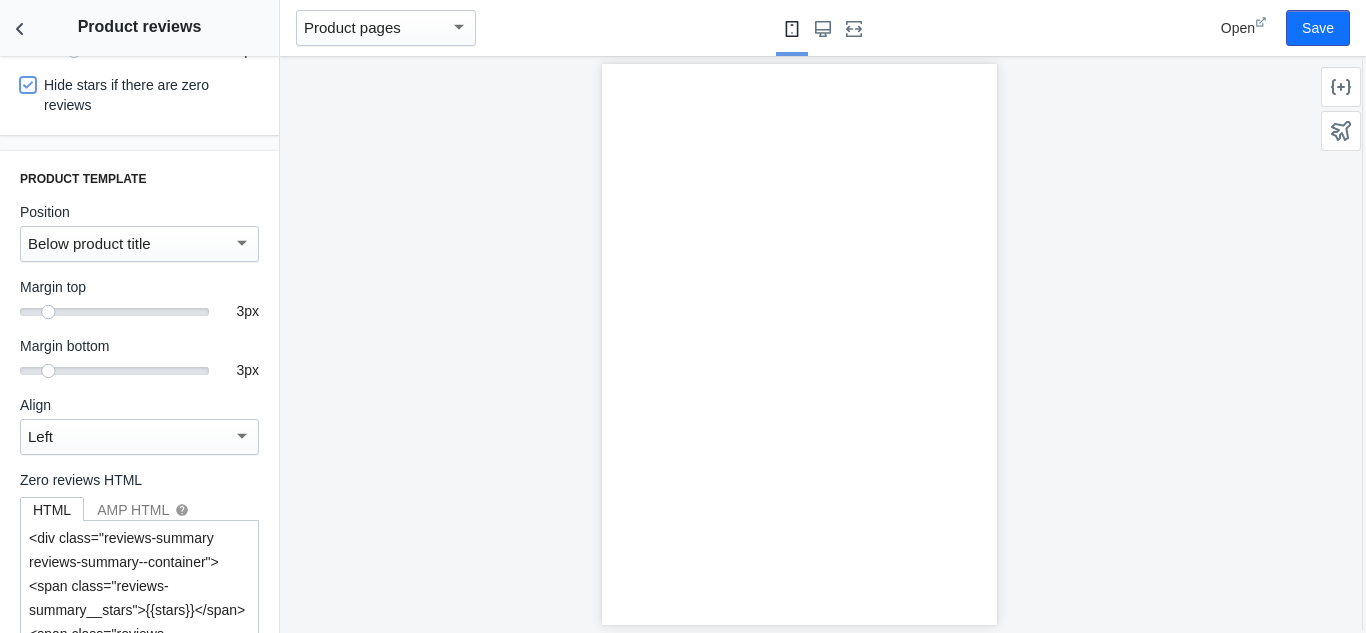 scroll, scrollTop: 461, scrollLeft: 0, axis: vertical 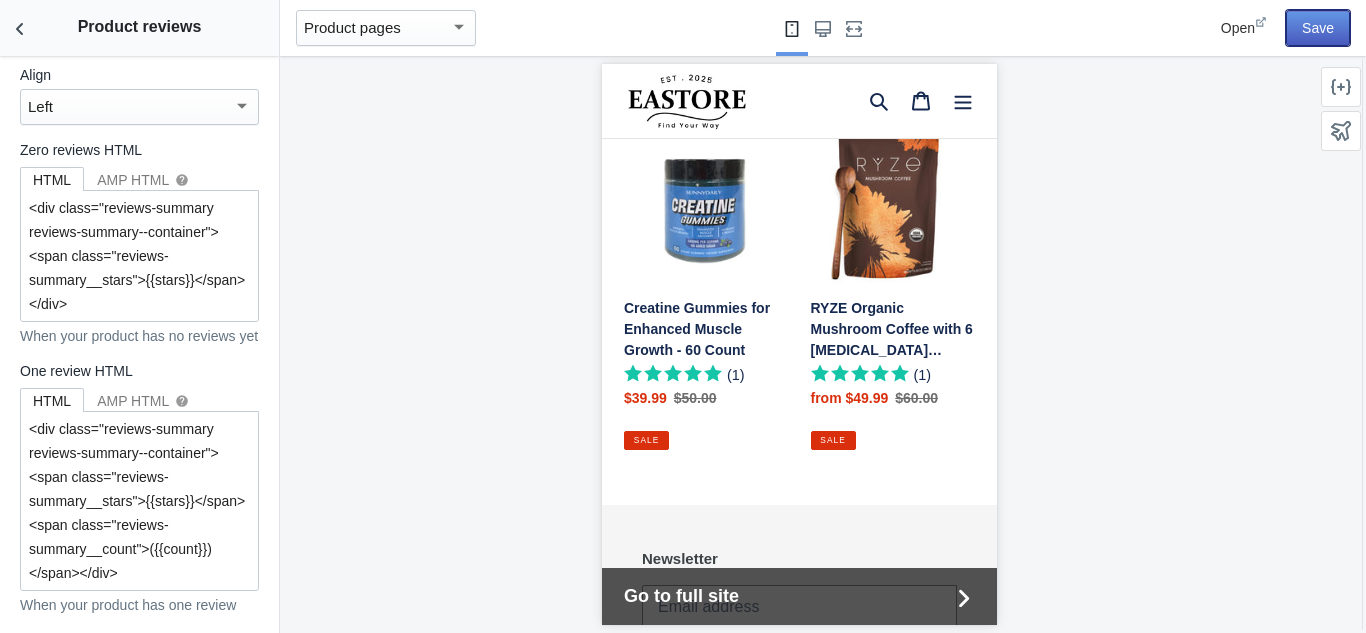 click on "Save" at bounding box center [1318, 28] 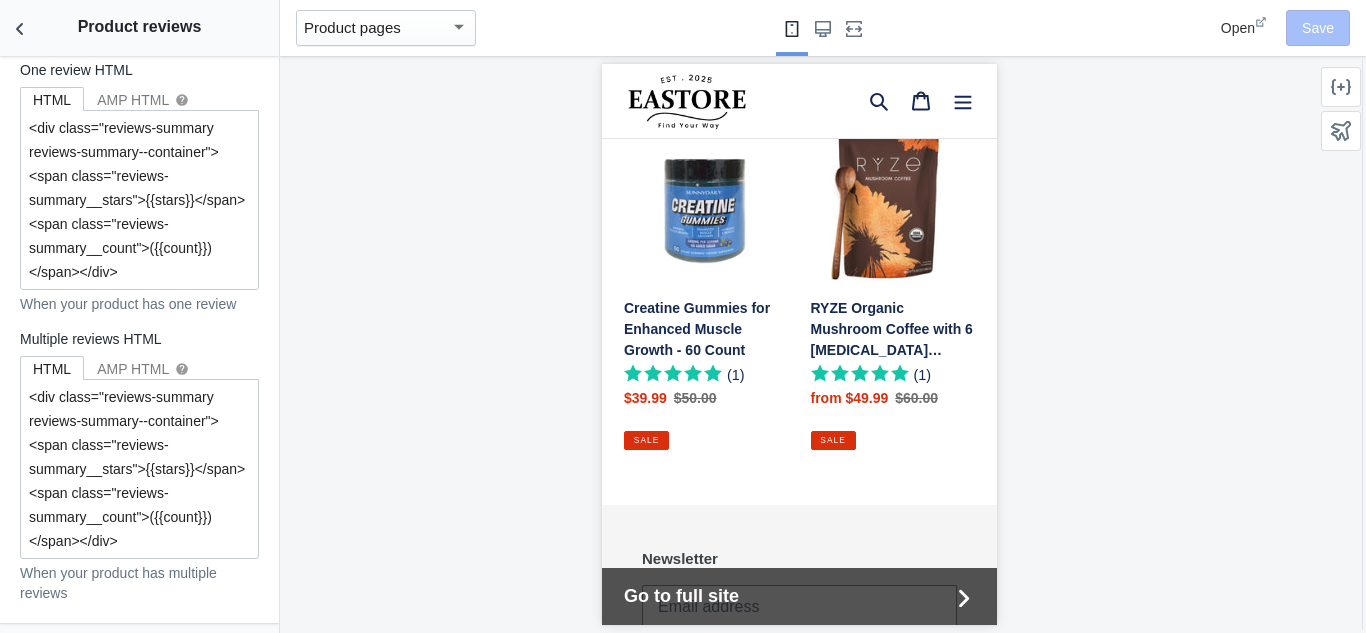 scroll, scrollTop: 2315, scrollLeft: 0, axis: vertical 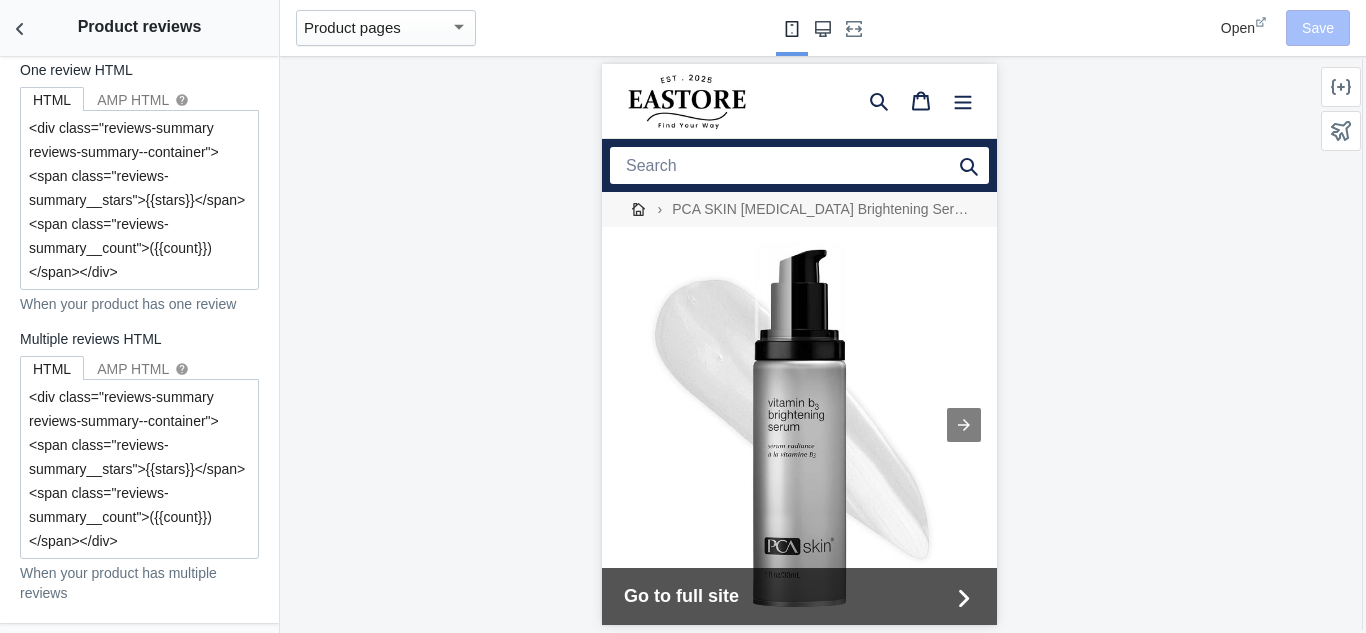 click 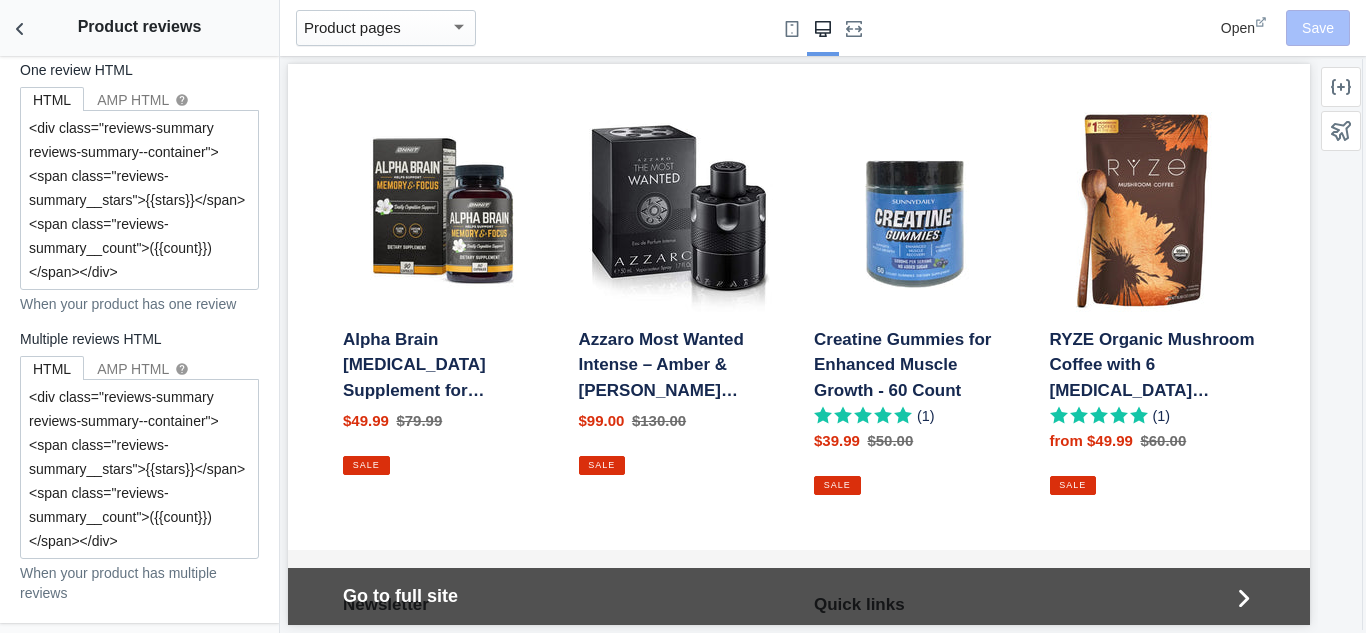 scroll, scrollTop: 2178, scrollLeft: 0, axis: vertical 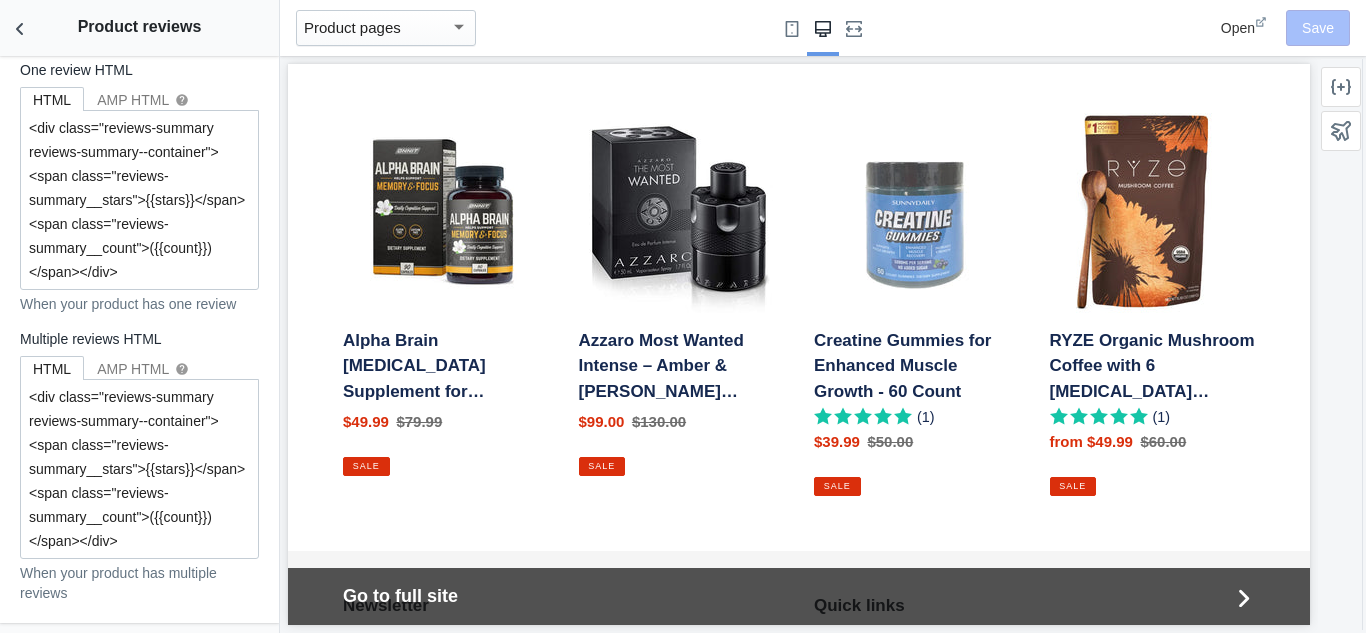 click on "Creatine Gummies for Enhanced Muscle Growth - 60 Count" at bounding box center [917, 304] 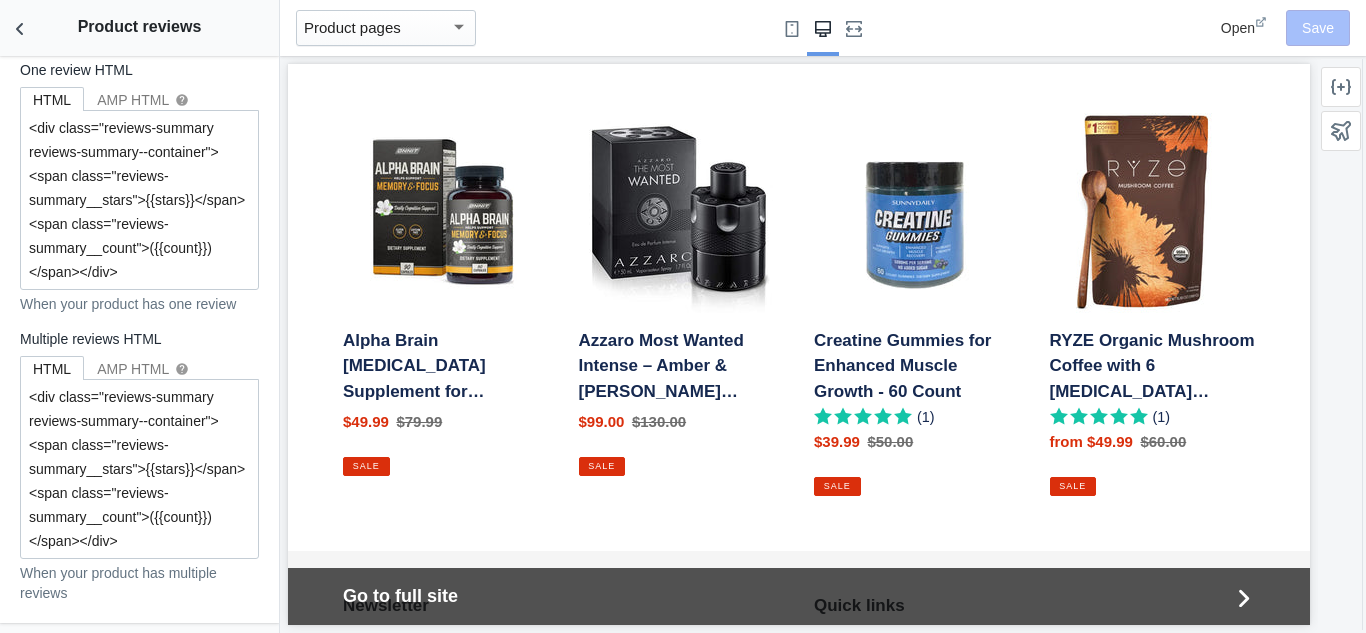 click on "Open" at bounding box center [1238, 28] 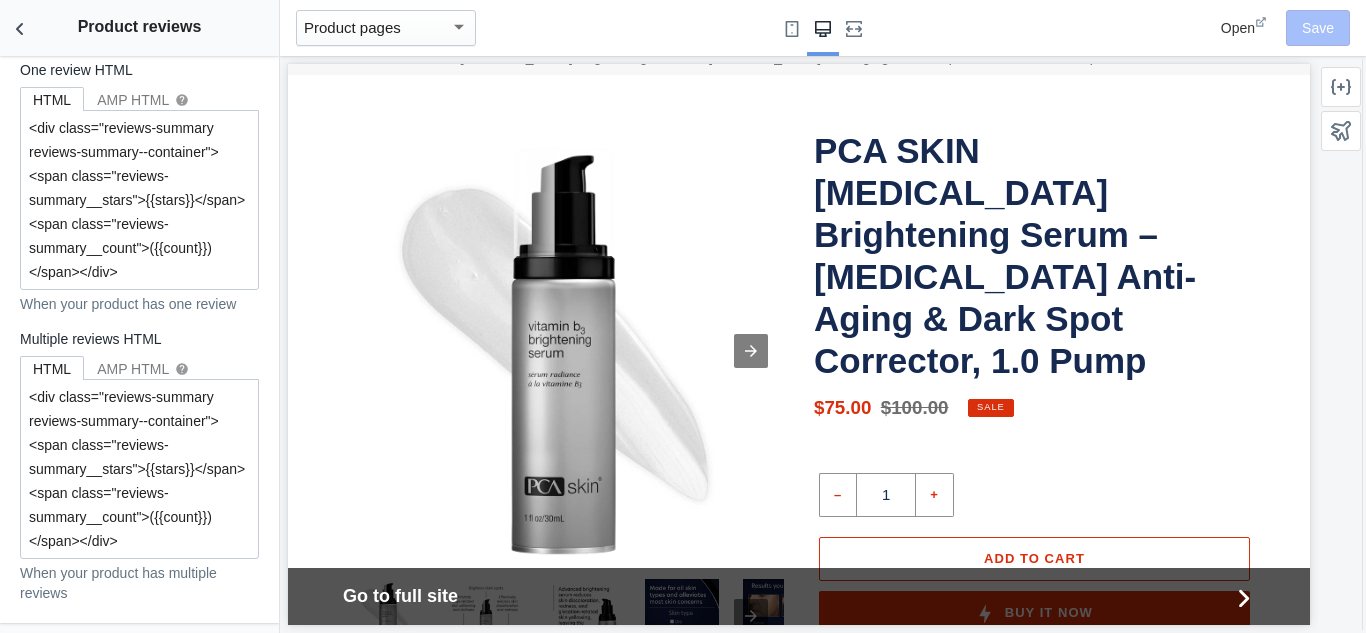 scroll, scrollTop: 115, scrollLeft: 0, axis: vertical 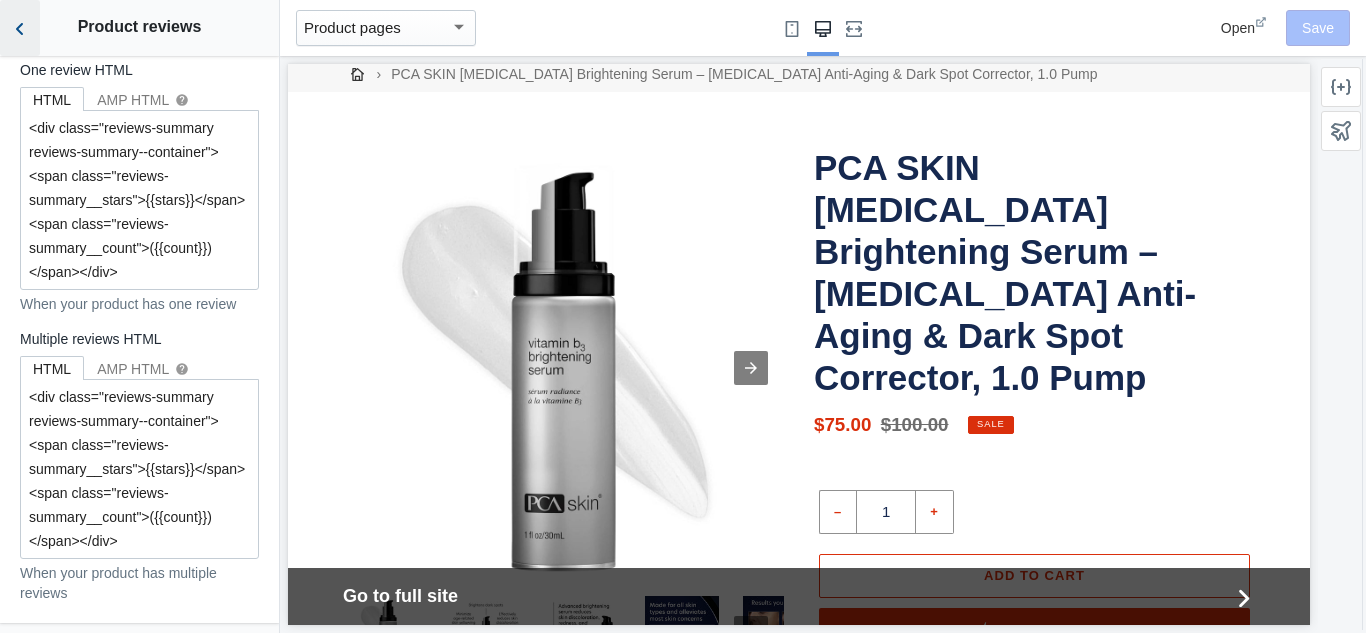 click 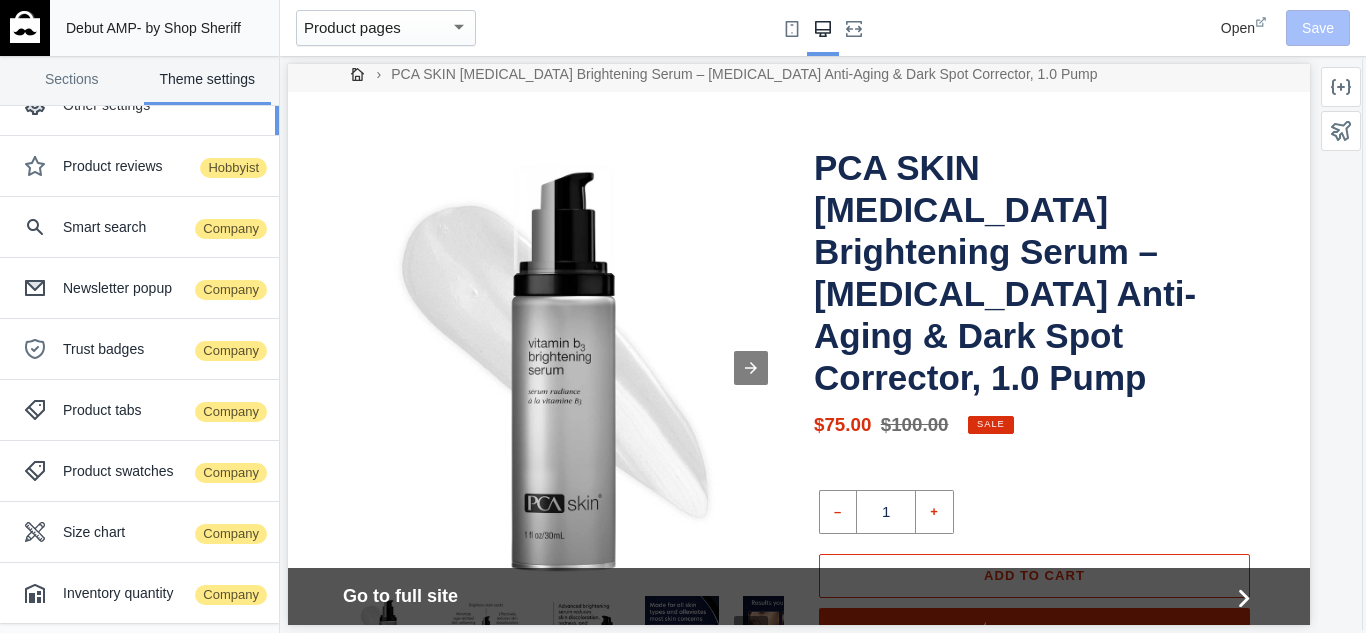 scroll, scrollTop: 0, scrollLeft: 0, axis: both 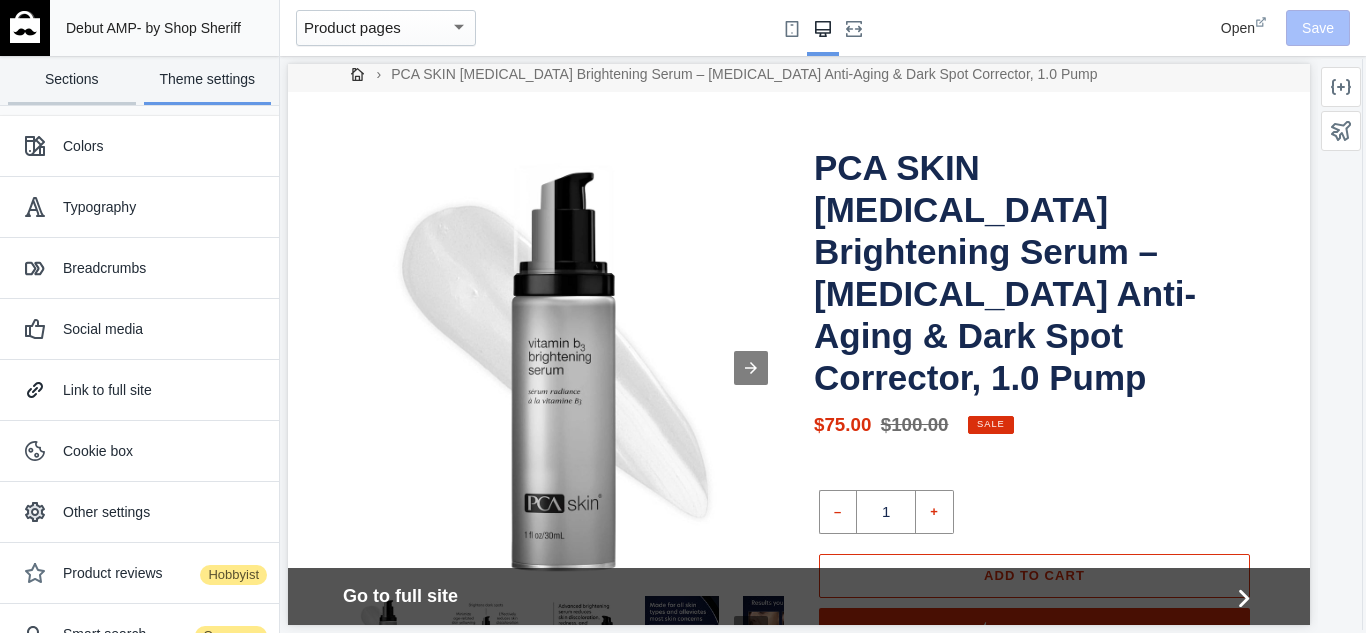 click on "Sections" at bounding box center [72, 80] 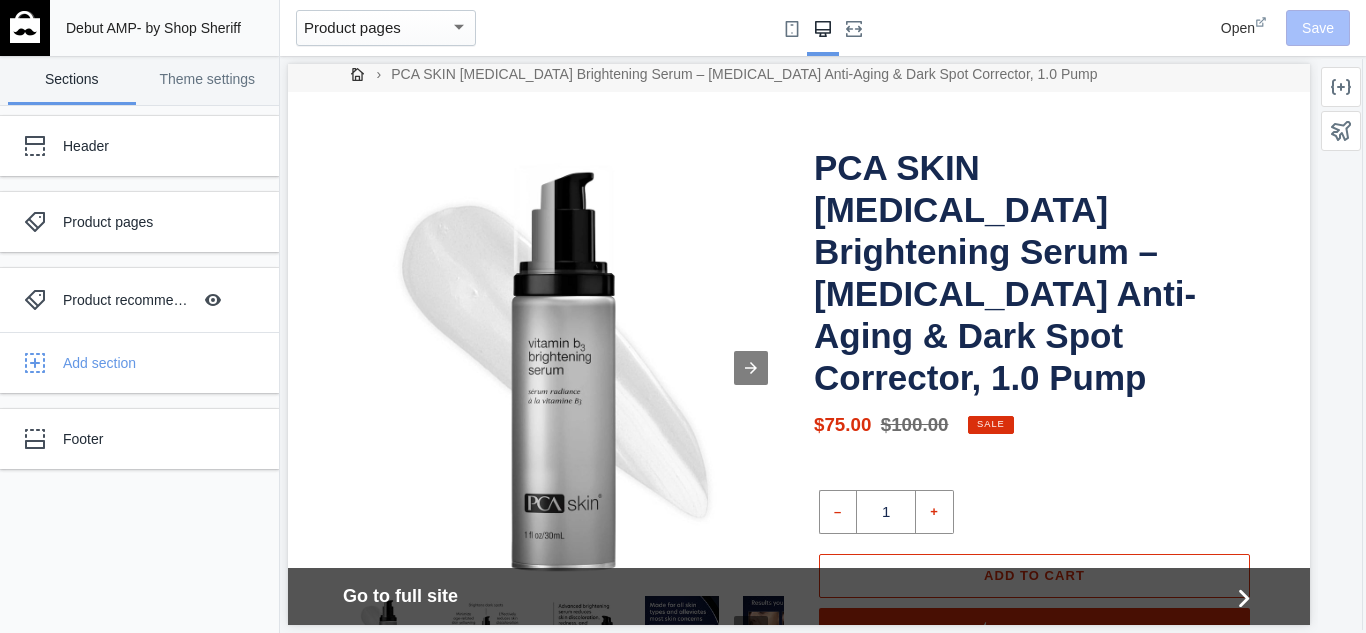 click at bounding box center (25, 27) 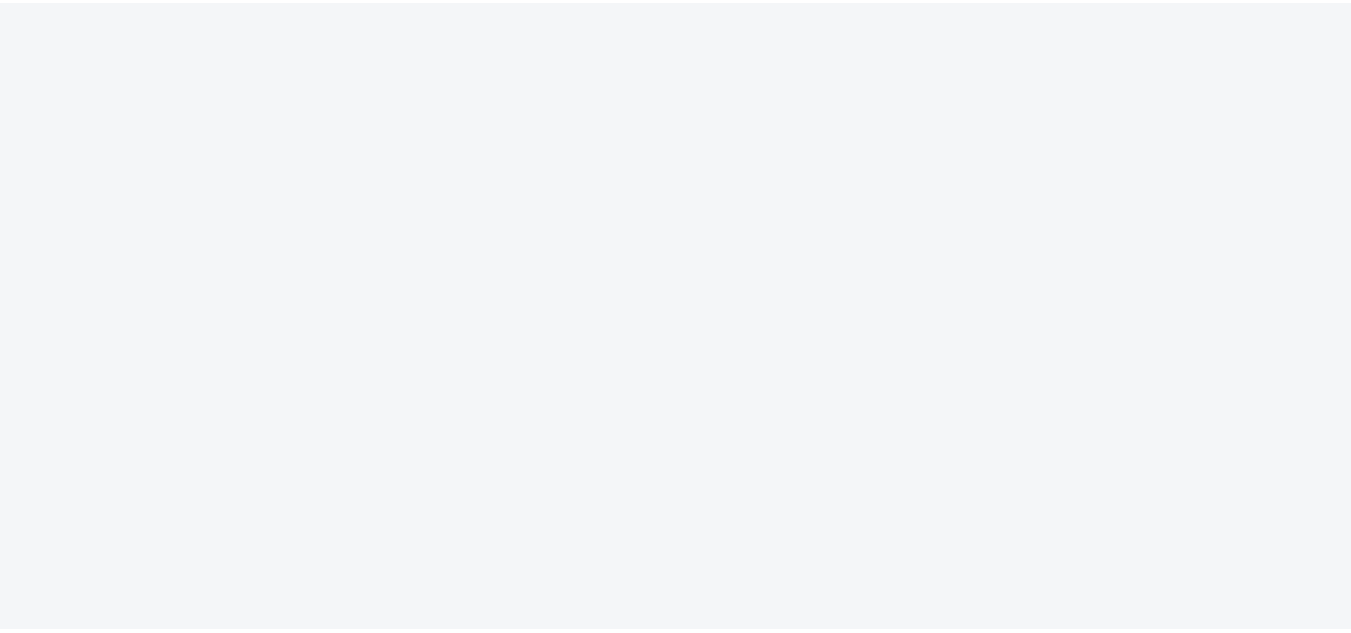 scroll, scrollTop: 0, scrollLeft: 0, axis: both 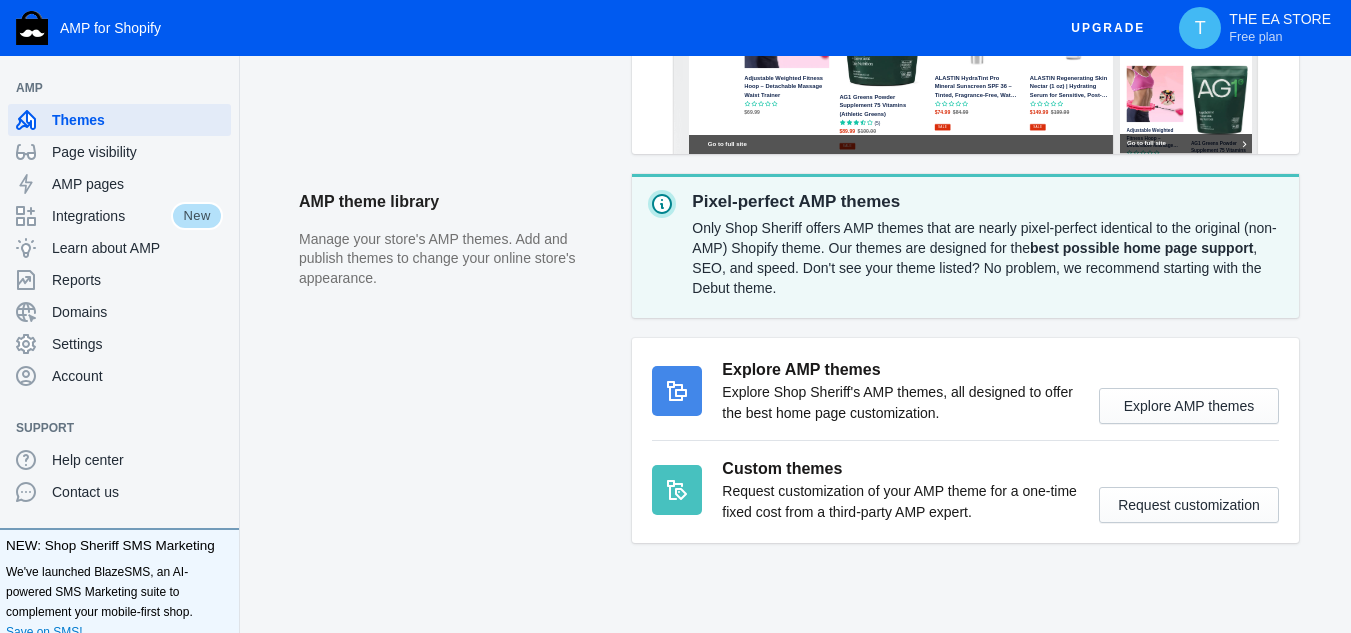 click on "Only Shop Sheriff offers AMP themes that are nearly pixel-perfect identical to the original (non-AMP) Shopify theme. Our themes are designed for the  best possible home page support , SEO, and speed. Don't see your theme listed? No problem, we recommend starting with the Debut theme." at bounding box center (987, 258) 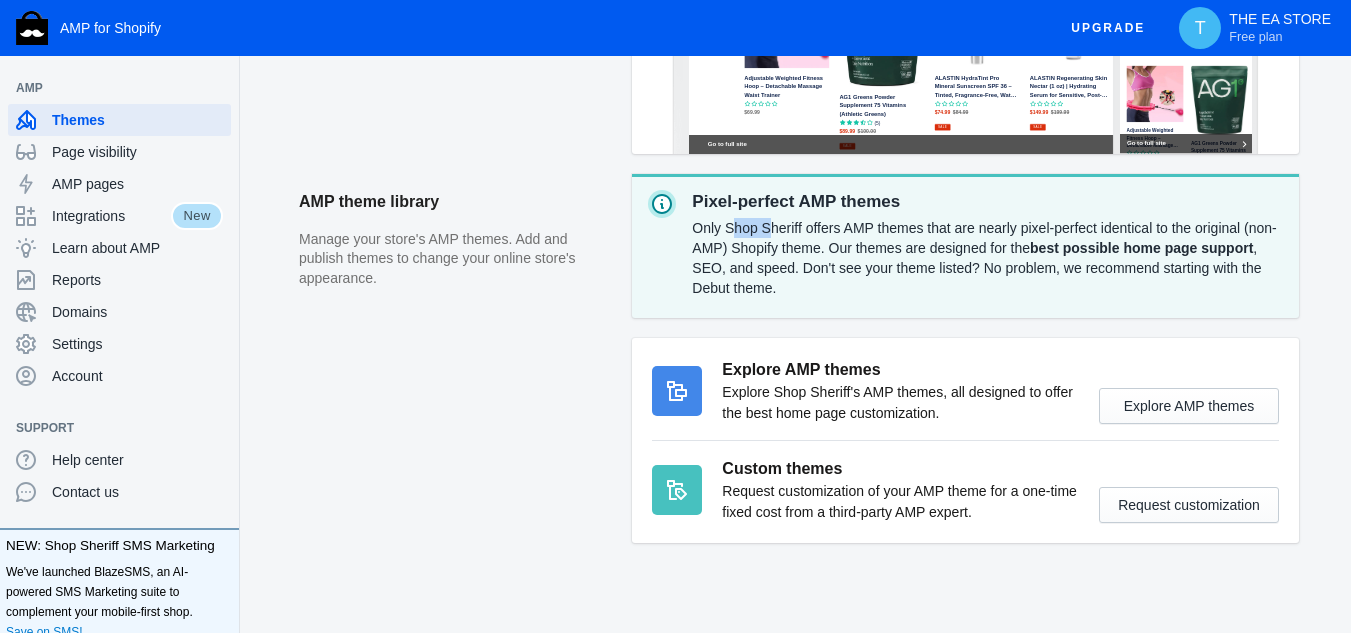 click on "Only Shop Sheriff offers AMP themes that are nearly pixel-perfect identical to the original (non-AMP) Shopify theme. Our themes are designed for the  best possible home page support , SEO, and speed. Don't see your theme listed? No problem, we recommend starting with the Debut theme." at bounding box center [987, 258] 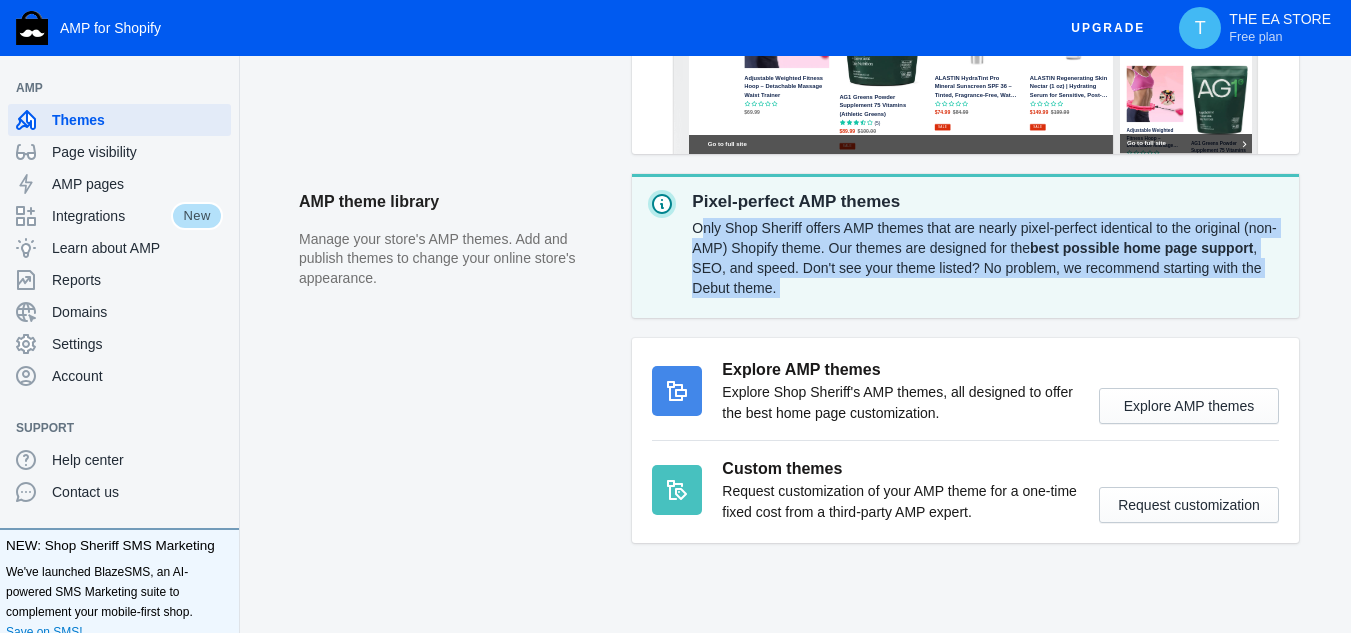 click on "Only Shop Sheriff offers AMP themes that are nearly pixel-perfect identical to the original (non-AMP) Shopify theme. Our themes are designed for the  best possible home page support , SEO, and speed. Don't see your theme listed? No problem, we recommend starting with the Debut theme." at bounding box center (987, 258) 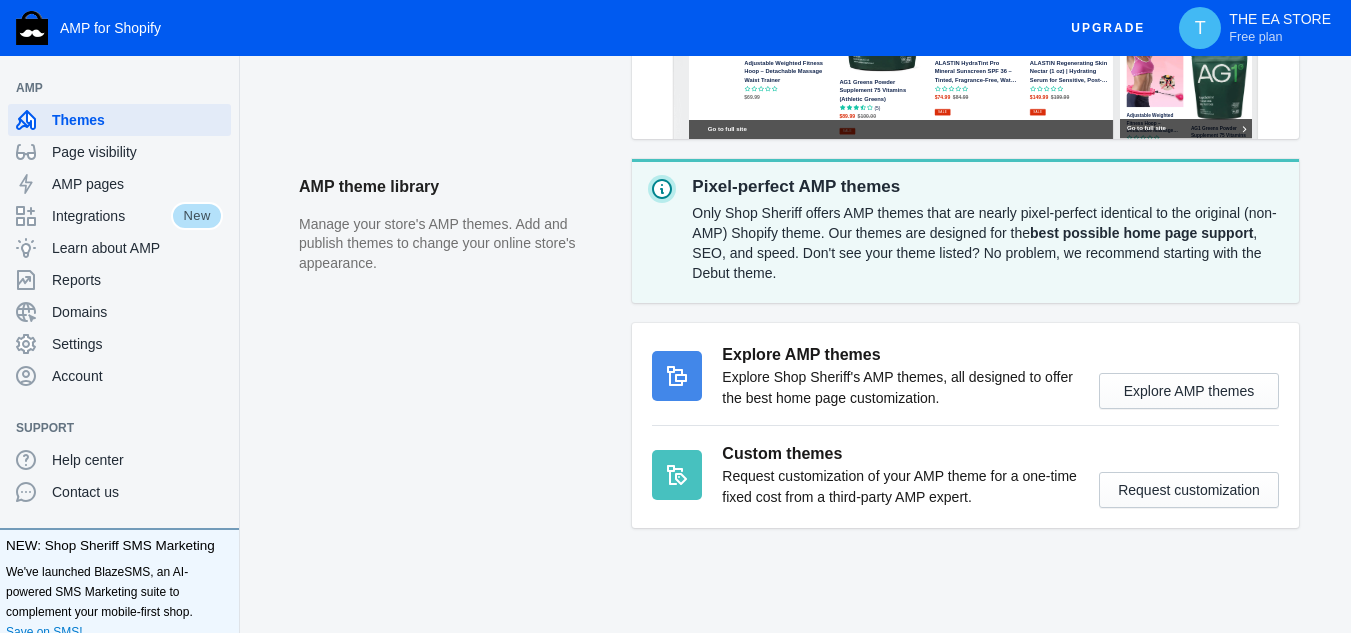 scroll, scrollTop: 624, scrollLeft: 0, axis: vertical 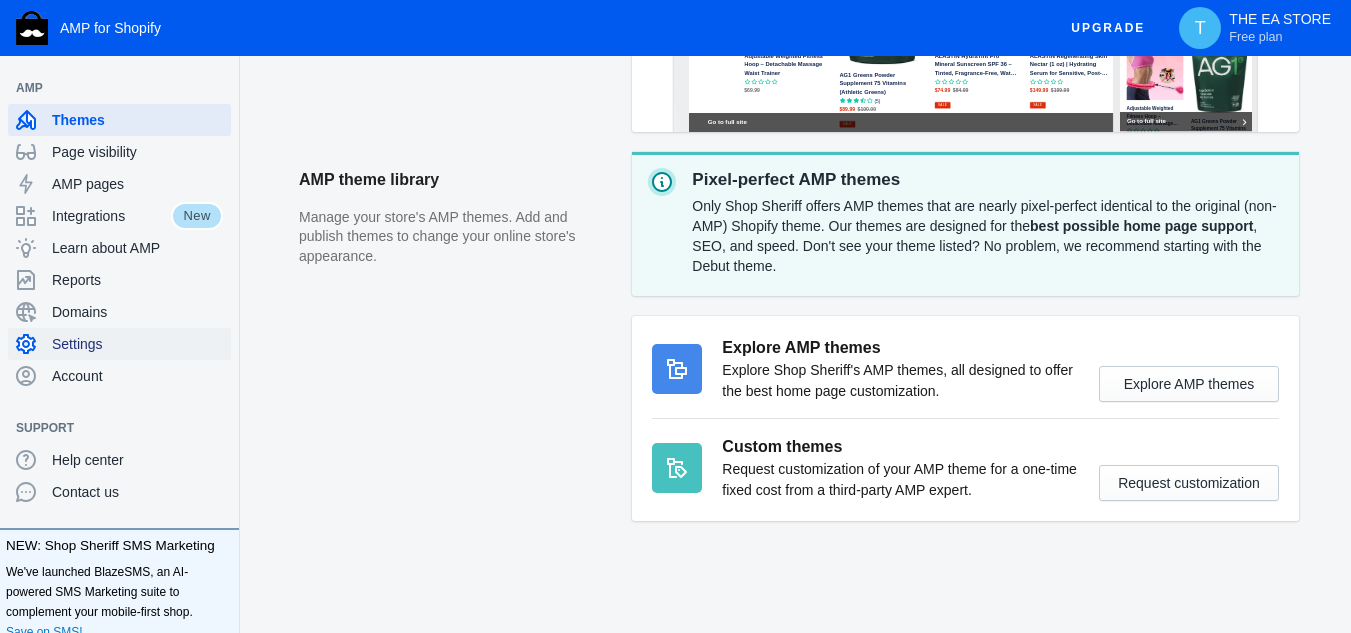 click on "Settings" at bounding box center (137, 344) 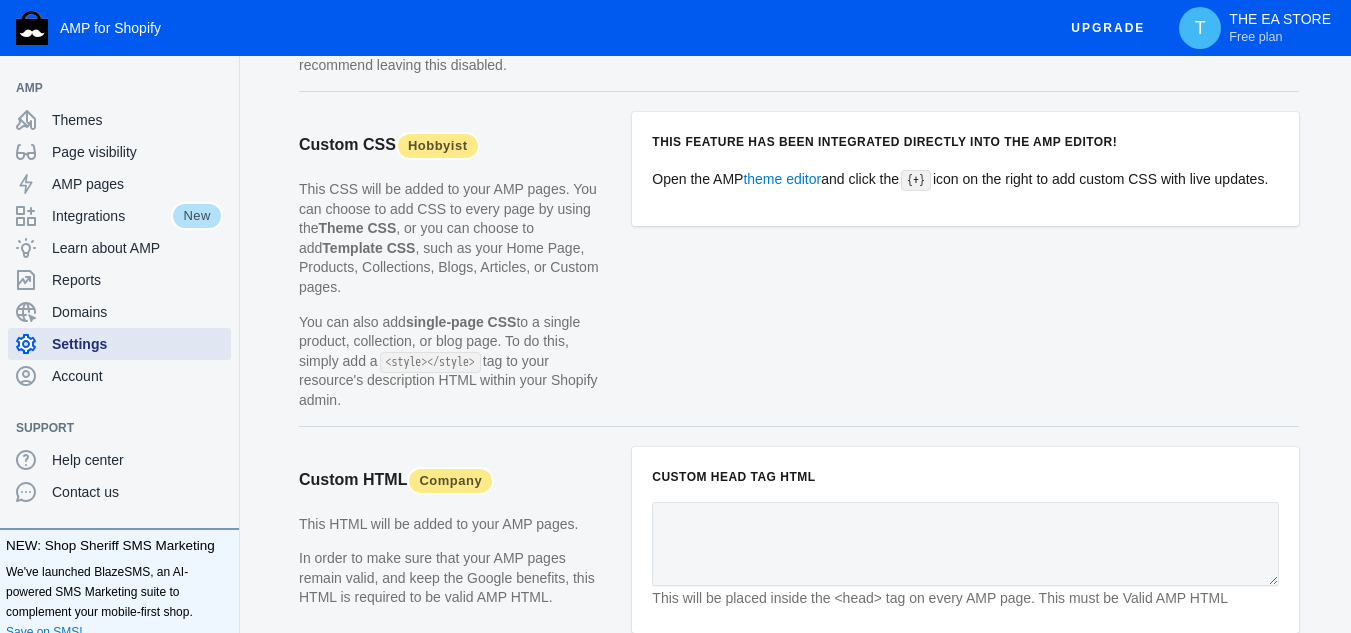 scroll, scrollTop: 1944, scrollLeft: 0, axis: vertical 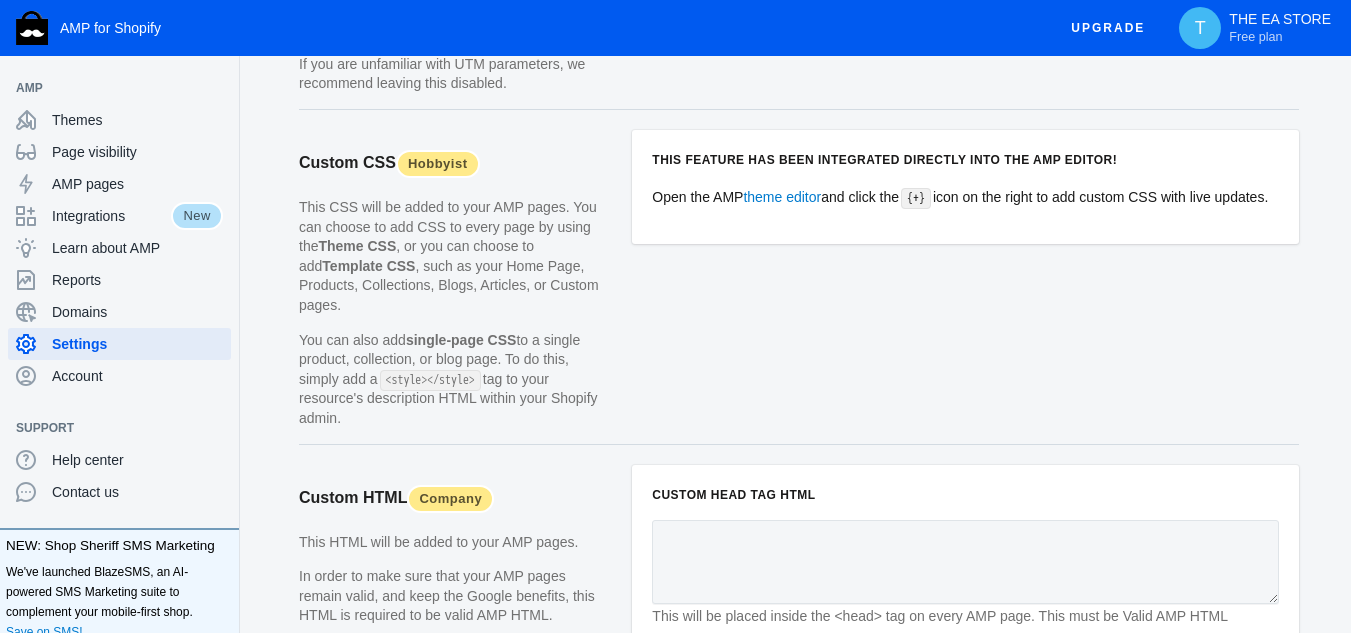 drag, startPoint x: 294, startPoint y: 193, endPoint x: 590, endPoint y: 401, distance: 361.7734 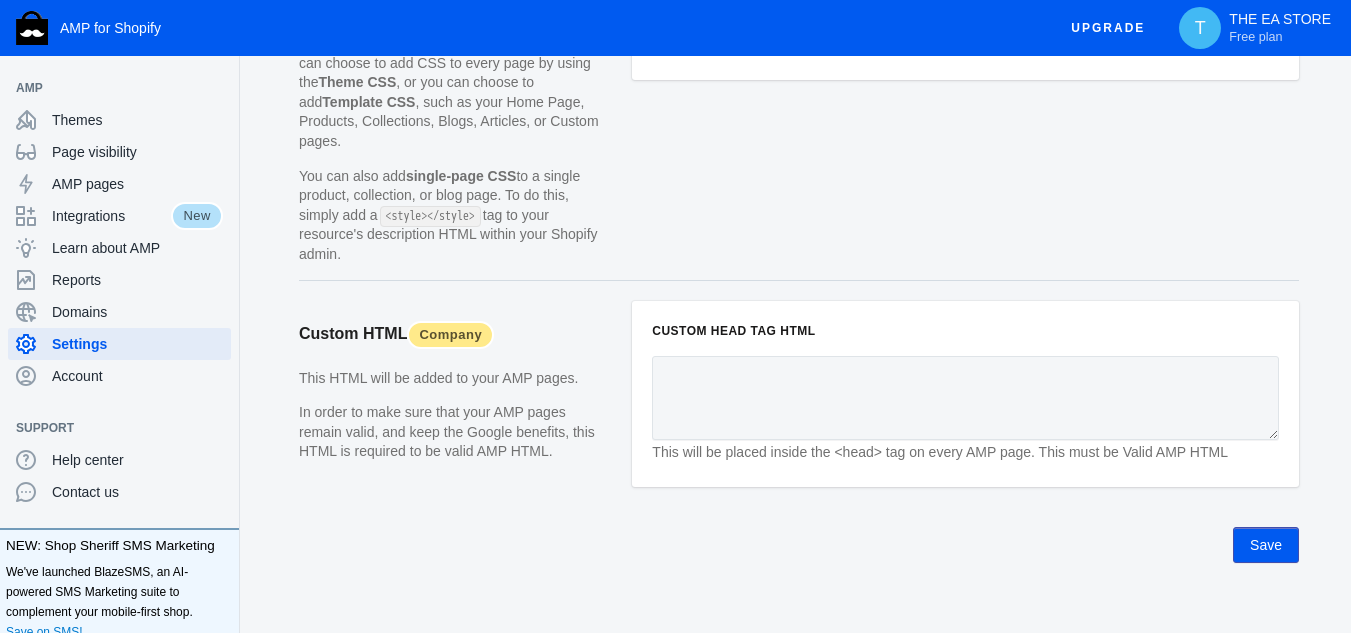 scroll, scrollTop: 2111, scrollLeft: 0, axis: vertical 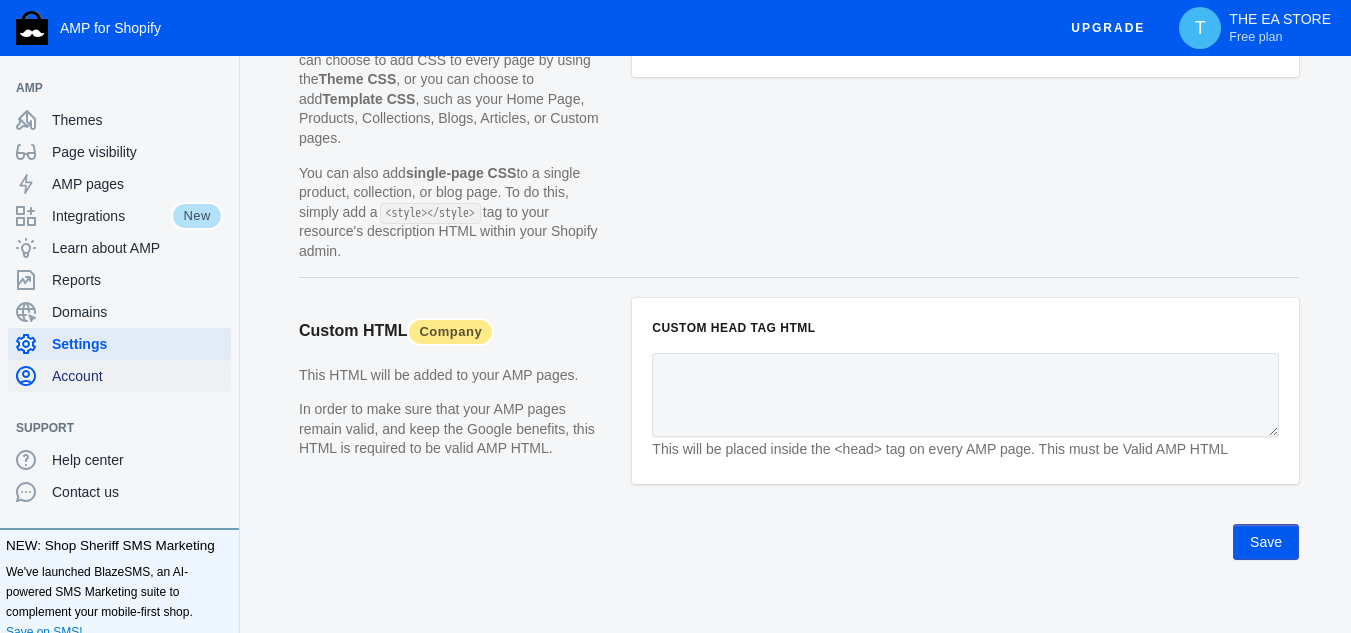 click on "Account" at bounding box center (137, 376) 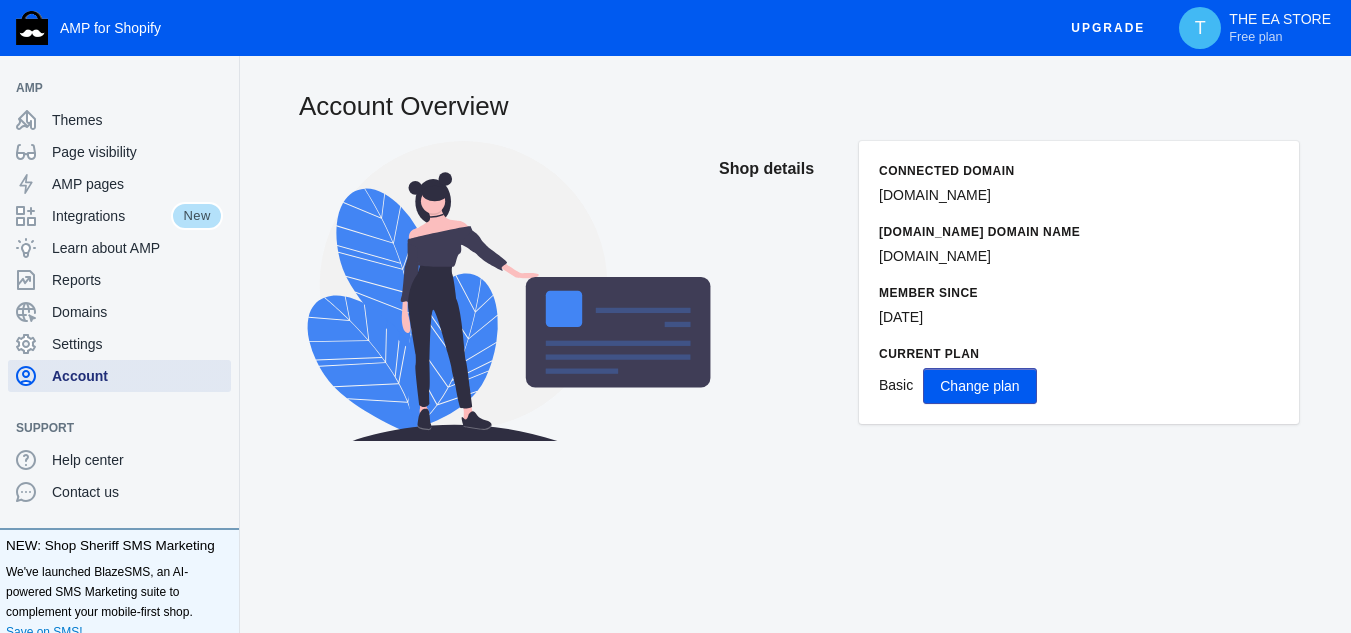 scroll, scrollTop: 0, scrollLeft: 0, axis: both 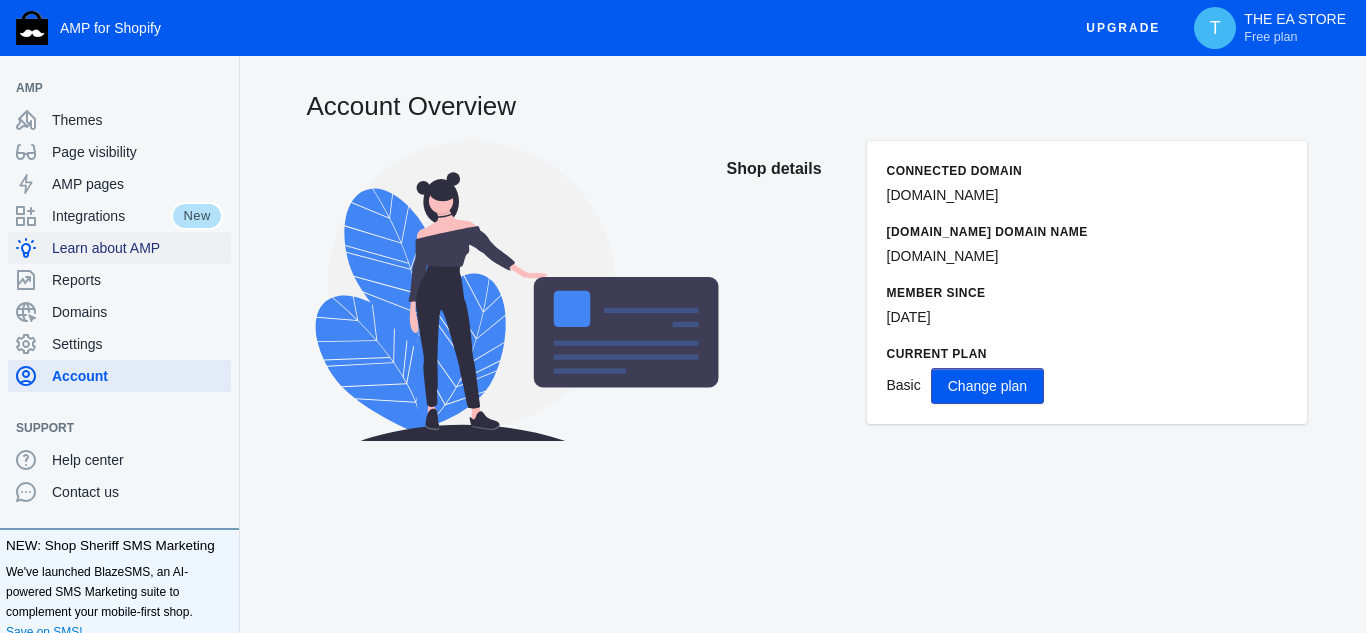 click on "Learn about AMP" 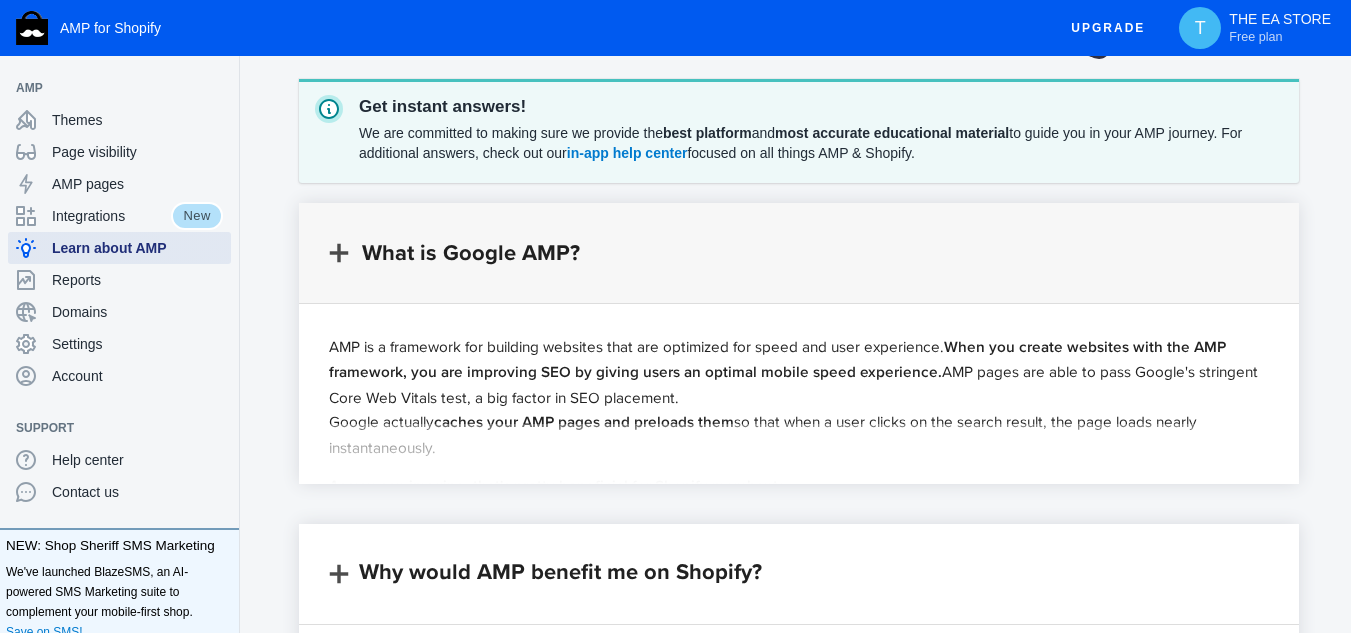 scroll, scrollTop: 258, scrollLeft: 0, axis: vertical 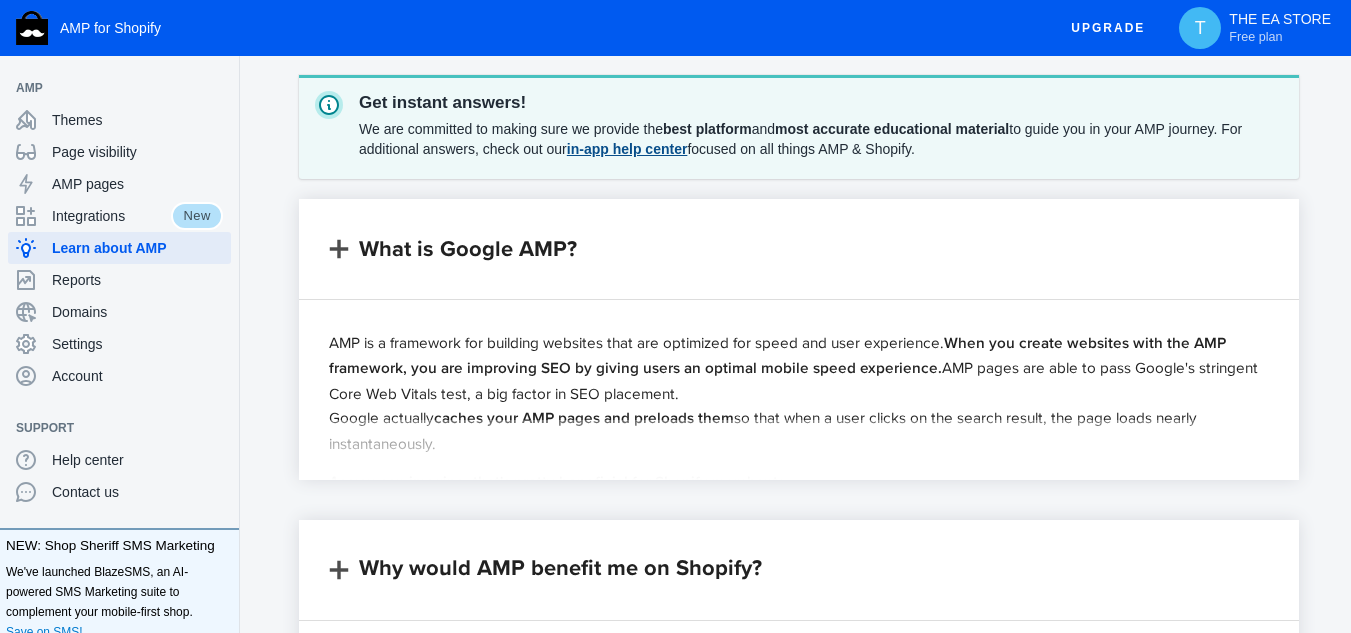 click on "in-app help center" at bounding box center (627, 149) 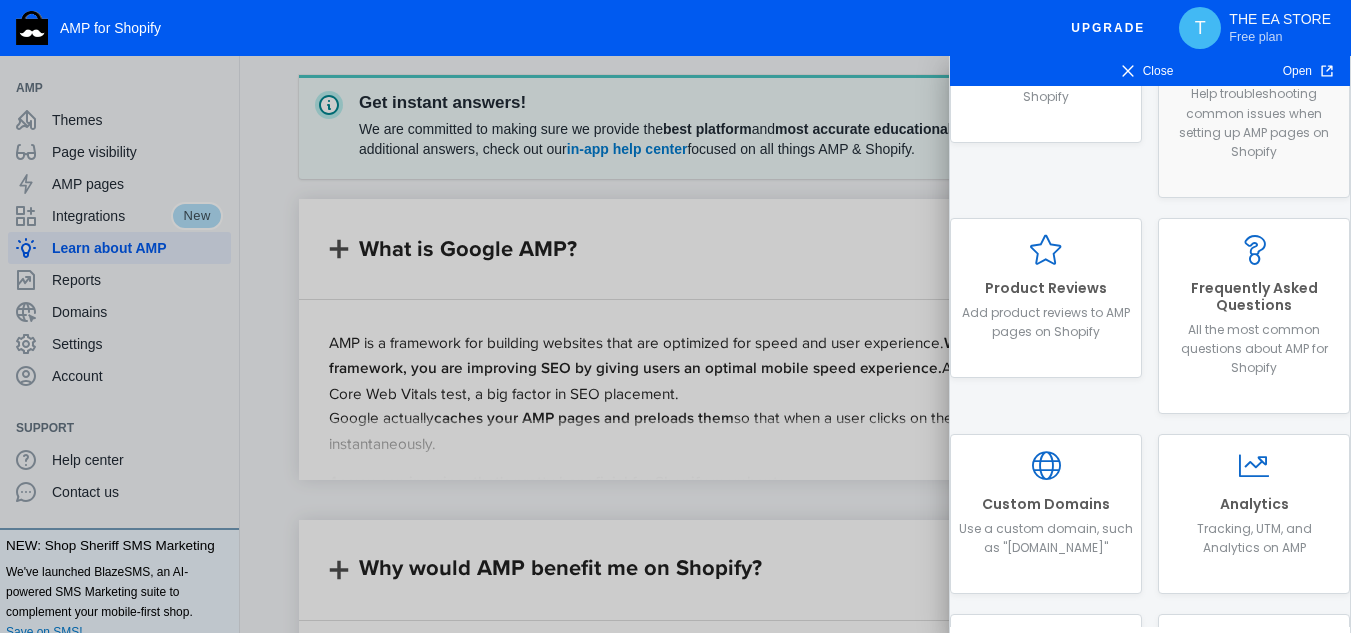 scroll, scrollTop: 285, scrollLeft: 0, axis: vertical 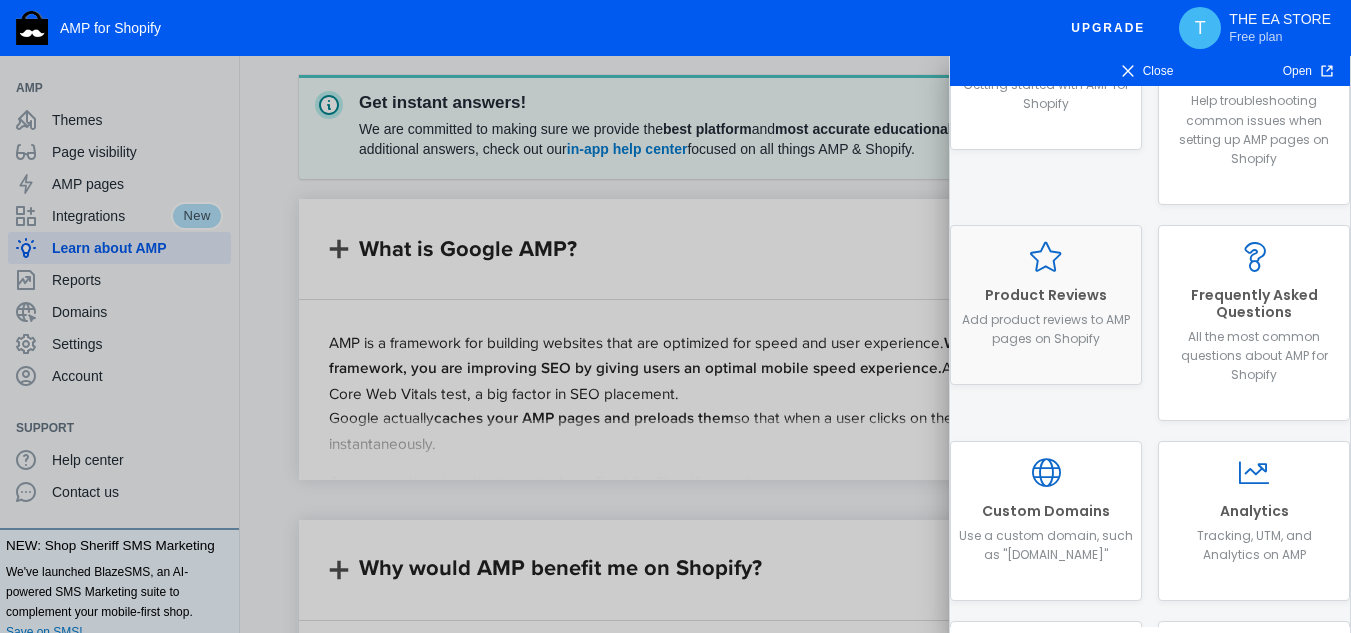click on "Add product reviews to AMP pages on Shopify" at bounding box center [1046, 329] 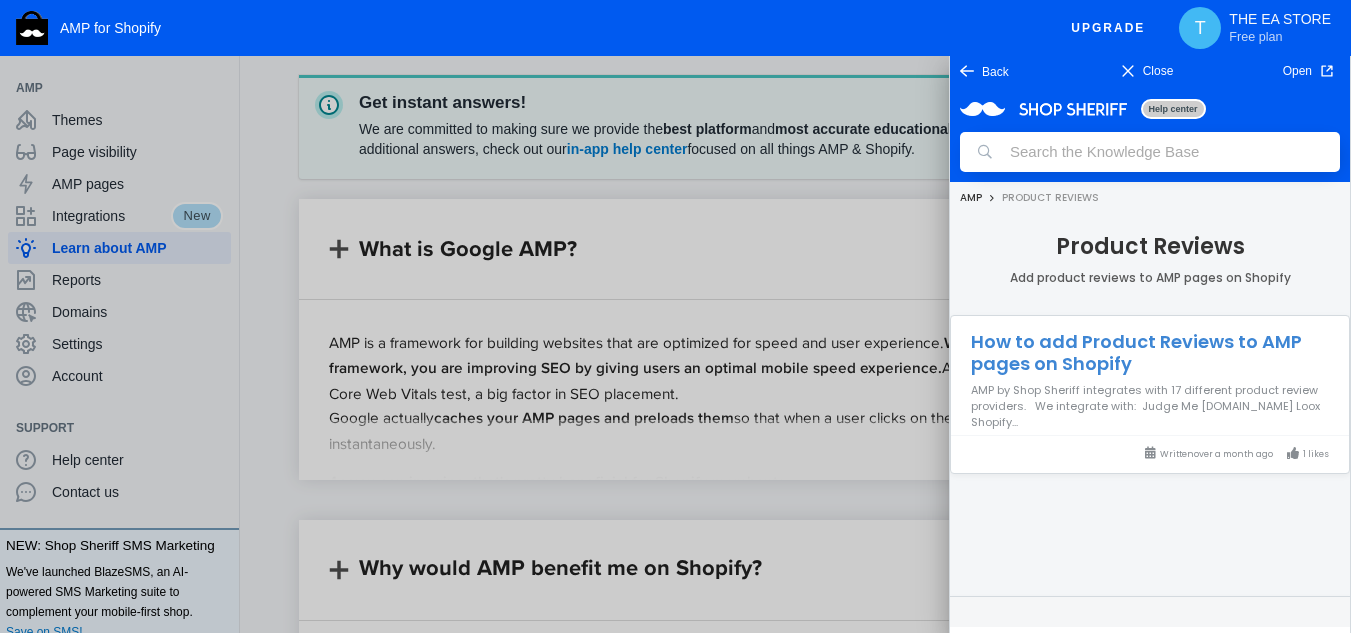 scroll, scrollTop: 0, scrollLeft: 0, axis: both 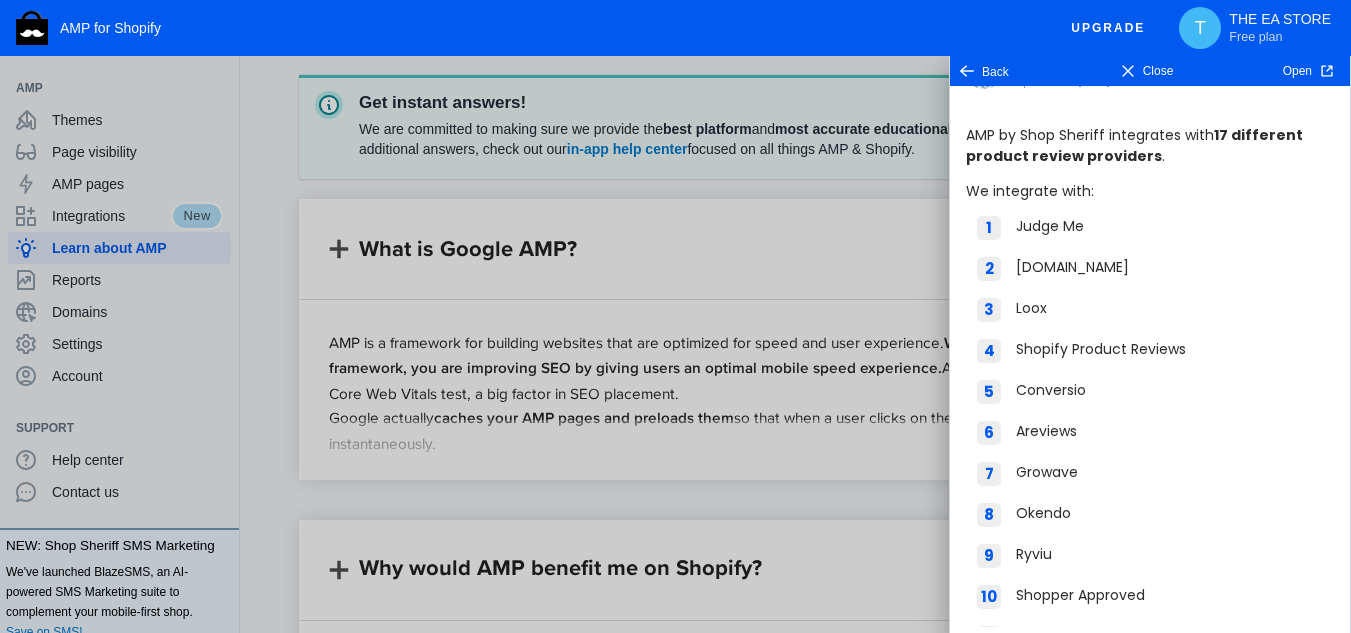click on "Judge Me" at bounding box center [1175, 226] 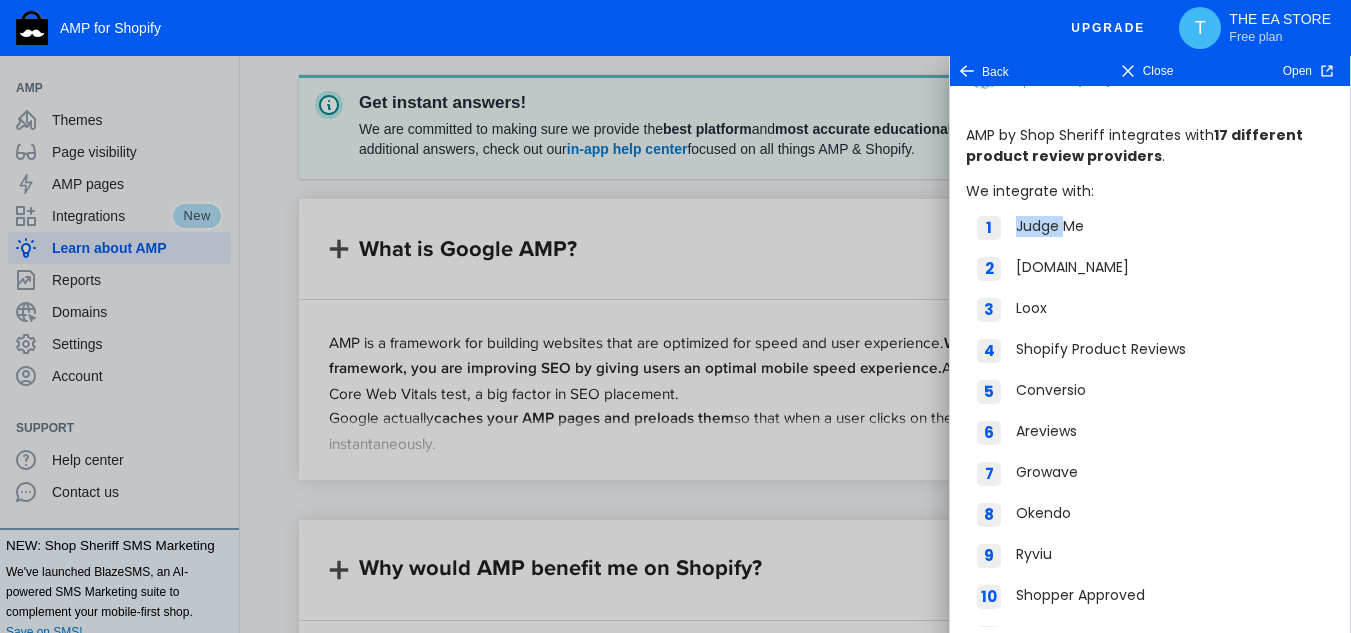 click on "Judge Me" at bounding box center (1175, 226) 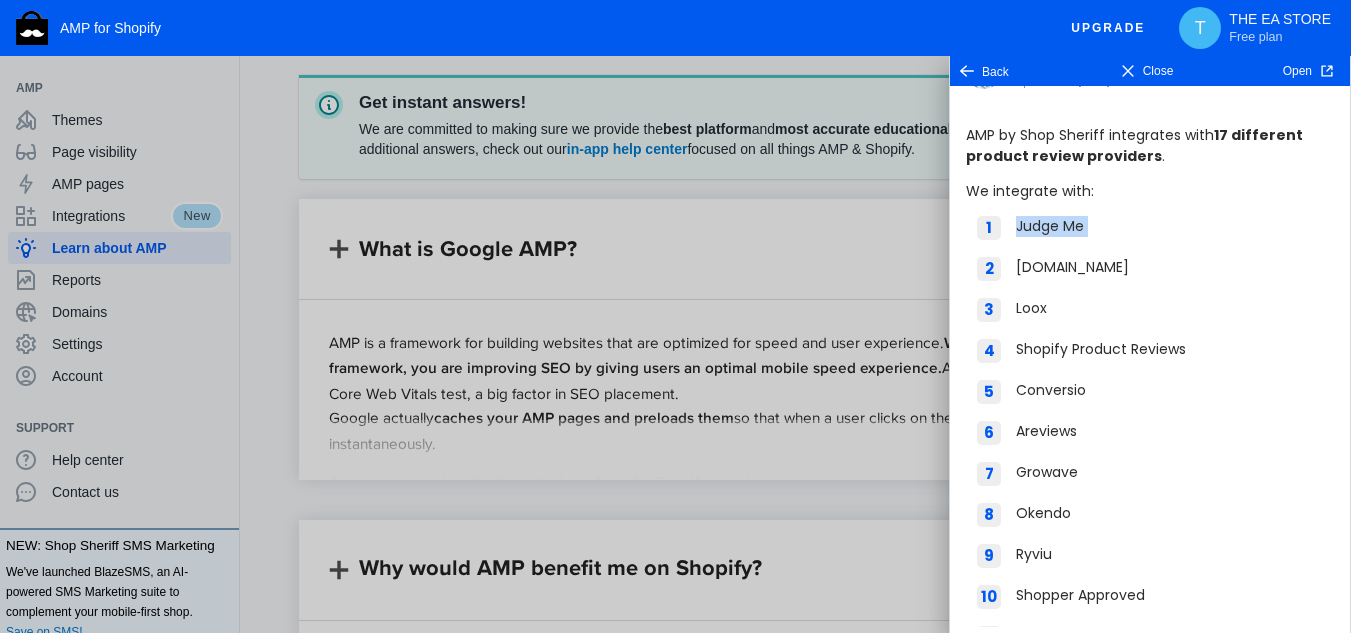 click on "Judge Me" at bounding box center (1175, 226) 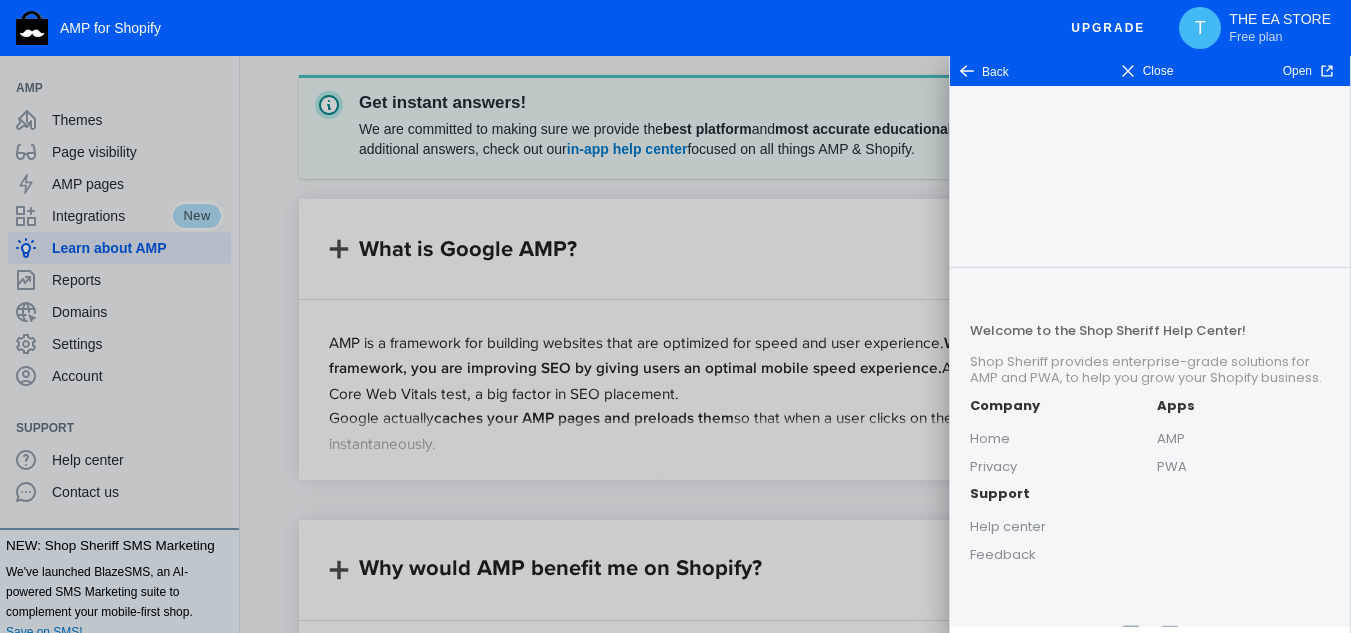scroll, scrollTop: 3973, scrollLeft: 0, axis: vertical 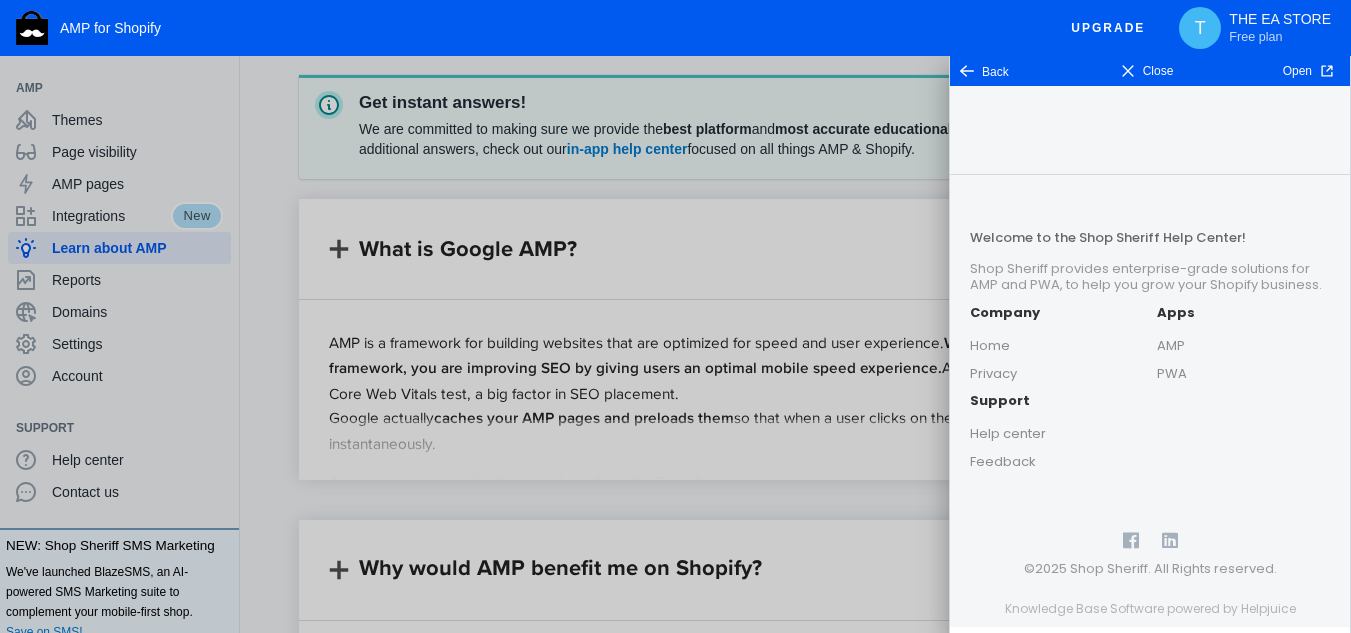 click on "Back" at bounding box center (984, 71) 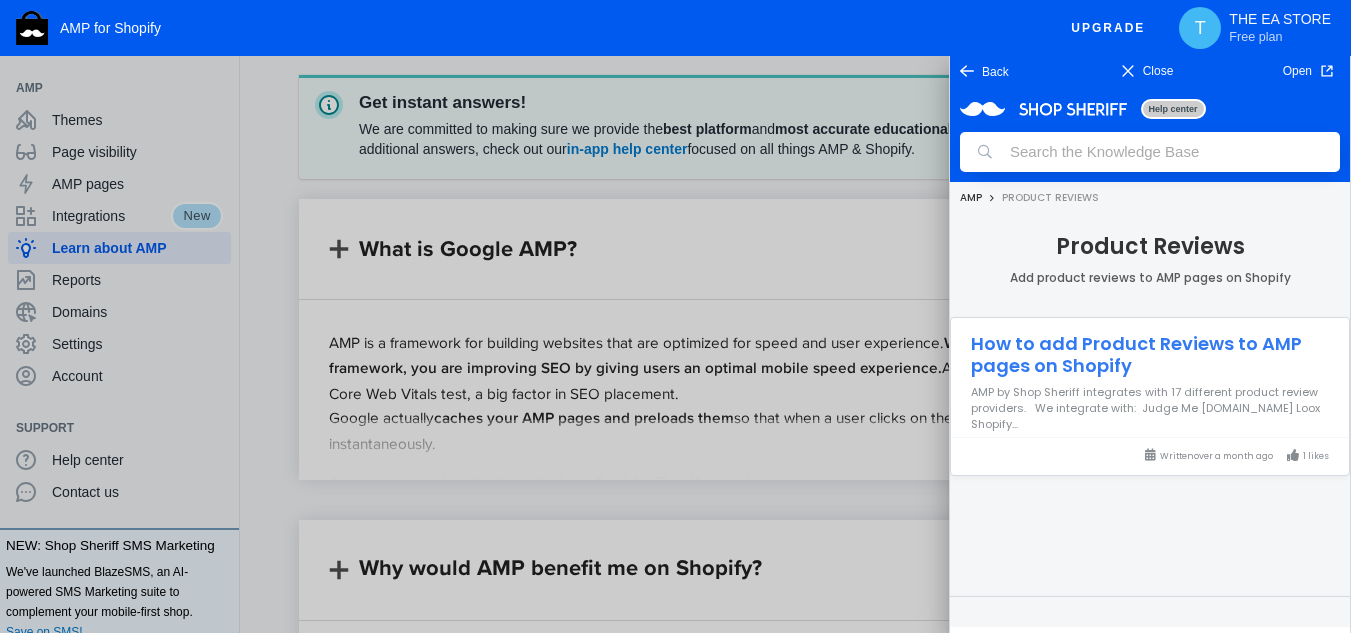 scroll, scrollTop: 0, scrollLeft: 0, axis: both 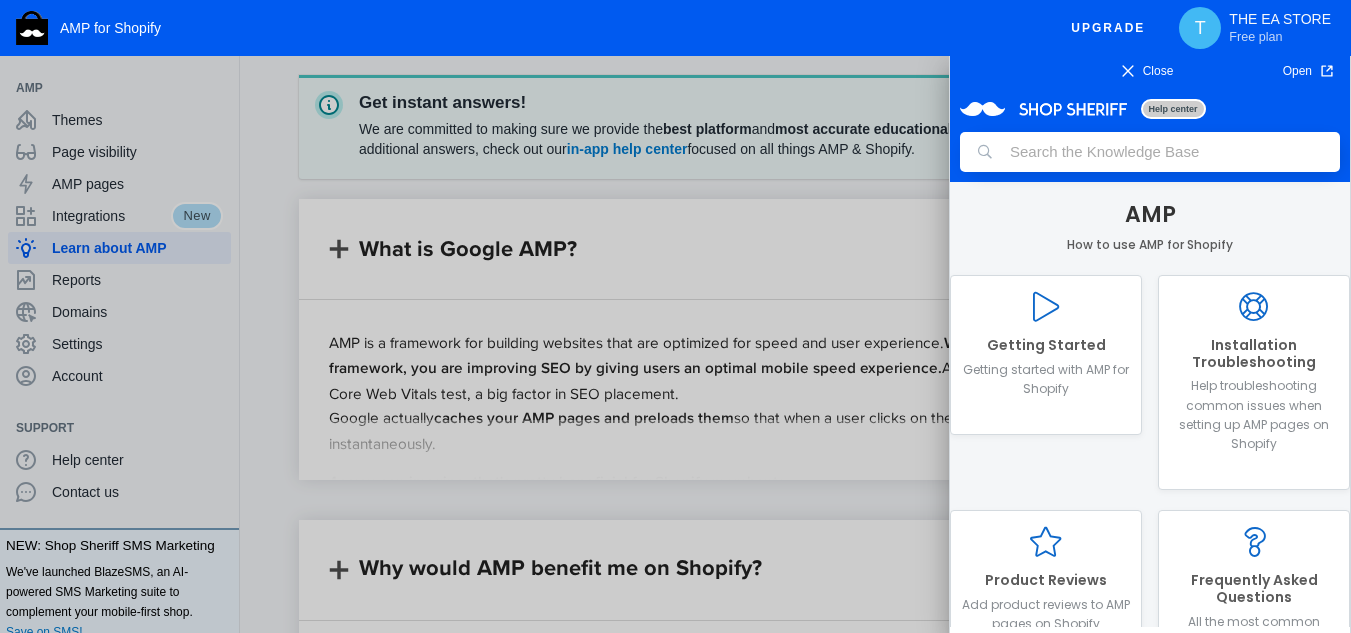 click 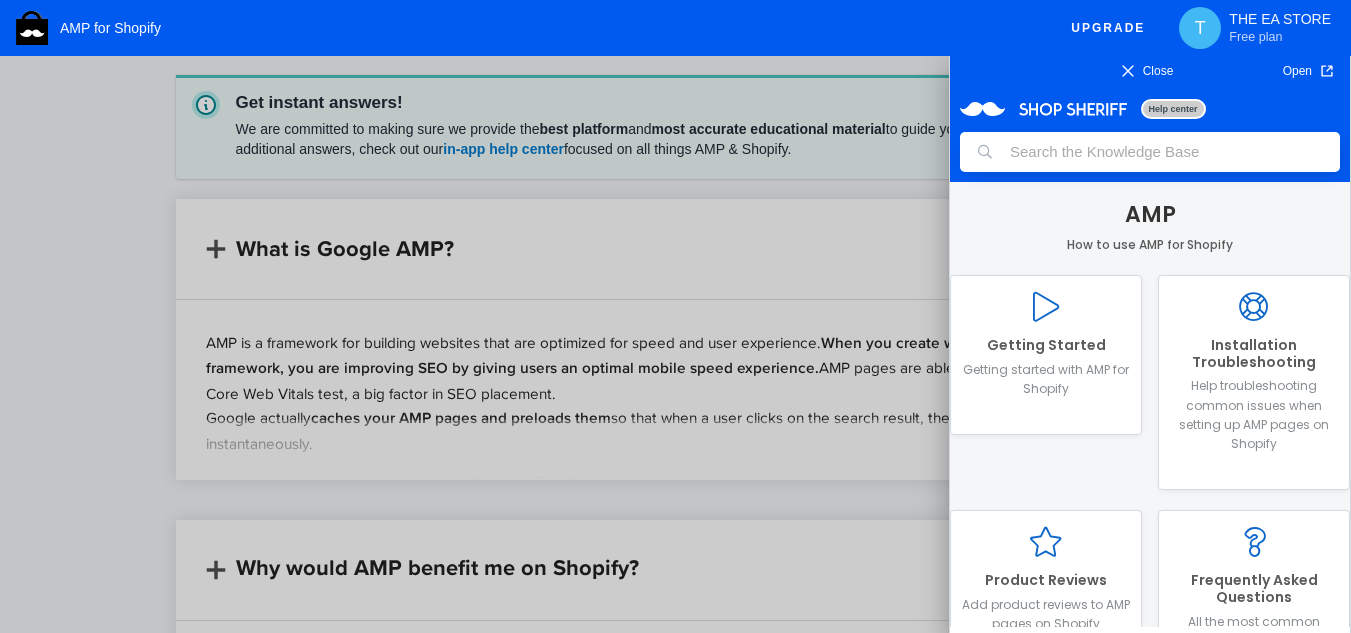 click 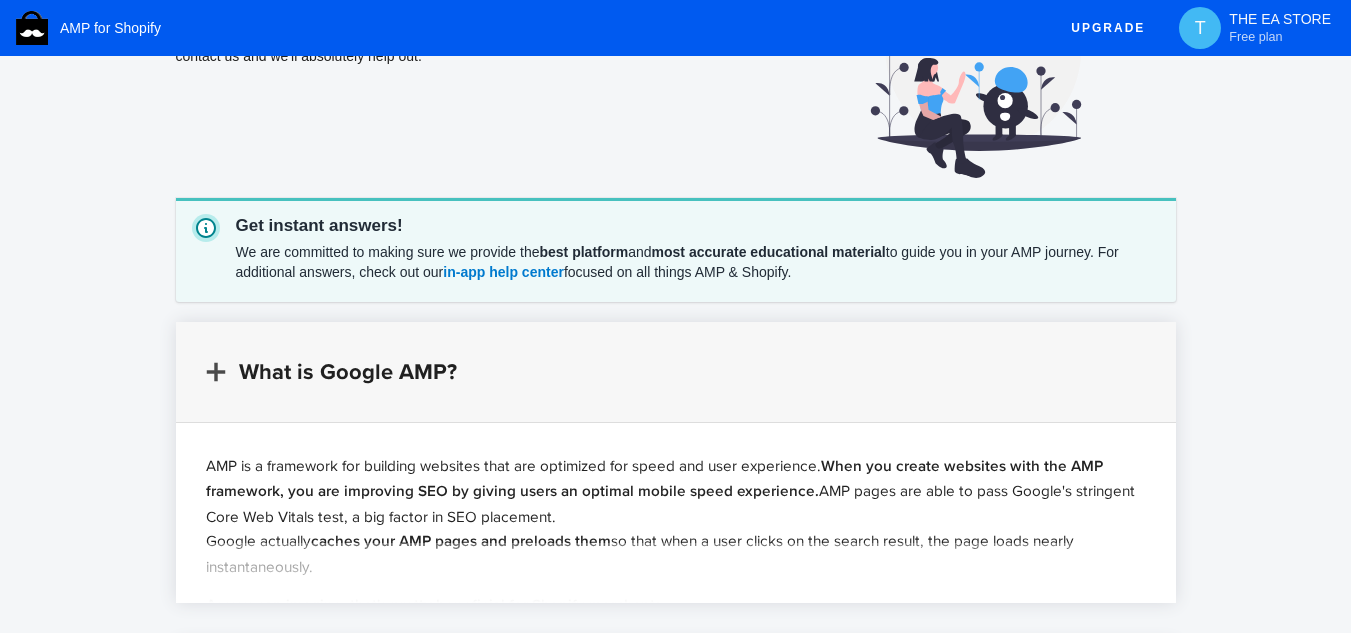scroll, scrollTop: 0, scrollLeft: 0, axis: both 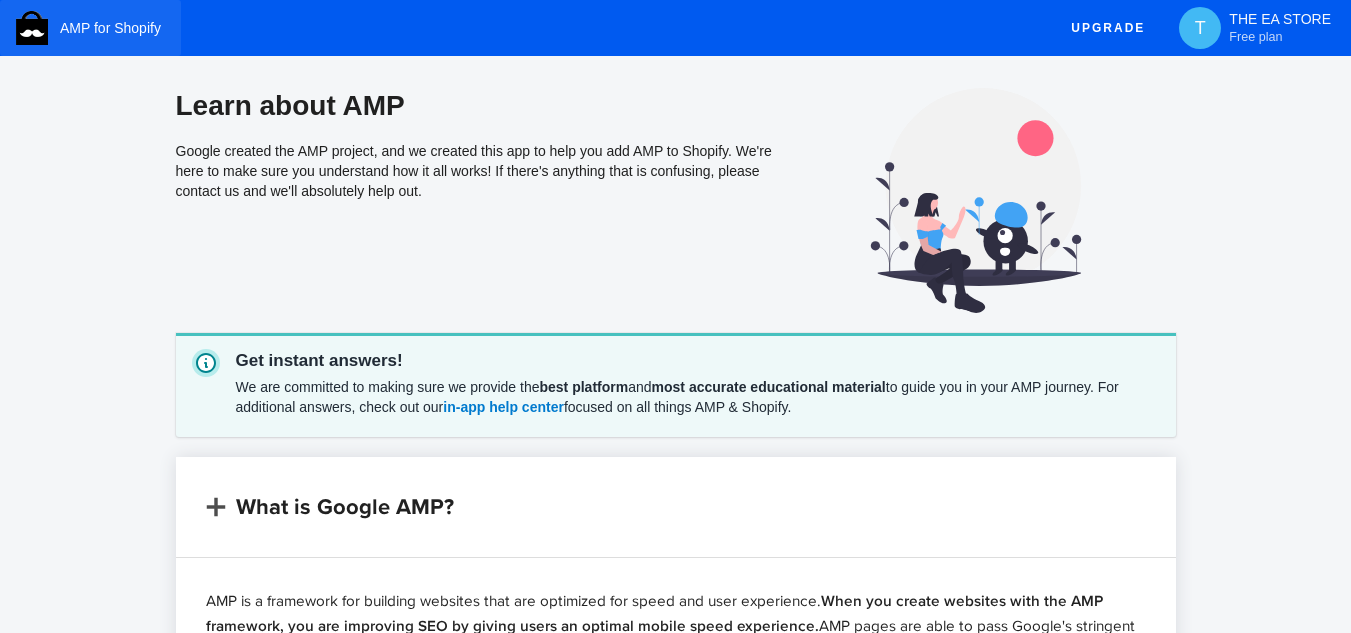 click at bounding box center [32, 28] 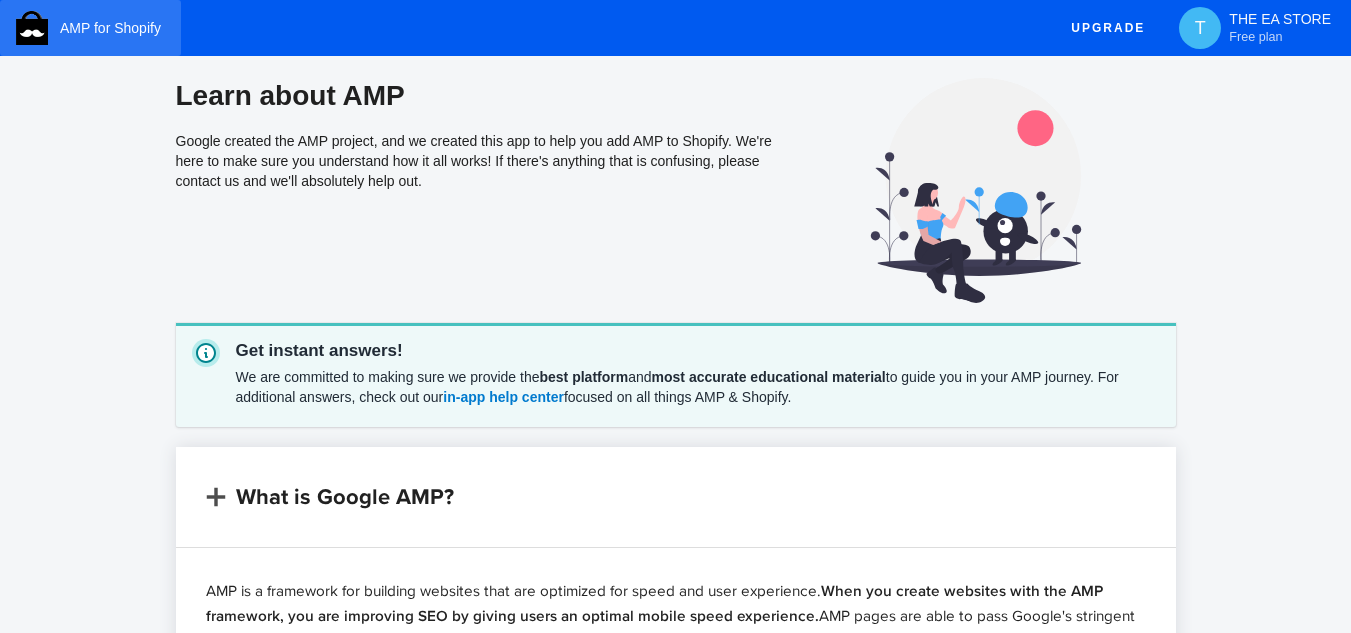 scroll, scrollTop: 0, scrollLeft: 0, axis: both 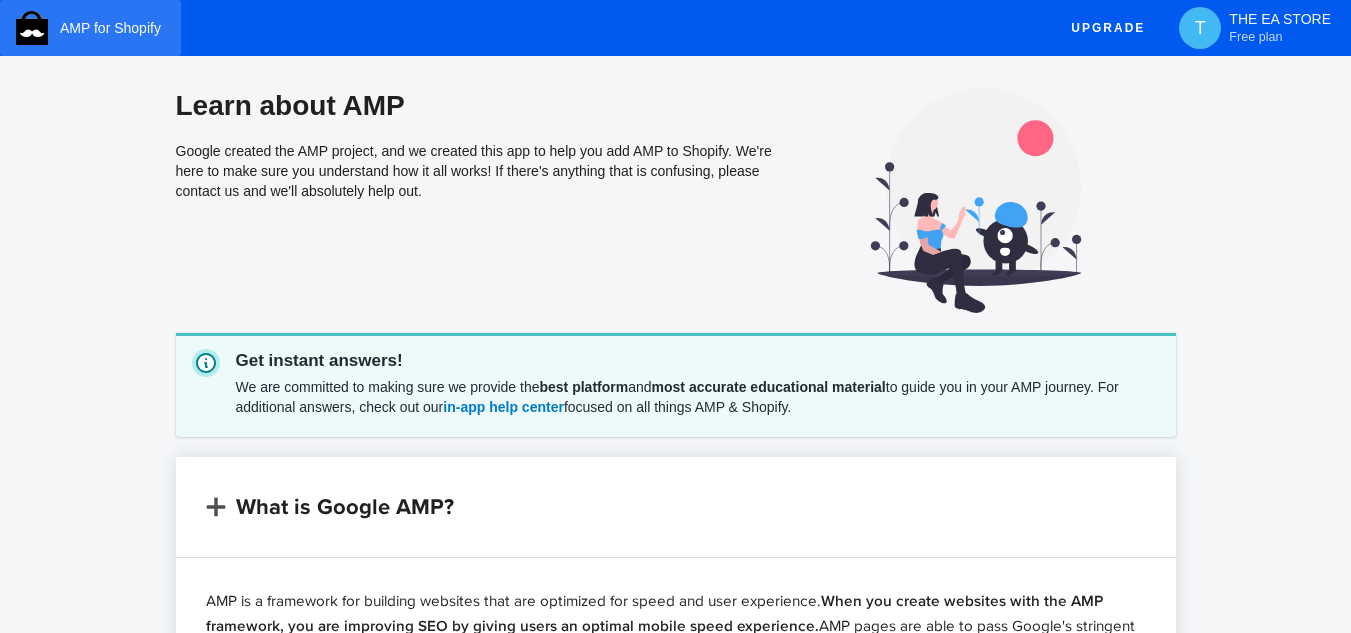 type 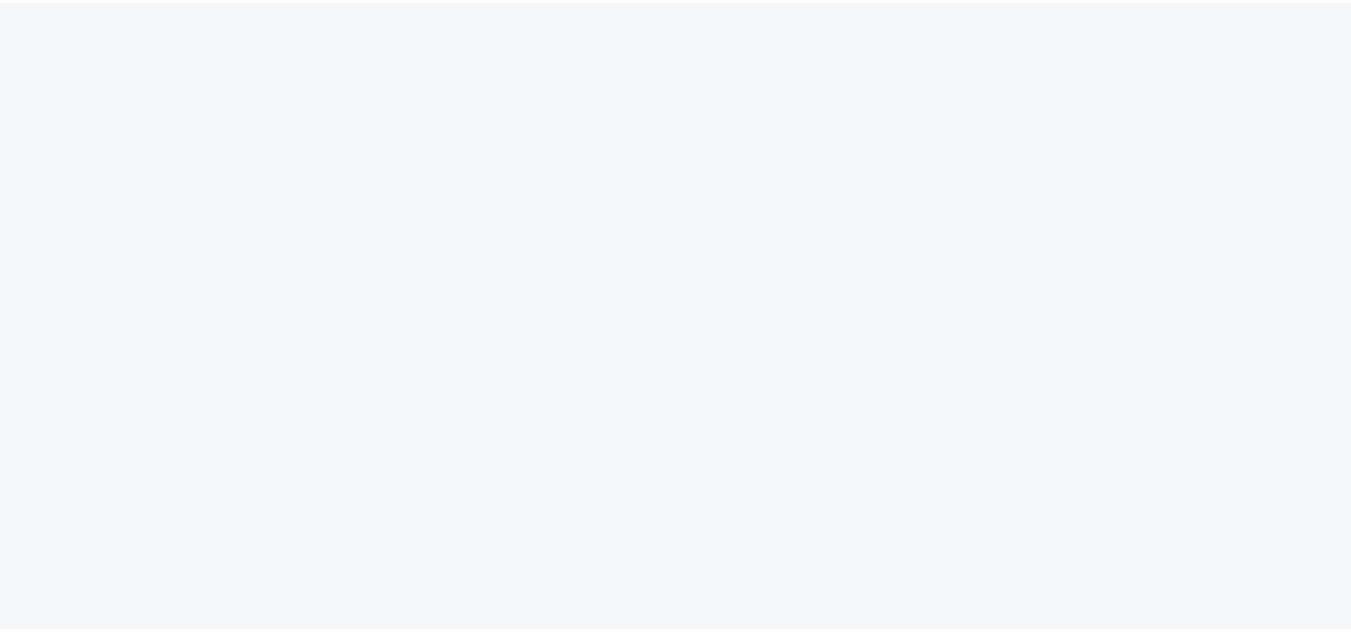 scroll, scrollTop: 0, scrollLeft: 0, axis: both 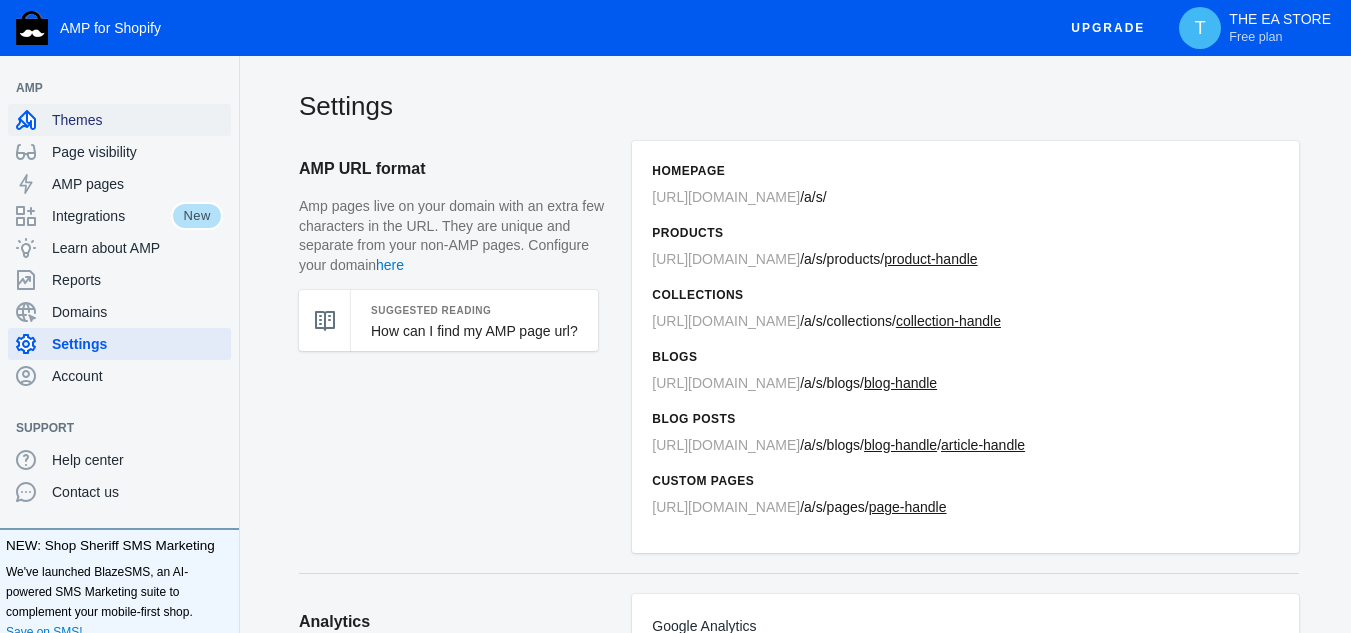 click on "Themes" 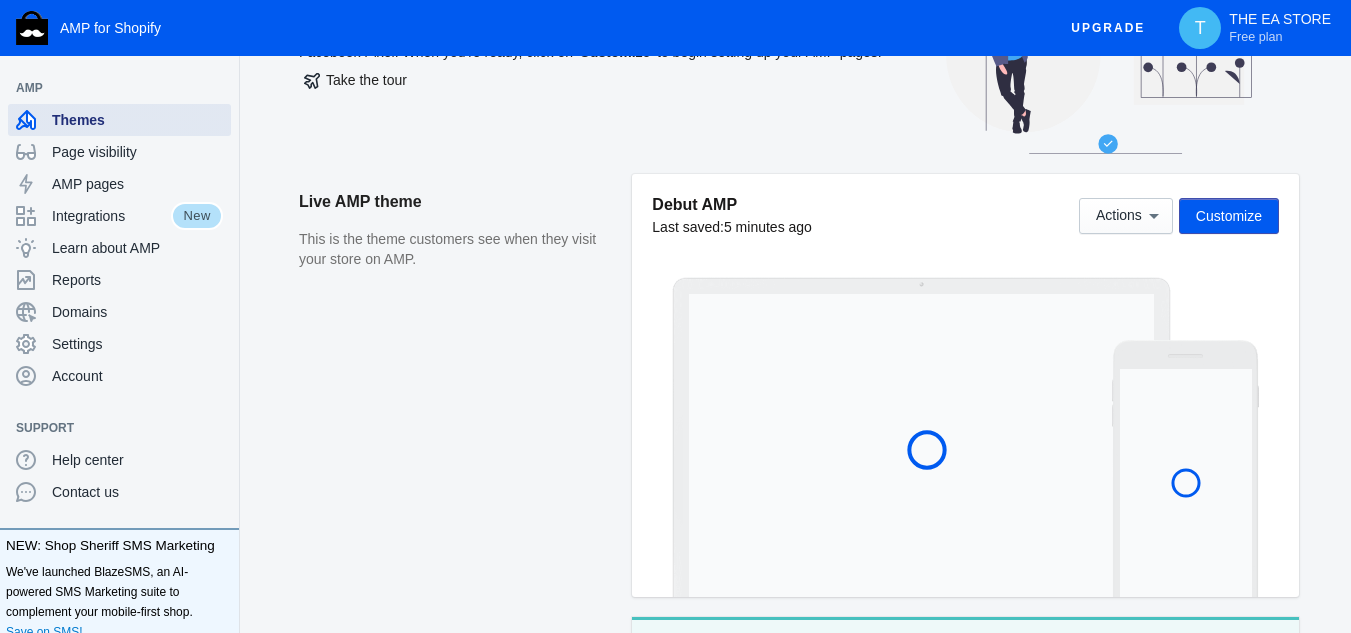 scroll, scrollTop: 160, scrollLeft: 0, axis: vertical 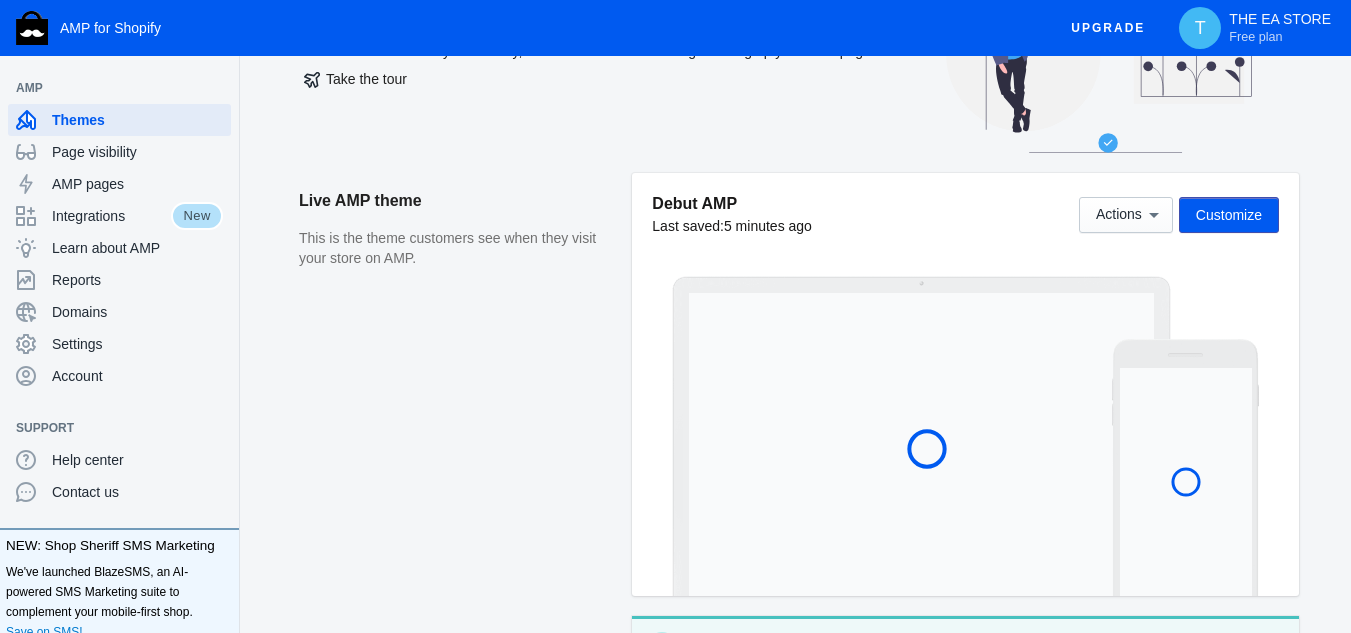 click on "Customize" at bounding box center [1229, 215] 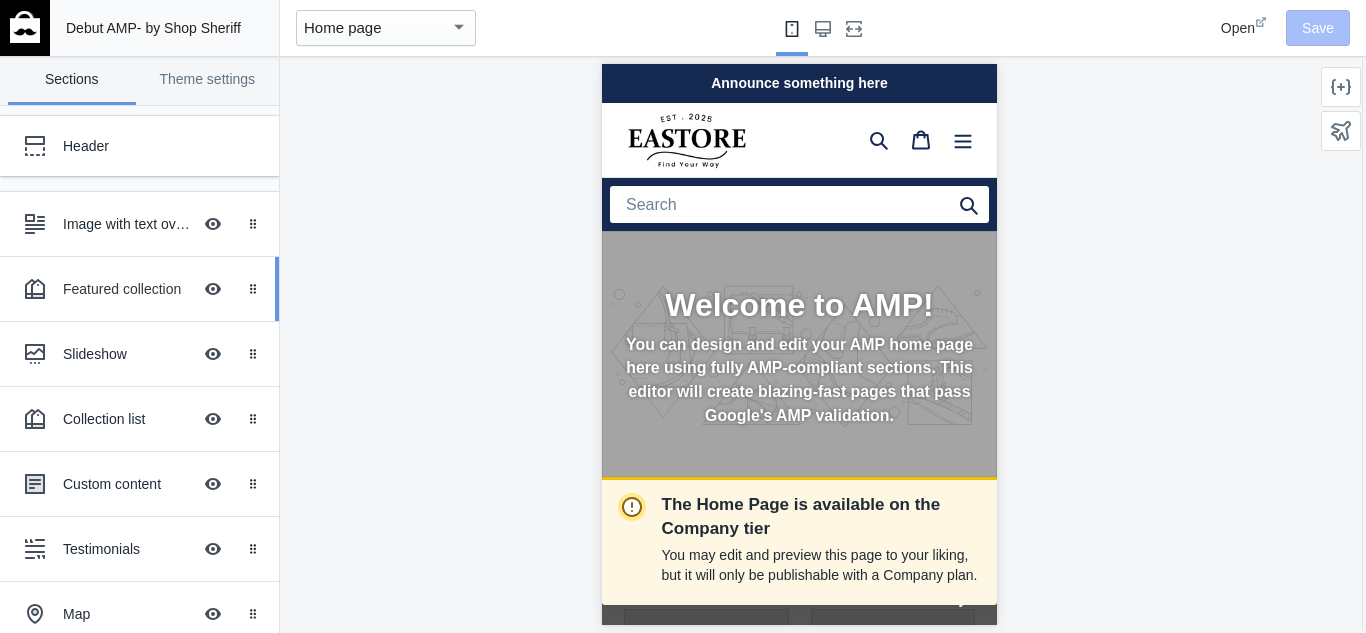 scroll, scrollTop: 0, scrollLeft: 0, axis: both 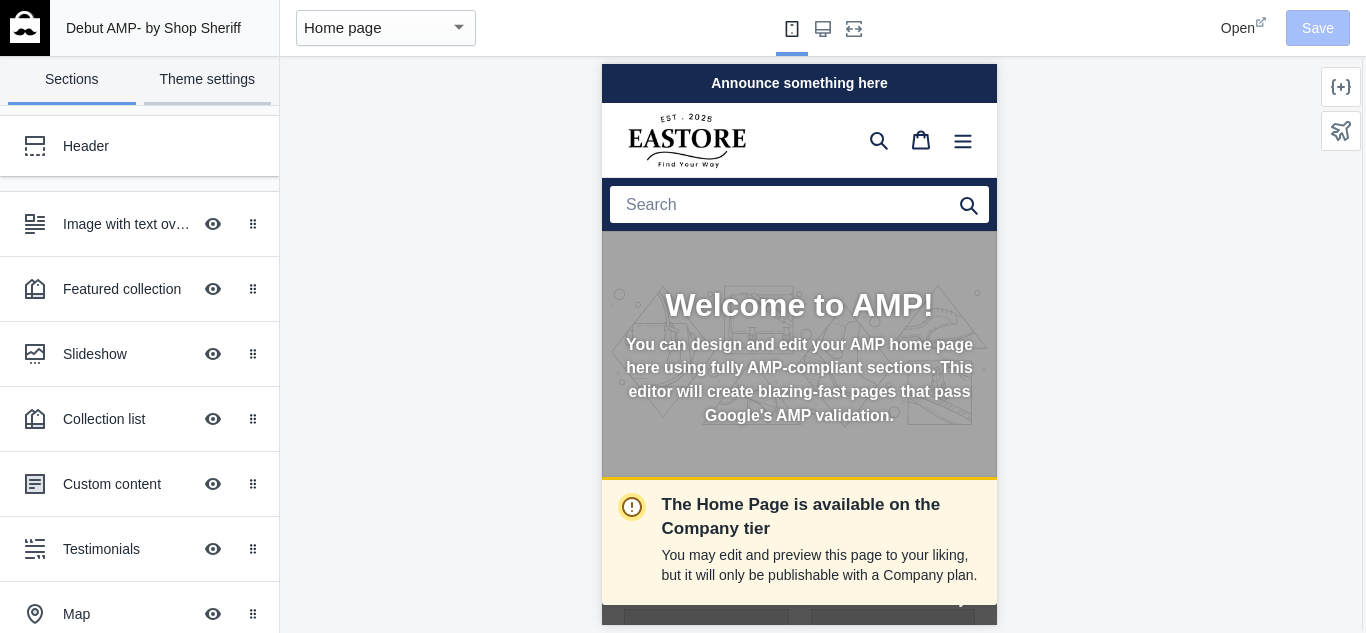 click on "Theme settings" at bounding box center (208, 80) 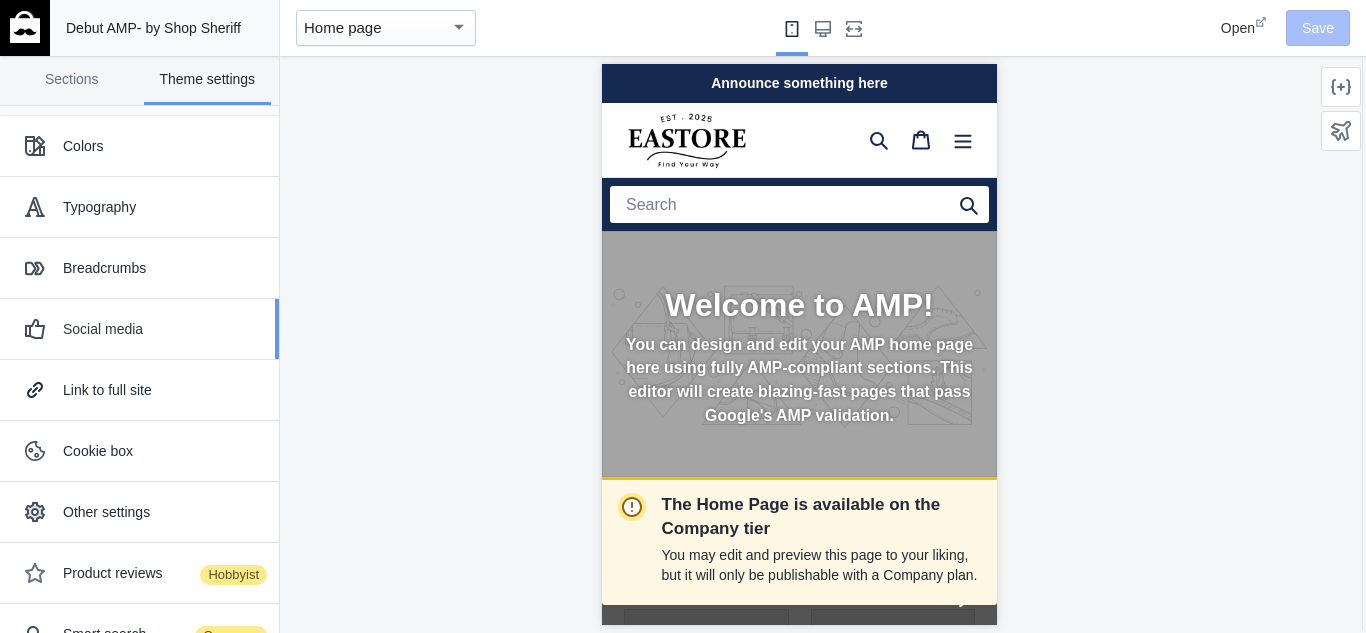 scroll, scrollTop: 0, scrollLeft: 297, axis: horizontal 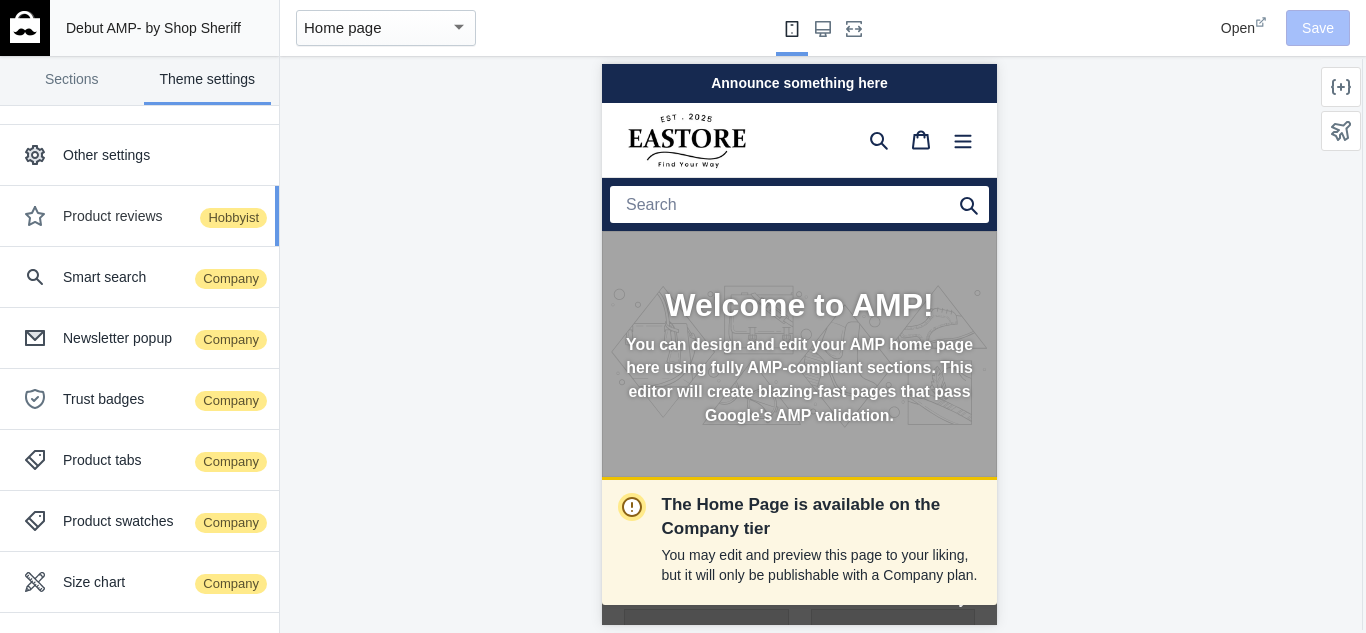 click on "Product reviews   Hobbyist" at bounding box center [163, 216] 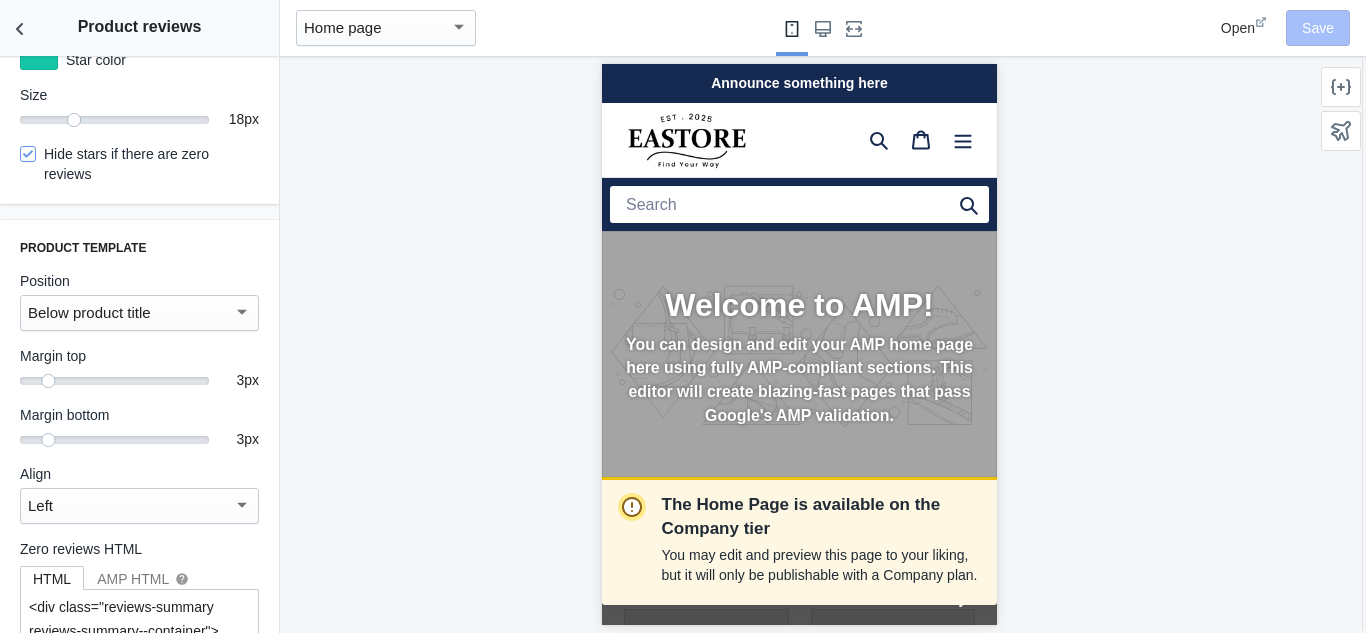 scroll, scrollTop: 466, scrollLeft: 0, axis: vertical 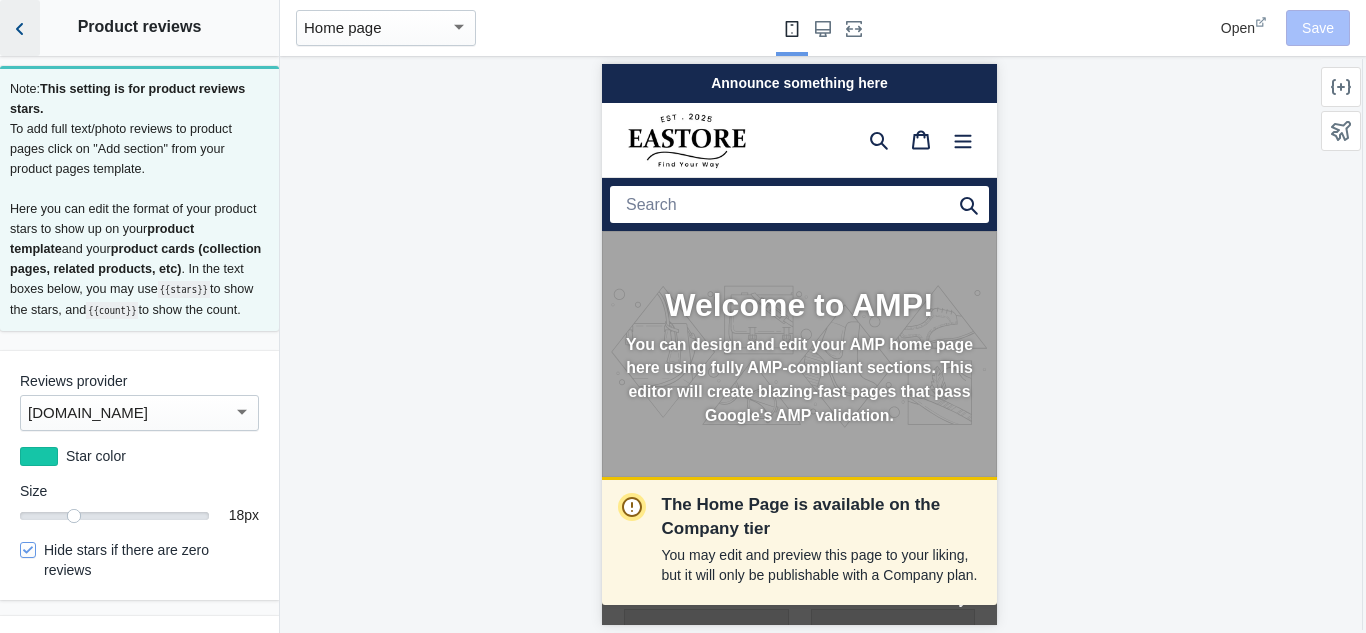 click 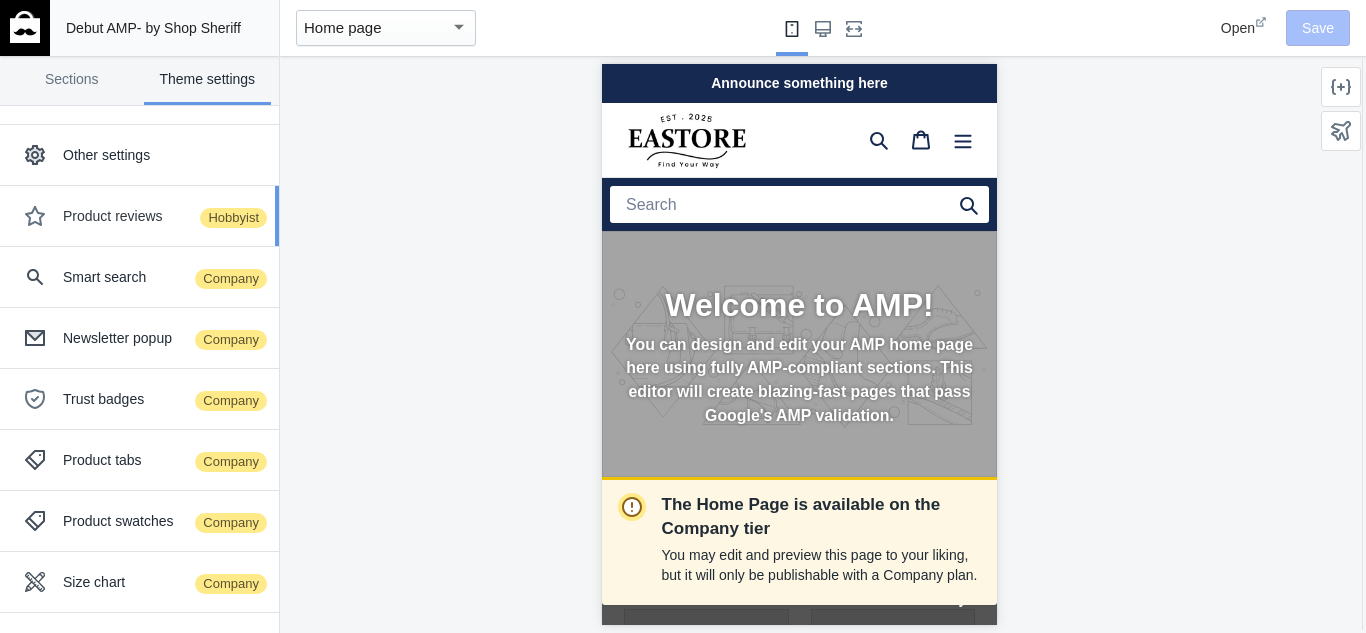 click on "Product reviews   Hobbyist" at bounding box center [163, 216] 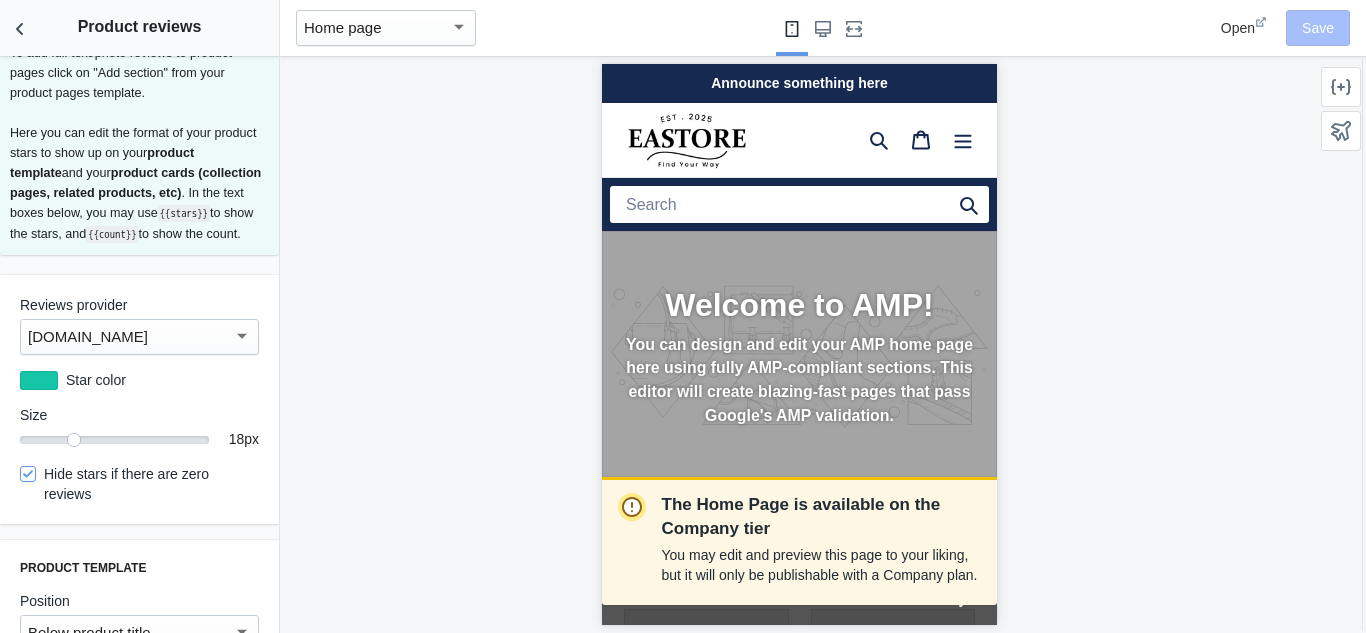 scroll, scrollTop: 257, scrollLeft: 0, axis: vertical 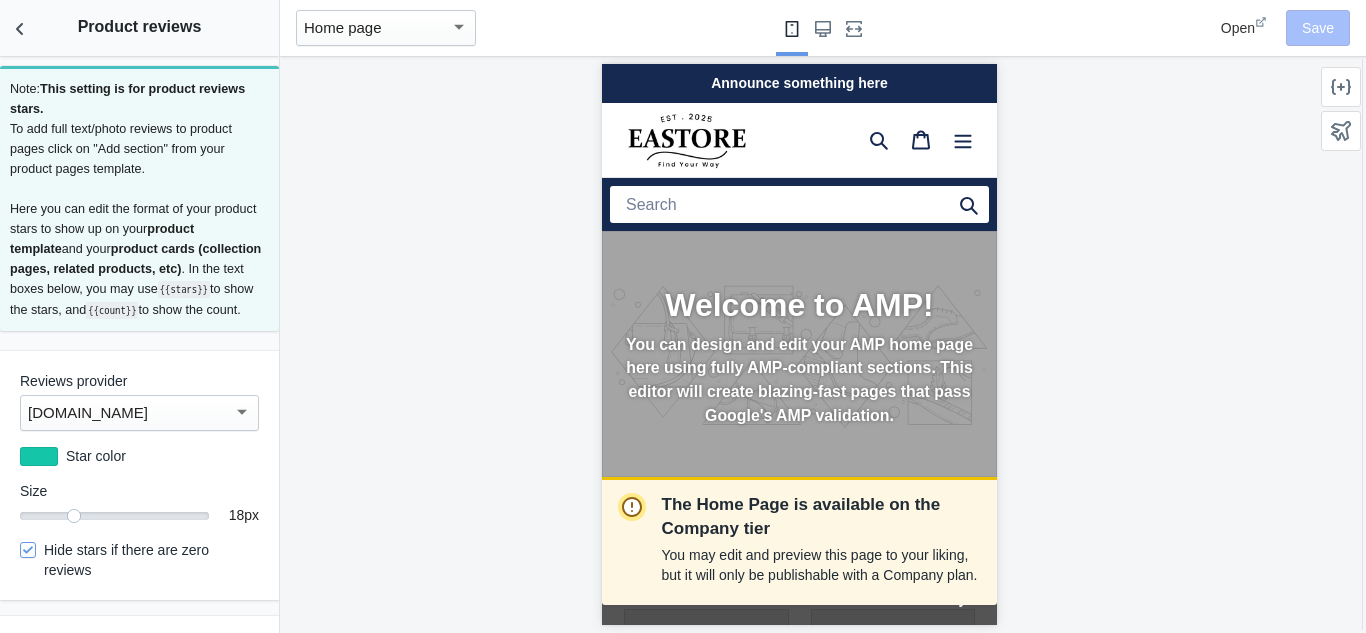 drag, startPoint x: 70, startPoint y: 127, endPoint x: 144, endPoint y: 169, distance: 85.08819 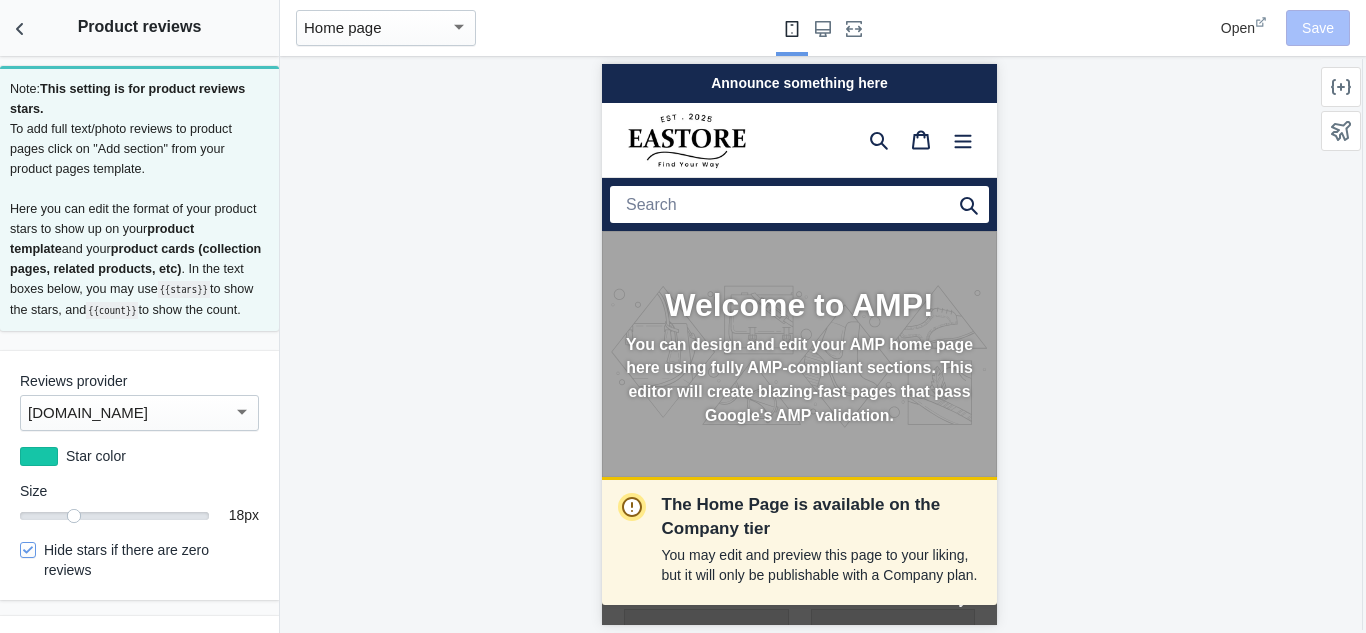 click on "Note:  This setting is for product reviews stars.    To add full text/photo reviews to product pages click on "Add section" from your product pages template.  Here you can edit the format of your product stars to show up on your  product template  and your  product cards (collection pages, related products, etc) .  In the text boxes below, you may use  {{stars}}  to show the stars, and  {{count}}  to show the count." at bounding box center [139, 200] 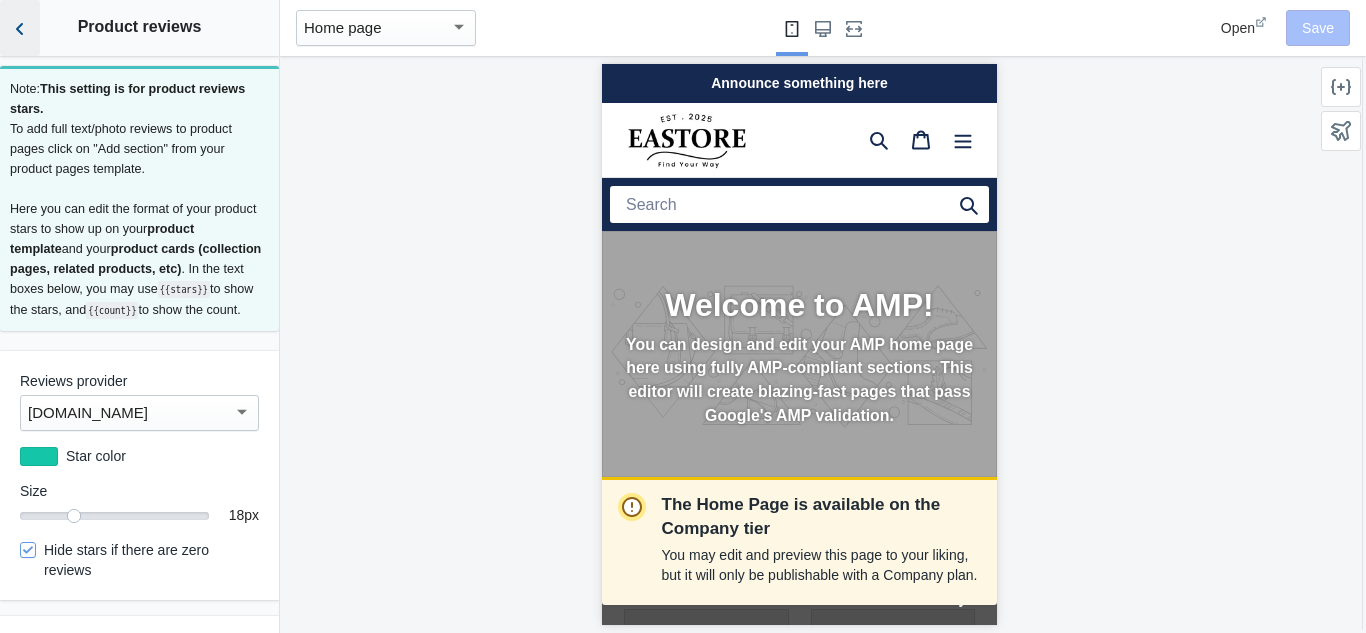 click 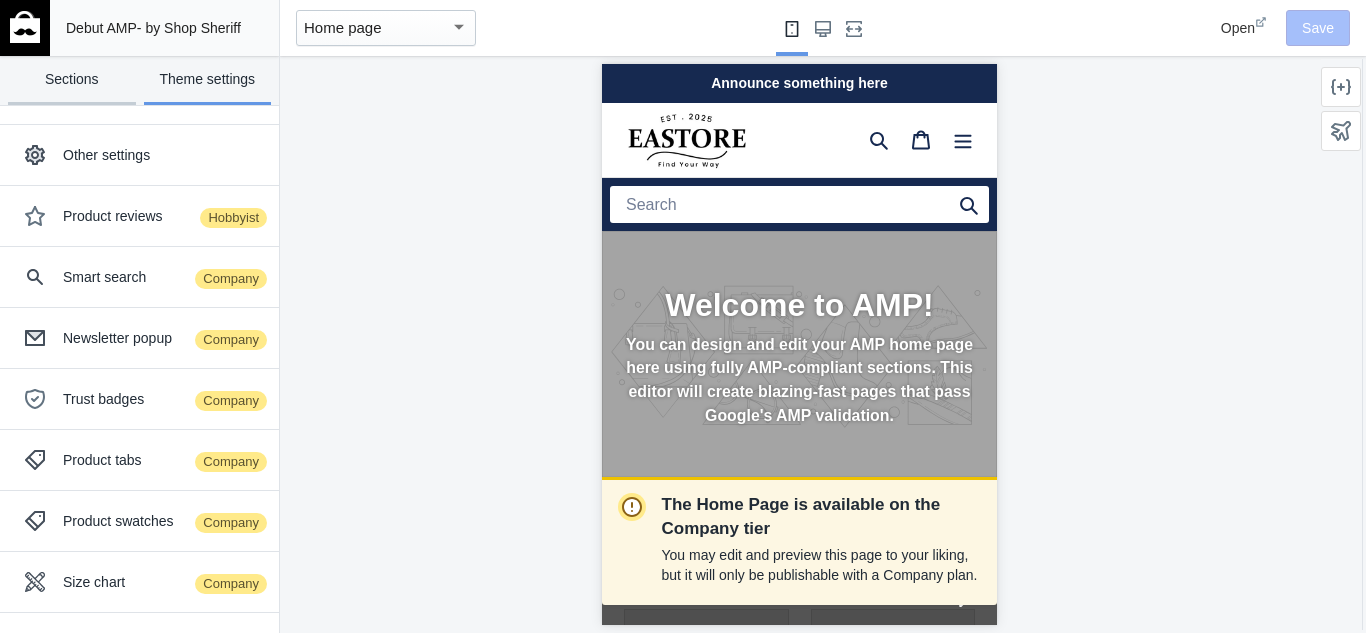 click on "Sections" at bounding box center (72, 80) 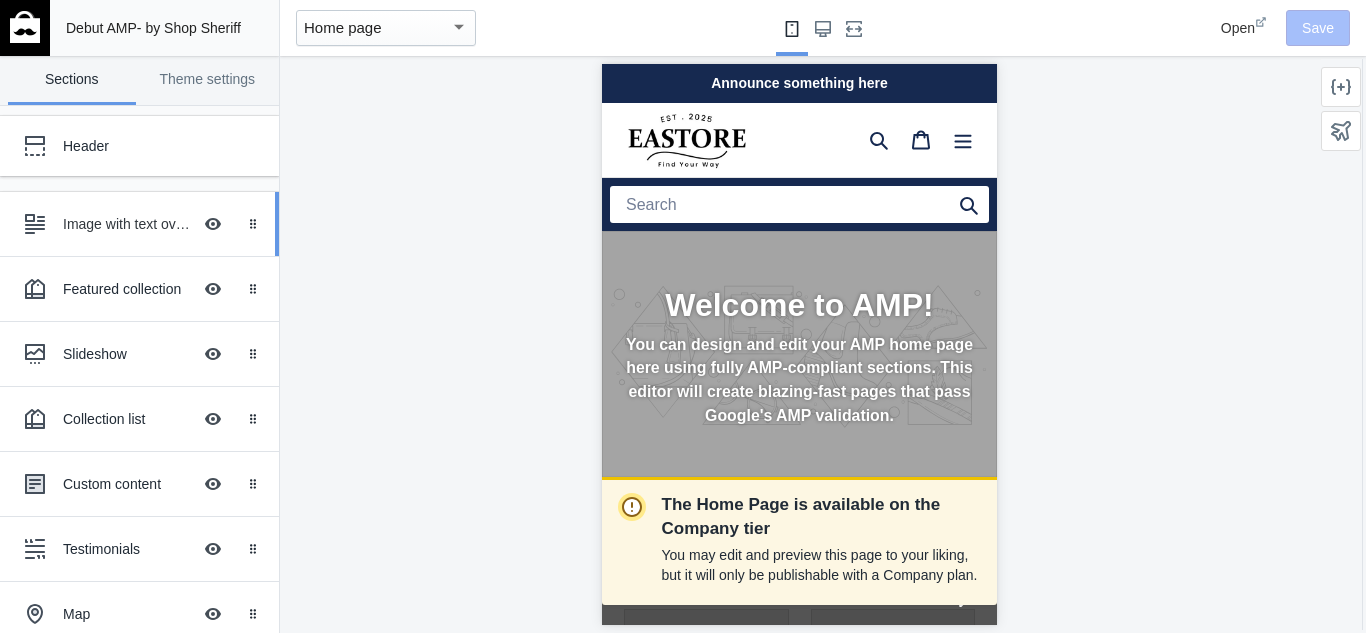 scroll, scrollTop: 0, scrollLeft: 336, axis: horizontal 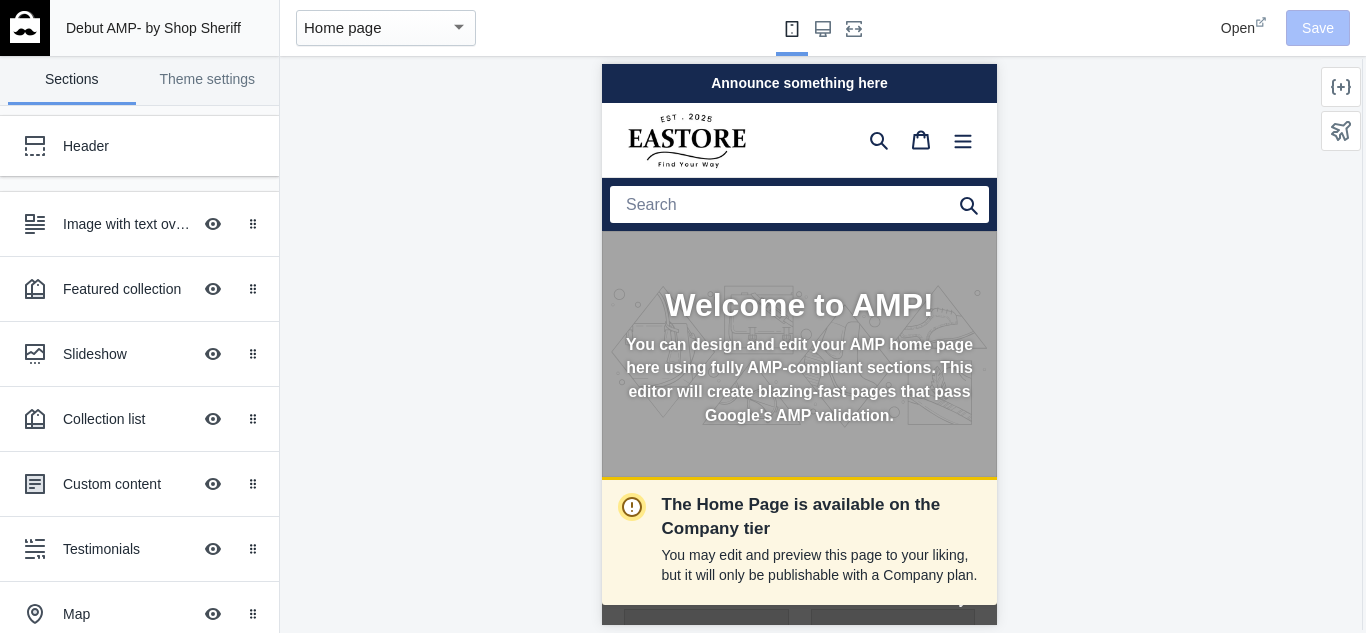 click on "Home page" at bounding box center [377, 28] 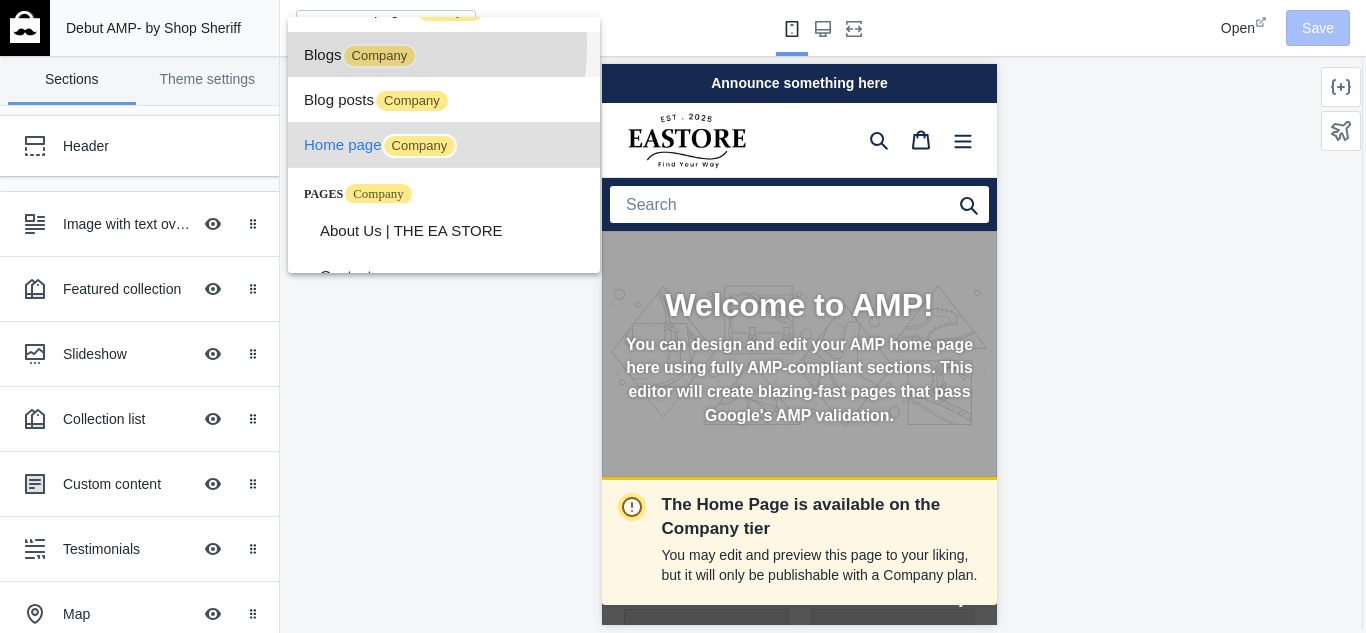 drag, startPoint x: 354, startPoint y: 48, endPoint x: 354, endPoint y: 83, distance: 35 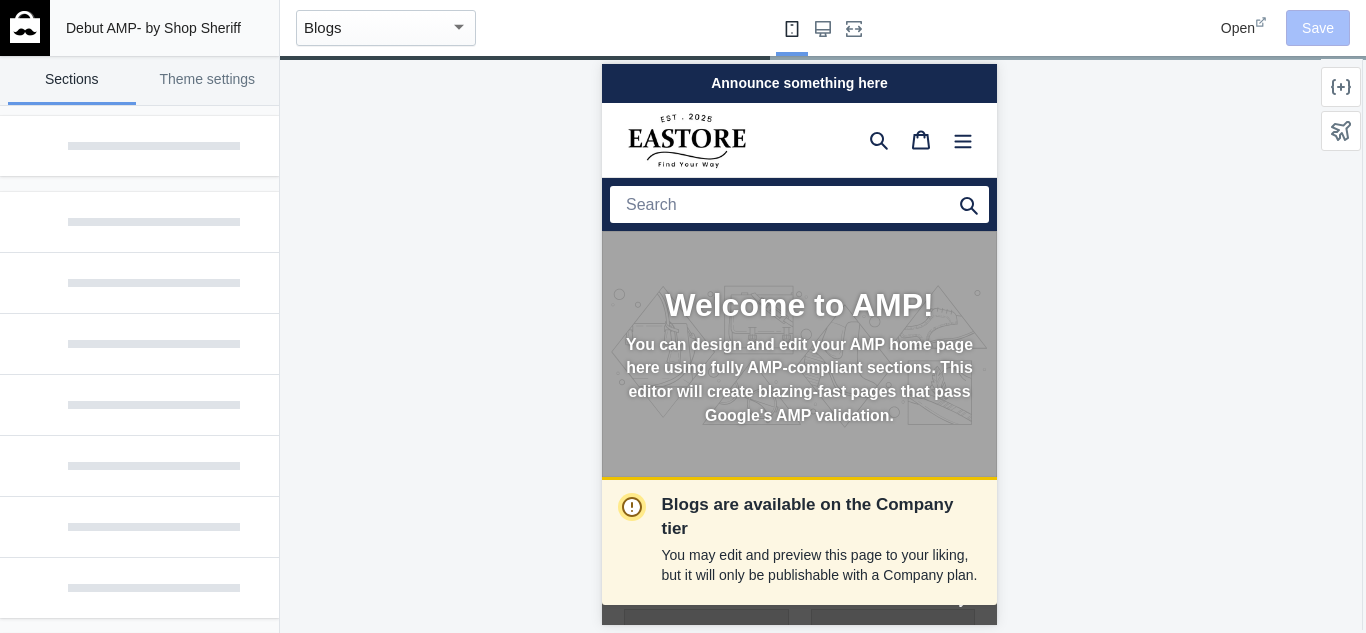 click on "Blogs" at bounding box center (377, 28) 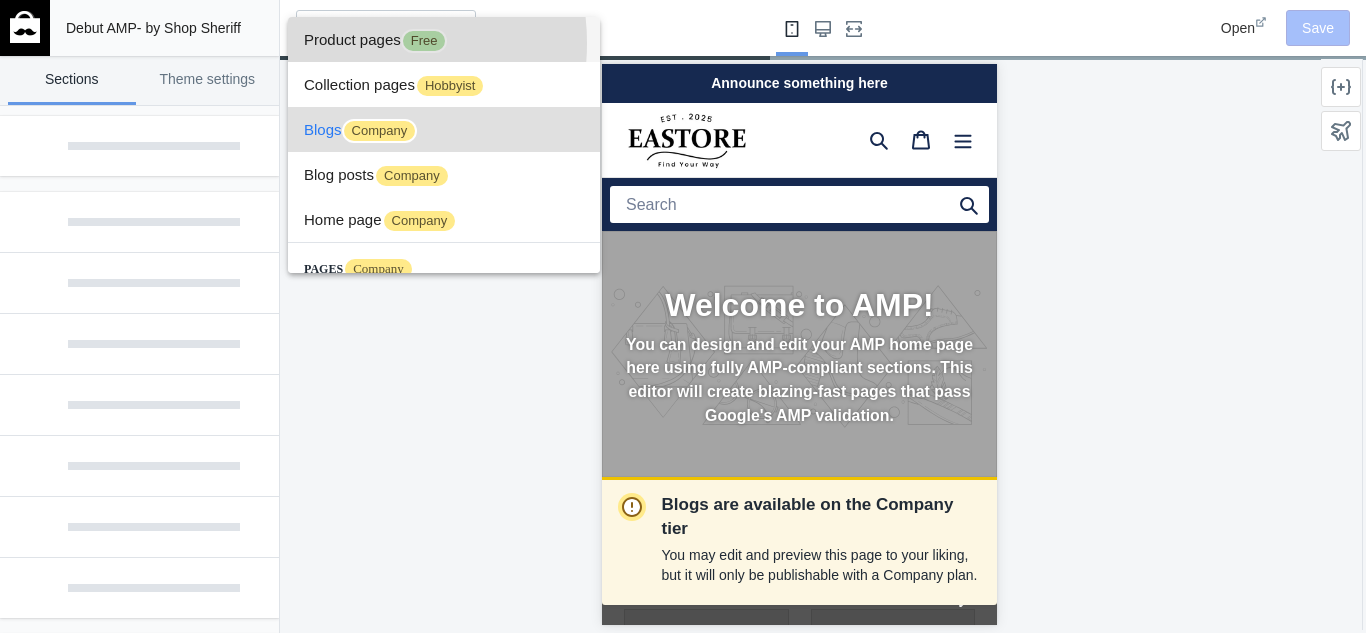 click on "Product pages   Free" at bounding box center [444, 39] 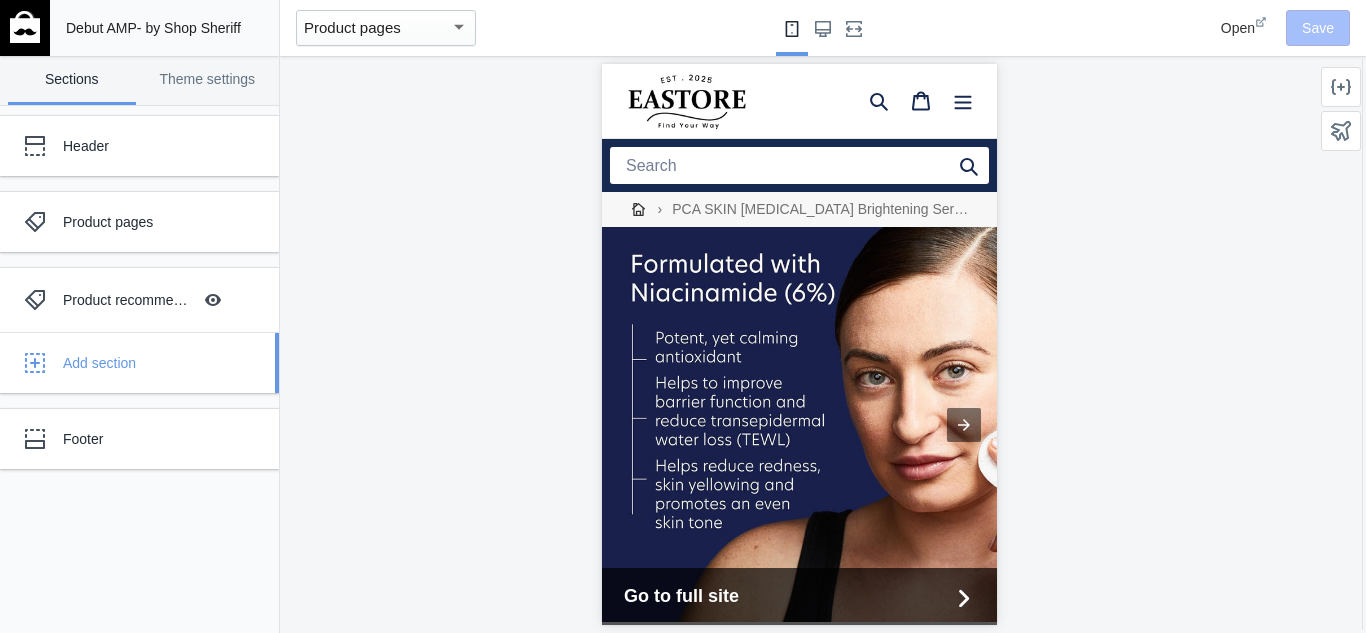 click 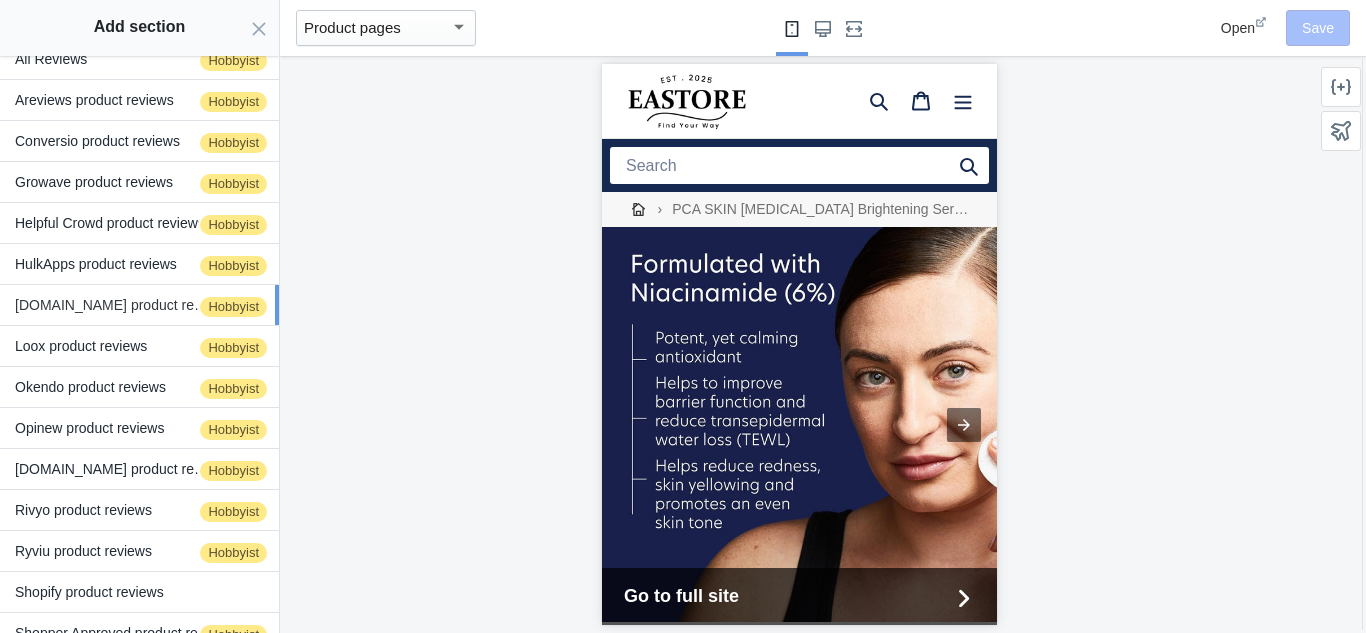 click on "Judge.me product reviews   Hobbyist" 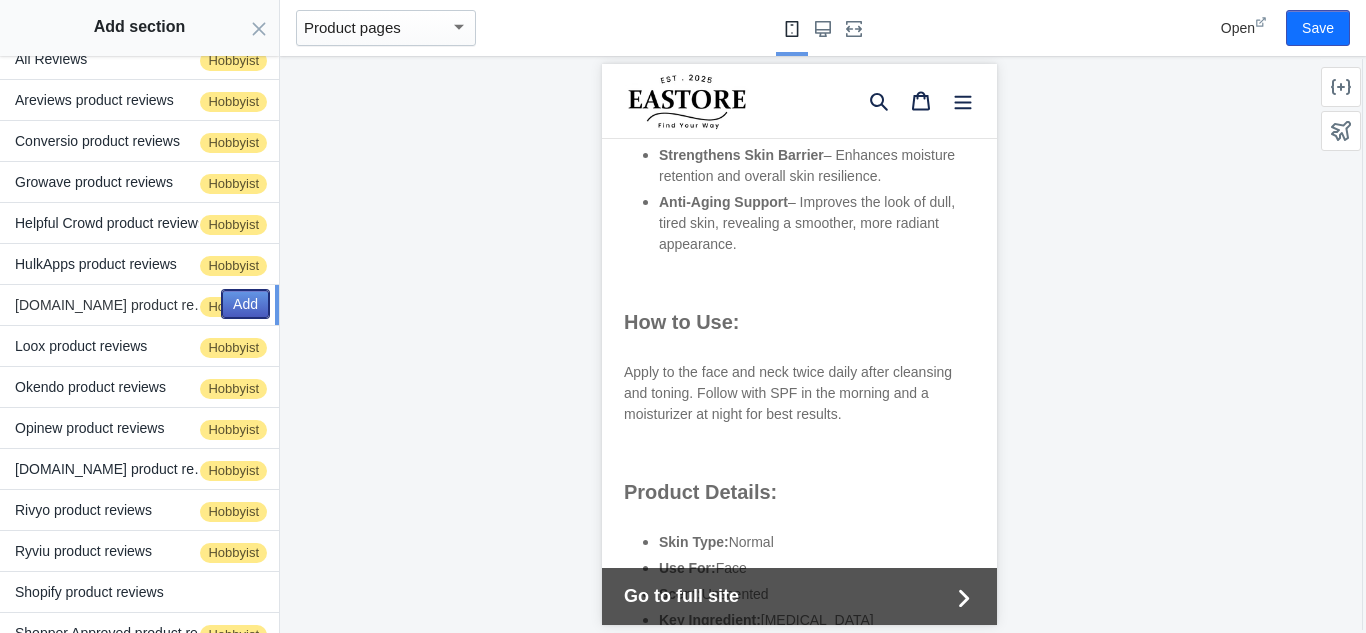 click on "Add" 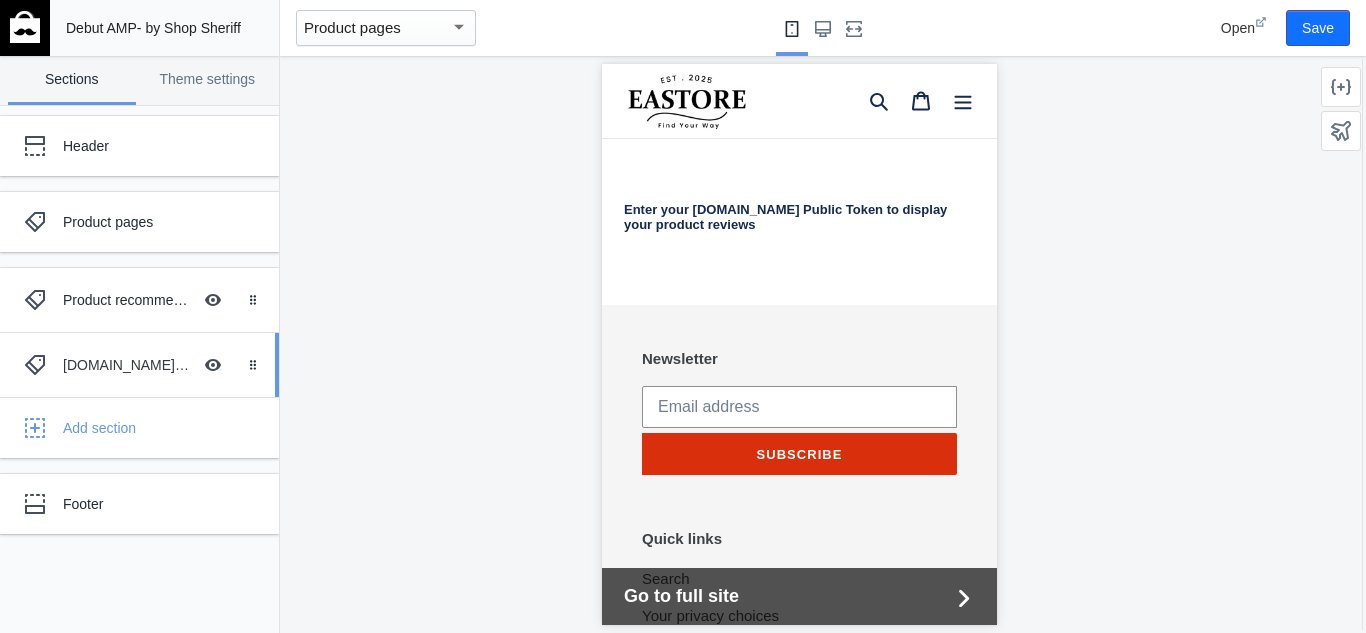 click on "Judge.me product reviews  Hide Image with text overlay" at bounding box center [125, 365] 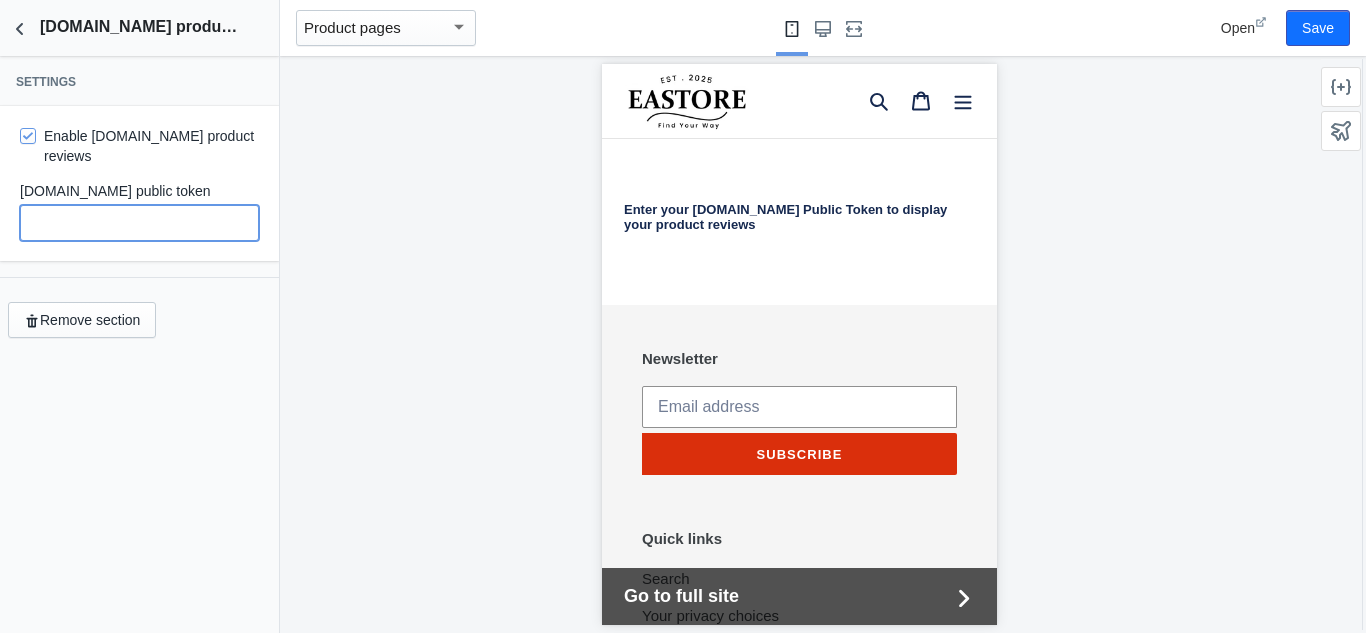 click at bounding box center [139, 223] 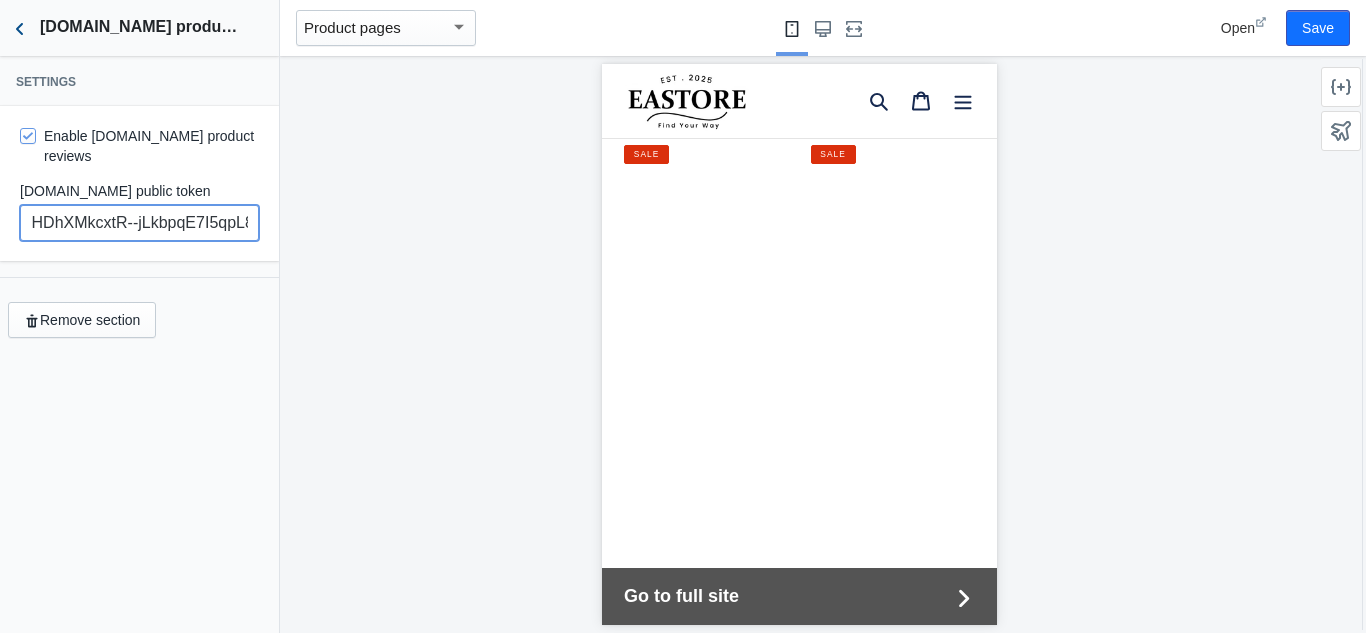 type on "CHDhXMkcxtR--jLkbpqE7I5qpL8" 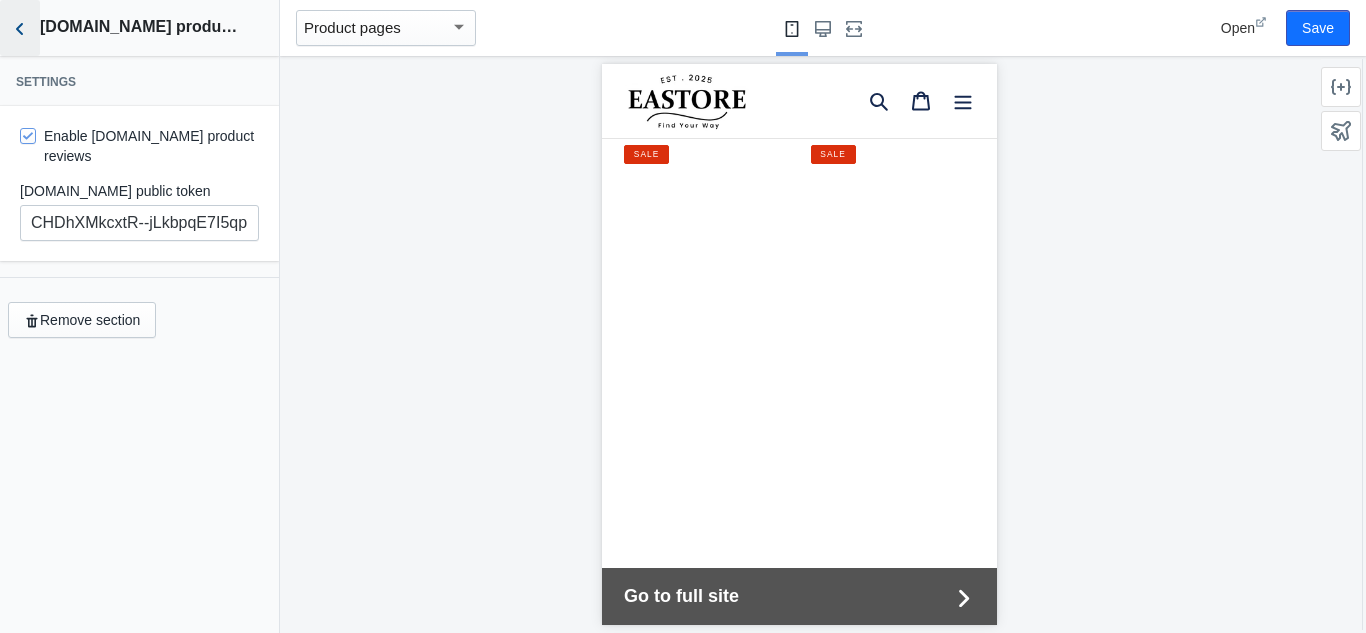 click at bounding box center (20, 28) 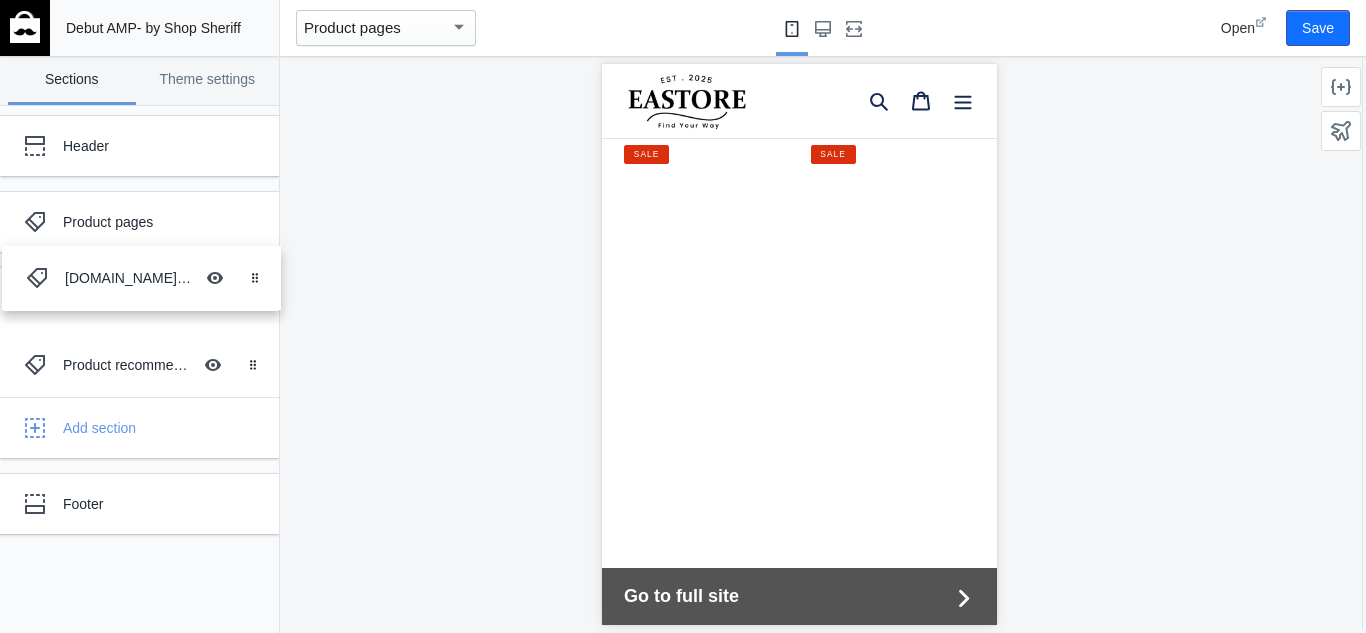 drag, startPoint x: 121, startPoint y: 375, endPoint x: 123, endPoint y: 289, distance: 86.023254 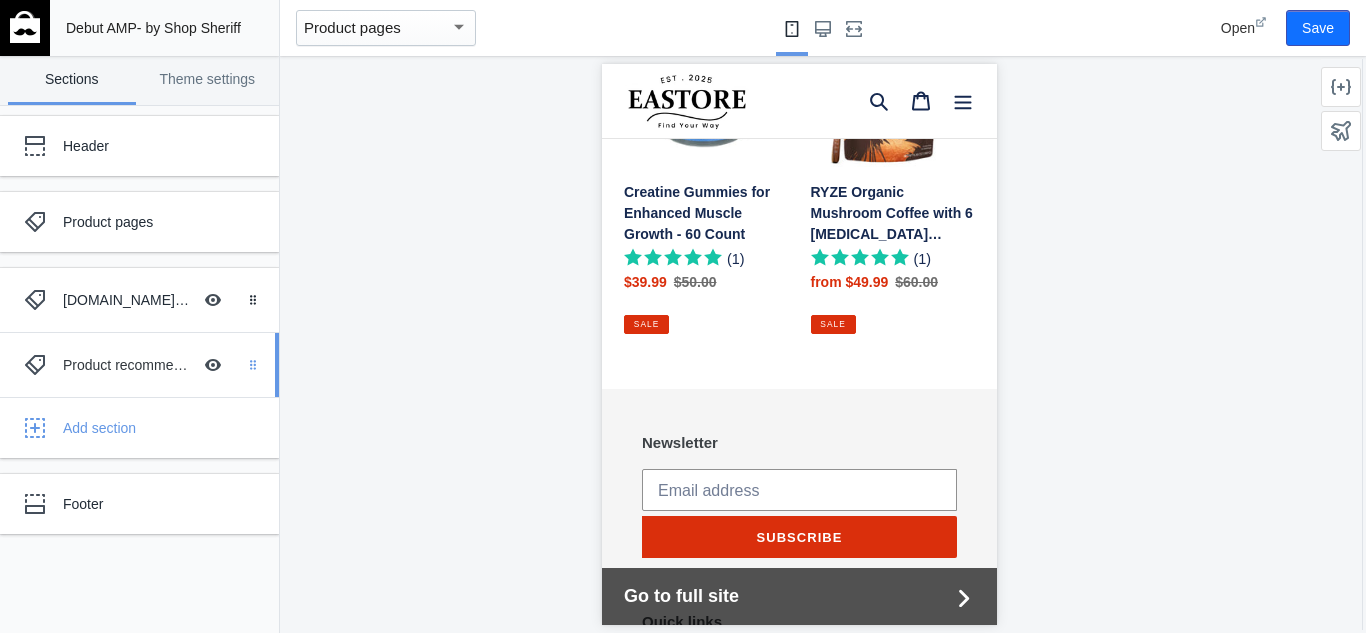 scroll, scrollTop: 3369, scrollLeft: 0, axis: vertical 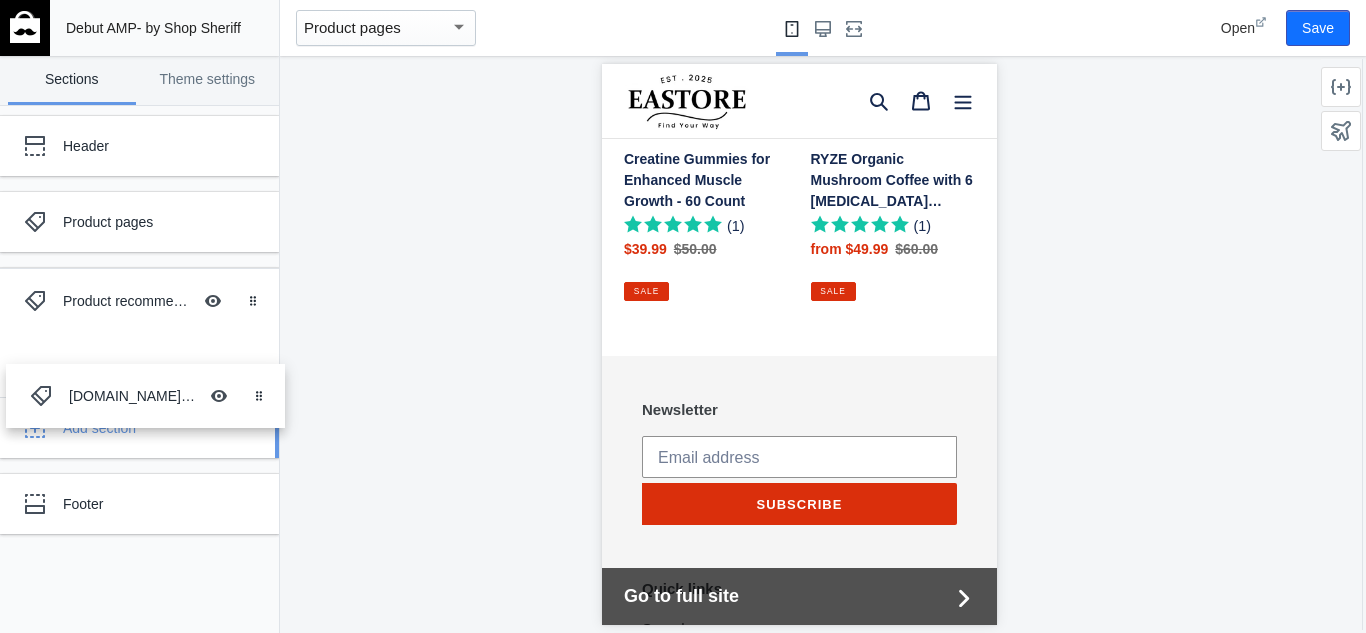 drag, startPoint x: 119, startPoint y: 307, endPoint x: 125, endPoint y: 404, distance: 97.18539 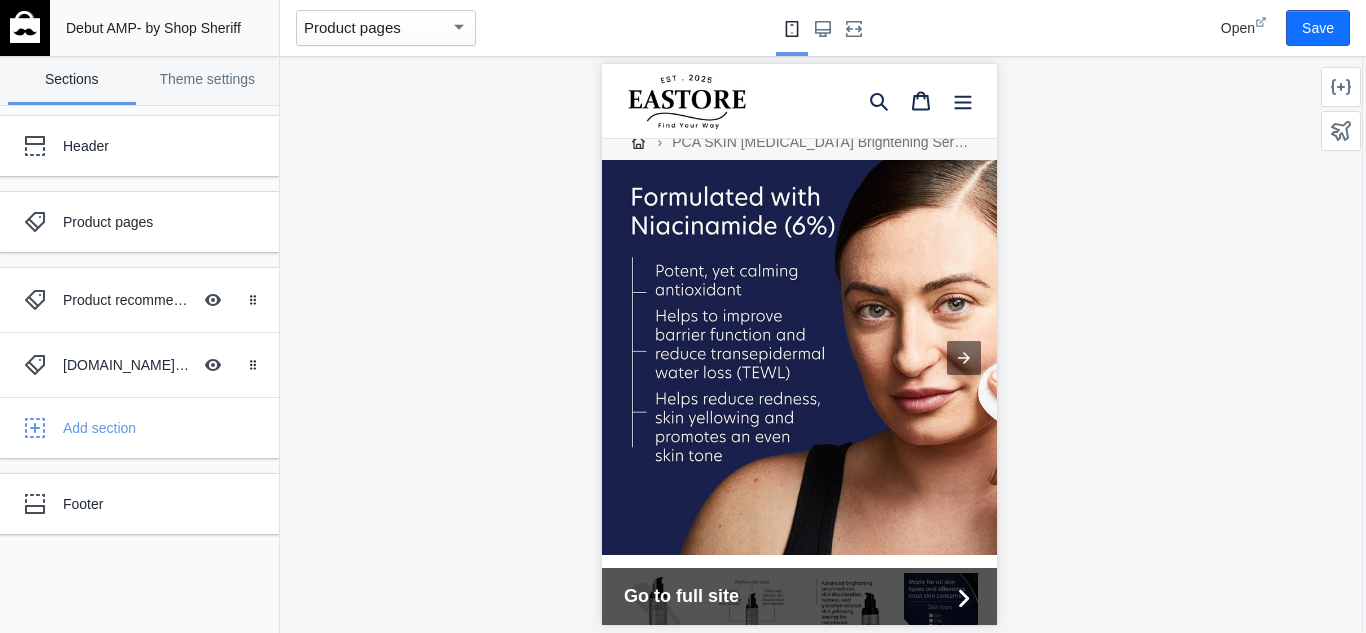 scroll, scrollTop: 66, scrollLeft: 0, axis: vertical 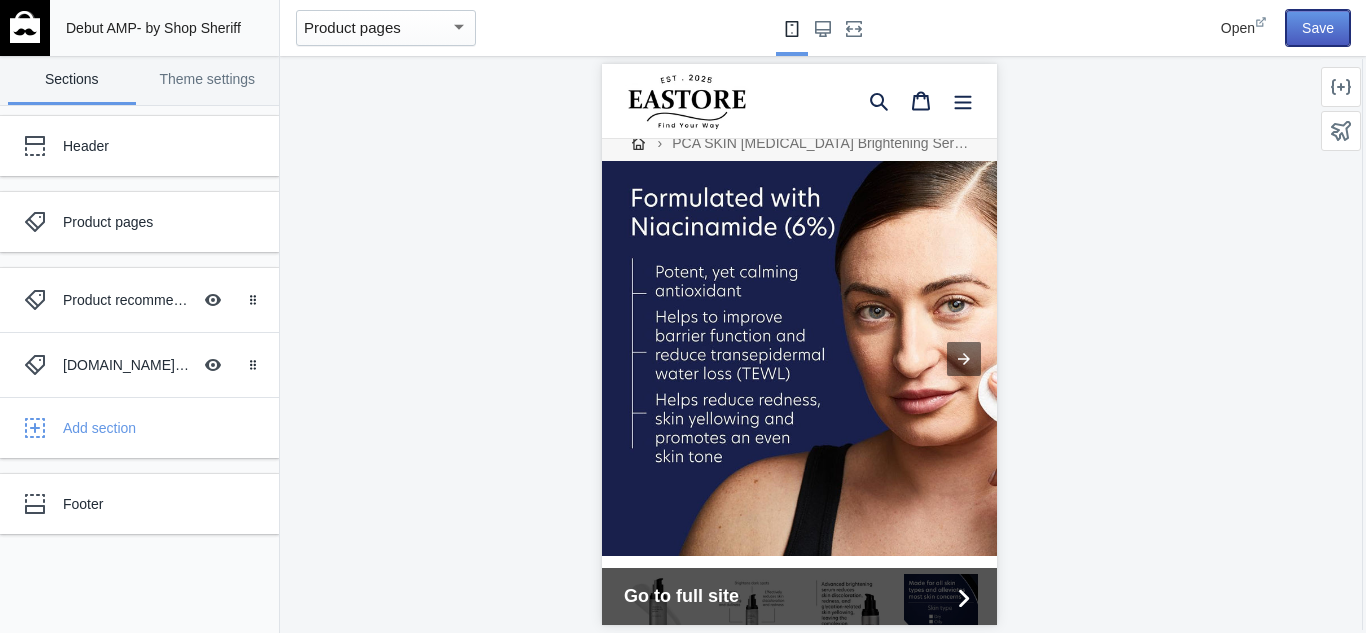click on "Save" at bounding box center (1318, 28) 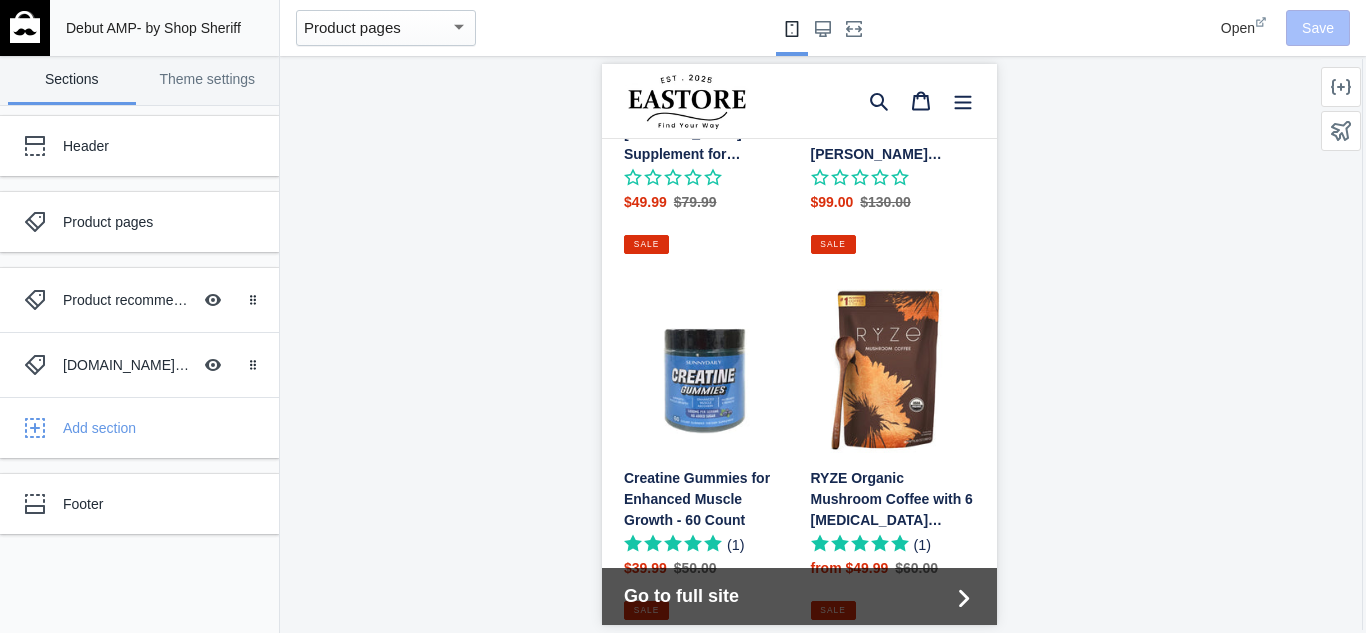 scroll, scrollTop: 2794, scrollLeft: 0, axis: vertical 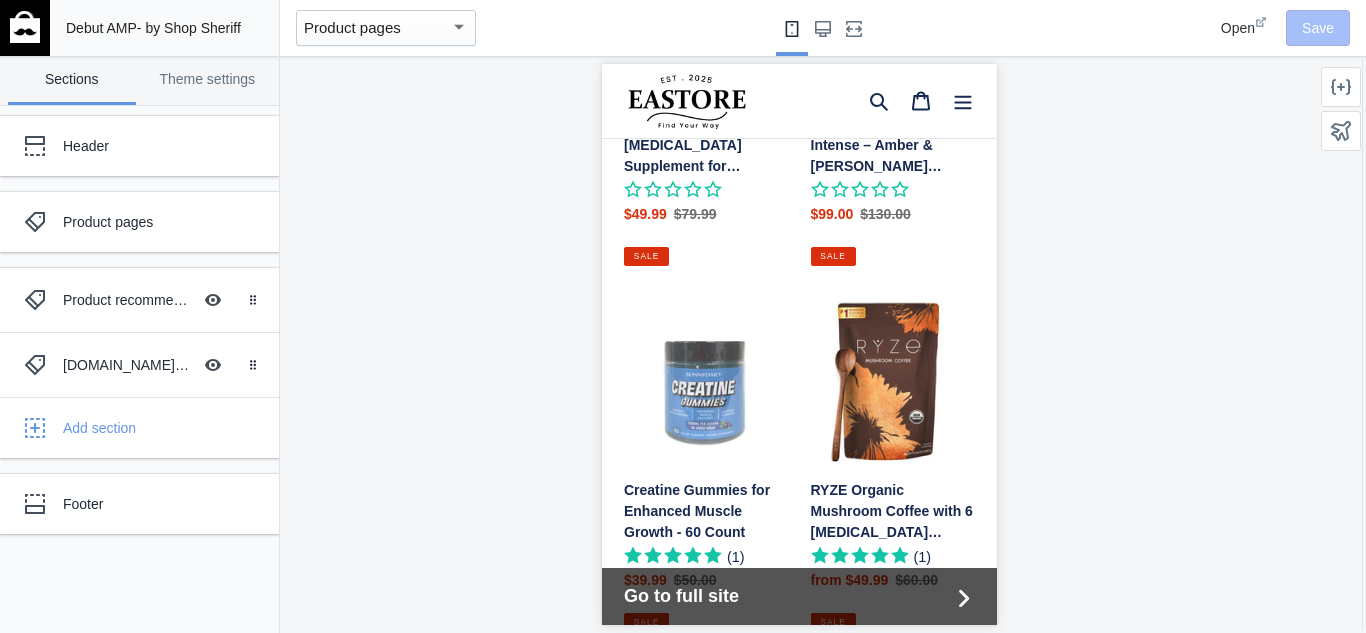 click on "Creatine Gummies for Enhanced Muscle Growth - 60 Count" at bounding box center (705, 466) 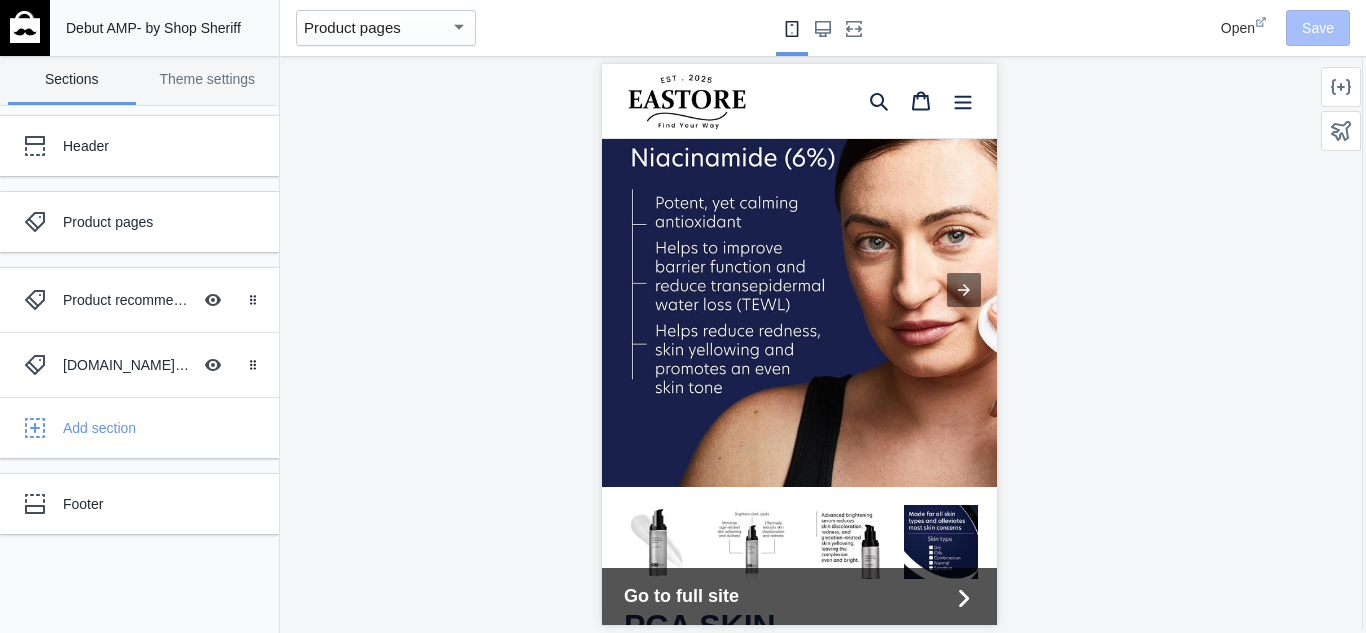scroll, scrollTop: 0, scrollLeft: 0, axis: both 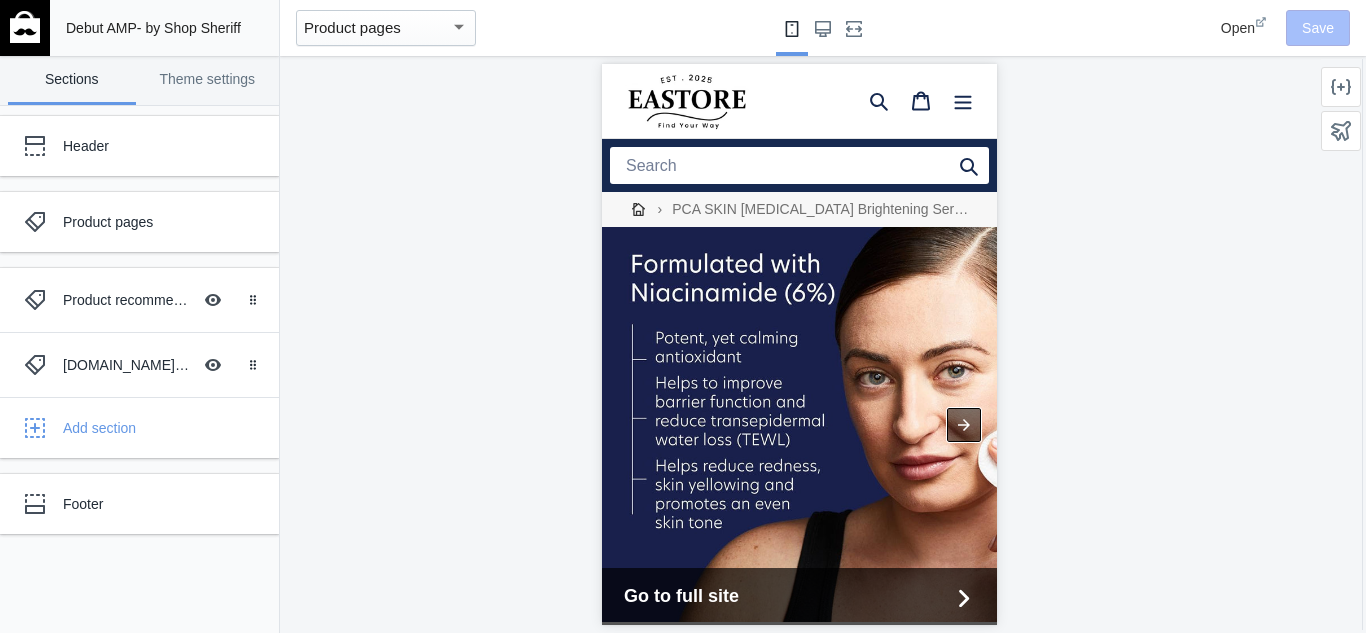 click at bounding box center (963, 425) 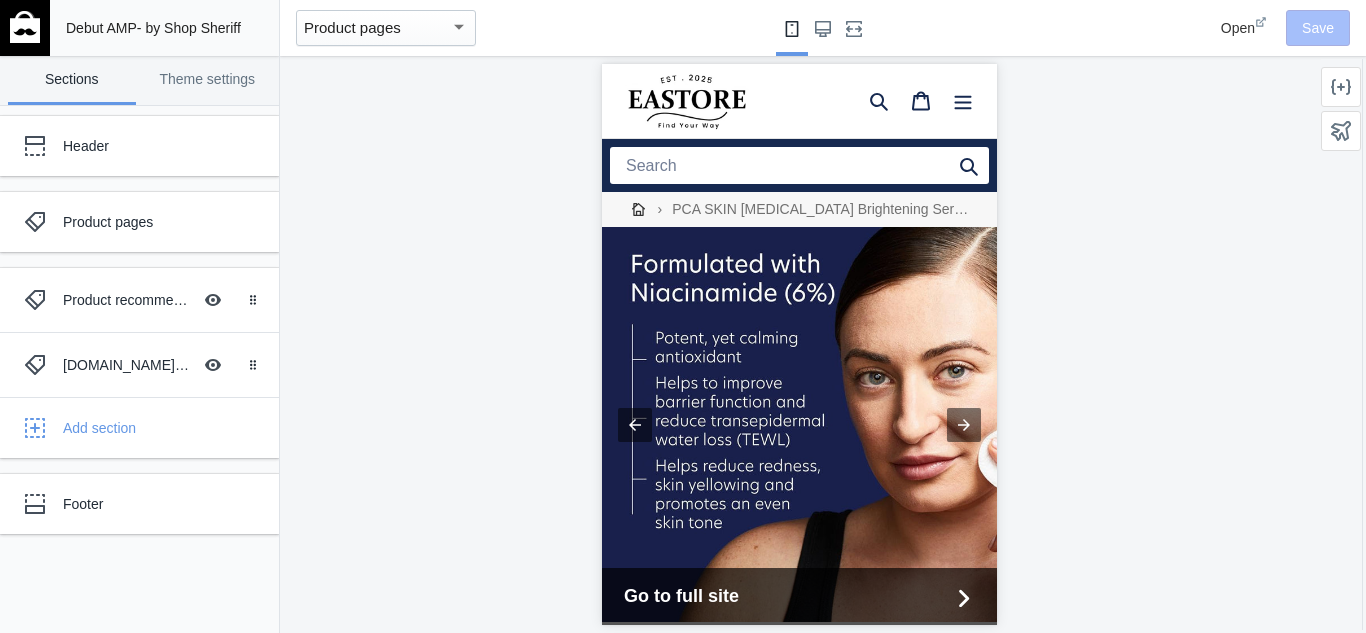 click on "Product pages" at bounding box center [377, 28] 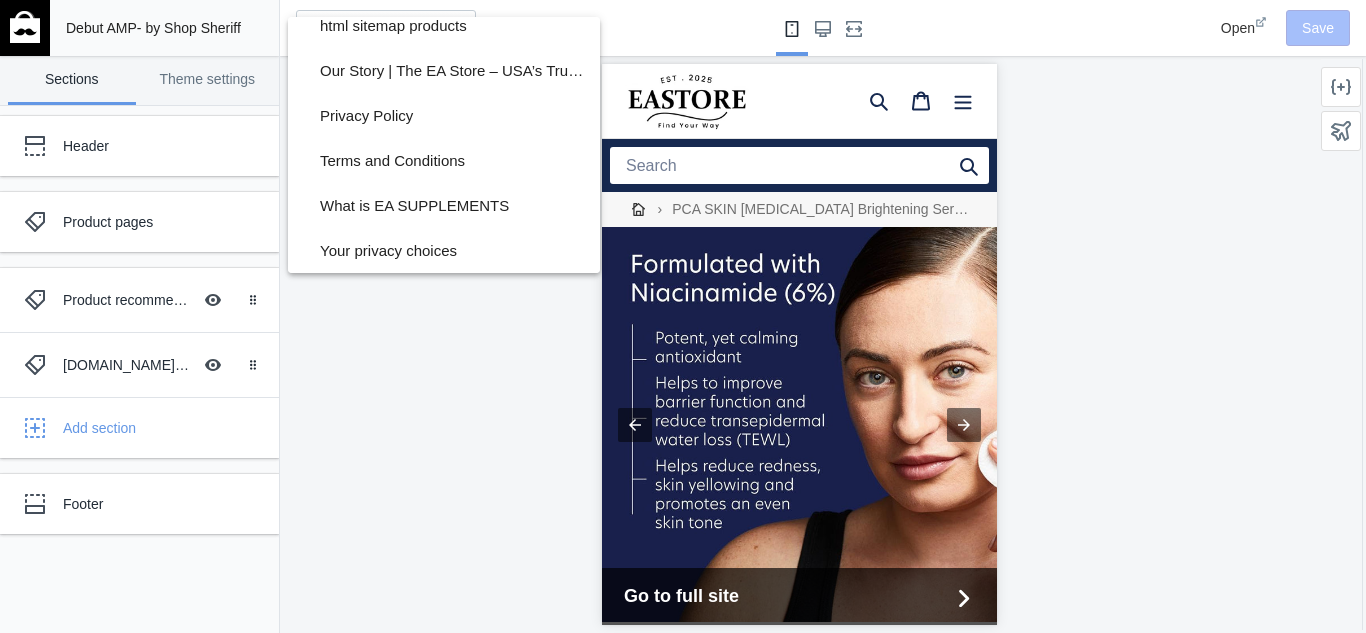 scroll, scrollTop: 0, scrollLeft: 0, axis: both 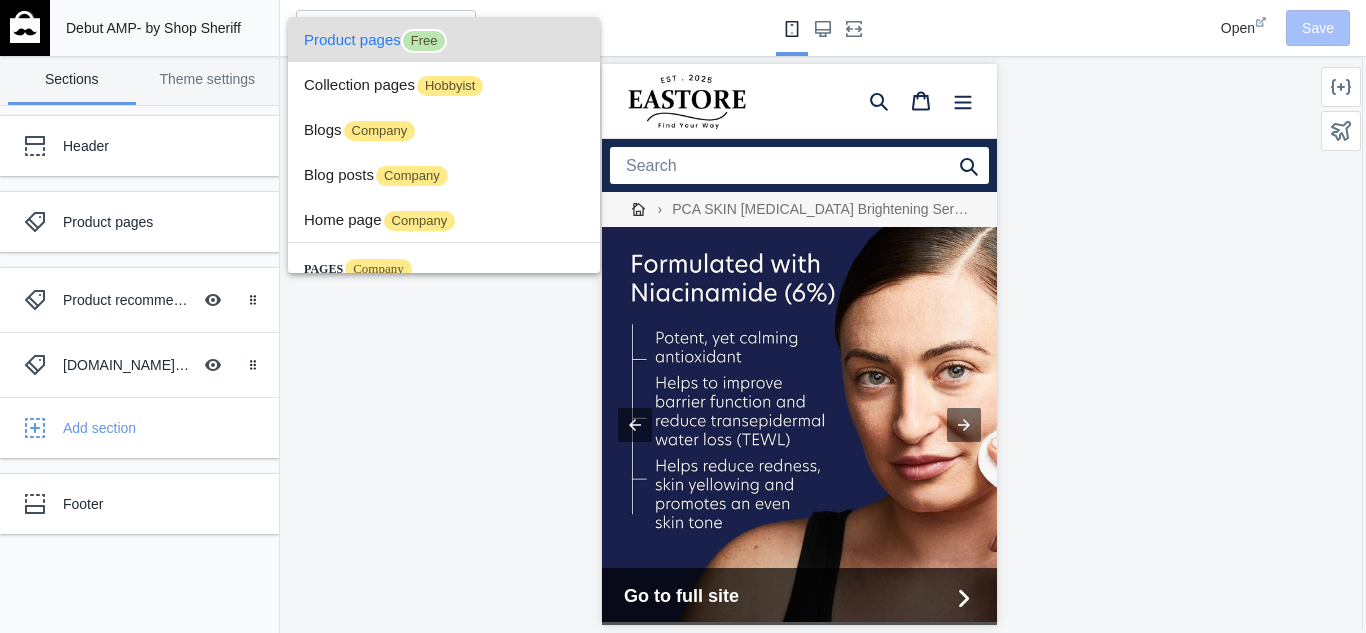 click at bounding box center (683, 316) 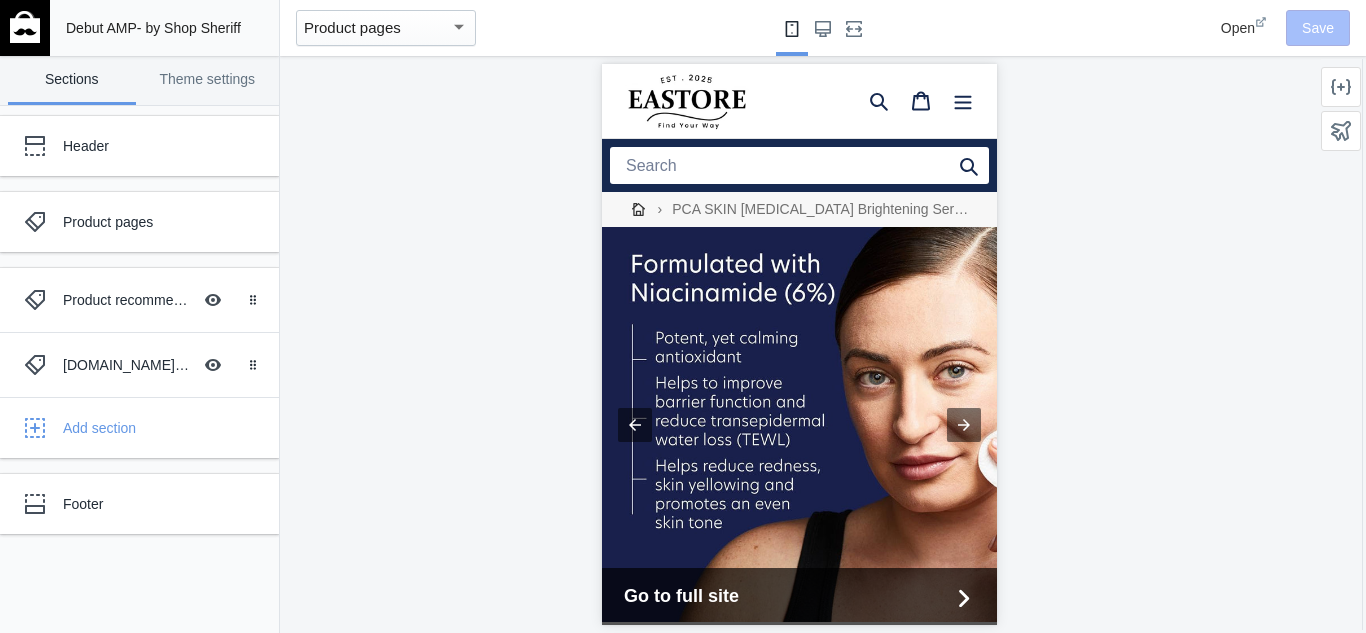click at bounding box center (25, 27) 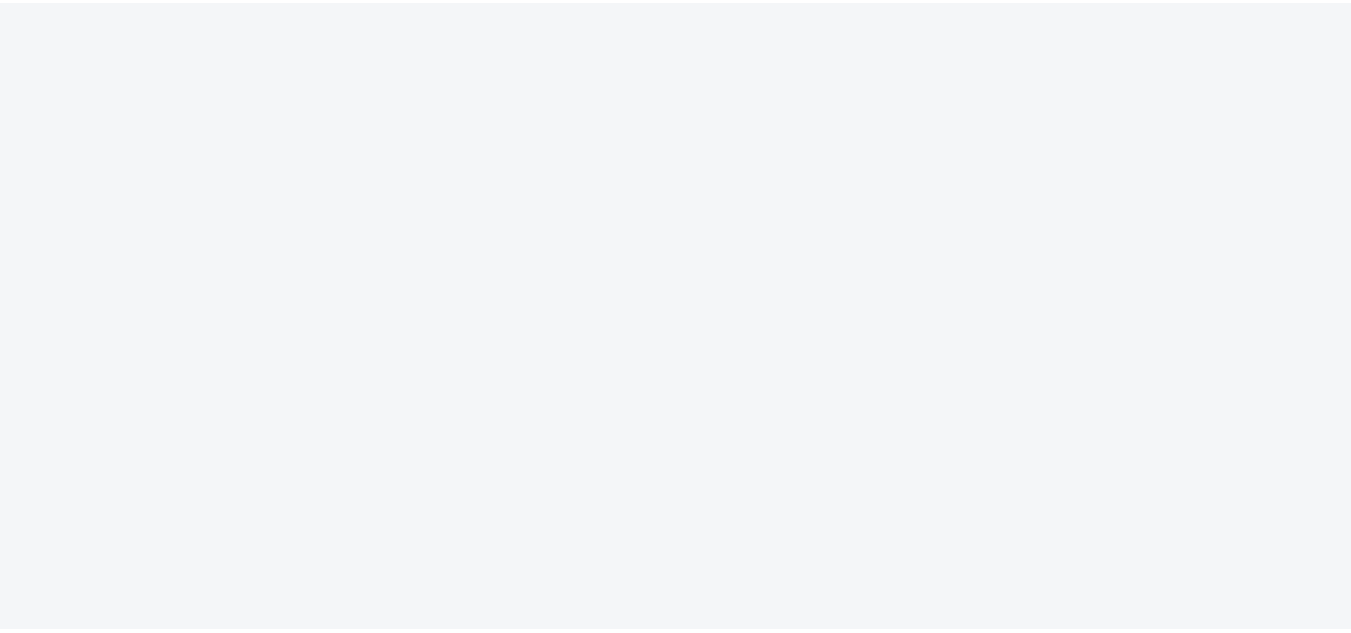 scroll, scrollTop: 0, scrollLeft: 0, axis: both 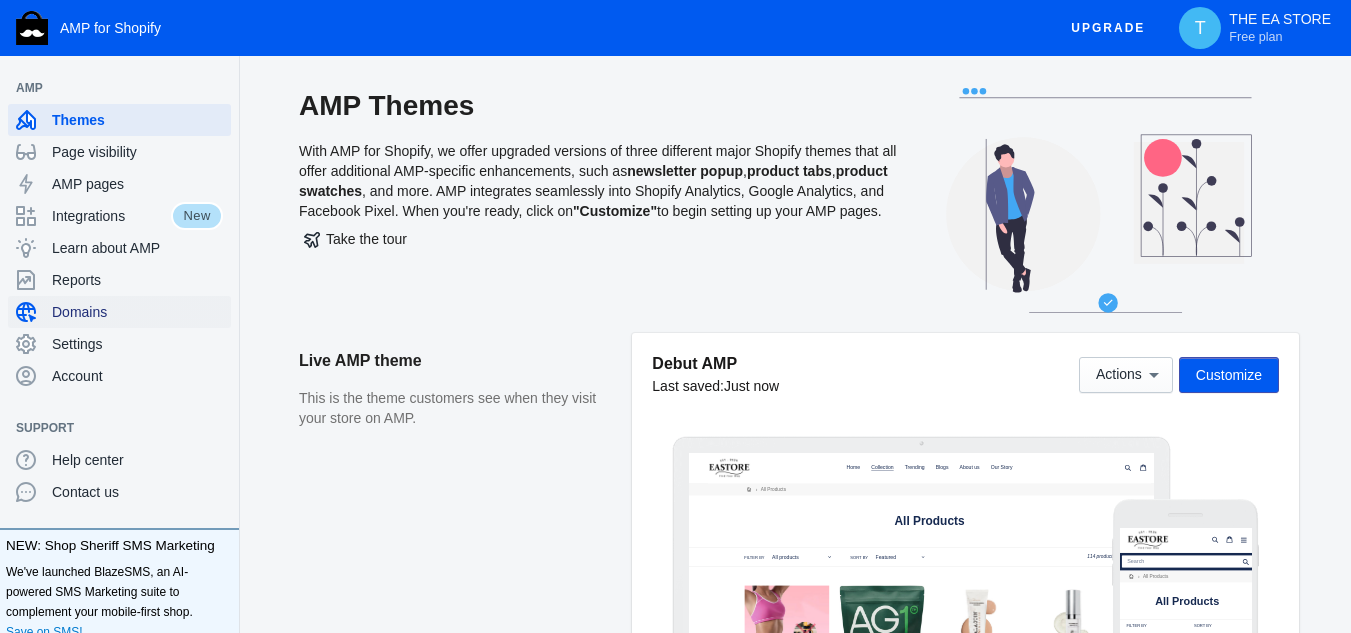 click on "Domains" at bounding box center (137, 312) 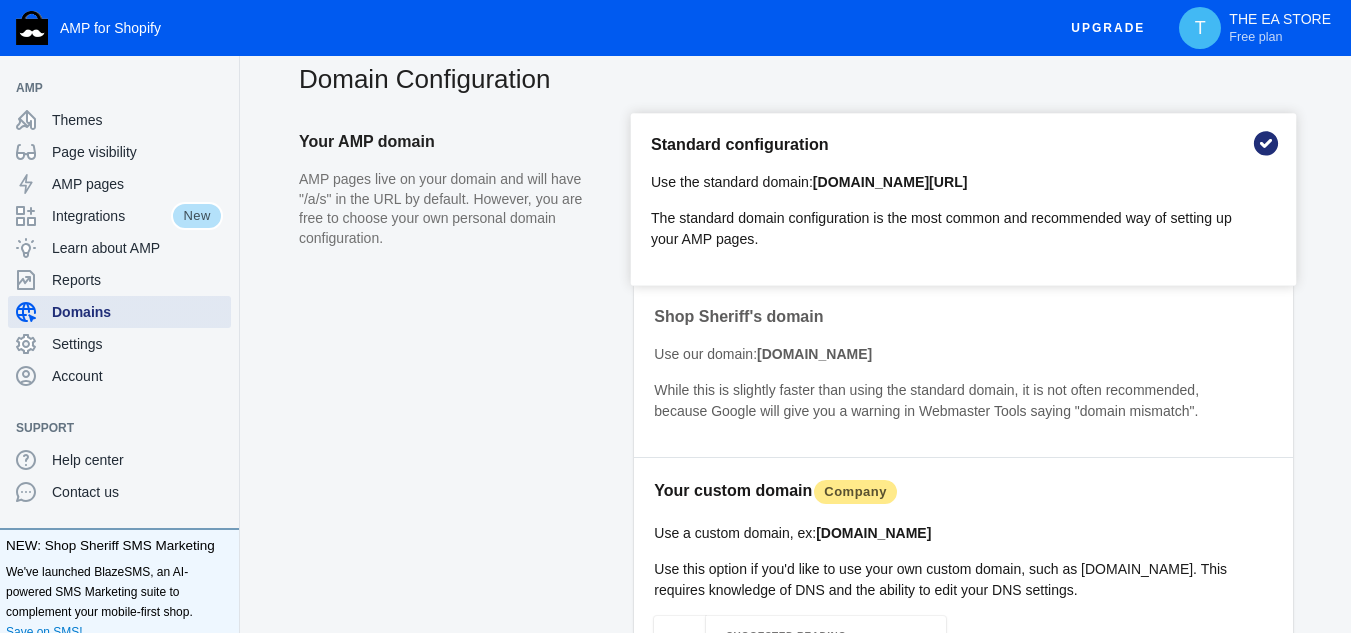 scroll, scrollTop: 0, scrollLeft: 0, axis: both 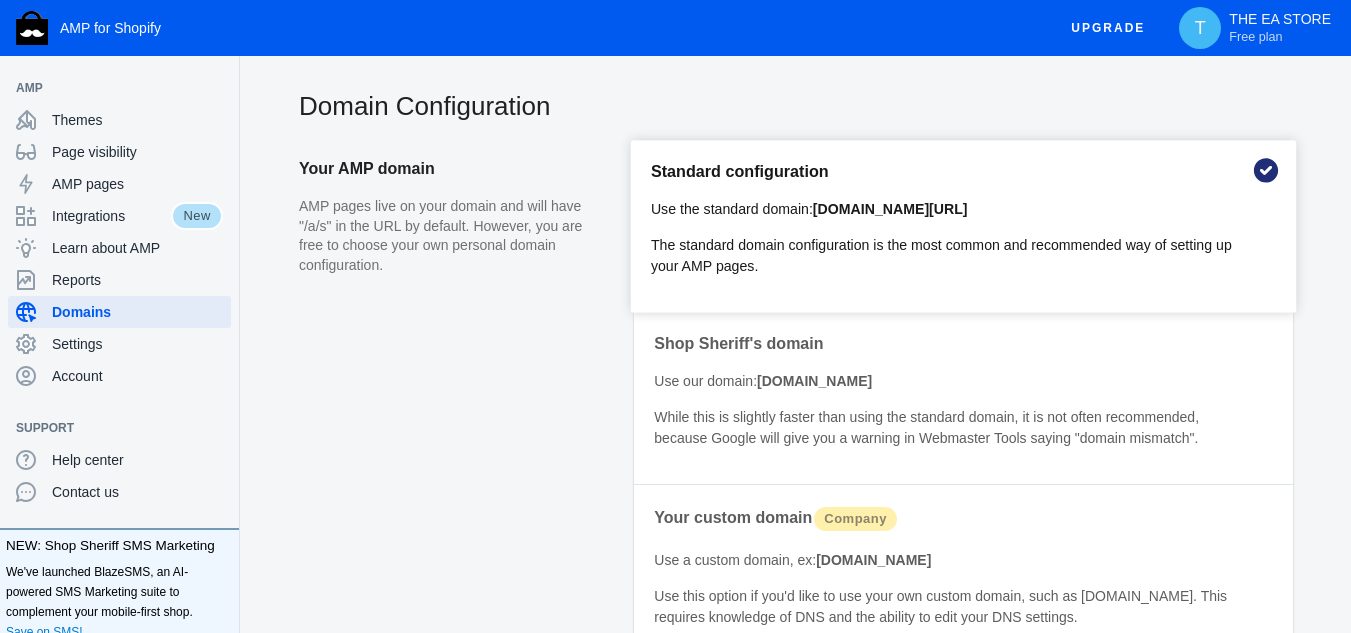 click on "The standard domain configuration is the most common and recommended way of setting up your AMP pages." 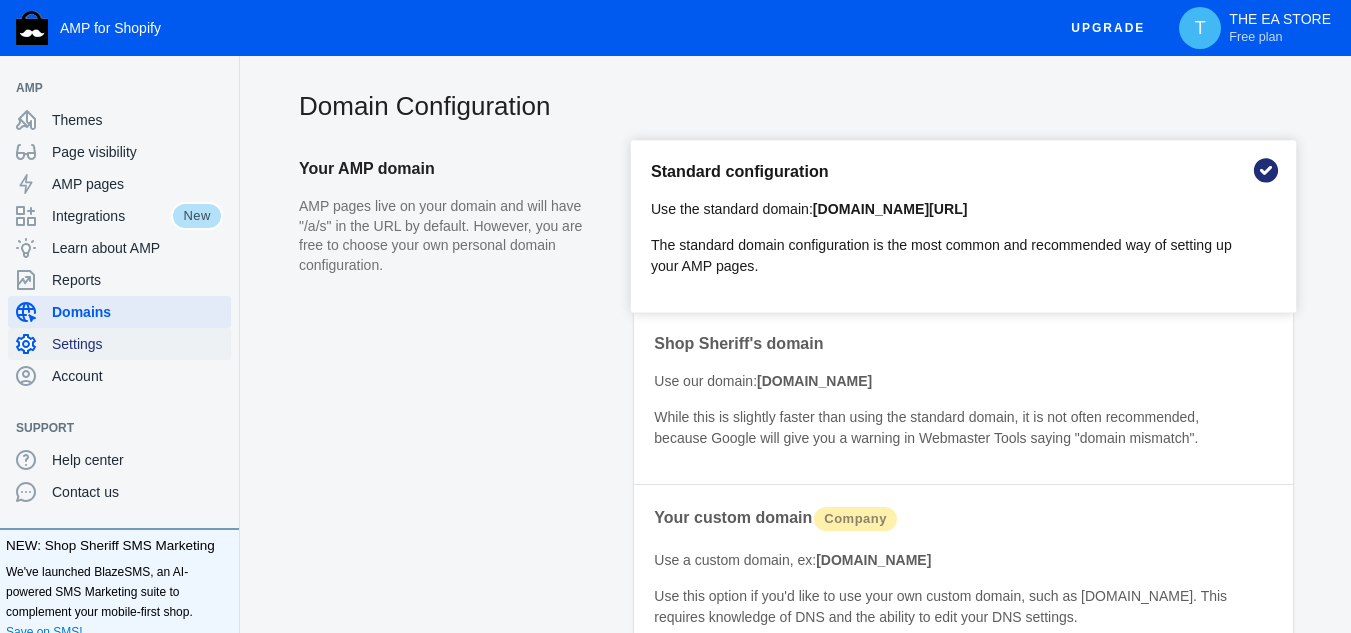 click on "Settings" at bounding box center [137, 344] 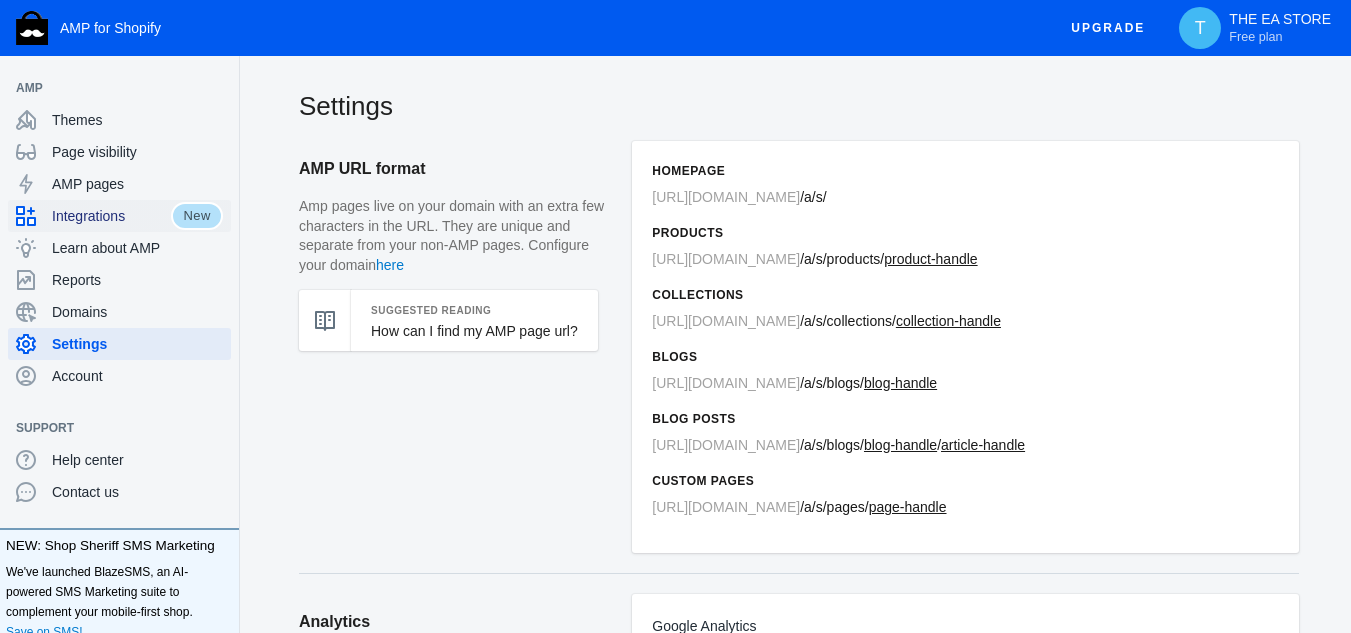 click on "Integrations" at bounding box center (111, 216) 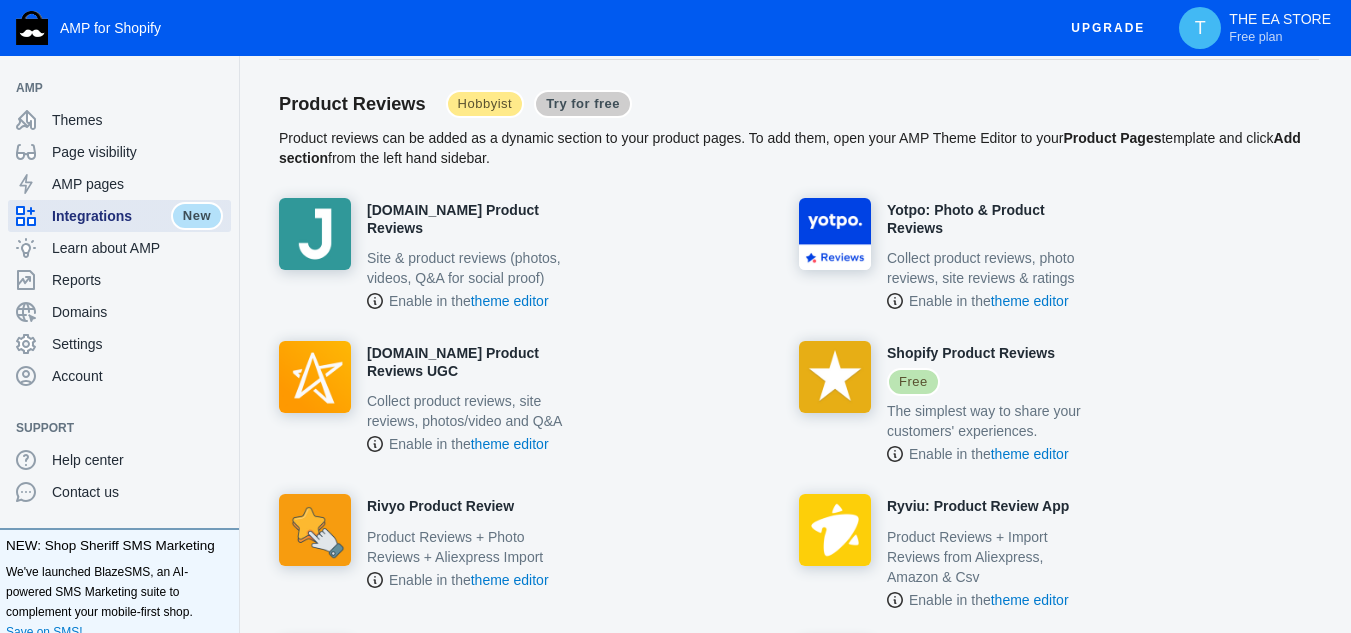 scroll, scrollTop: 1217, scrollLeft: 0, axis: vertical 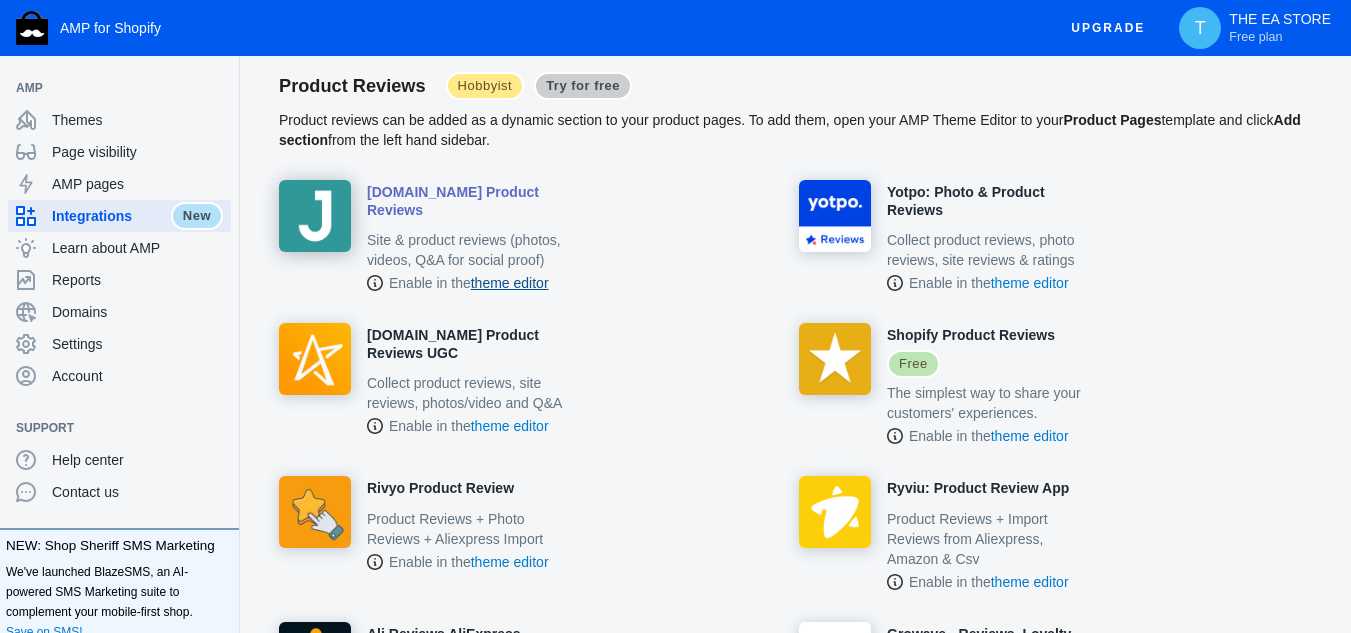 click on "theme editor" 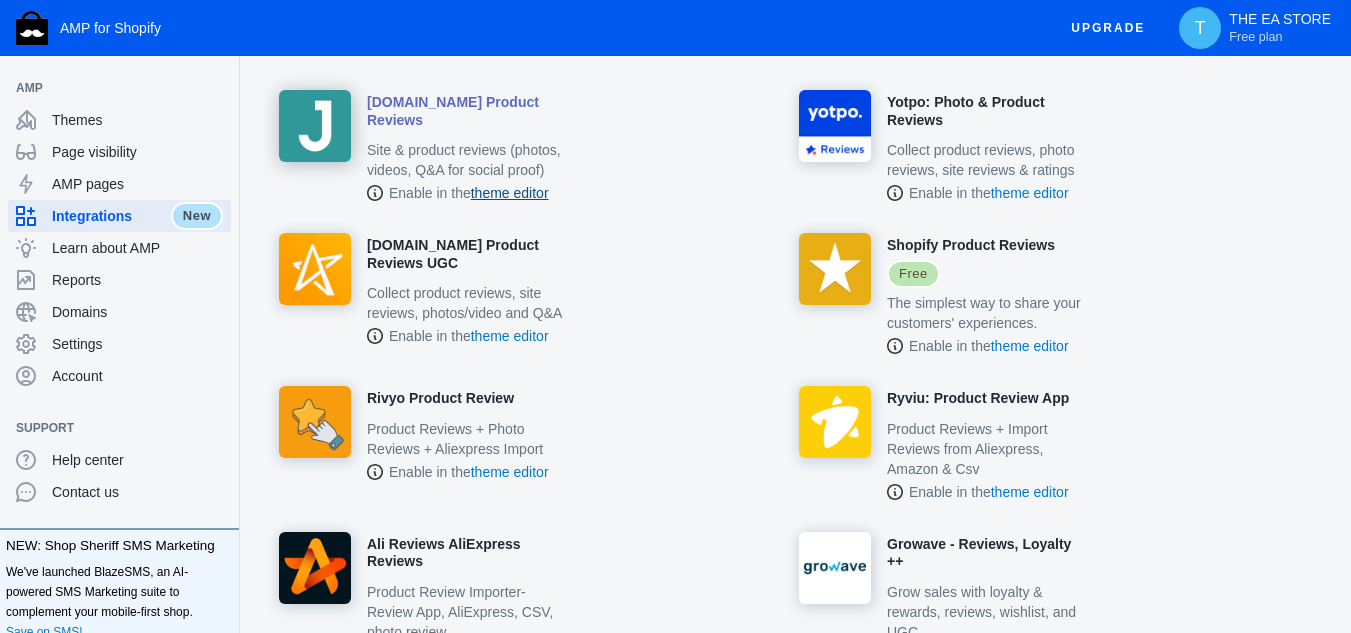 scroll, scrollTop: 1309, scrollLeft: 0, axis: vertical 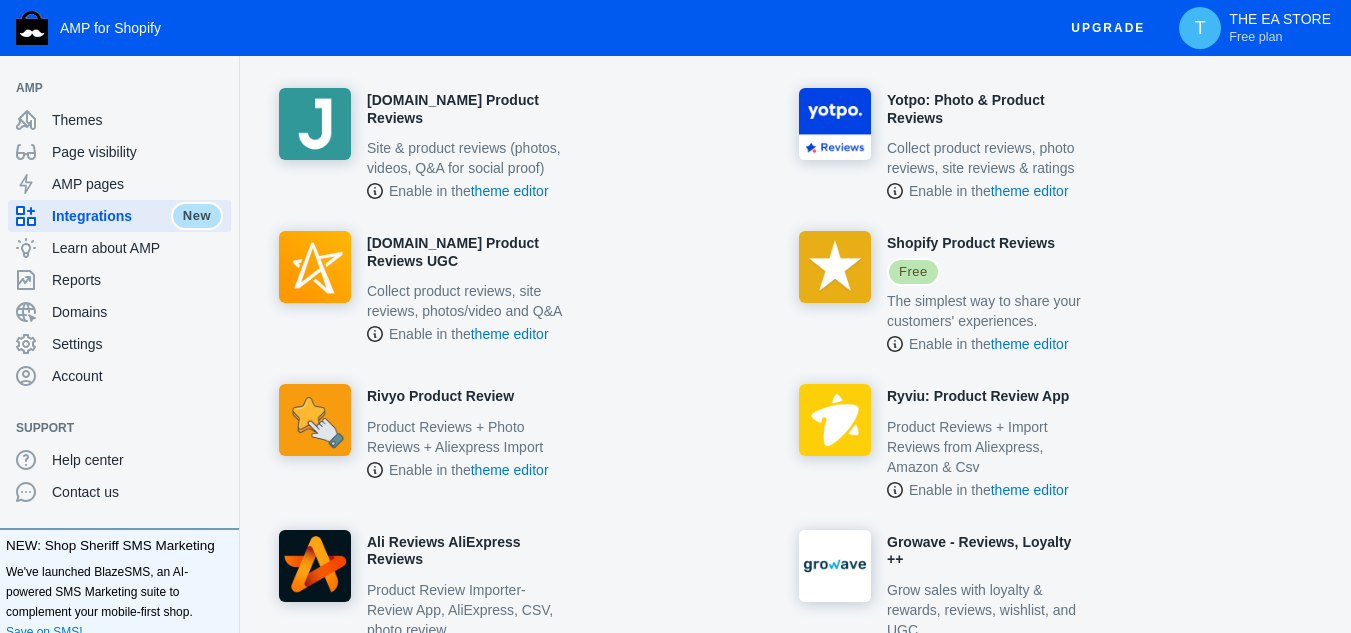 click on "Upgrade  T   THE EA STORE   Free plan" at bounding box center (795, 28) 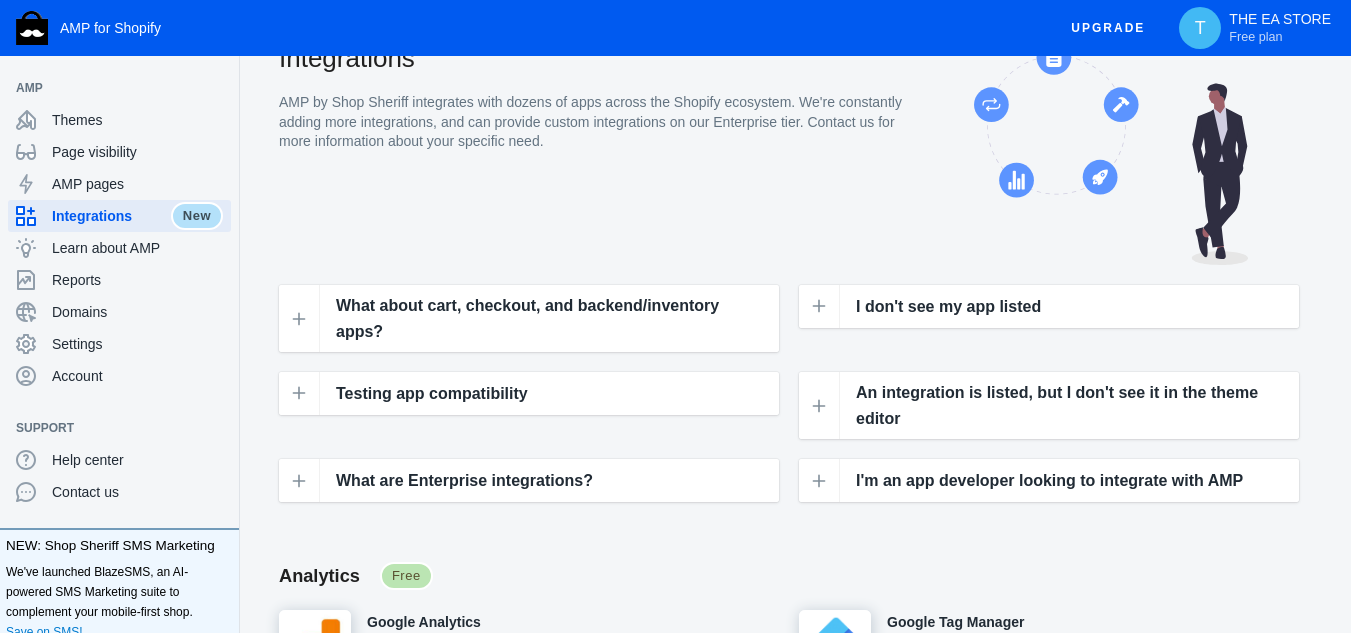 scroll, scrollTop: 0, scrollLeft: 0, axis: both 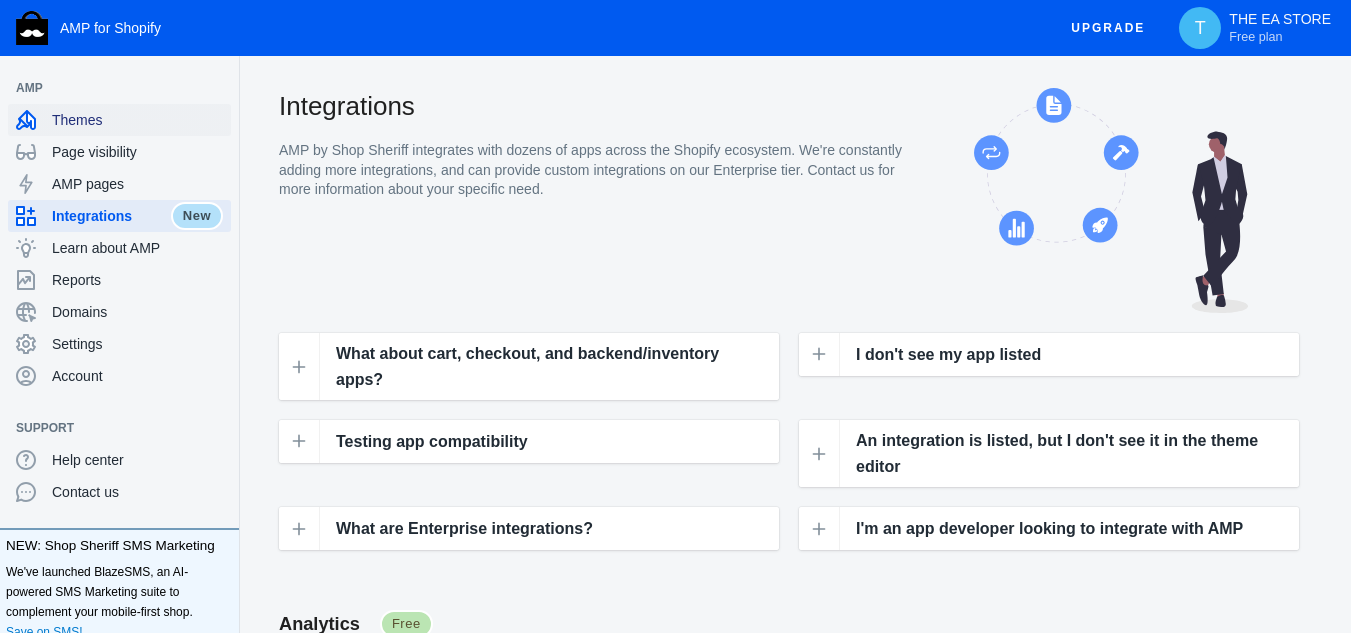 click on "Themes" 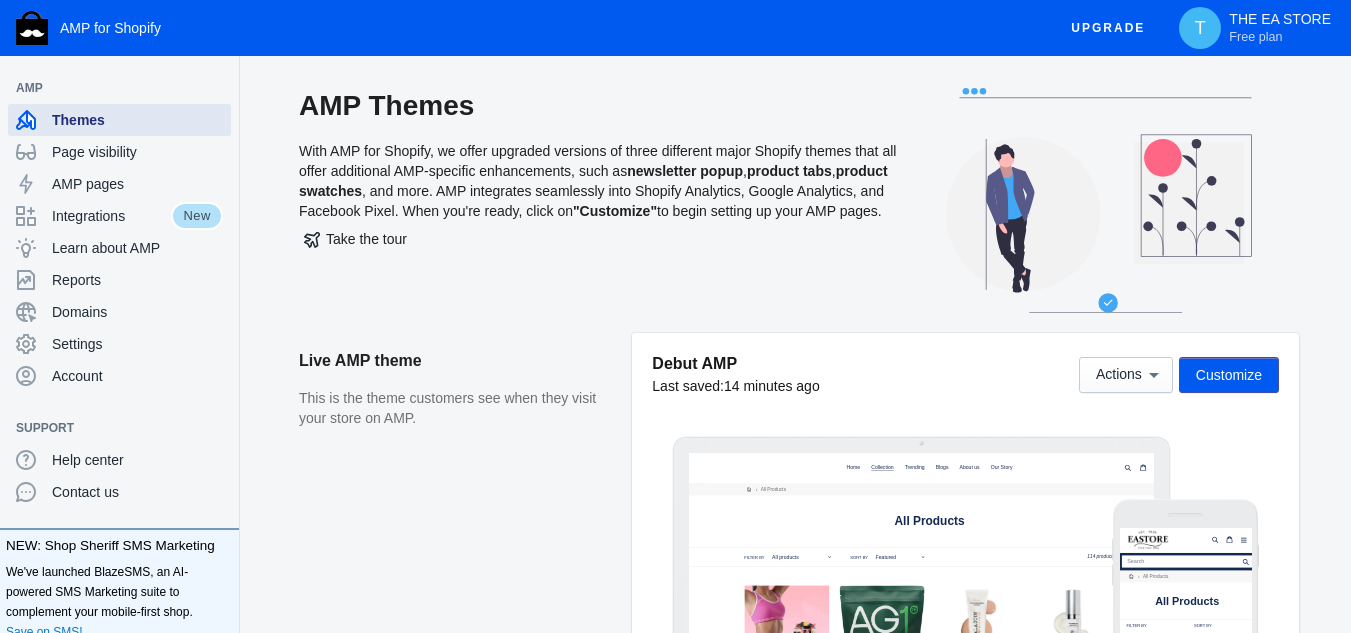 scroll, scrollTop: 0, scrollLeft: 0, axis: both 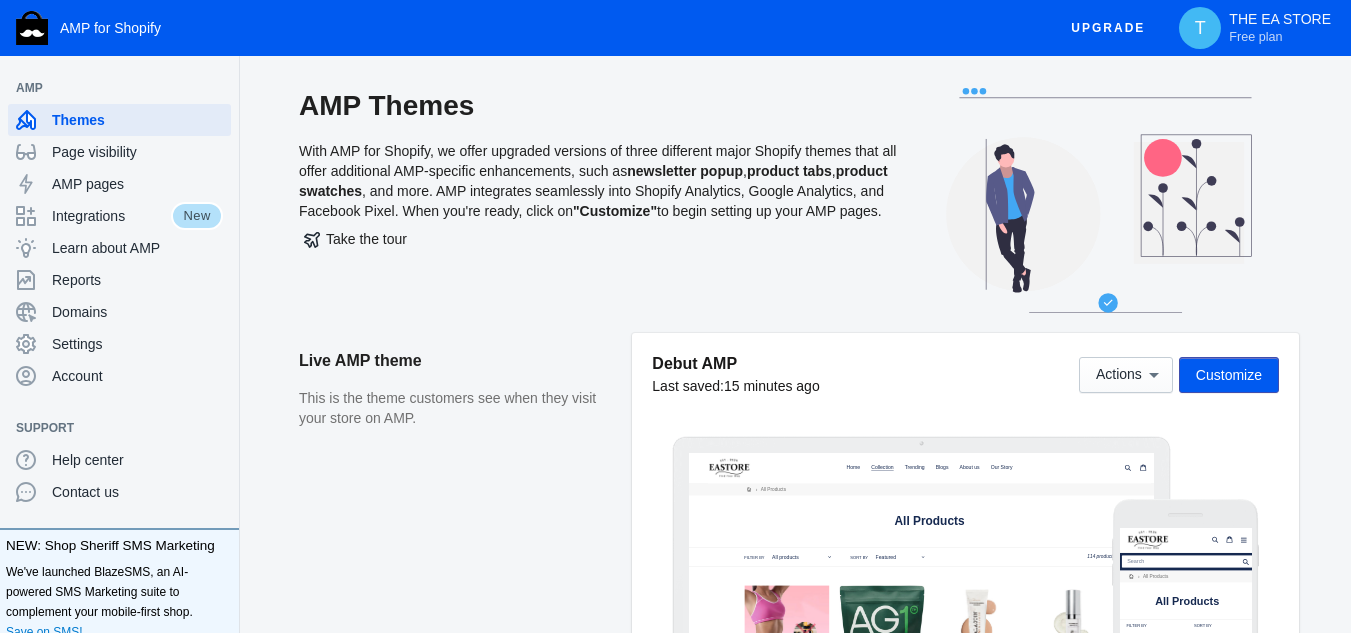 click on "AMP Themes   With AMP for Shopify, we offer upgraded versions of three different major Shopify themes that all offer additional AMP-specific enhancements, such as  newsletter popup ,  product tabs ,  product swatches , and more. AMP integrates seamlessly into Shopify Analytics, Google Analytics, and Facebook Pixel. When you're ready, click on  "Customize"  to begin setting up your AMP pages.   Take the tour" 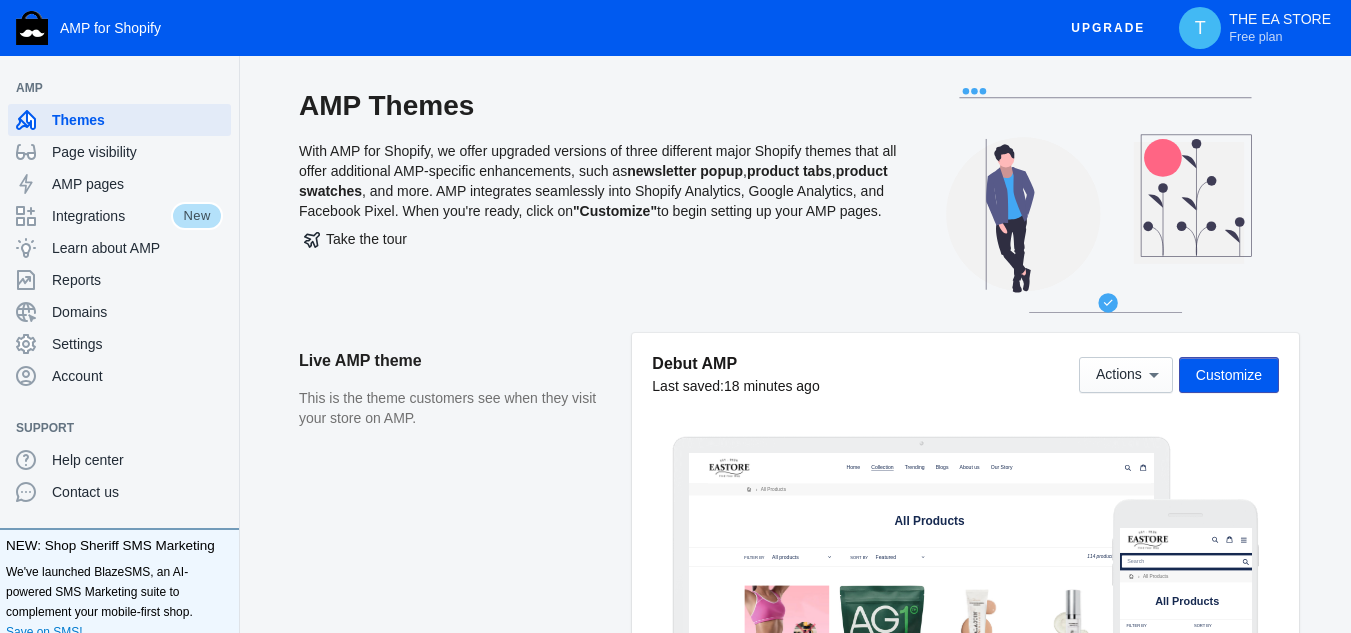 click on "Take the tour" 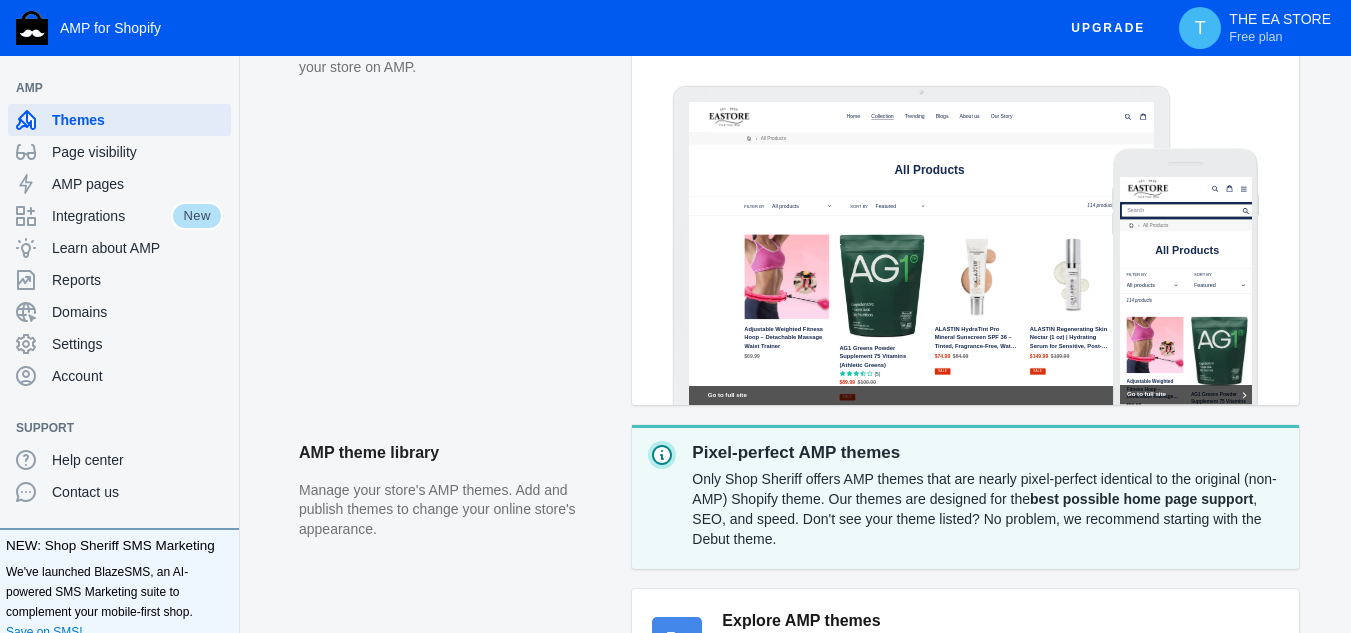 scroll, scrollTop: 0, scrollLeft: 0, axis: both 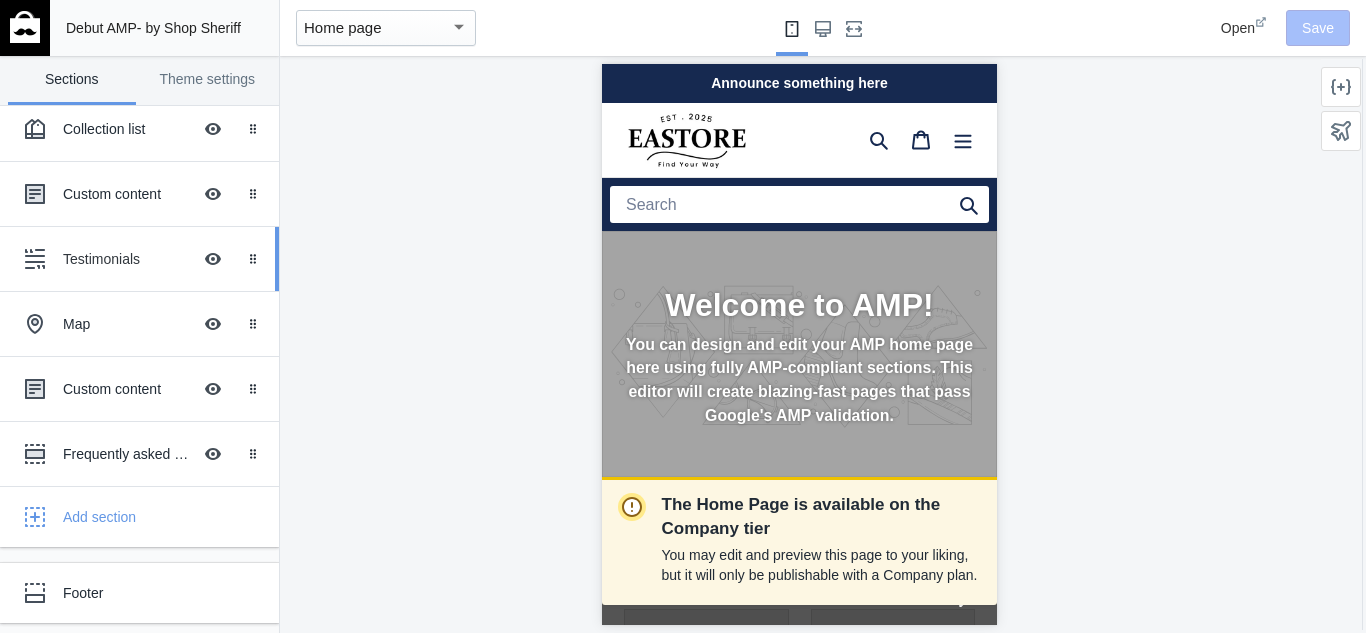click on "Testimonials" at bounding box center [127, 259] 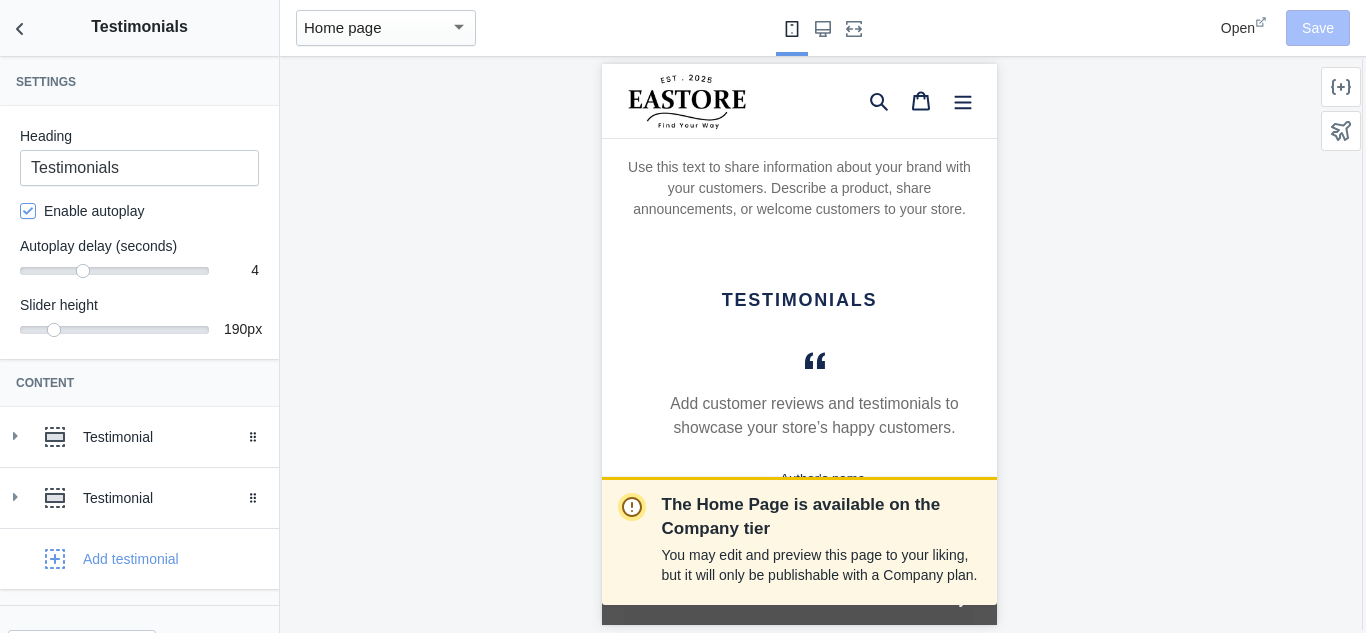 scroll, scrollTop: 2361, scrollLeft: 0, axis: vertical 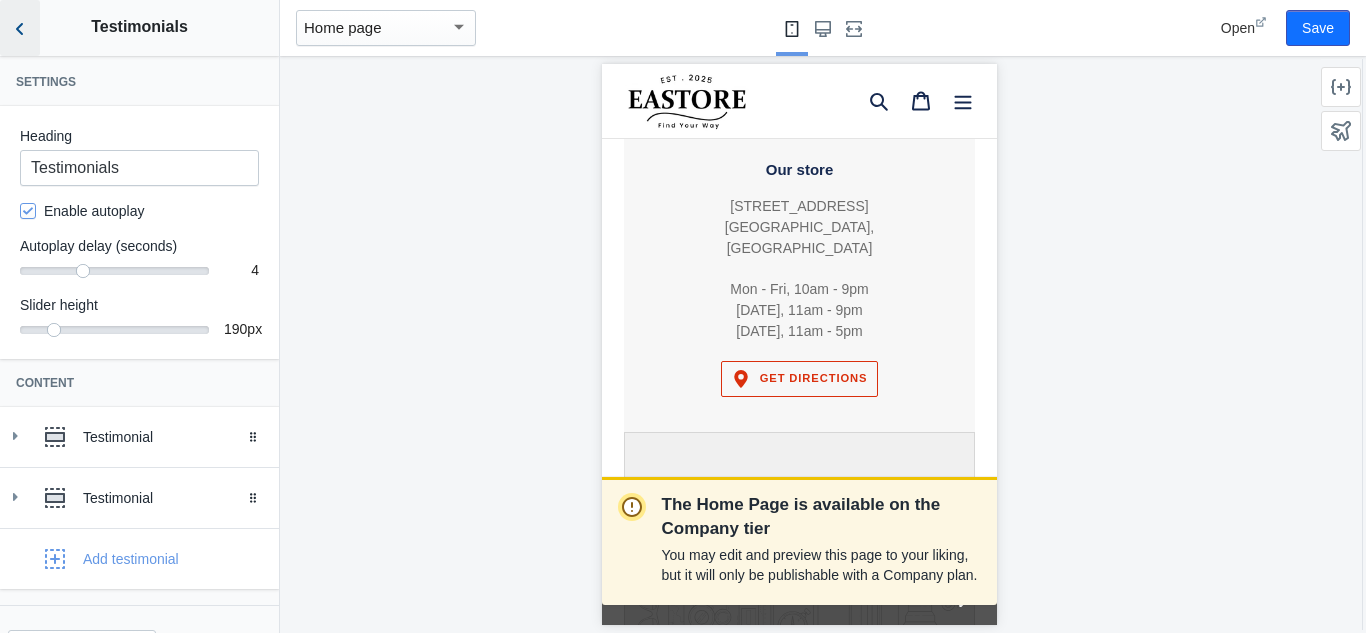 click 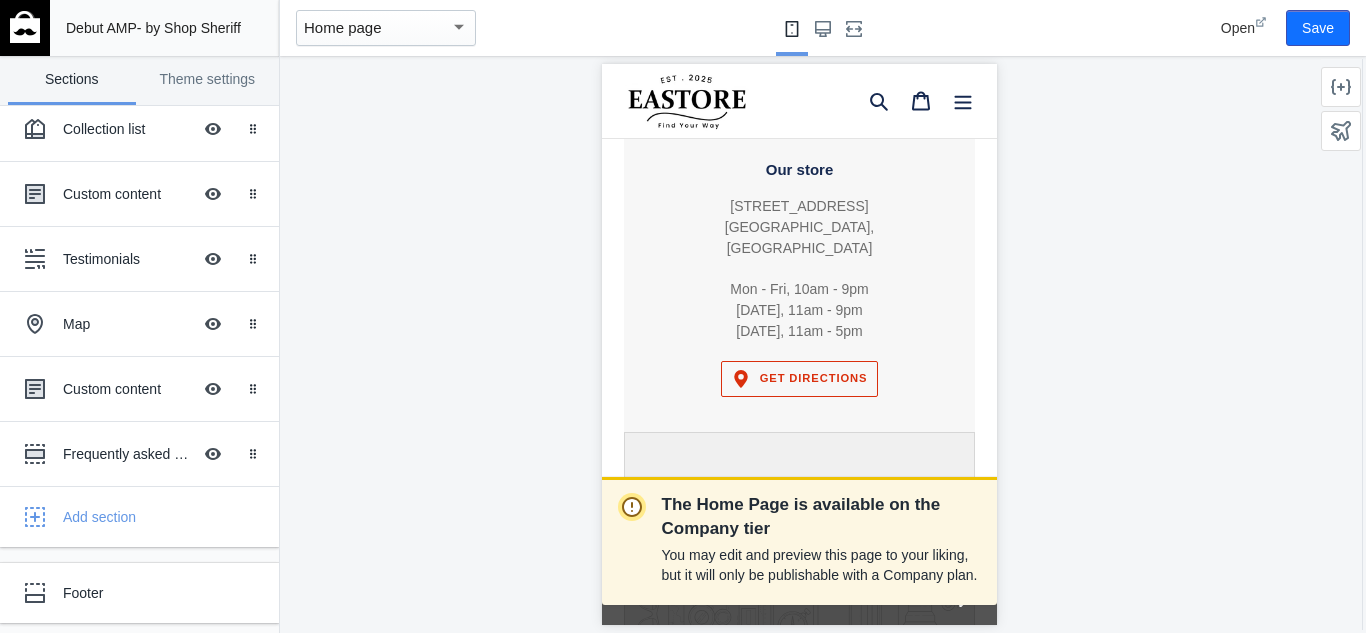 scroll, scrollTop: 0, scrollLeft: 336, axis: horizontal 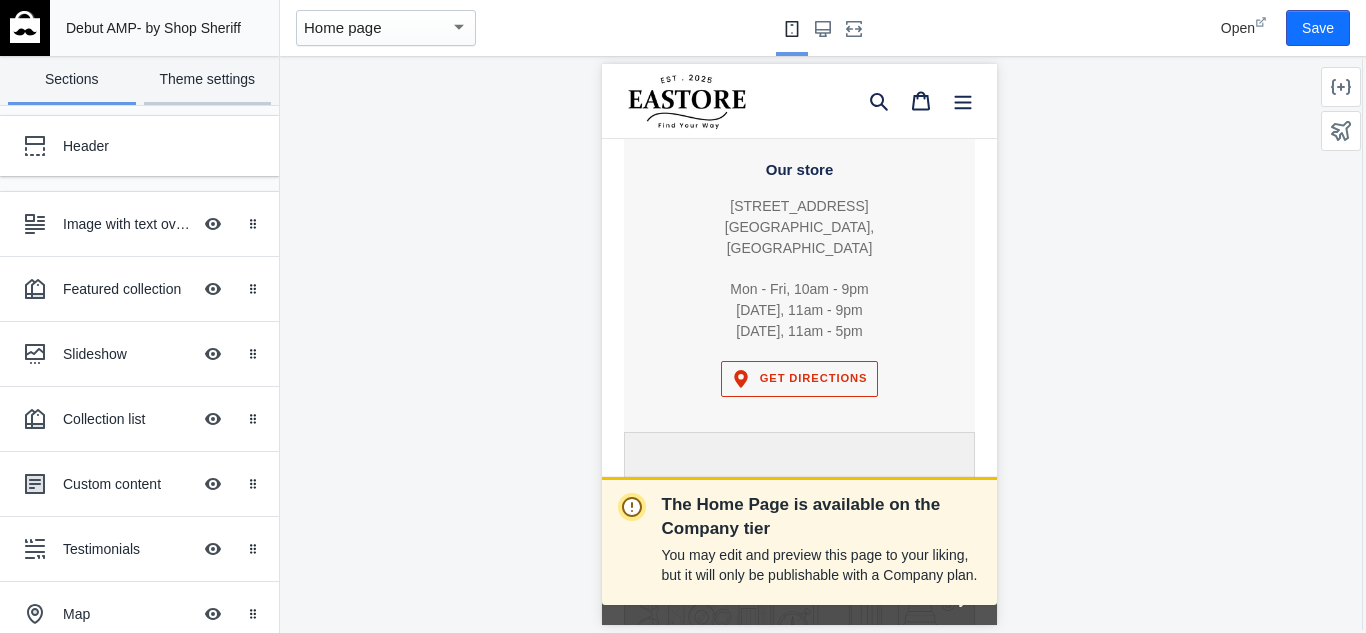 click on "Theme settings" at bounding box center [208, 80] 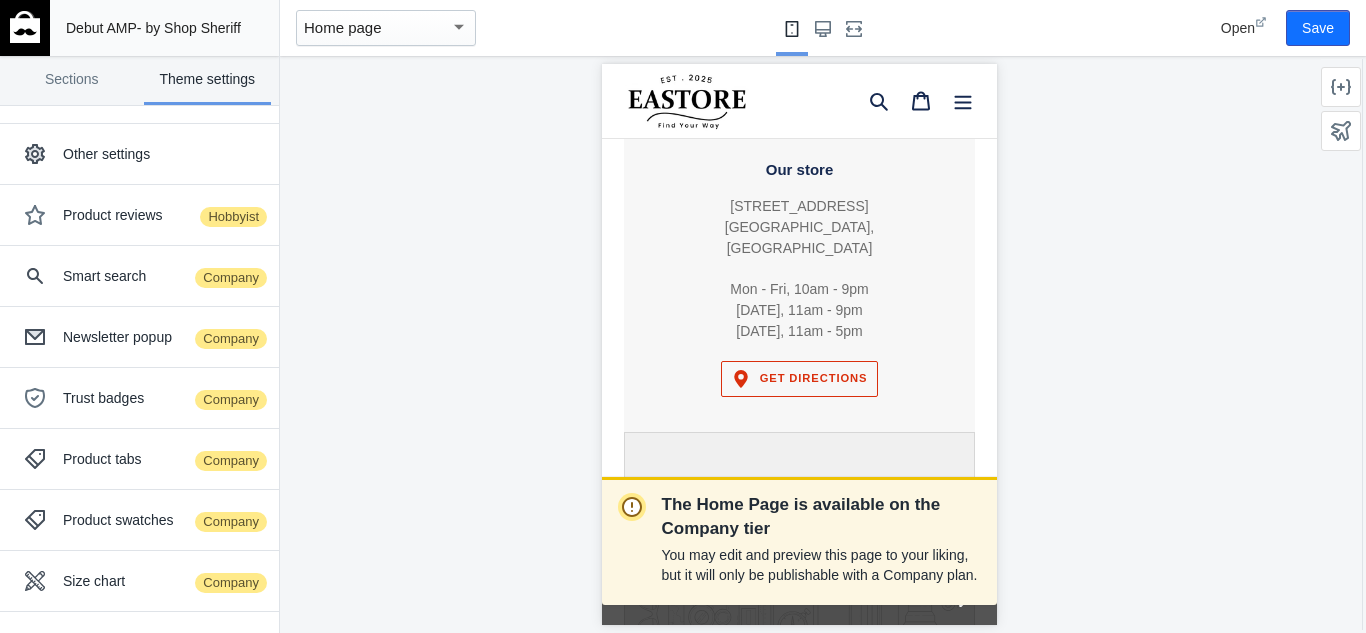 scroll, scrollTop: 0, scrollLeft: 84, axis: horizontal 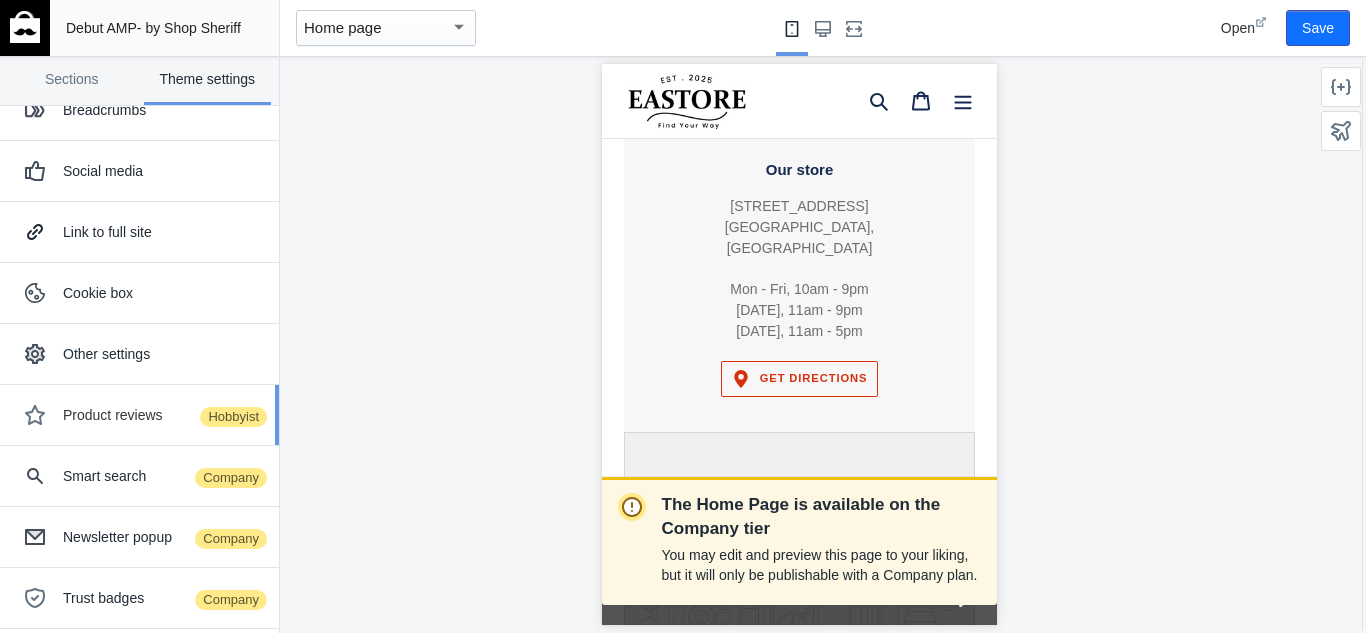 click on "Product reviews   Hobbyist" at bounding box center (163, 415) 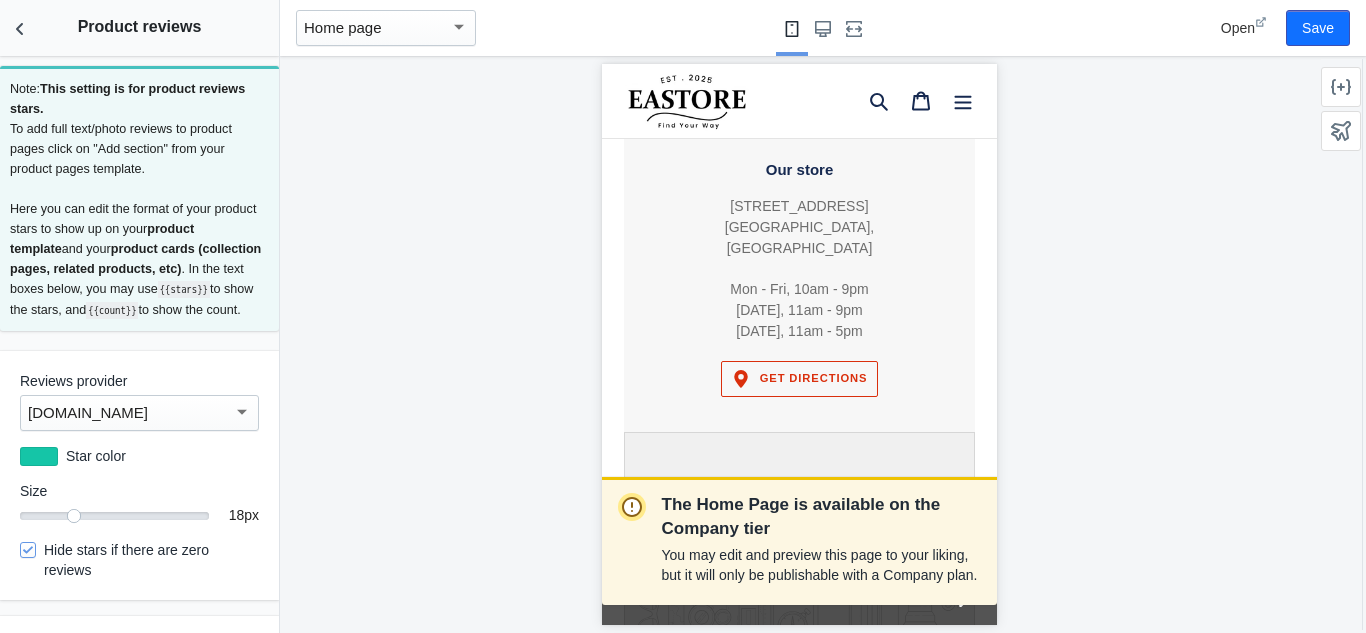 scroll, scrollTop: 32, scrollLeft: 0, axis: vertical 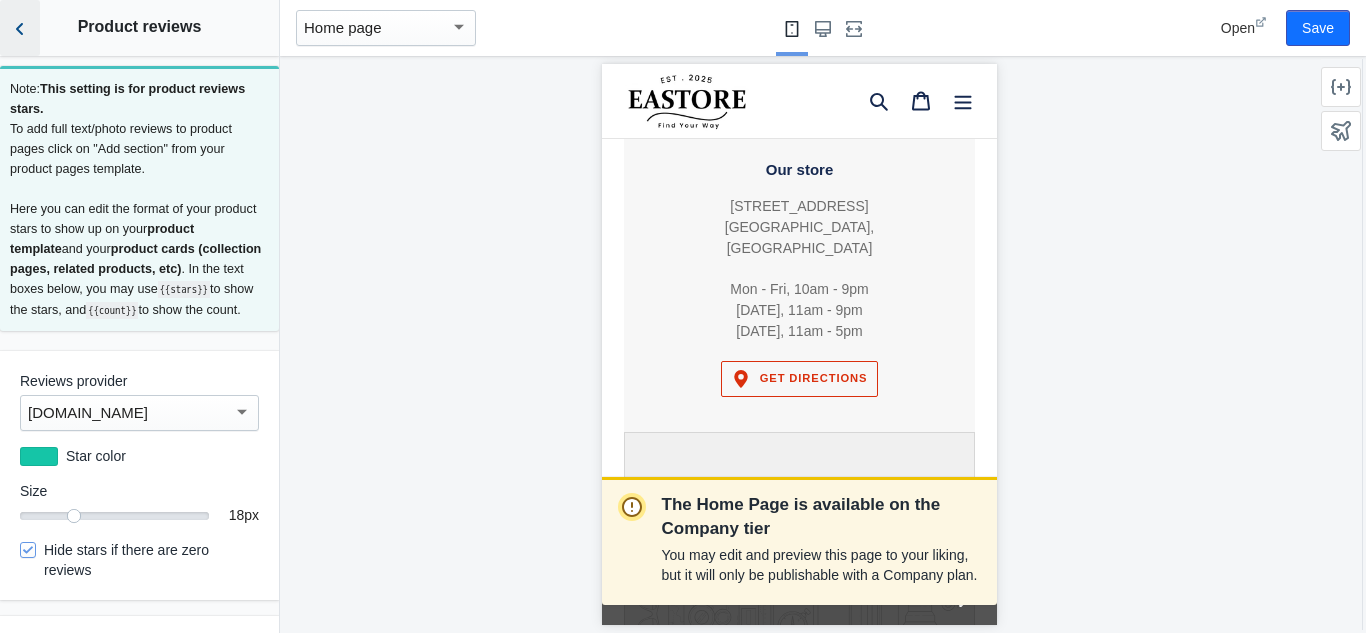 click 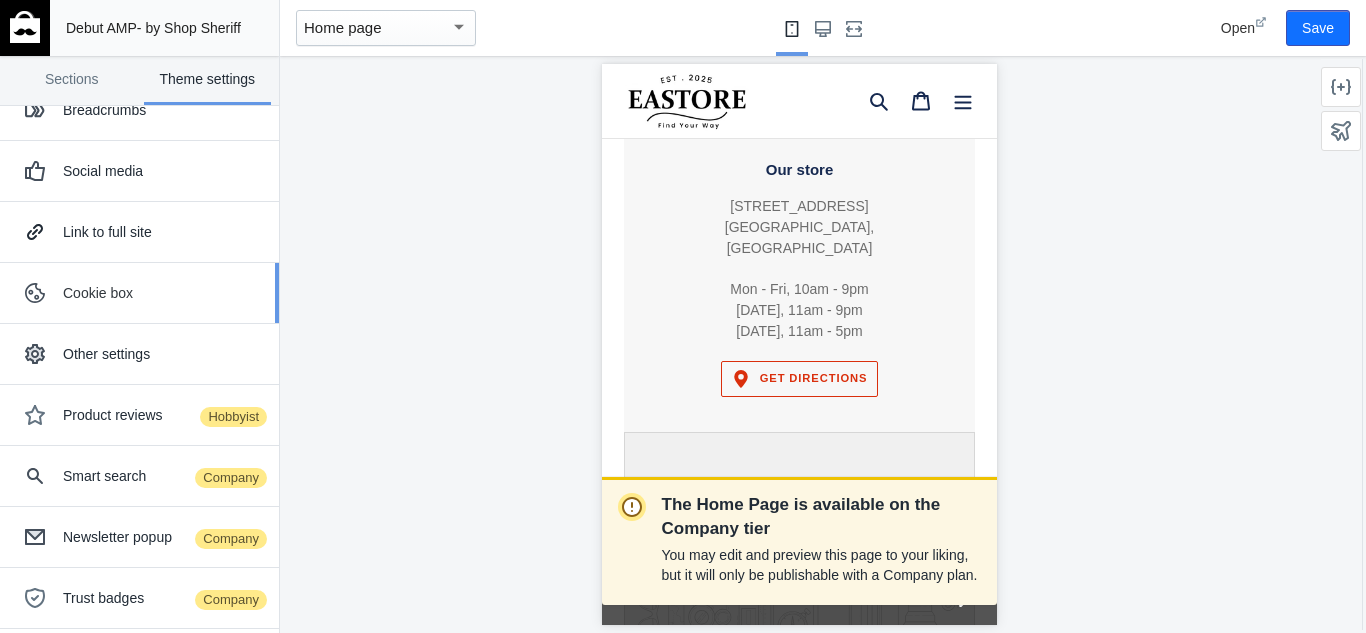 scroll, scrollTop: 407, scrollLeft: 0, axis: vertical 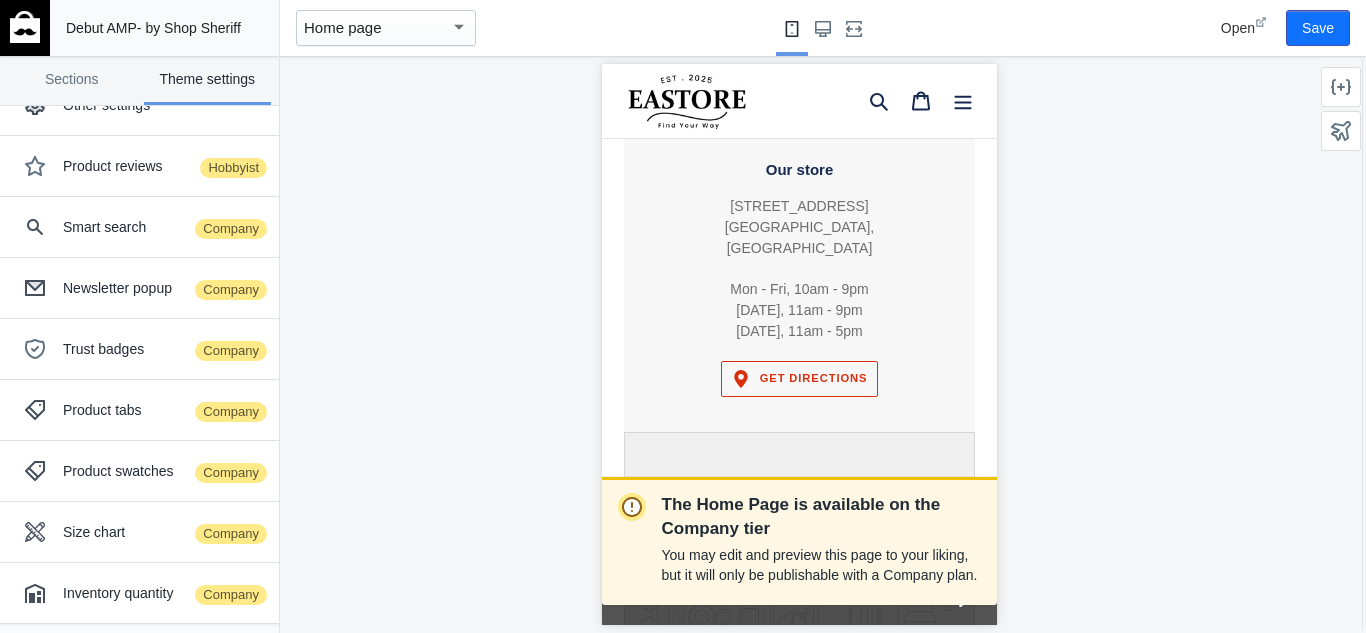 click on "Home page" at bounding box center [377, 28] 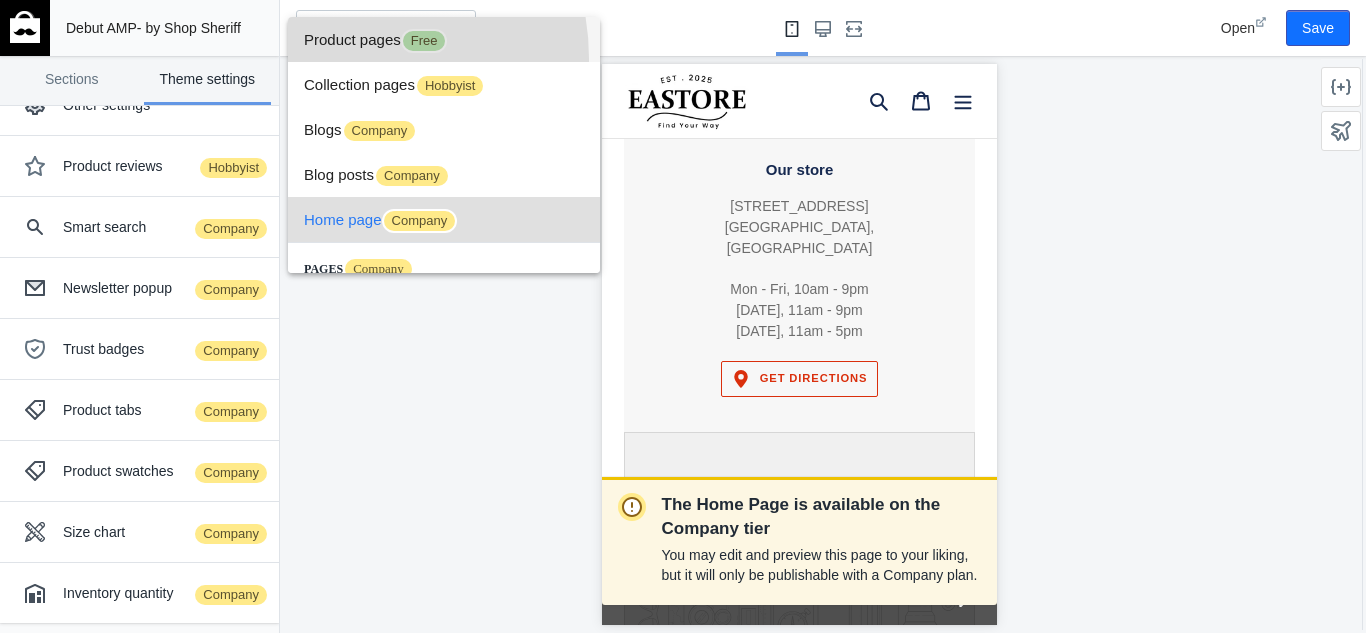 click on "Product pages   Free" at bounding box center (444, 39) 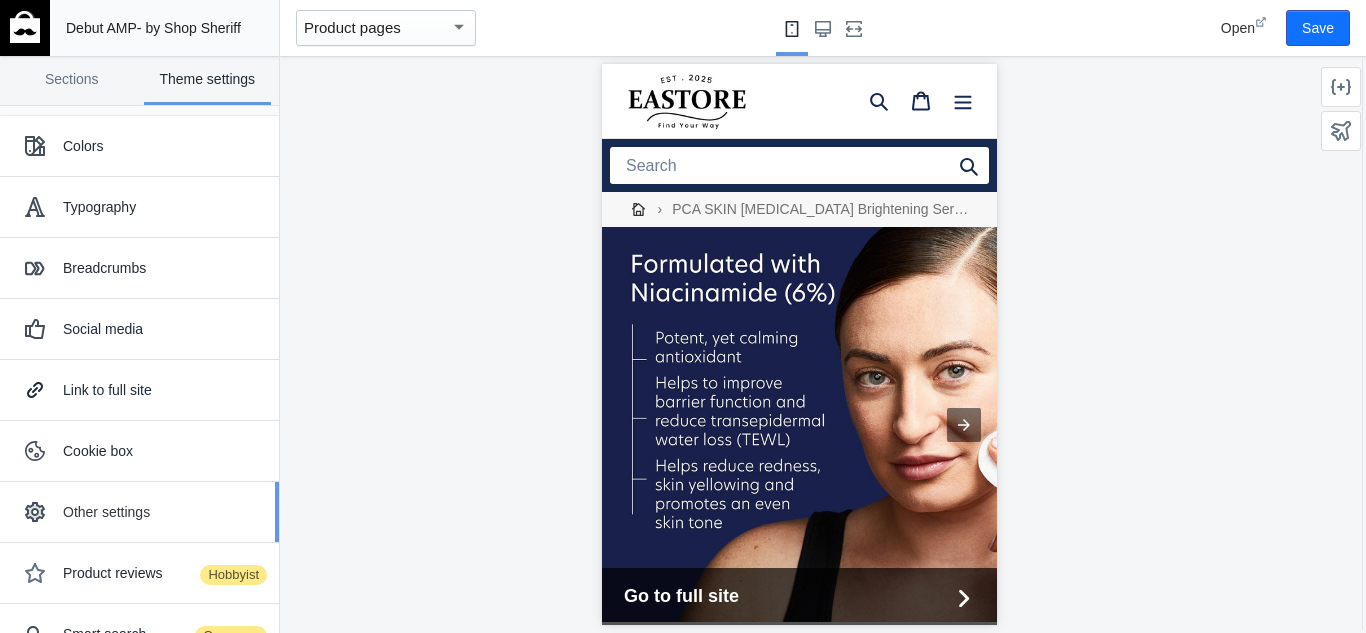 click on "Other settings" at bounding box center (163, 512) 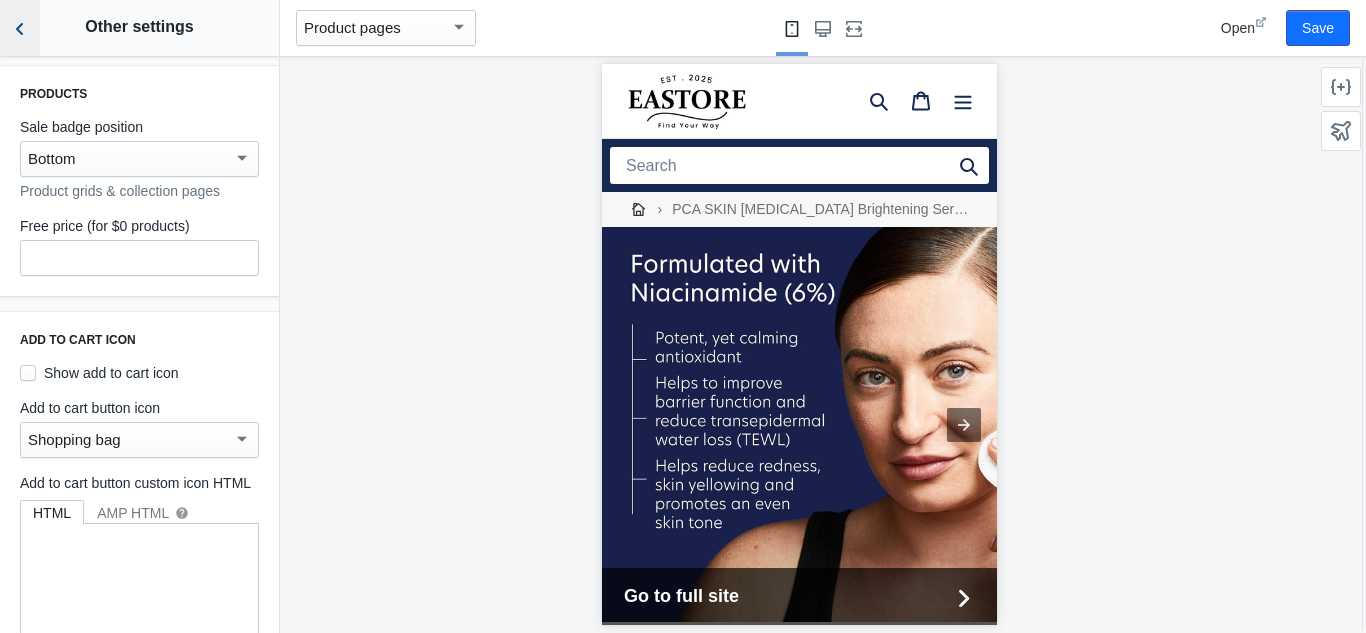 click at bounding box center [20, 28] 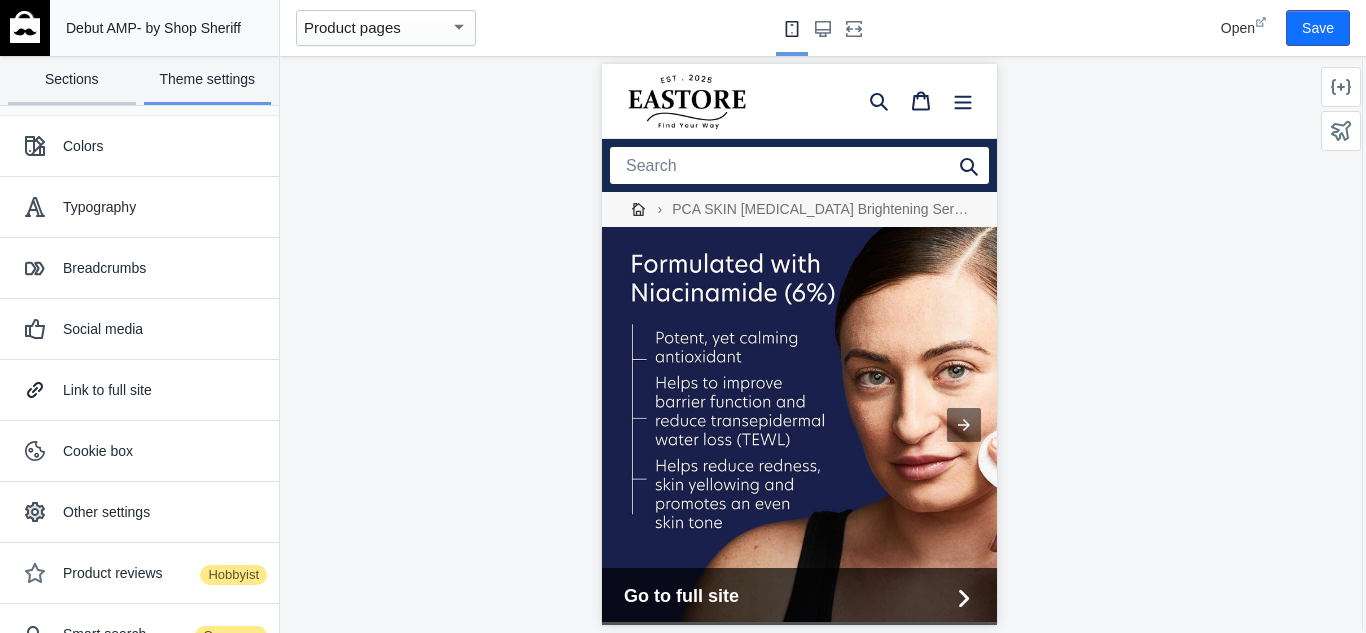 click on "Sections" at bounding box center (72, 80) 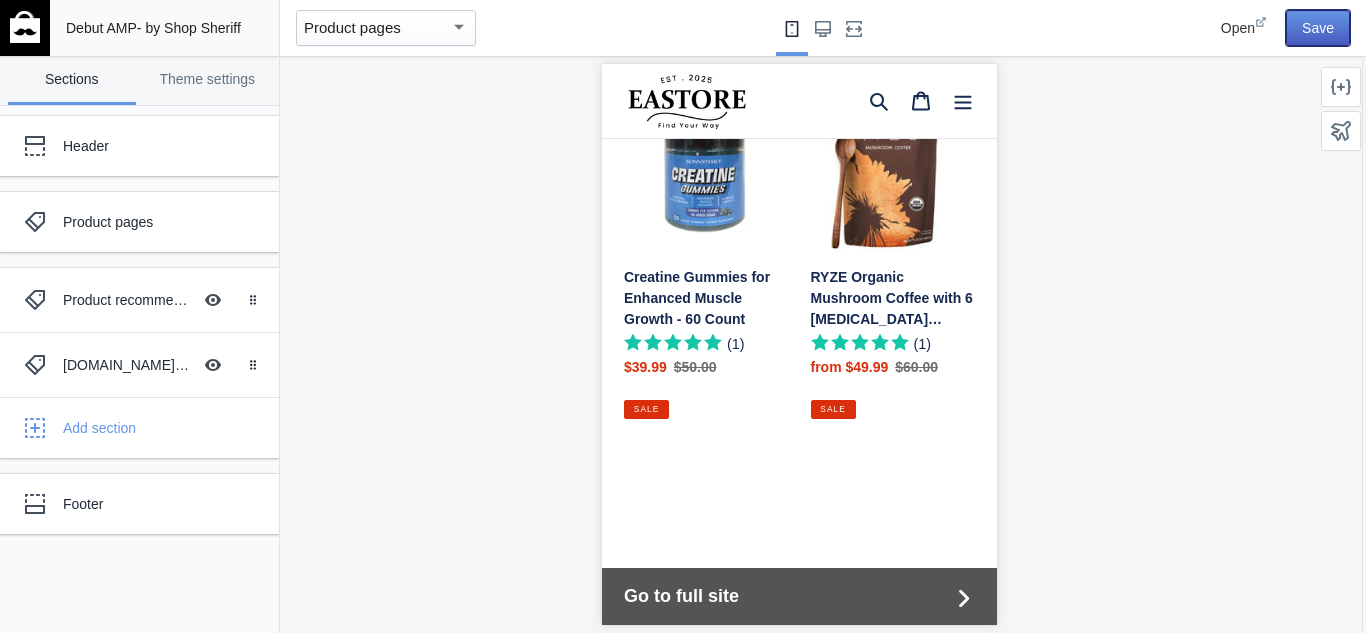click on "Save" at bounding box center (1318, 28) 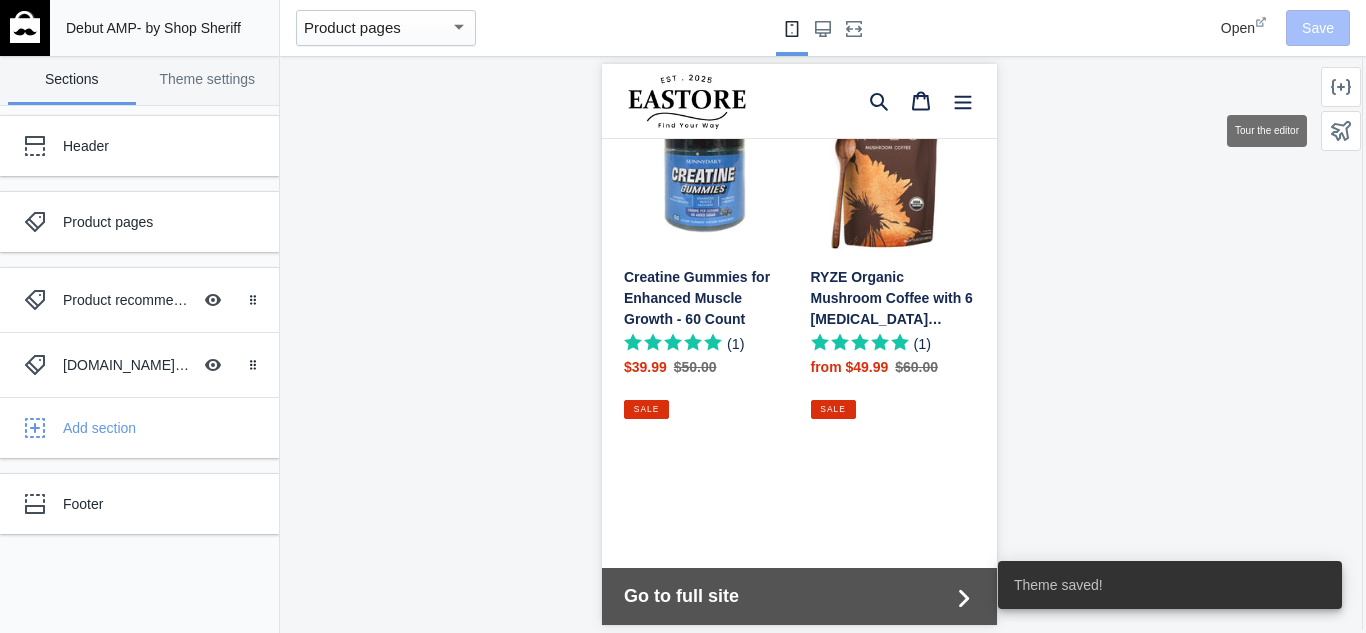 click at bounding box center (1341, 131) 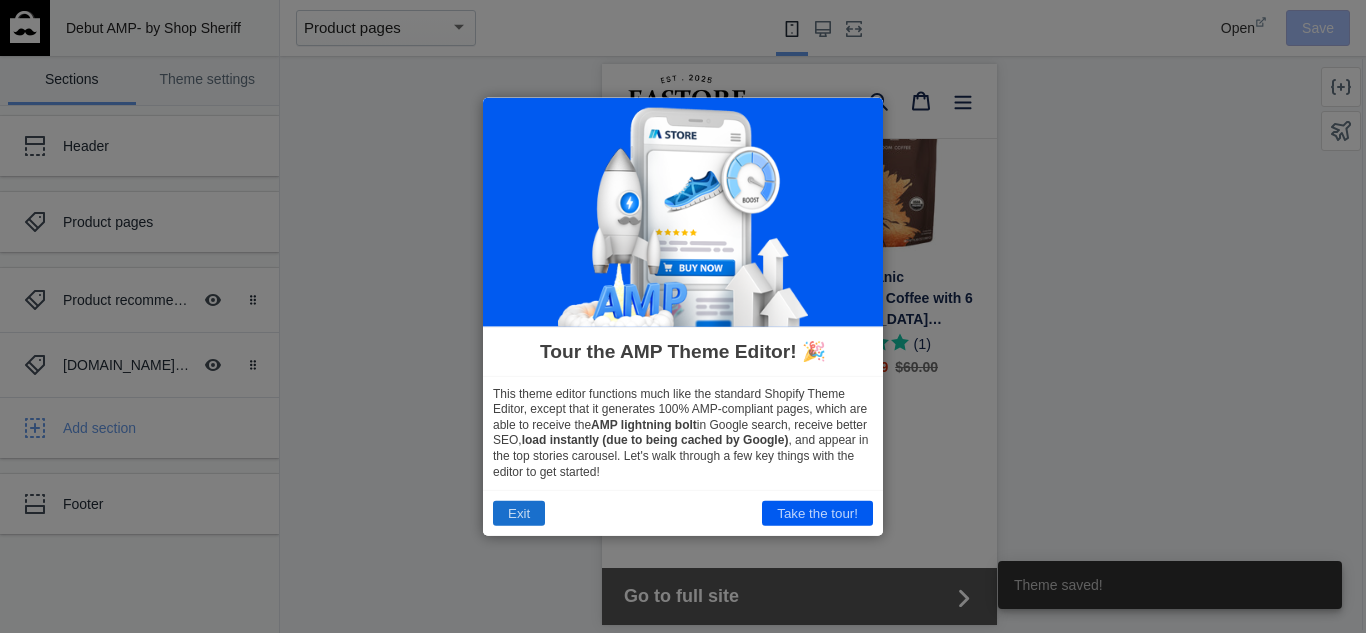 click on "Exit" at bounding box center [519, 513] 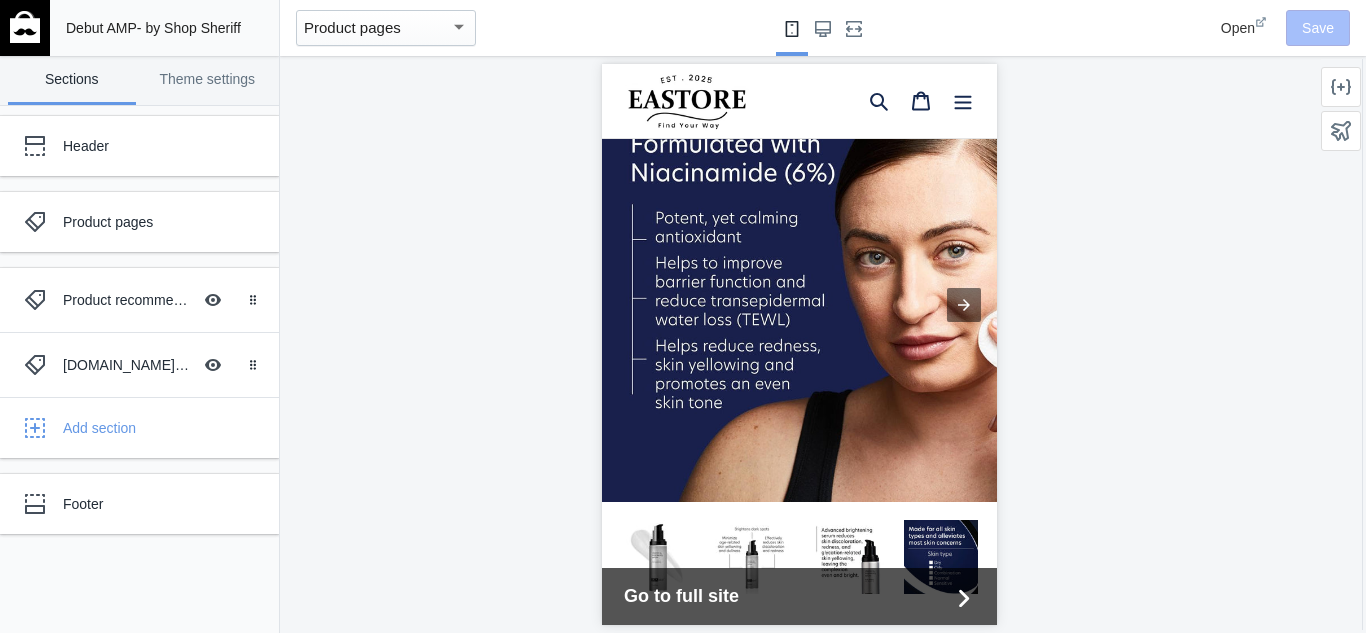 scroll, scrollTop: 101, scrollLeft: 0, axis: vertical 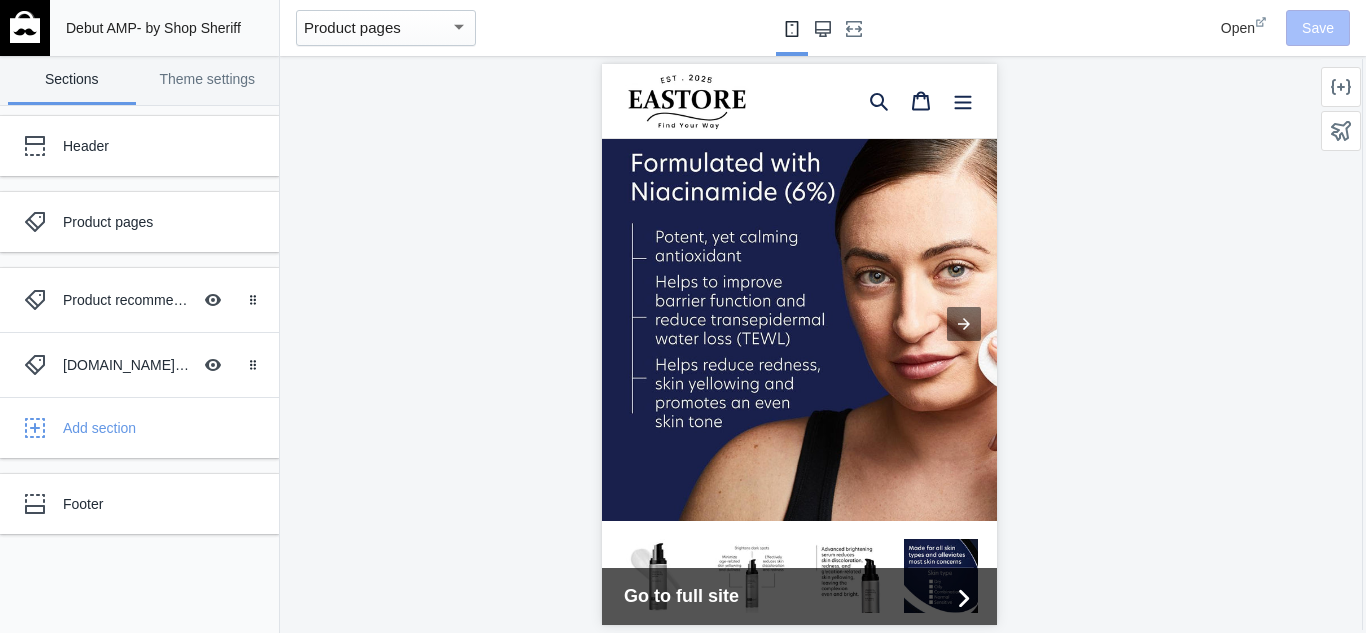 click at bounding box center (823, 28) 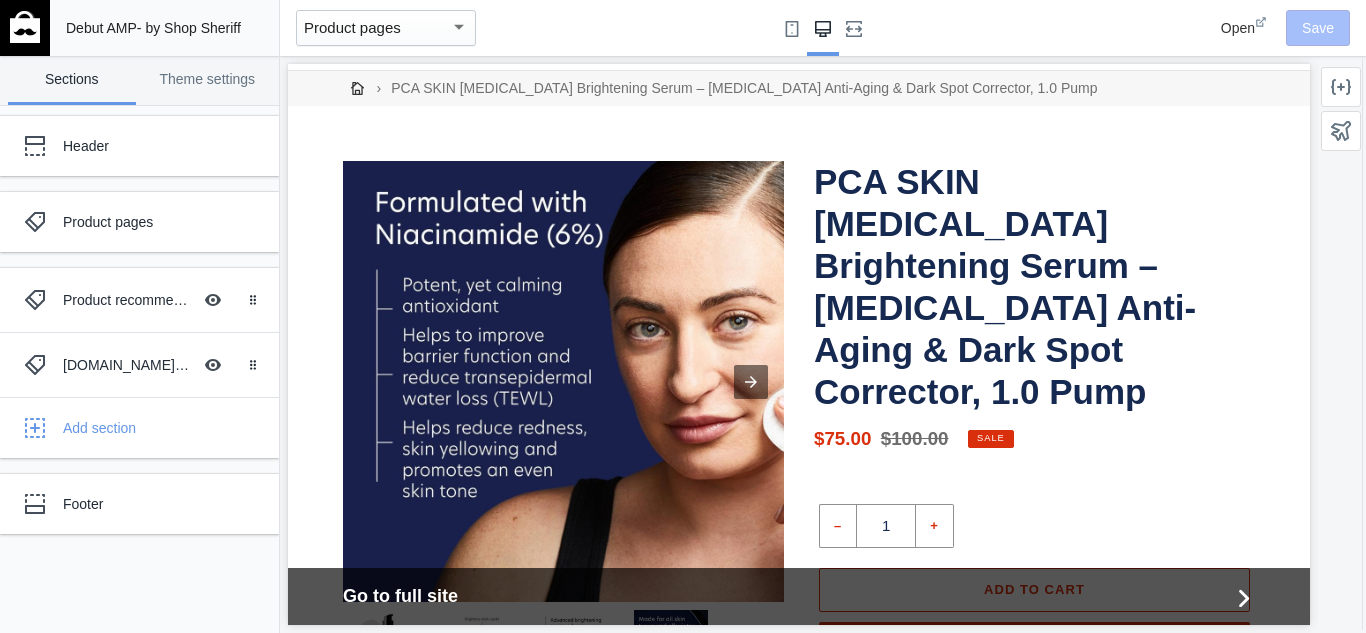 click on "Open   Save" at bounding box center (1248, 28) 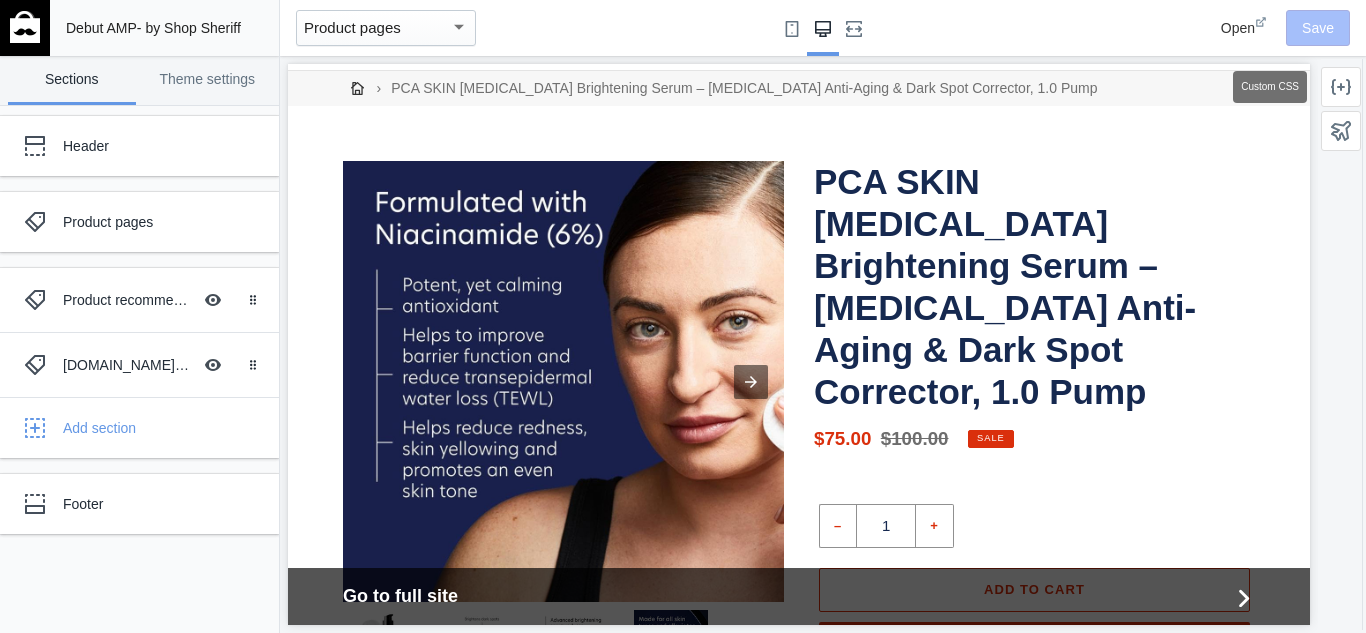 click 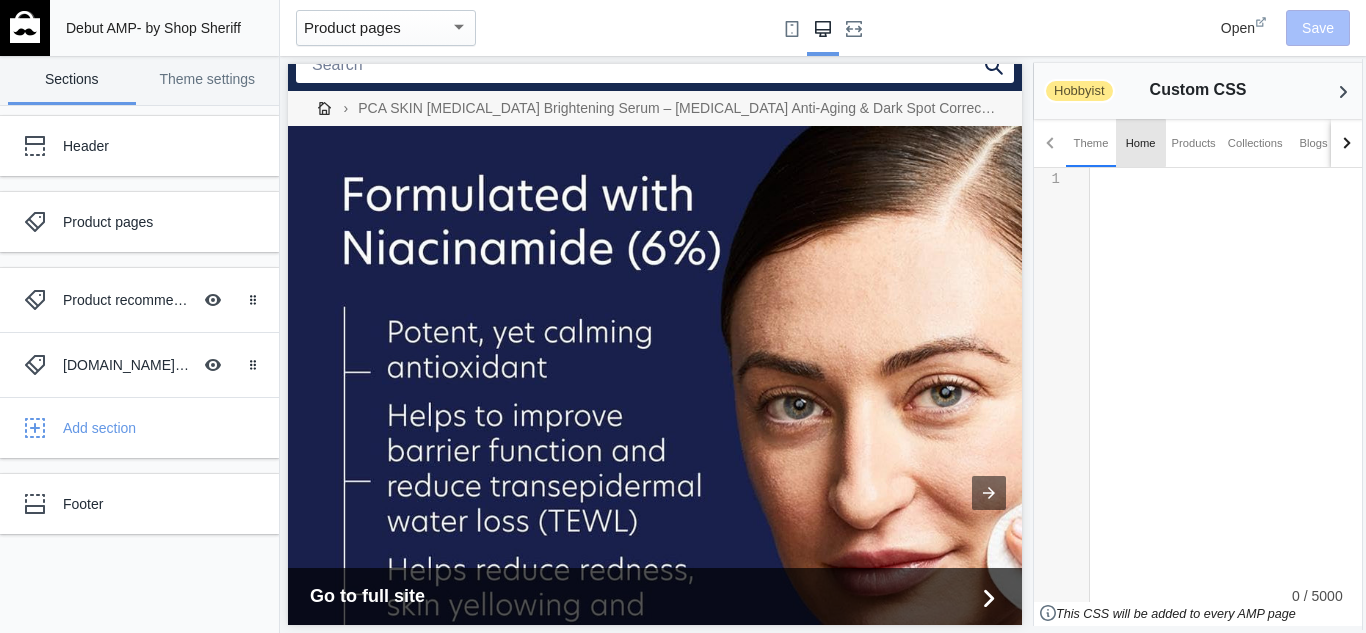 click on "Home" at bounding box center (1141, 143) 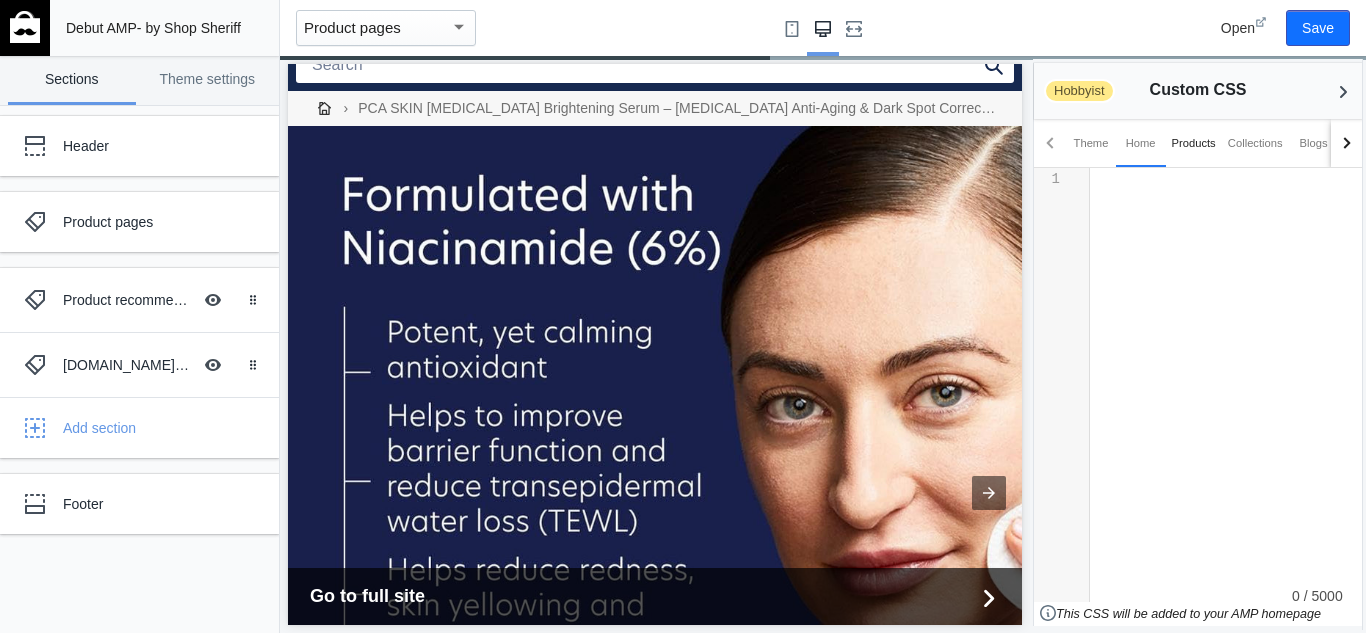 click on "Products" at bounding box center [1194, 143] 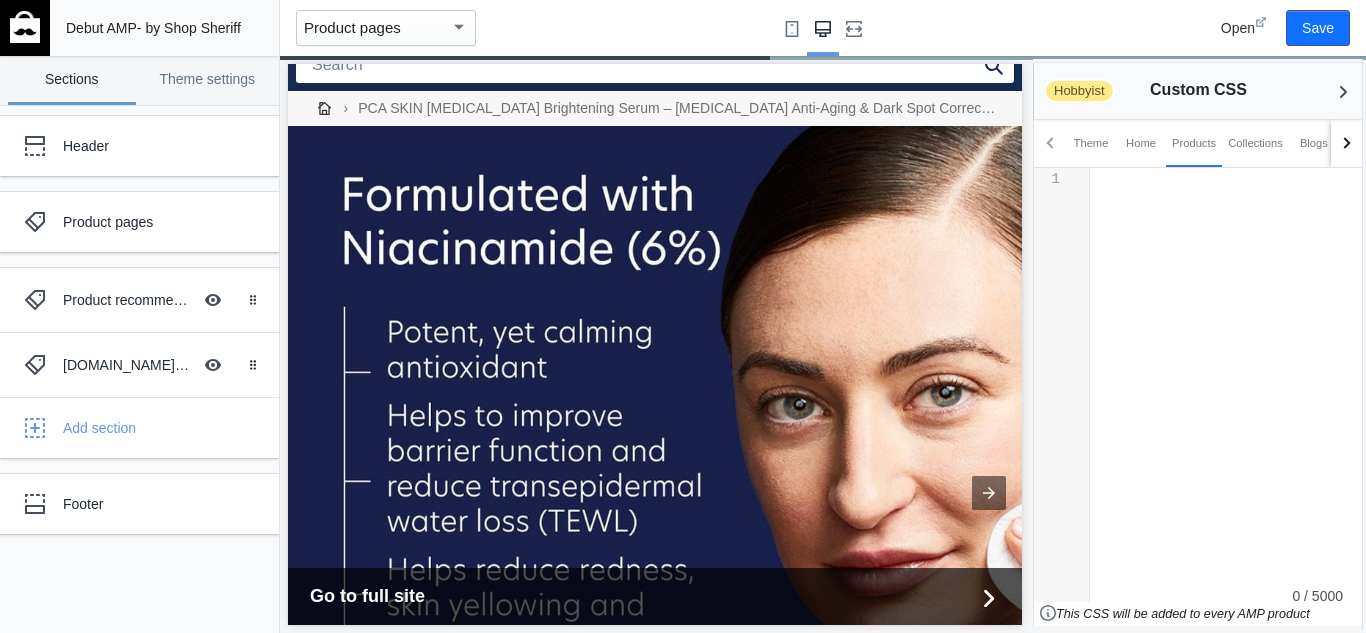 click on "​ x   1 ​" 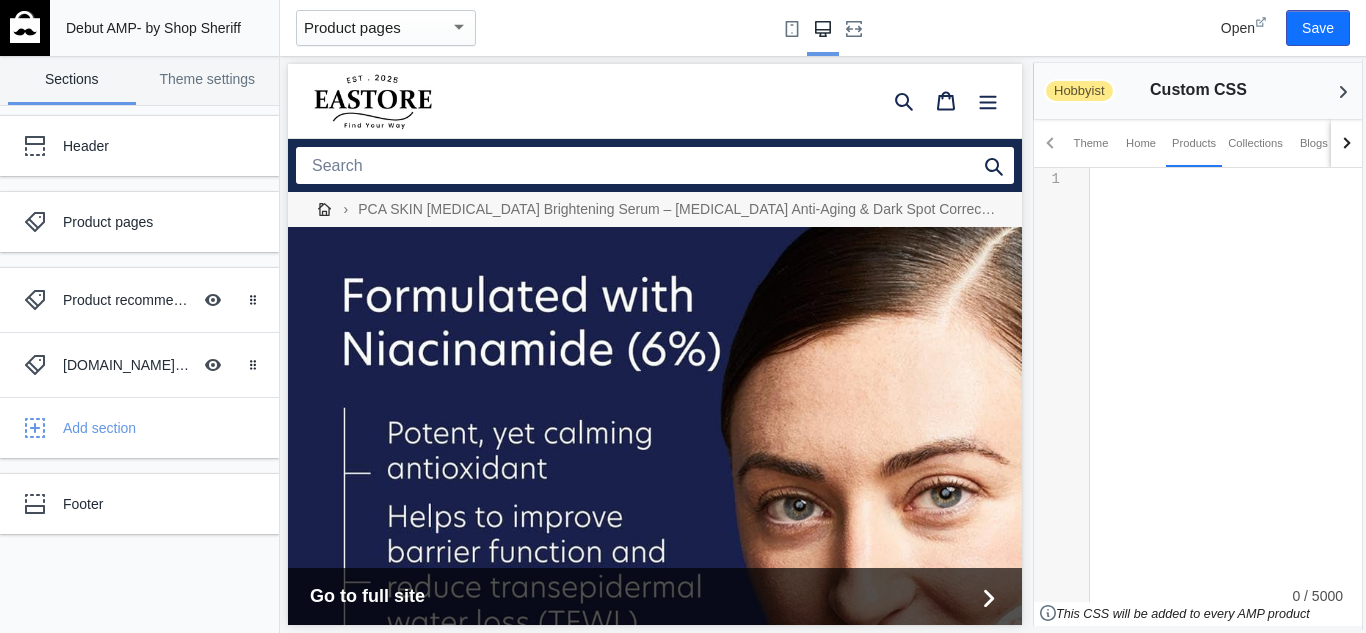 scroll, scrollTop: 0, scrollLeft: 0, axis: both 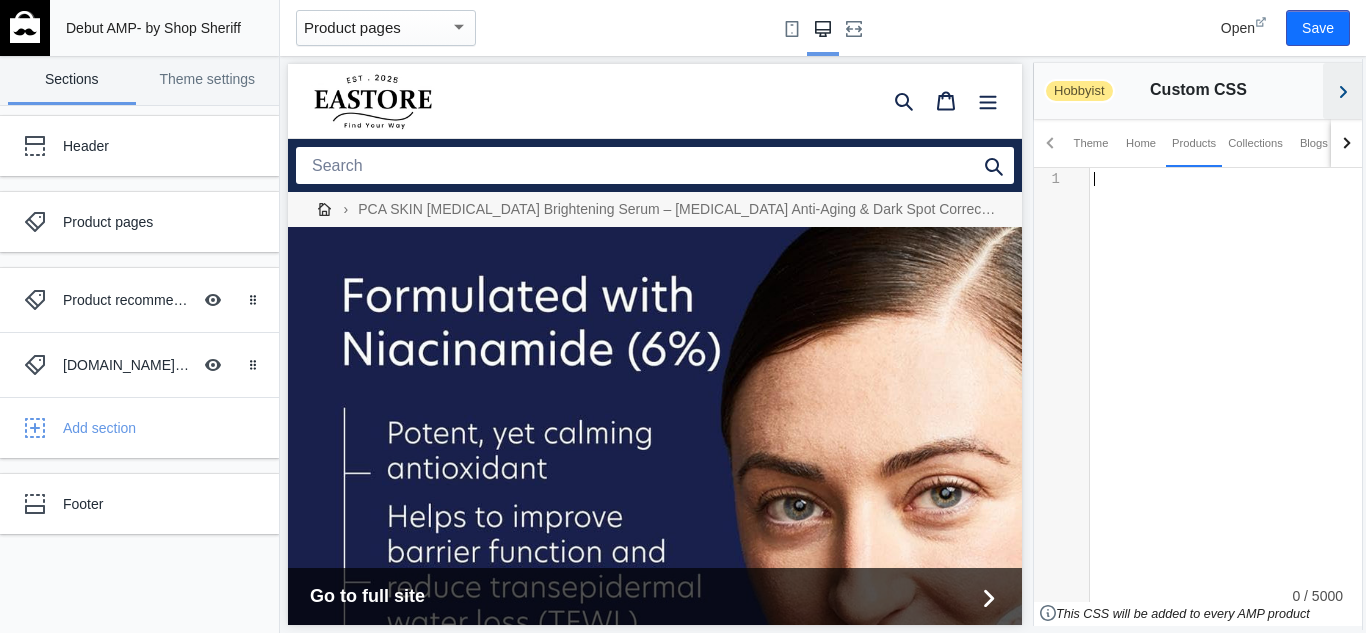 click 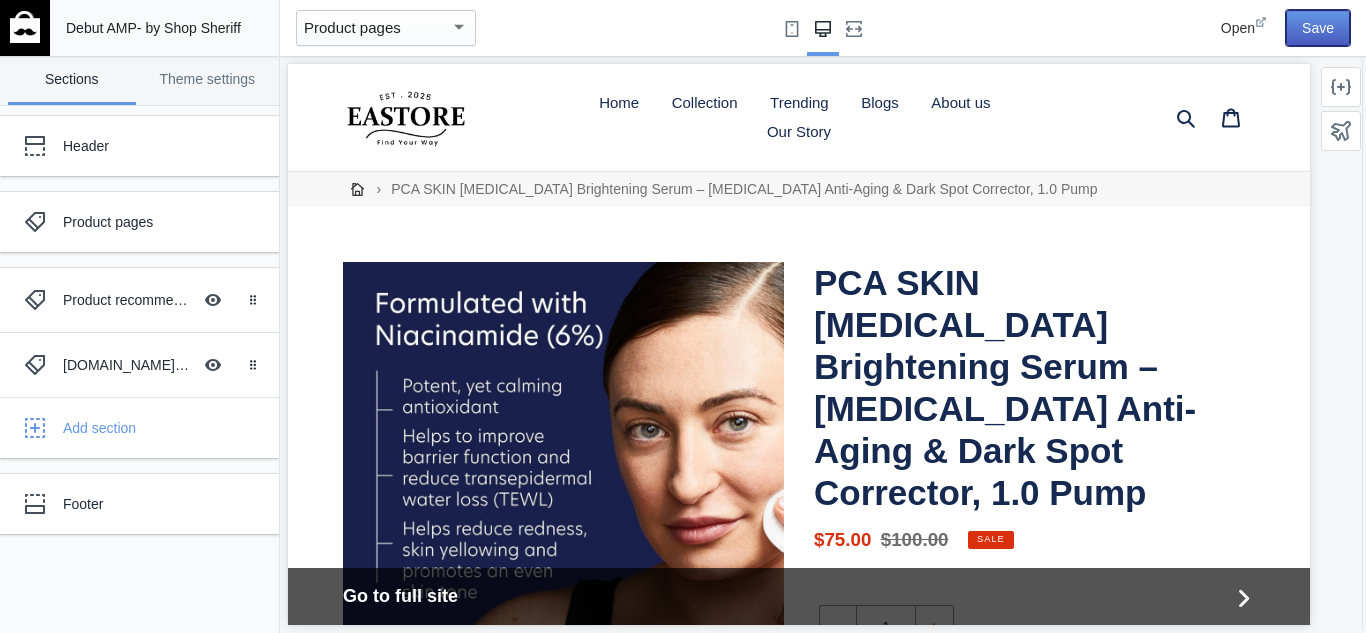 click on "Save" at bounding box center (1318, 28) 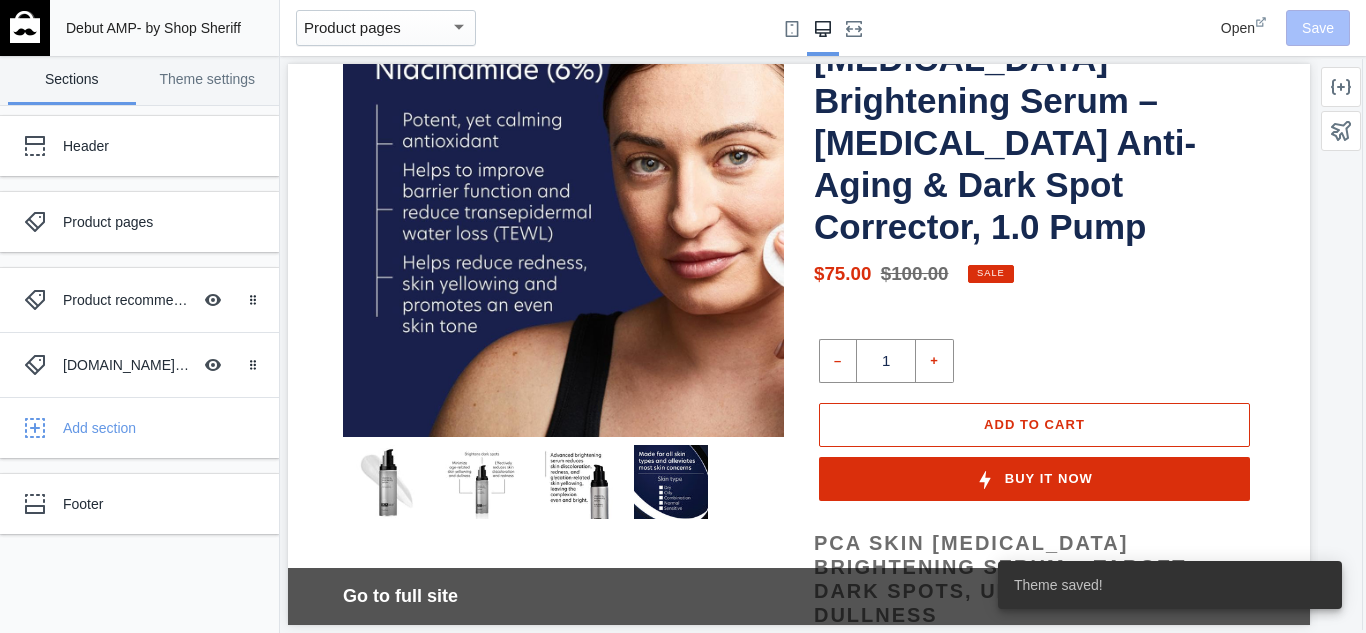 scroll, scrollTop: 0, scrollLeft: 0, axis: both 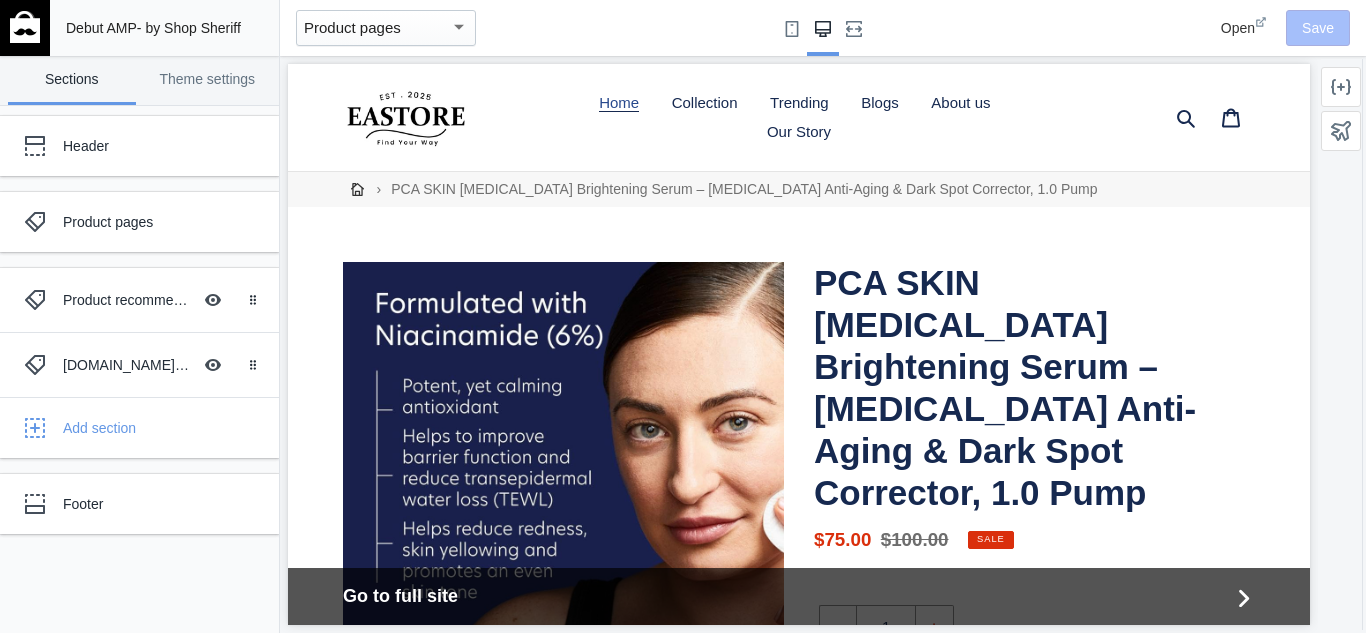 click on "Home" at bounding box center [619, 103] 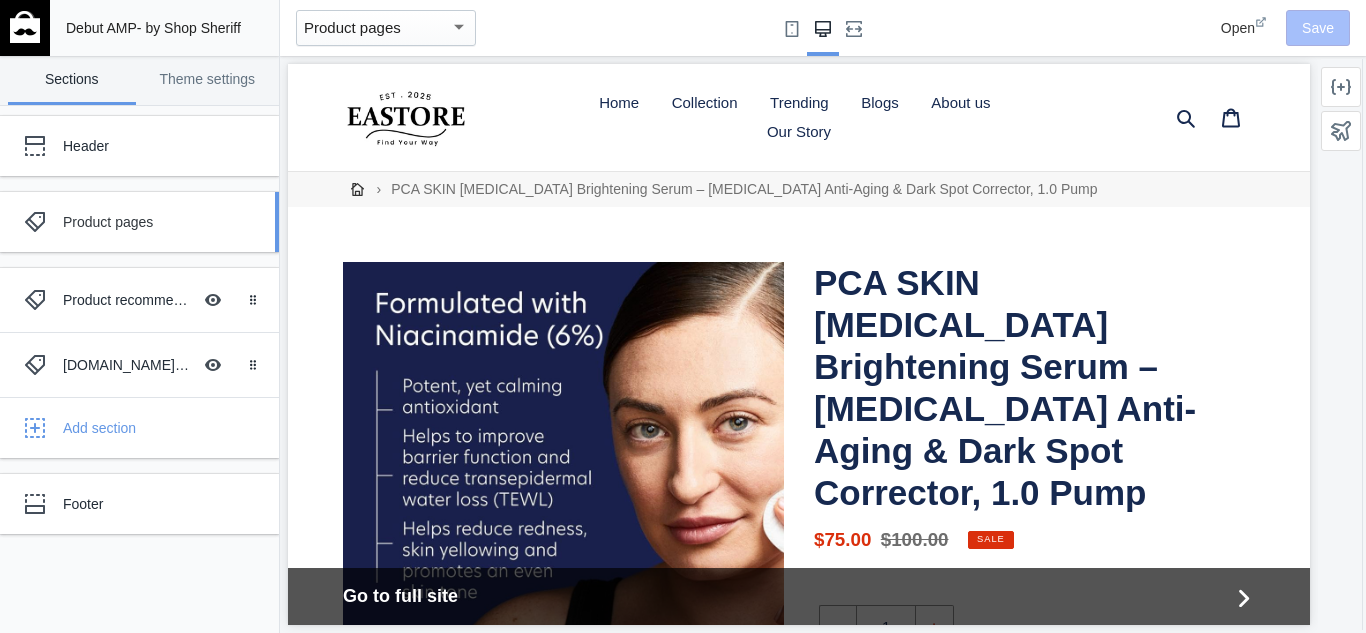 click on "Product pages" at bounding box center [149, 222] 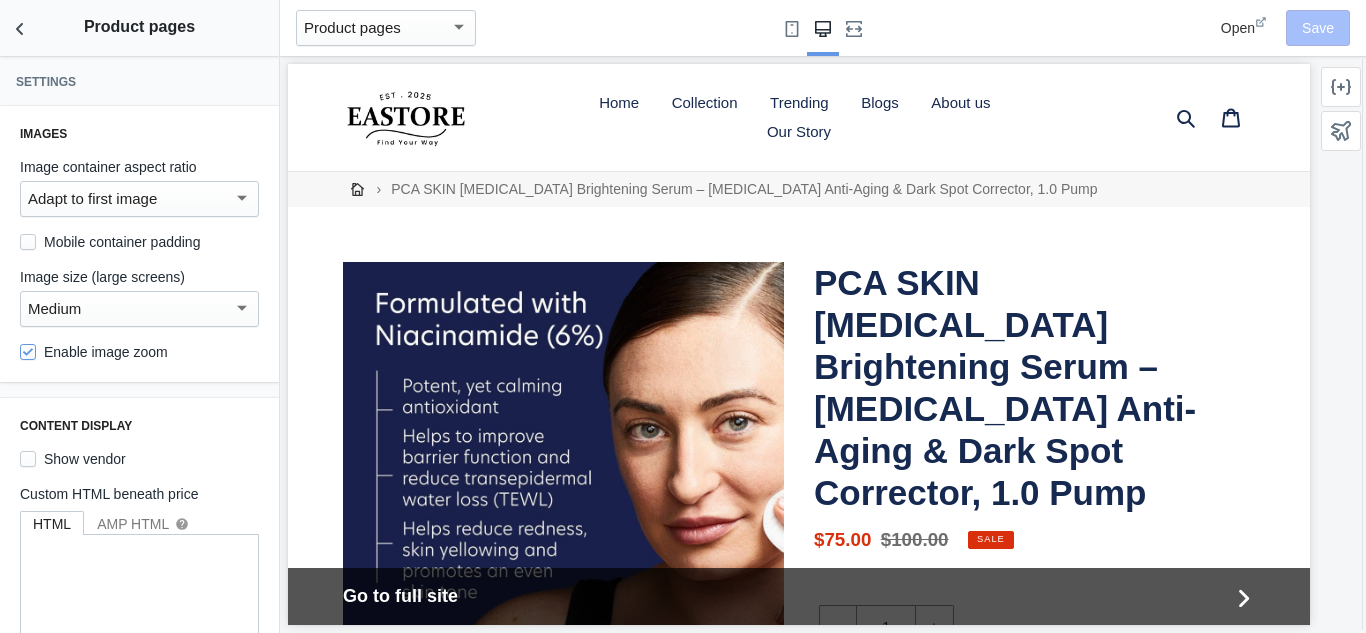 click on "Adapt to first image" at bounding box center [92, 198] 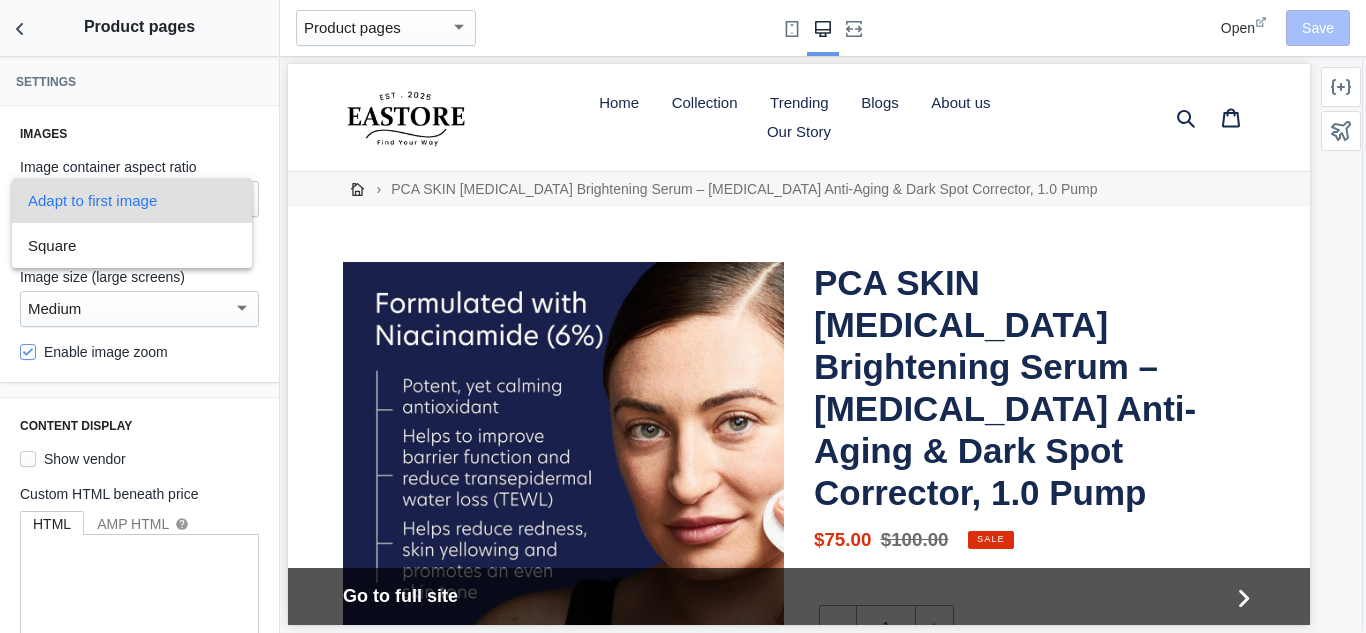 click at bounding box center [683, 316] 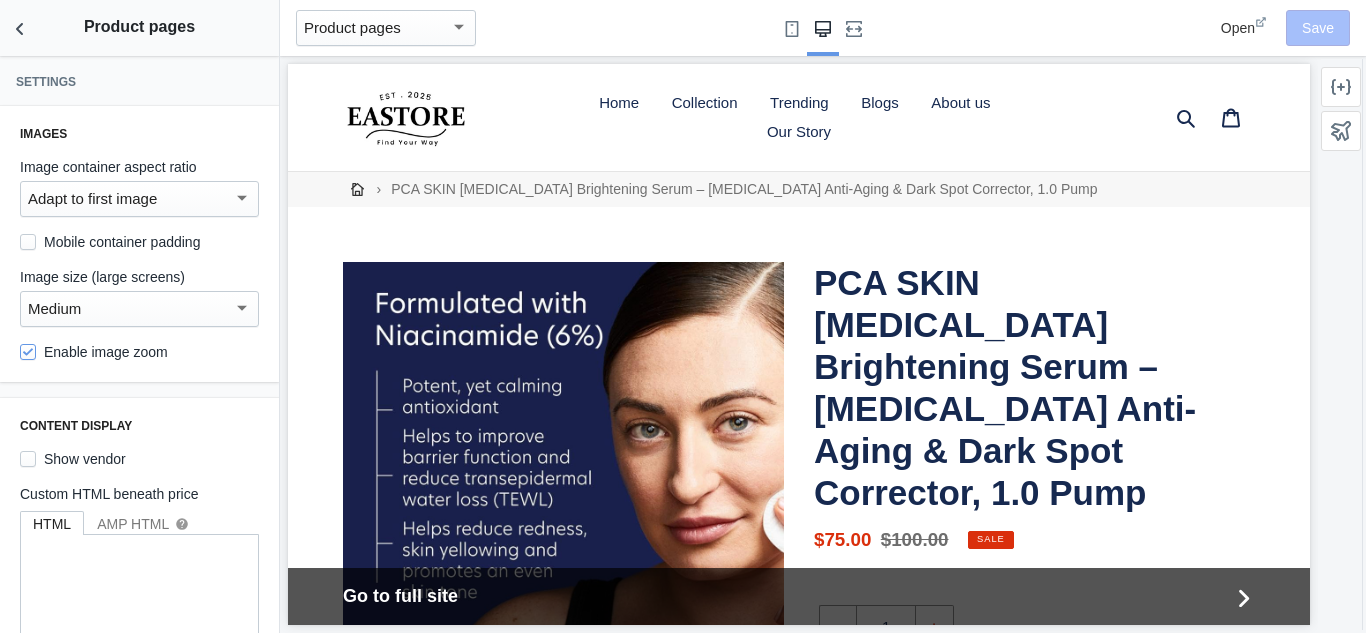click on "Medium" at bounding box center [130, 309] 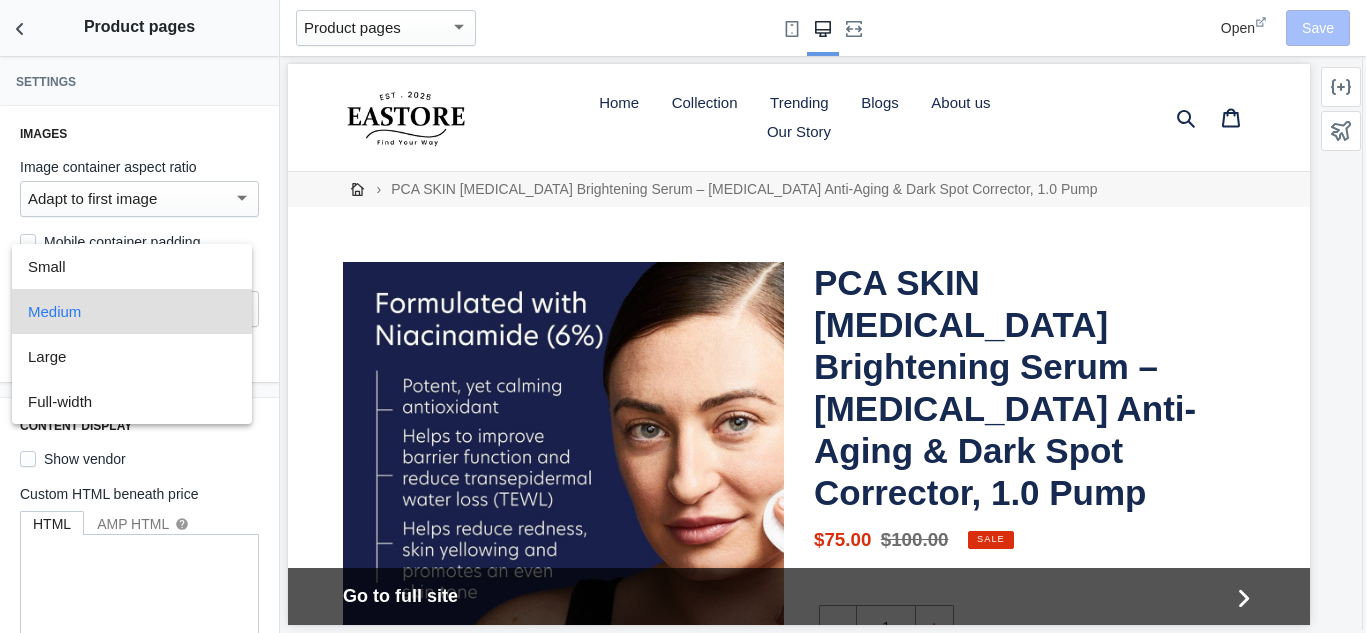 click at bounding box center (683, 316) 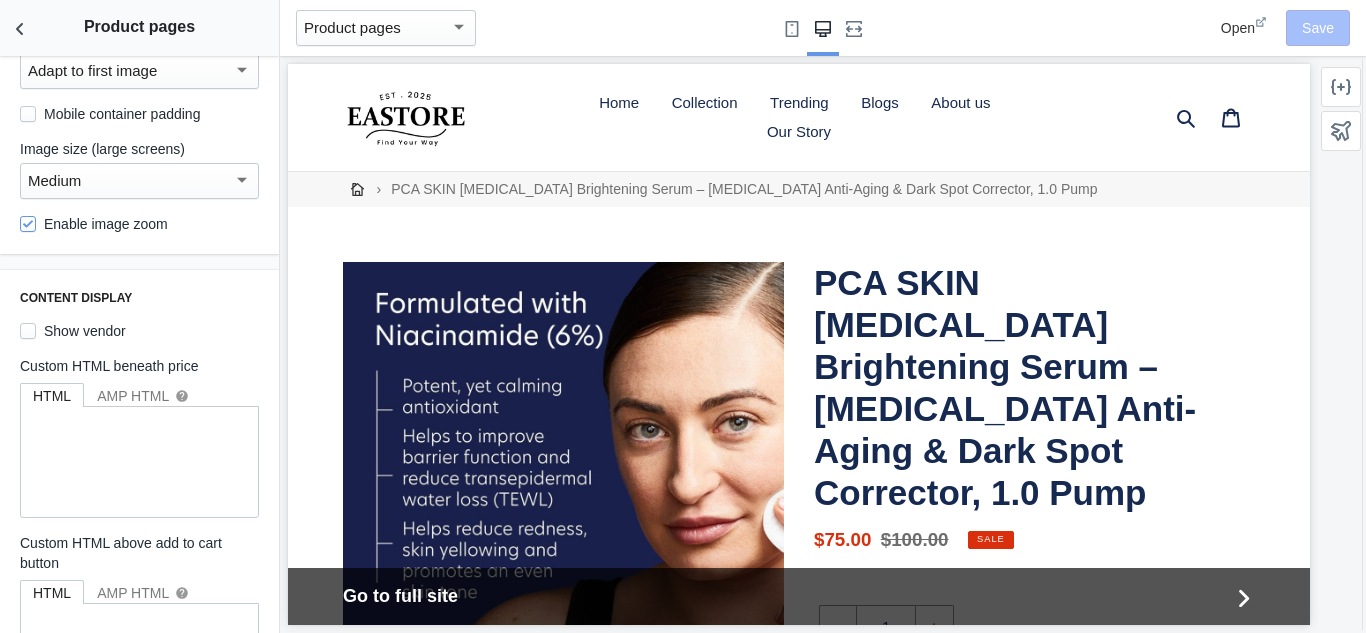 scroll, scrollTop: 270, scrollLeft: 0, axis: vertical 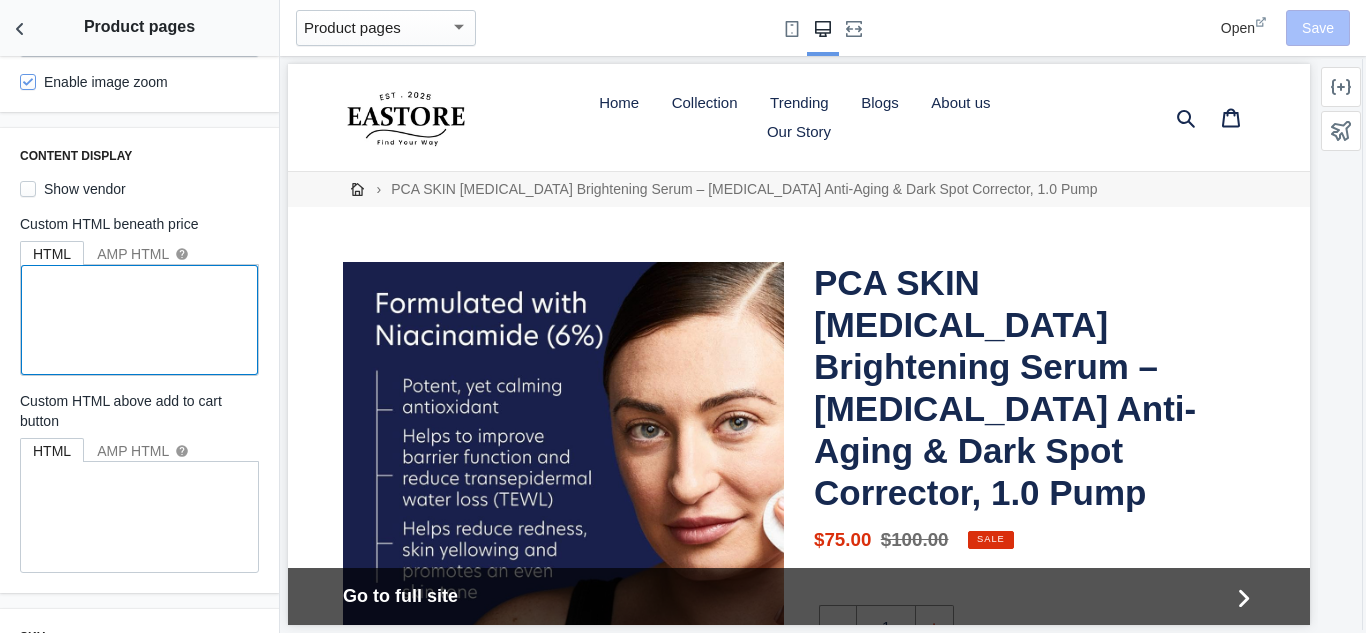 click at bounding box center [139, 320] 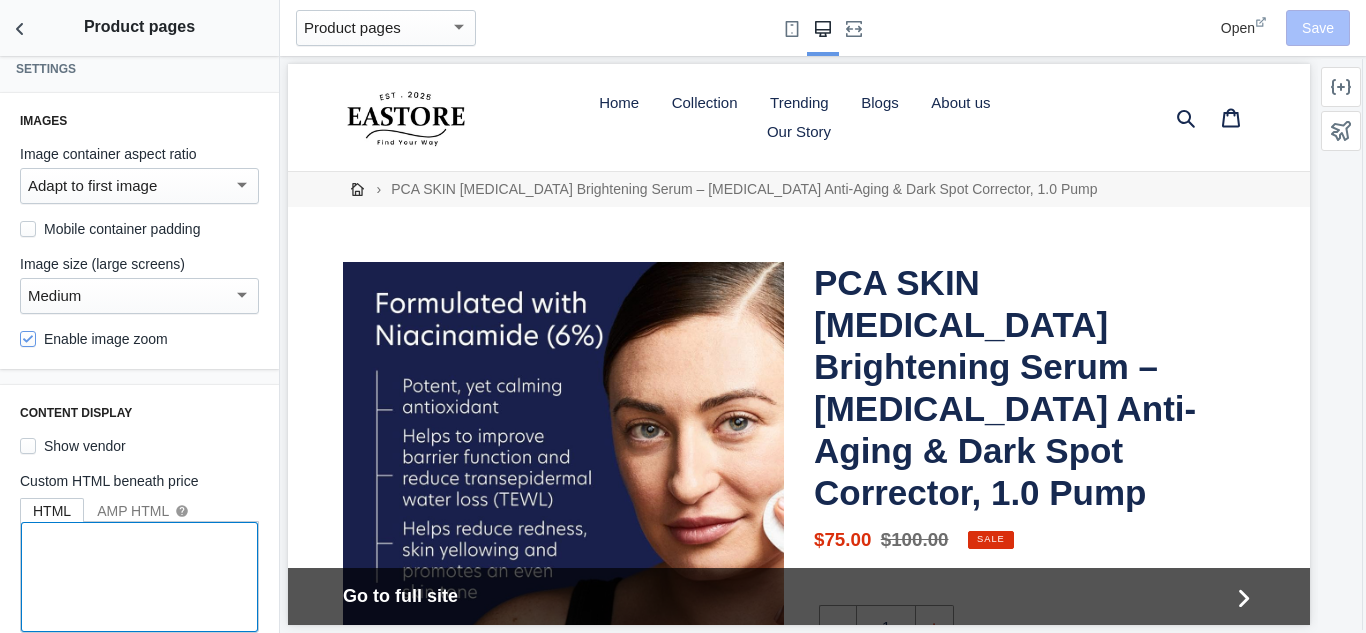 scroll, scrollTop: 0, scrollLeft: 0, axis: both 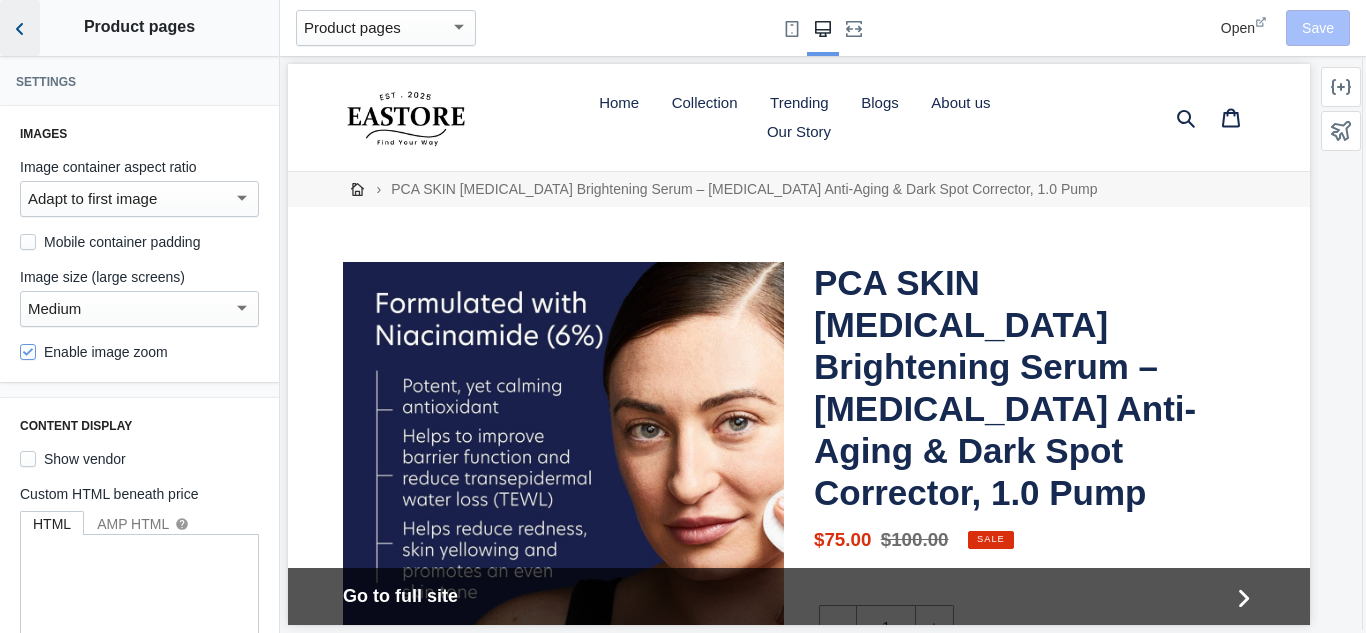 click at bounding box center (20, 28) 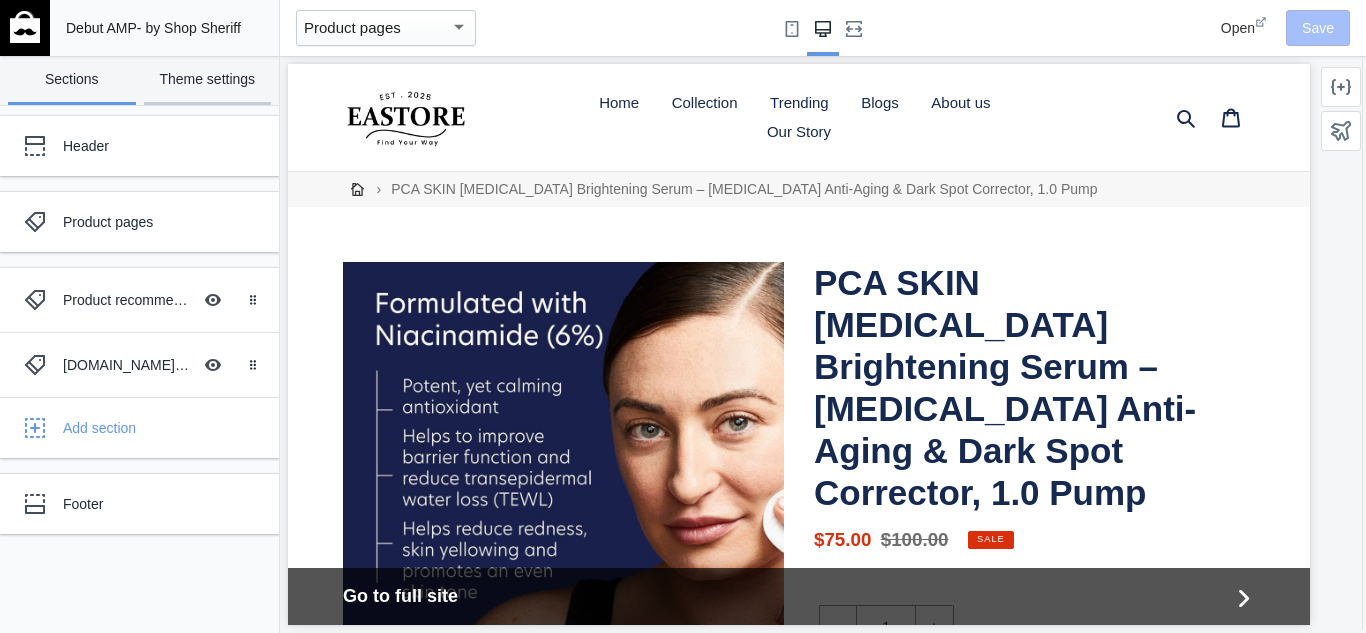 click on "Theme settings" at bounding box center [208, 80] 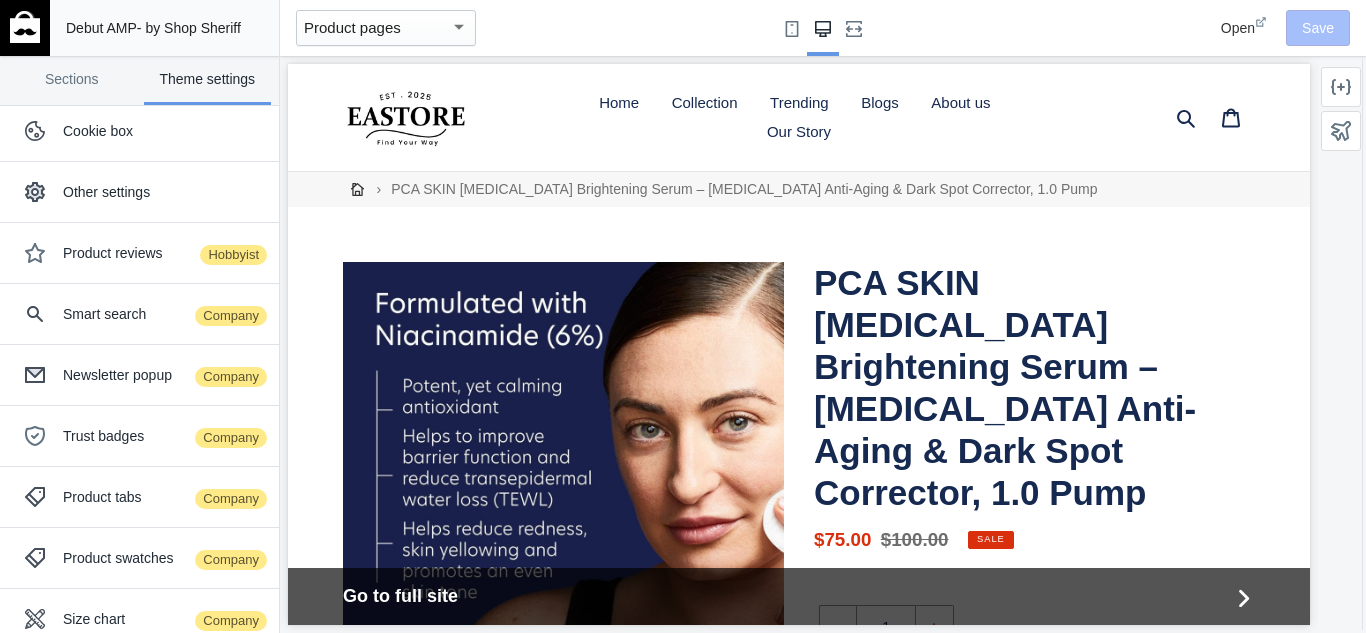 scroll, scrollTop: 302, scrollLeft: 0, axis: vertical 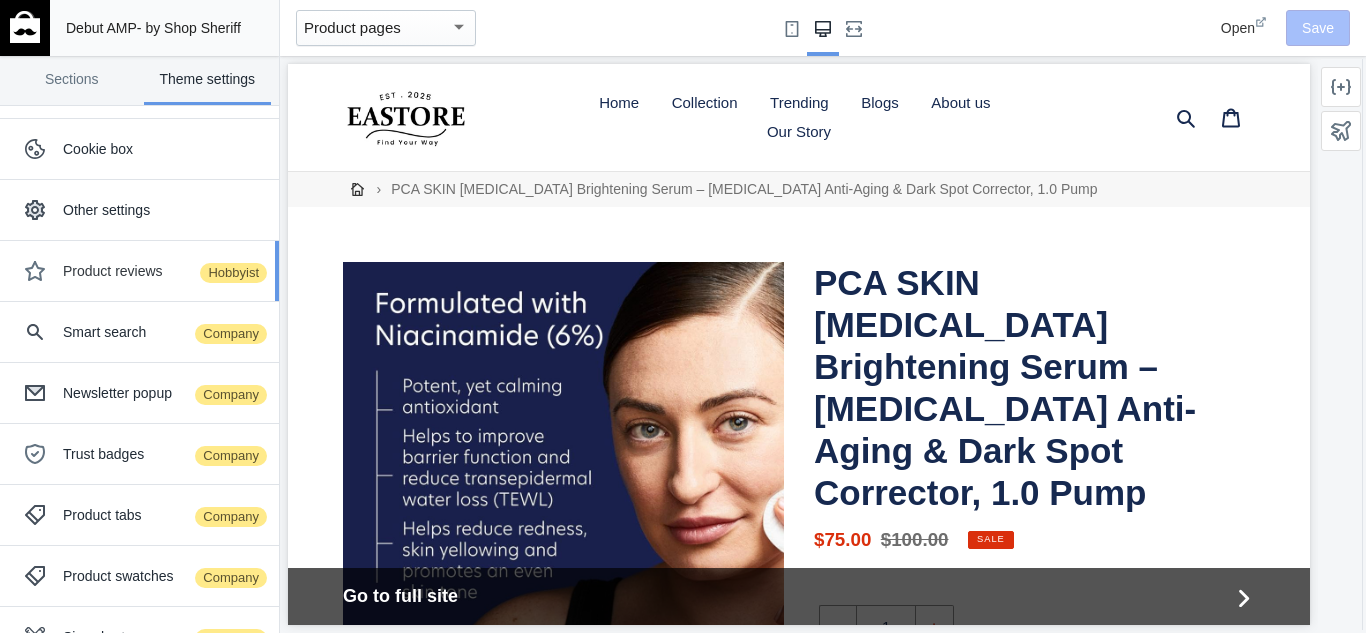 click on "Product reviews   Hobbyist" at bounding box center (139, 271) 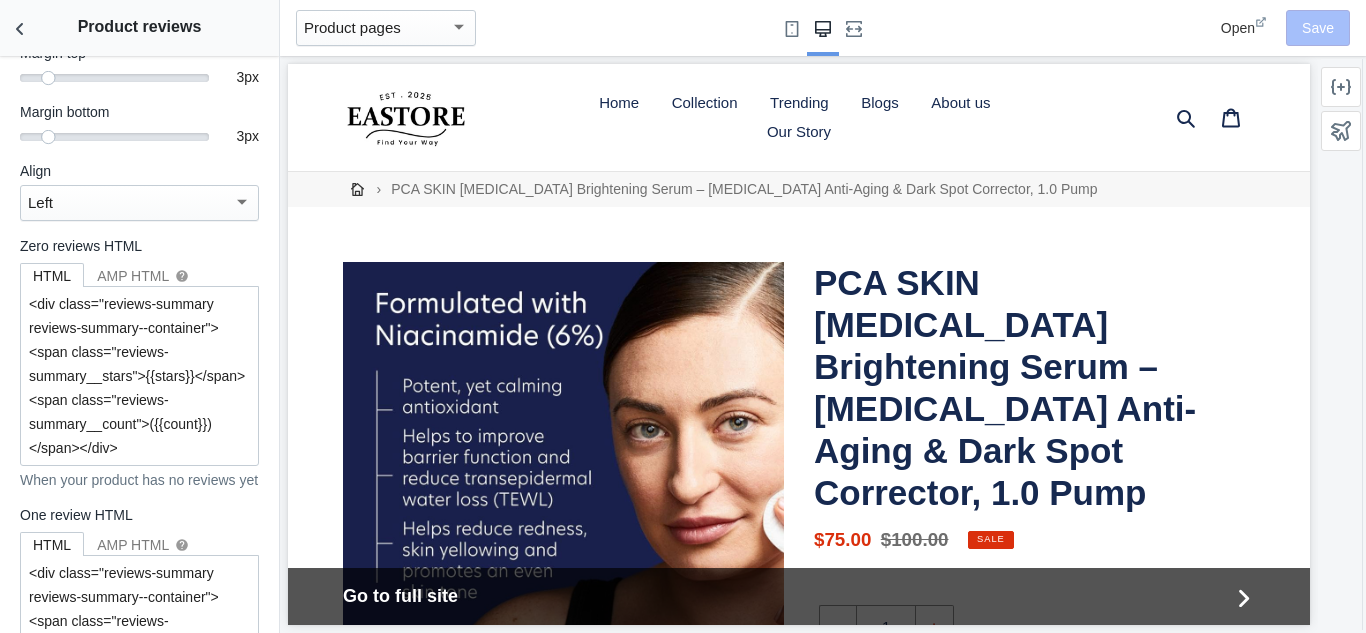scroll, scrollTop: 765, scrollLeft: 0, axis: vertical 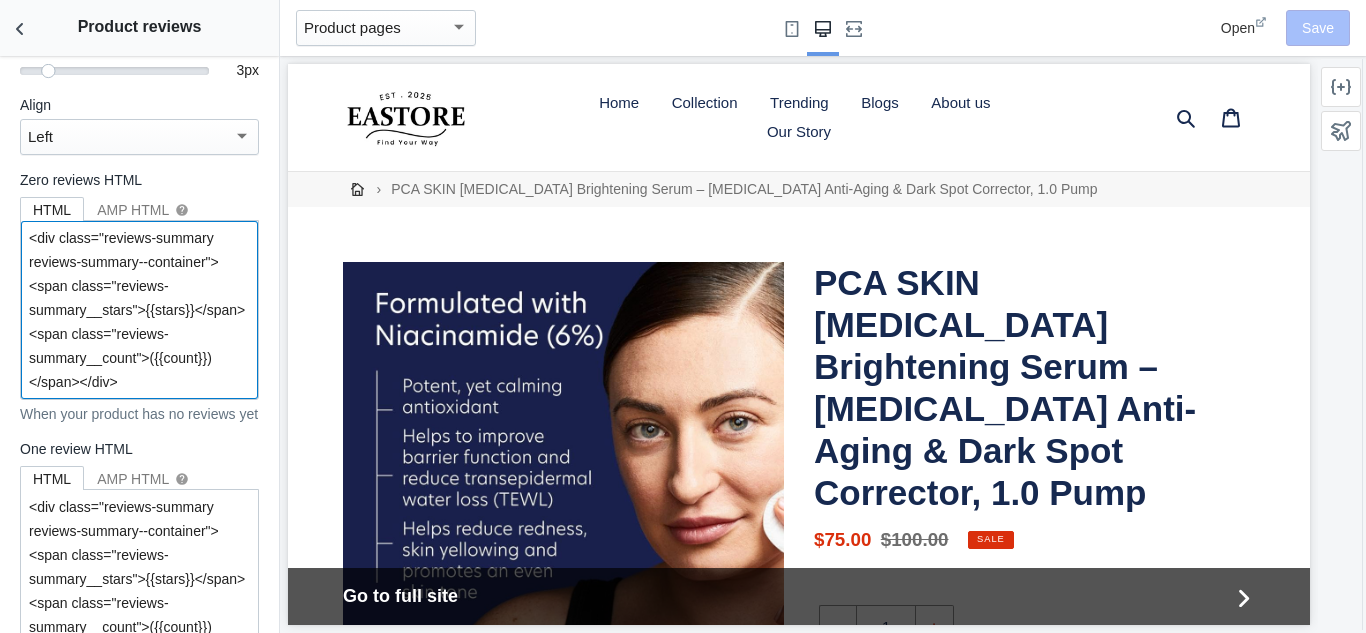 click on "<div class="reviews-summary reviews-summary--container"><span class="reviews-summary__stars">{{stars}}</span> <span class="reviews-summary__count">({{count}})</span></div>" at bounding box center [139, 310] 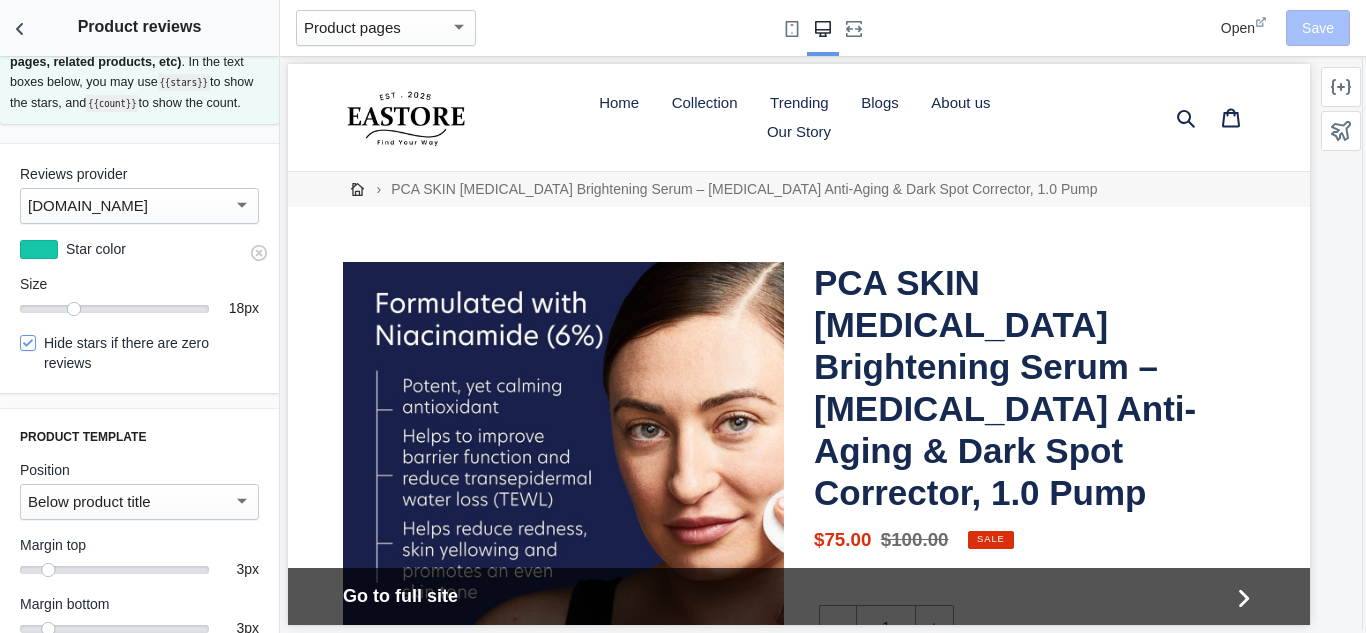 scroll, scrollTop: 0, scrollLeft: 0, axis: both 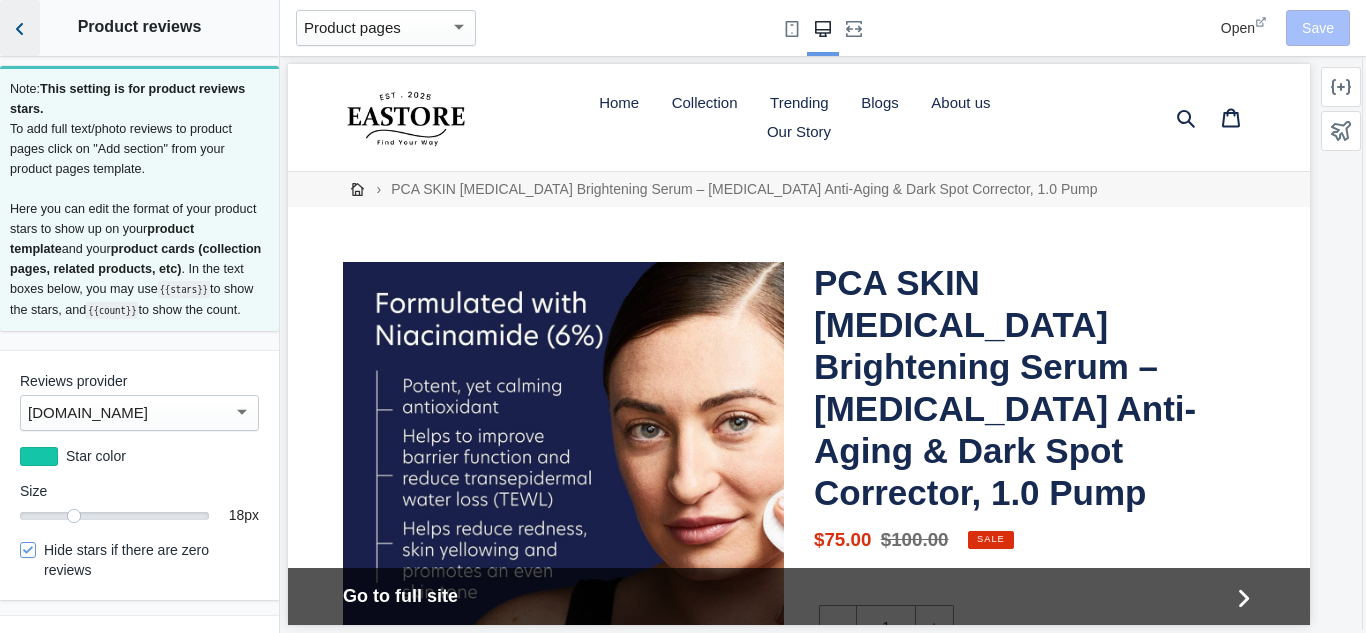 click 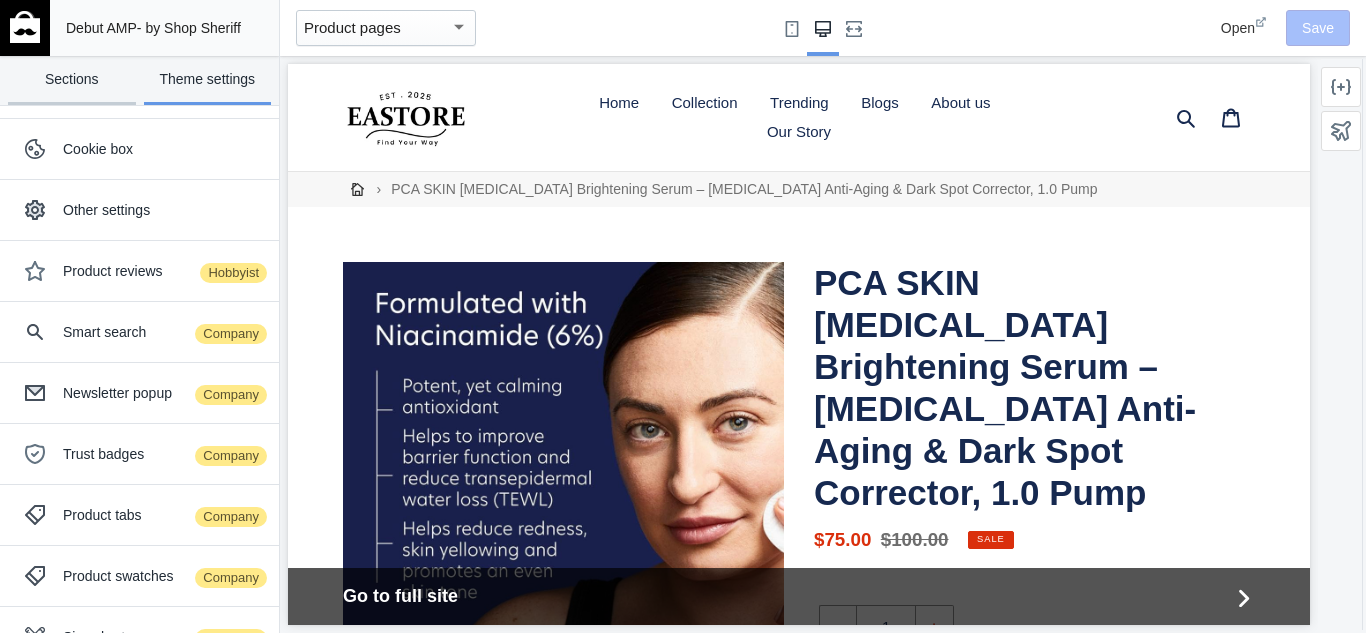 click on "Sections" at bounding box center (72, 80) 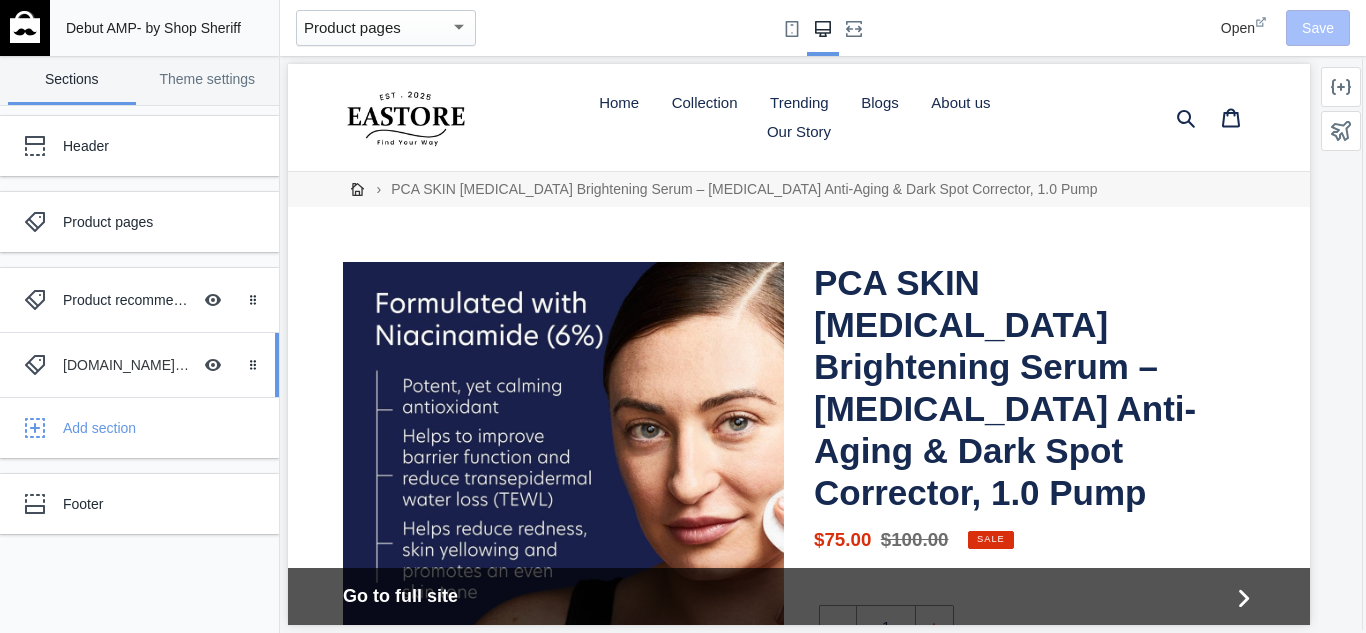 click on "[DOMAIN_NAME] product reviews" at bounding box center [127, 365] 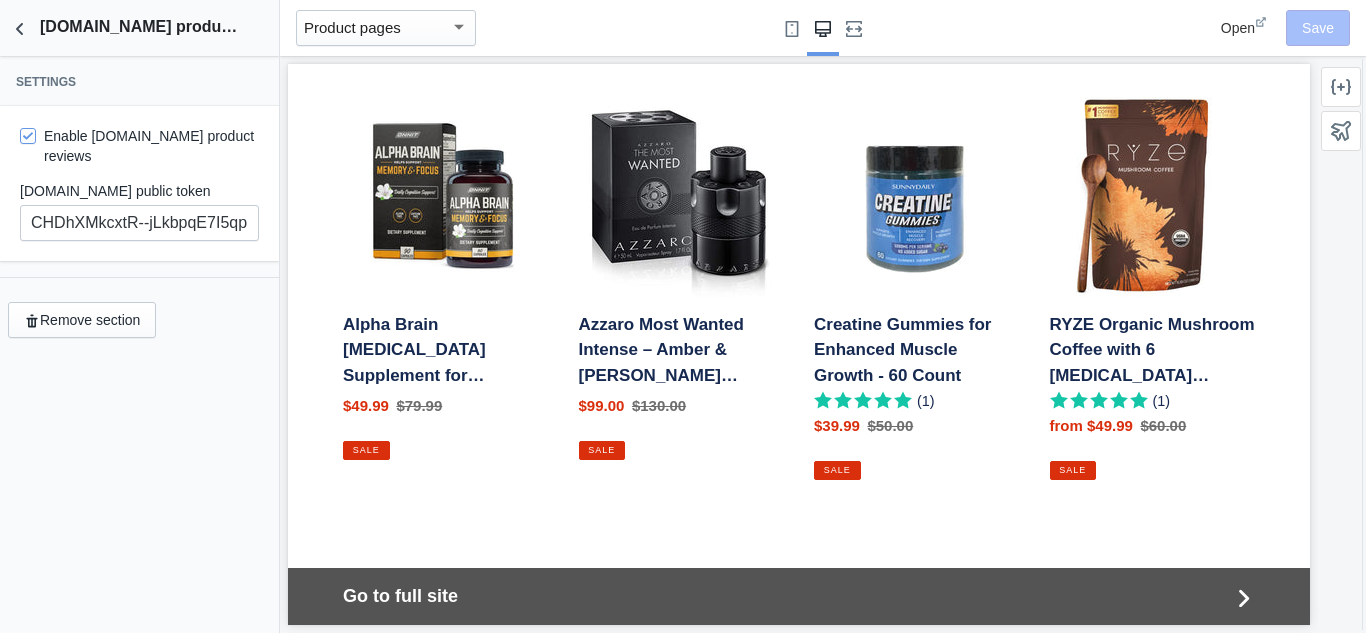 scroll, scrollTop: 2191, scrollLeft: 0, axis: vertical 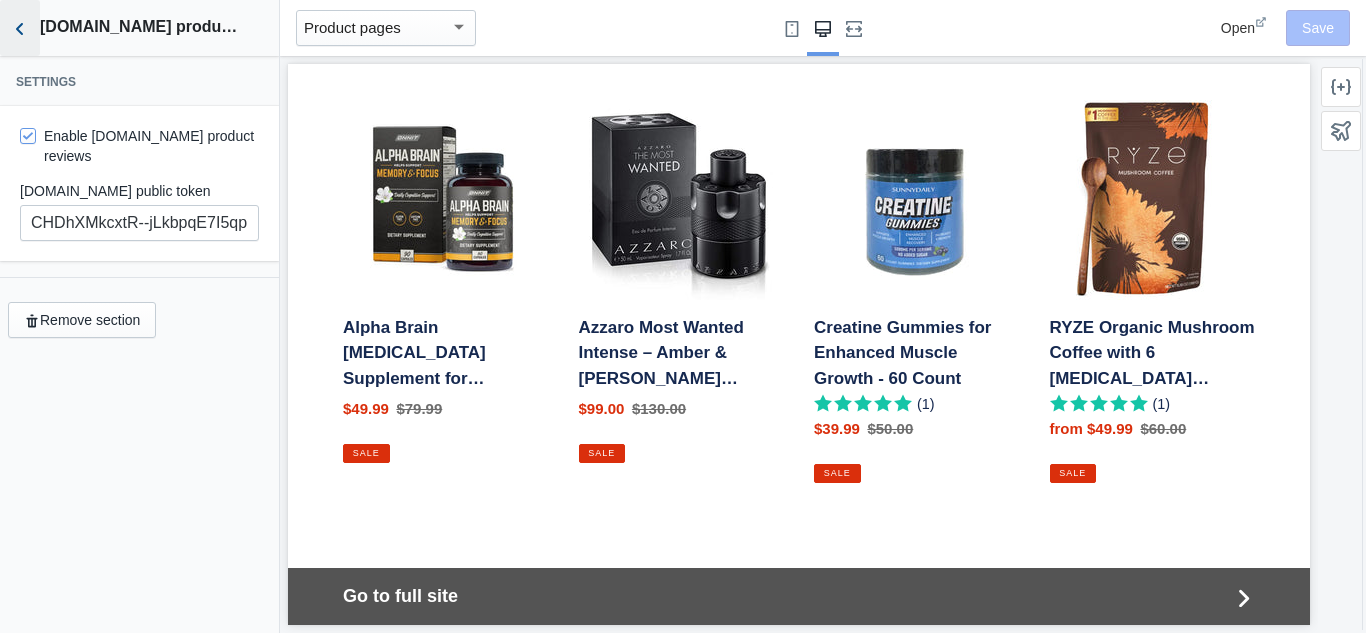 click 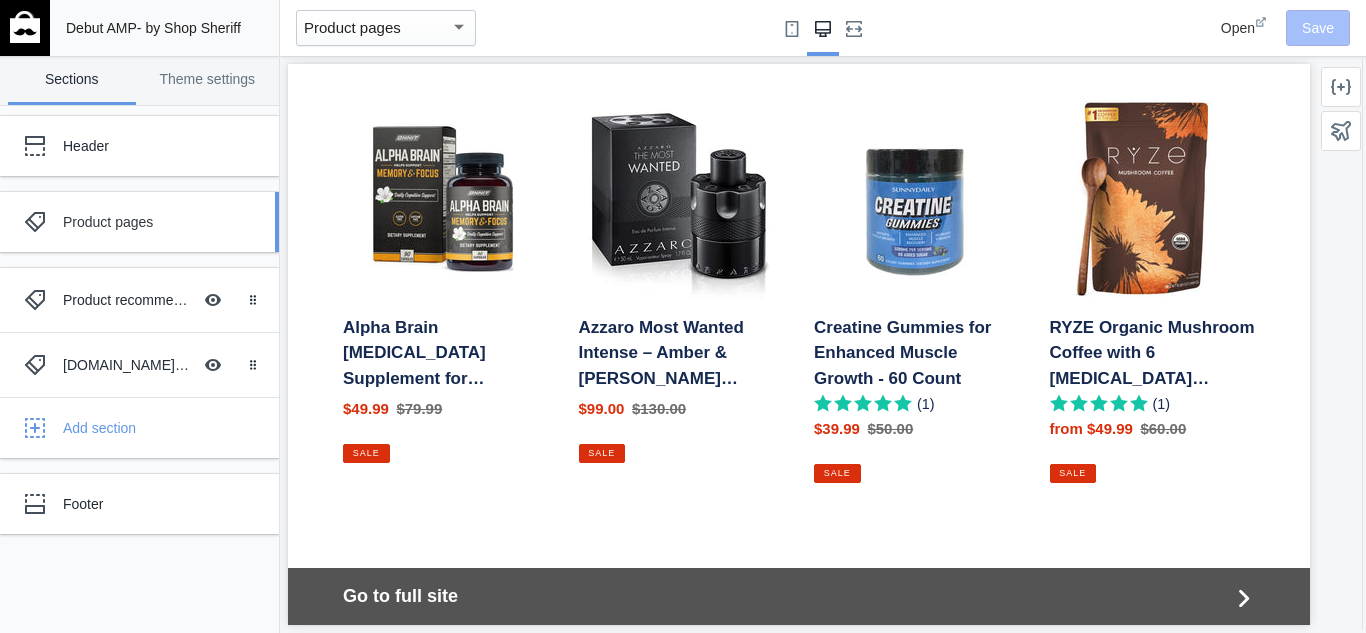 click on "Product pages" at bounding box center (149, 222) 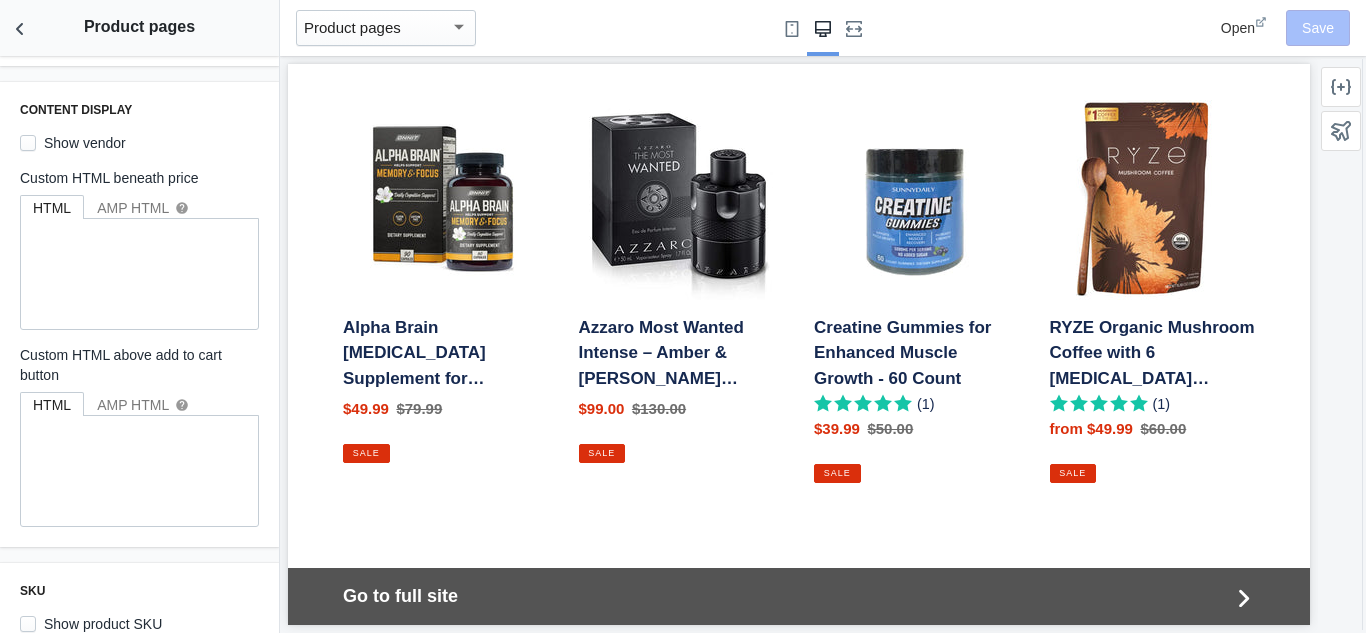 scroll, scrollTop: 292, scrollLeft: 0, axis: vertical 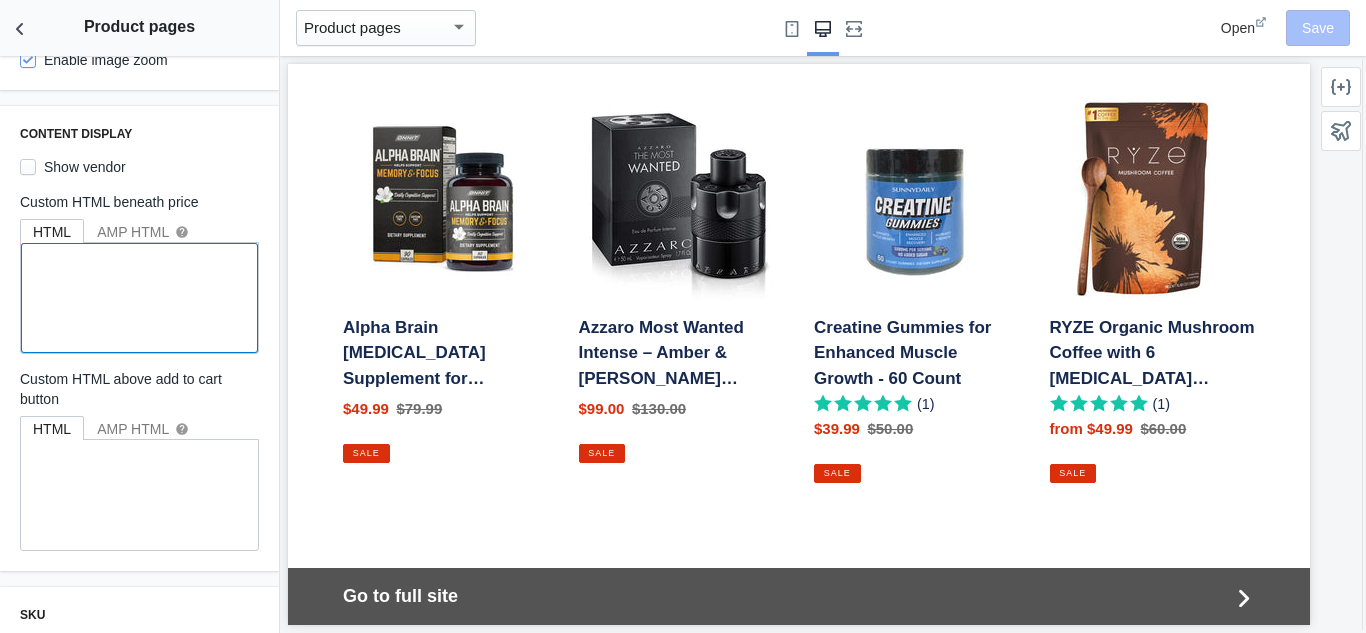 click at bounding box center [139, 298] 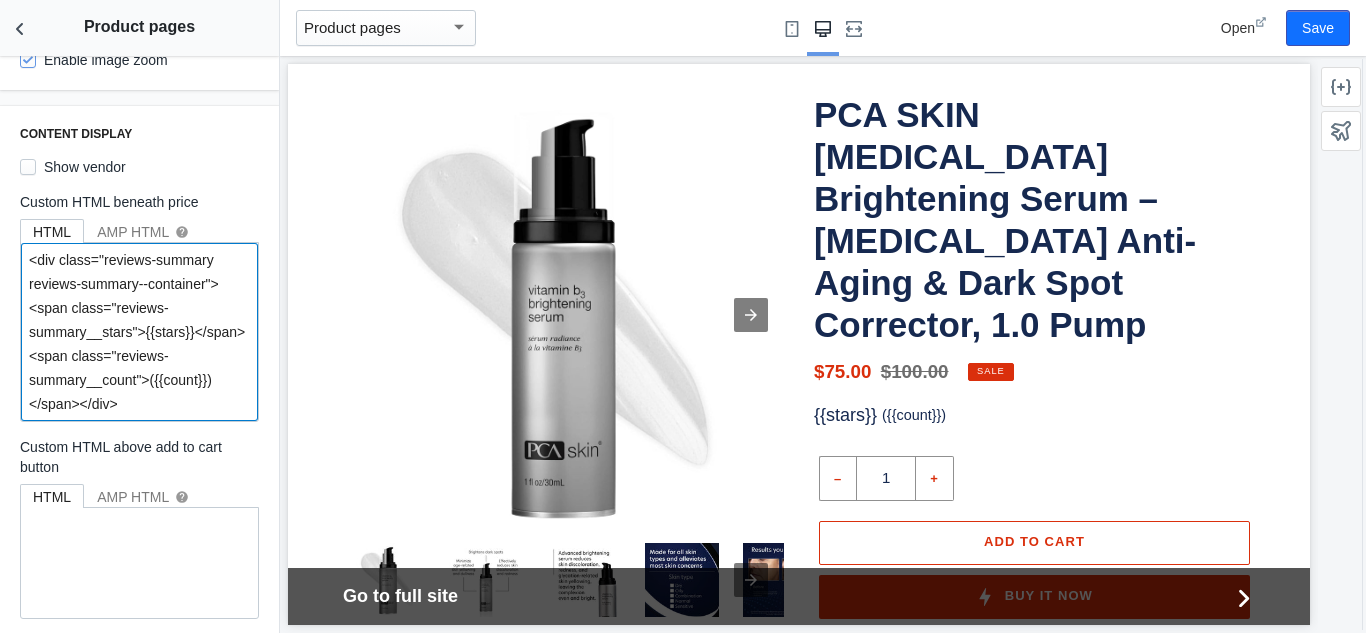 scroll, scrollTop: 169, scrollLeft: 0, axis: vertical 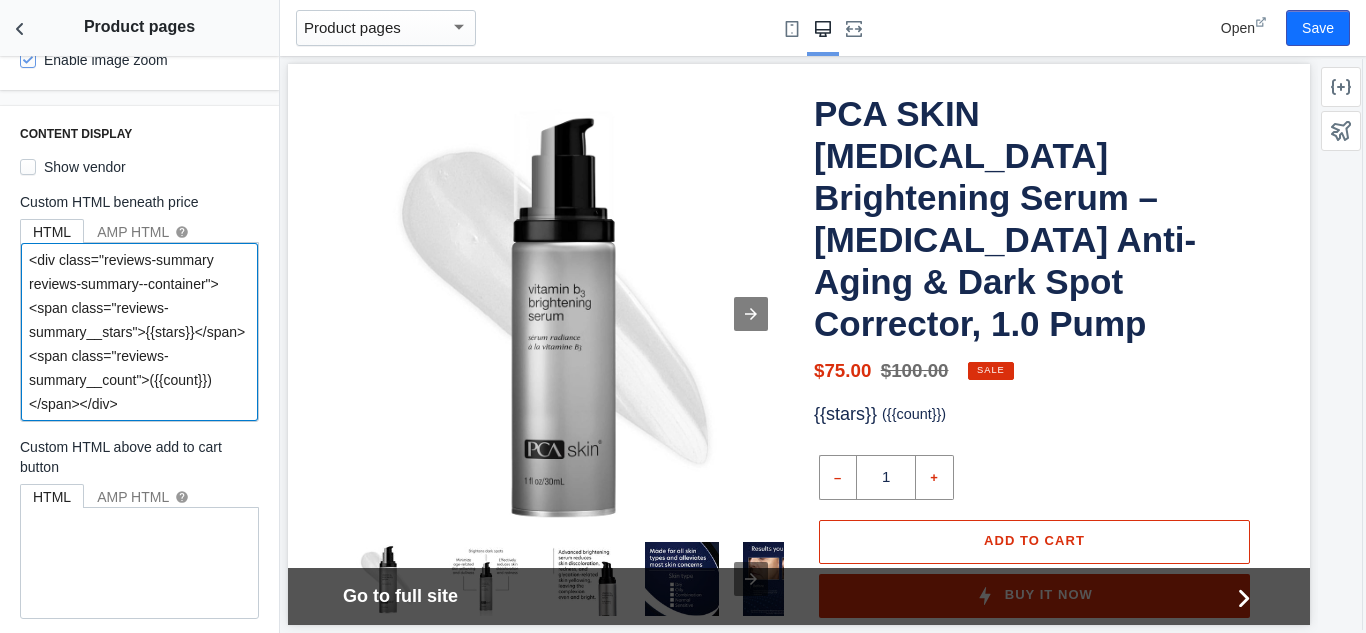 type 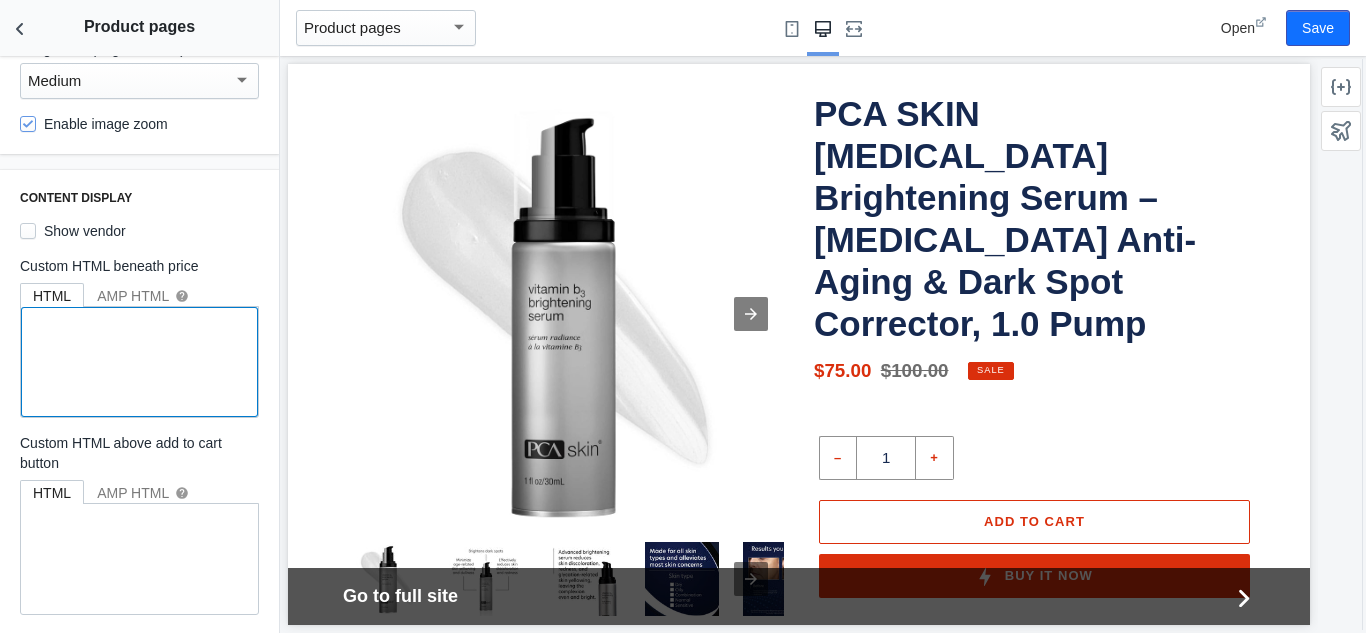 scroll, scrollTop: 0, scrollLeft: 0, axis: both 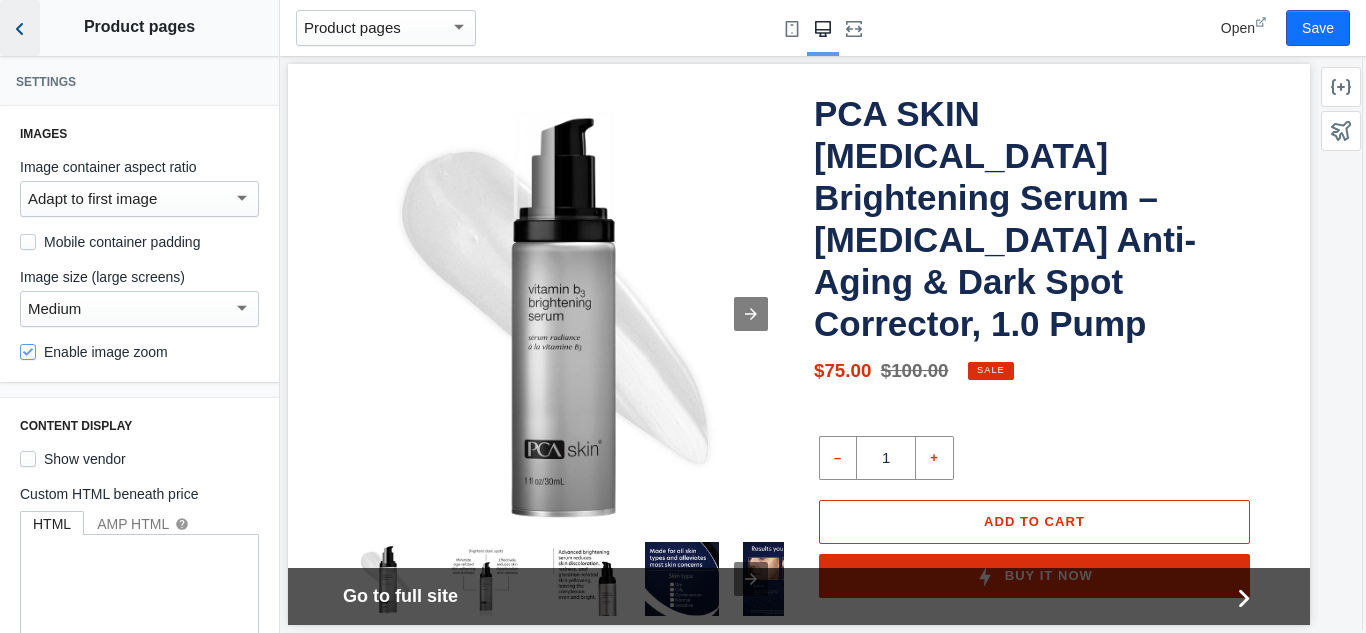 click 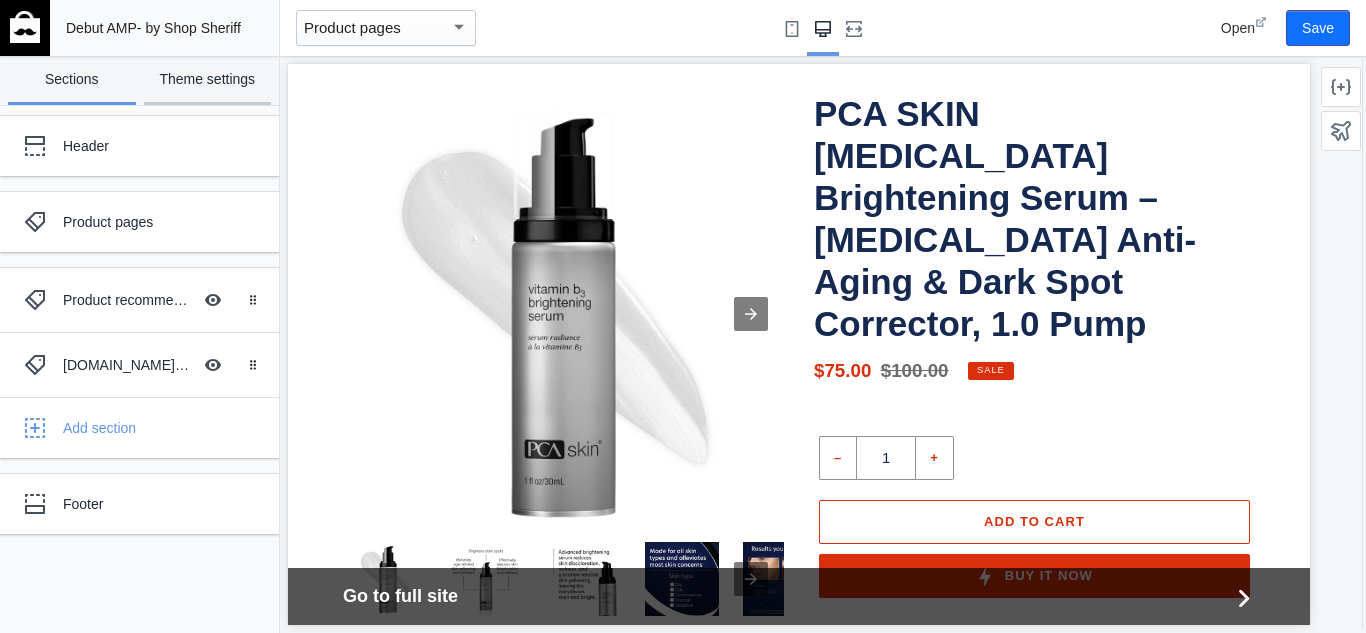 click on "Theme settings" at bounding box center (208, 80) 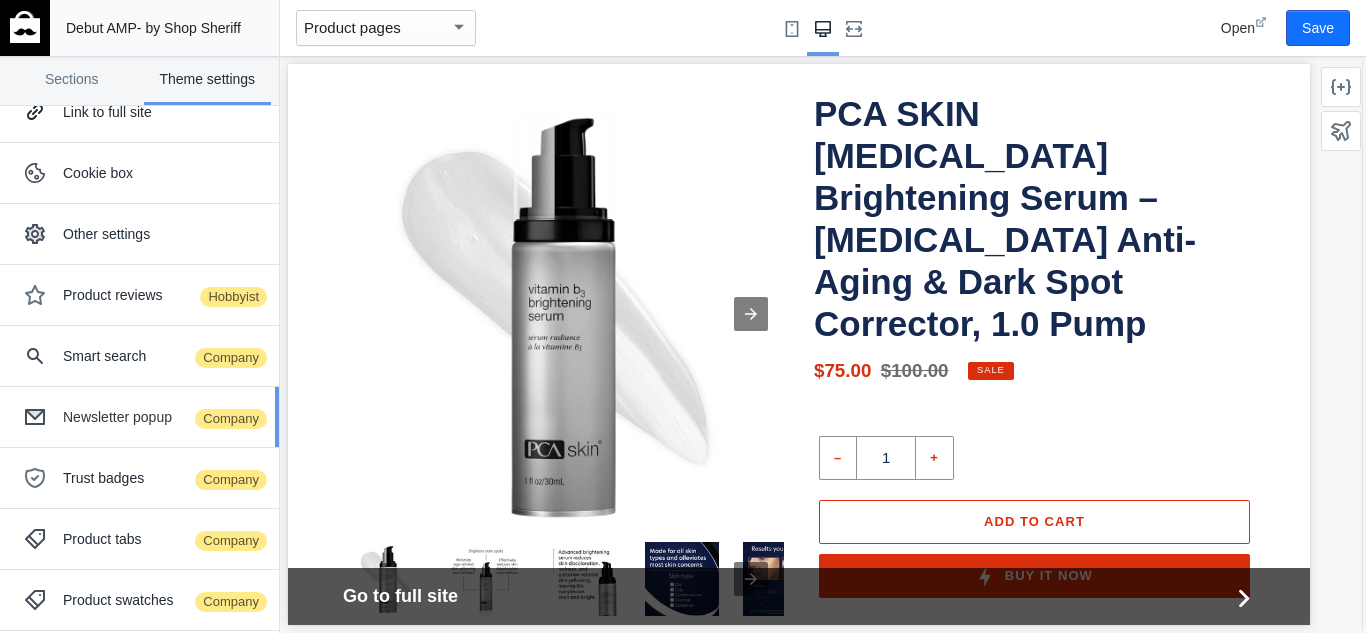 scroll, scrollTop: 284, scrollLeft: 0, axis: vertical 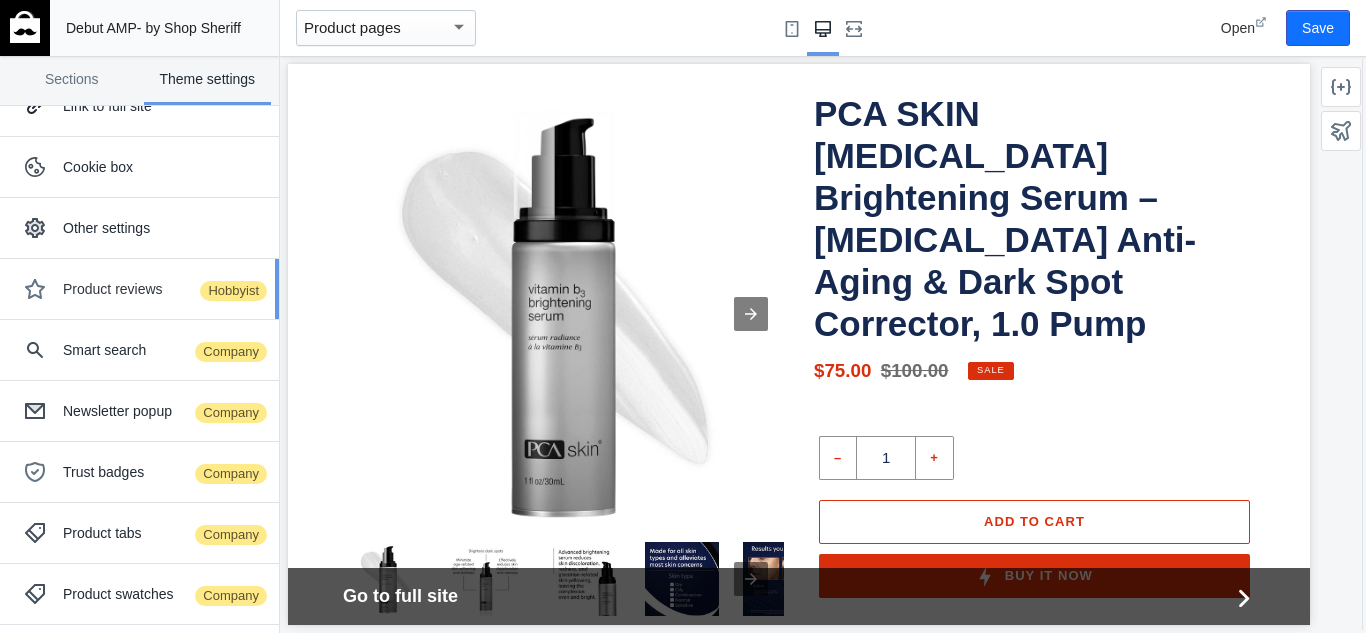click on "Product reviews   Hobbyist" at bounding box center (163, 289) 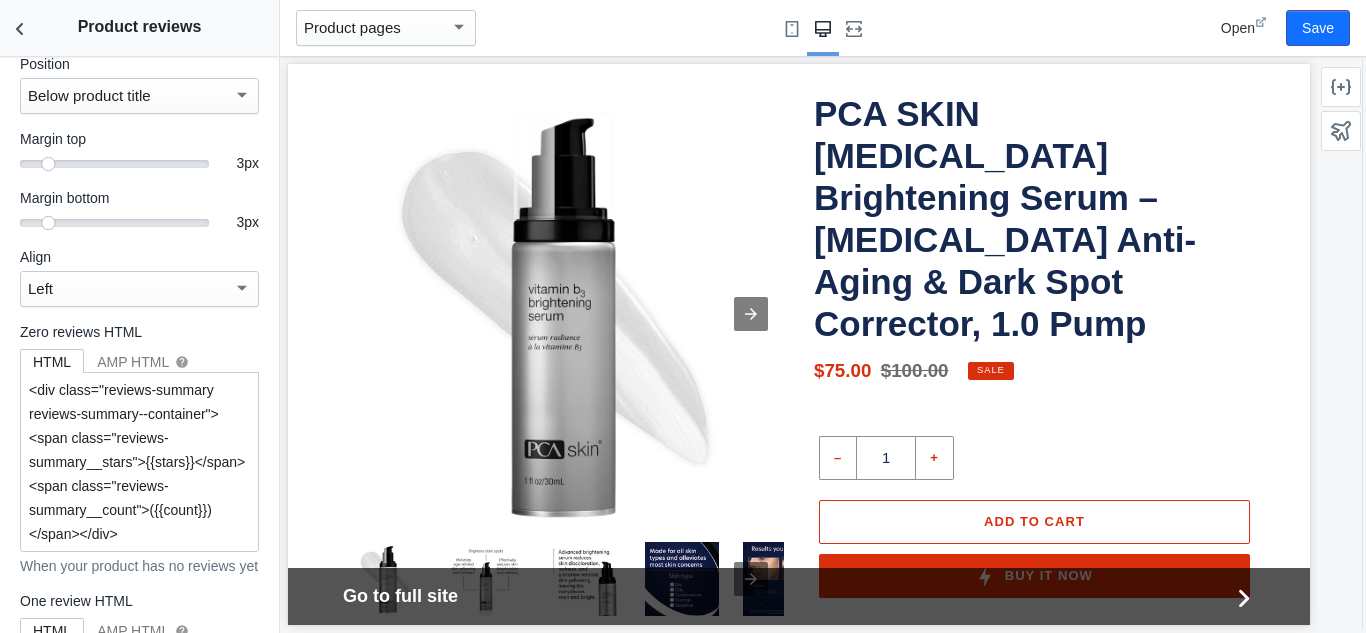 scroll, scrollTop: 621, scrollLeft: 0, axis: vertical 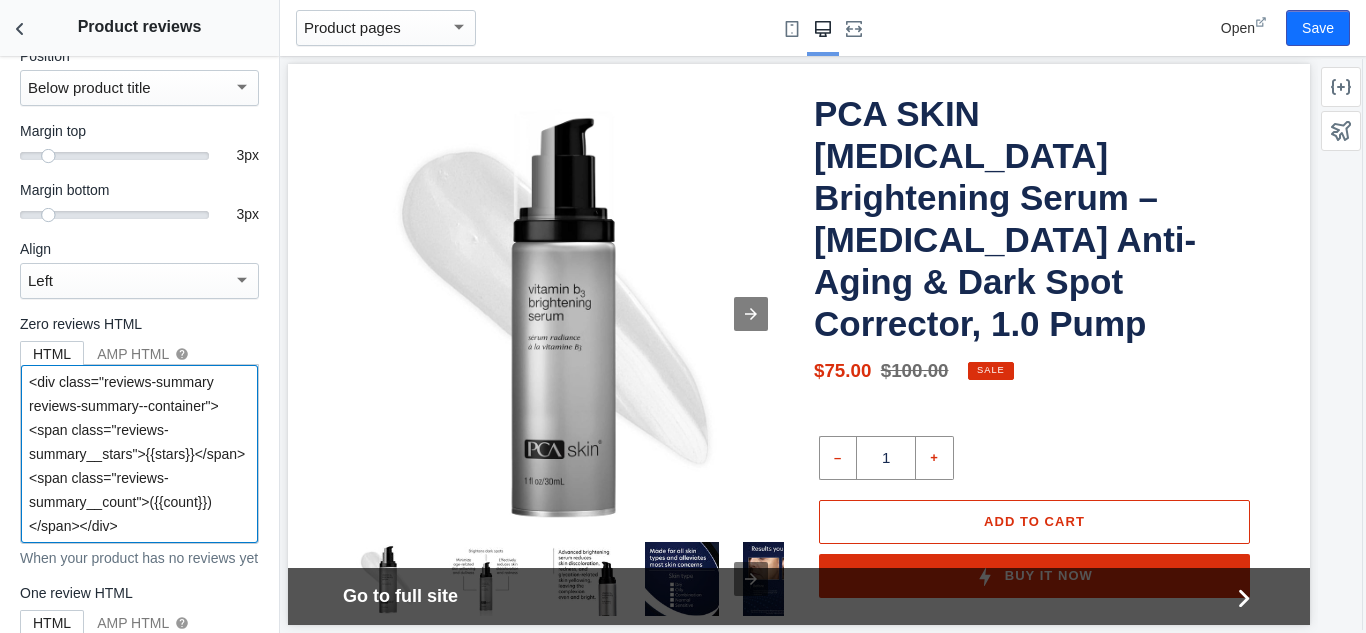 click on "<div class="reviews-summary reviews-summary--container"><span class="reviews-summary__stars">{{stars}}</span> <span class="reviews-summary__count">({{count}})</span></div>" at bounding box center (139, 454) 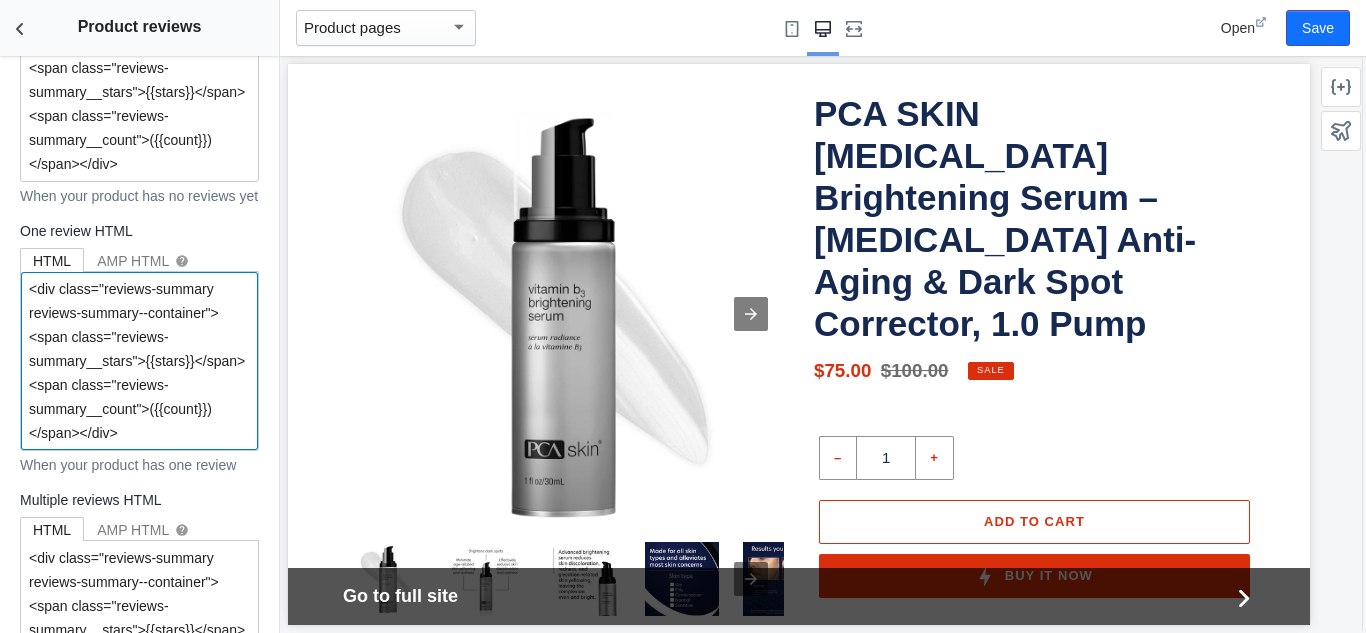 click on "<div class="reviews-summary reviews-summary--container"><span class="reviews-summary__stars">{{stars}}</span> <span class="reviews-summary__count">({{count}})</span></div>" at bounding box center (139, 361) 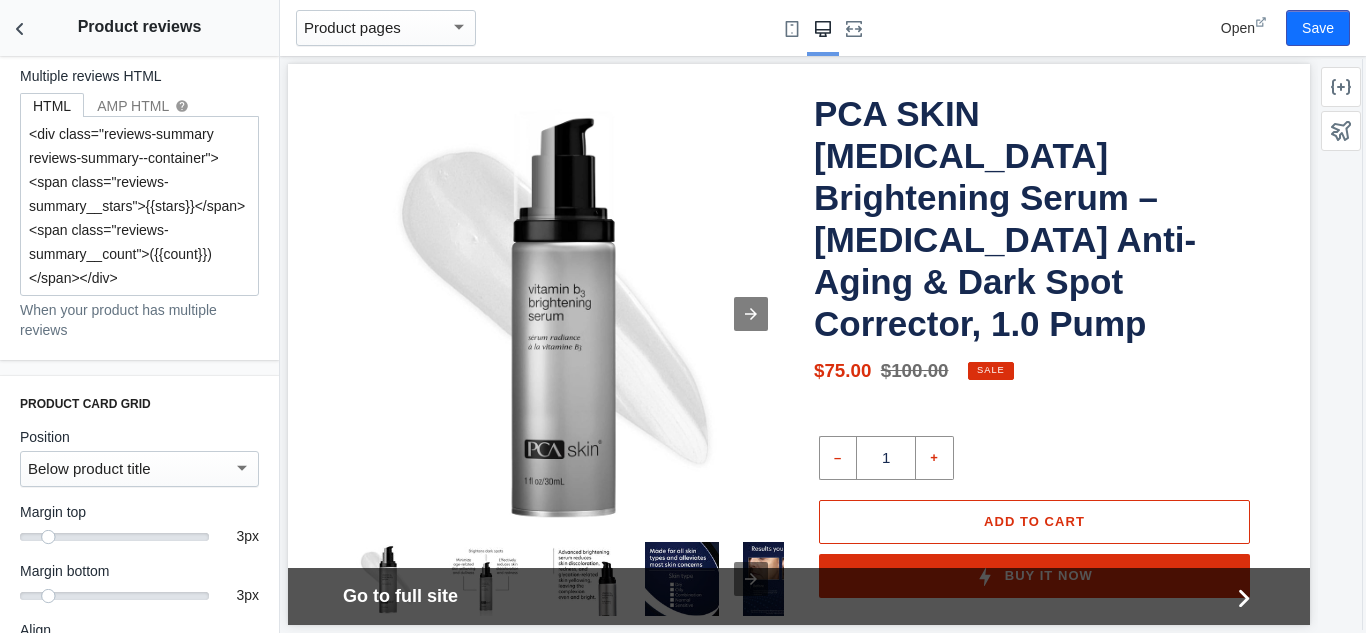 scroll, scrollTop: 1406, scrollLeft: 0, axis: vertical 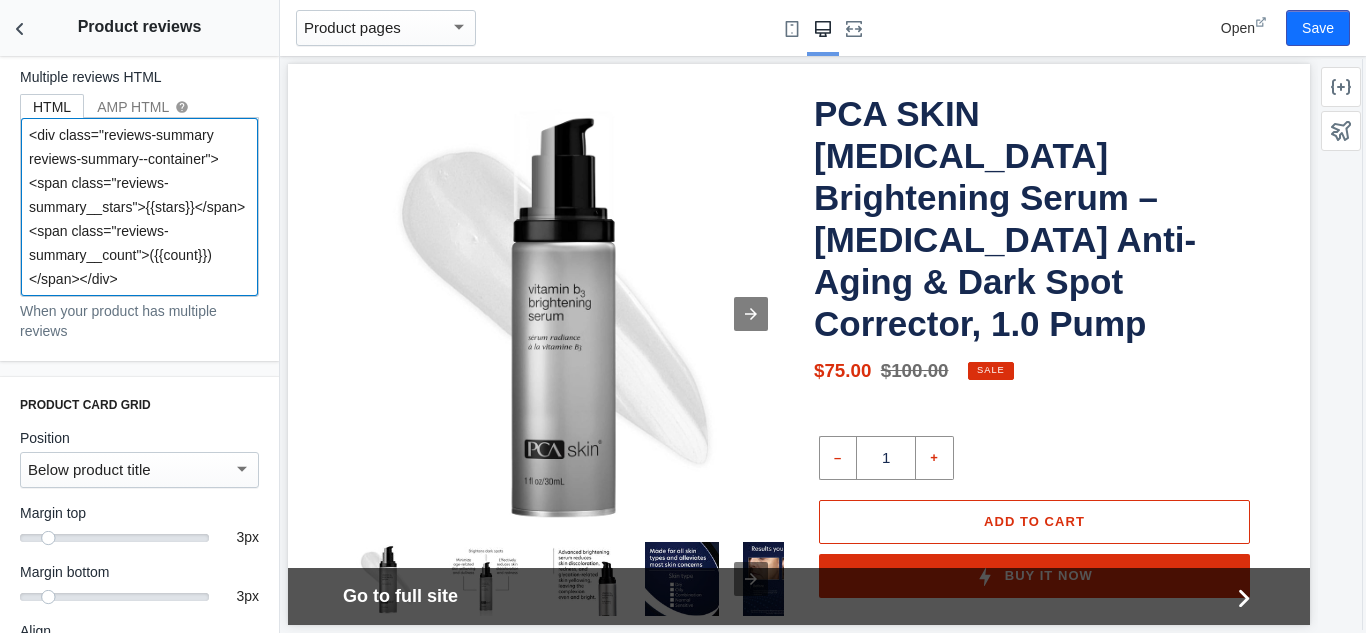 click on "<div class="reviews-summary reviews-summary--container"><span class="reviews-summary__stars">{{stars}}</span> <span class="reviews-summary__count">({{count}}) </span></div>" at bounding box center [139, 207] 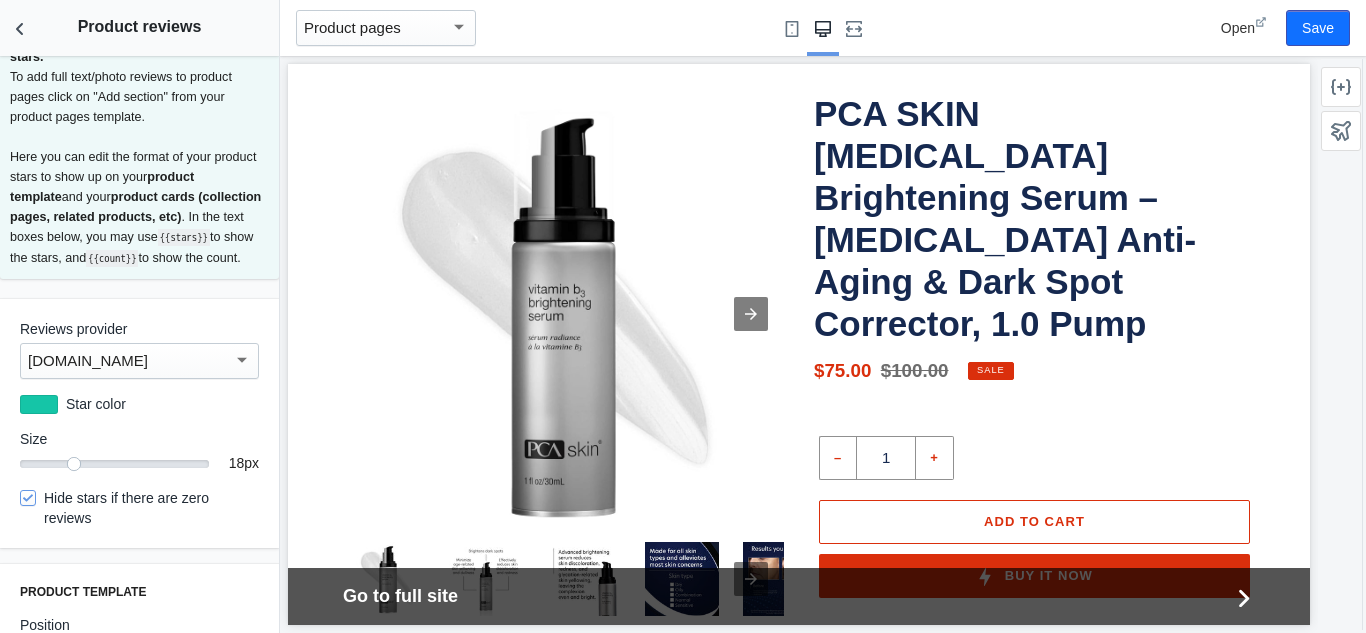 scroll, scrollTop: 0, scrollLeft: 0, axis: both 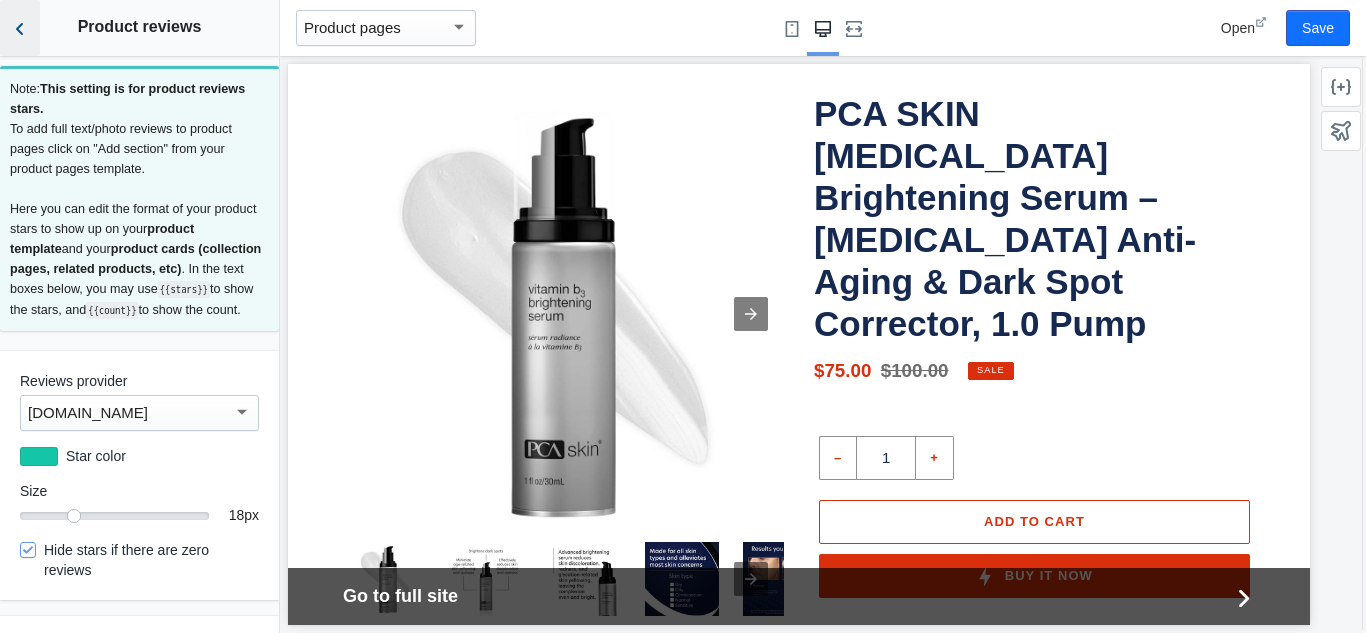 click 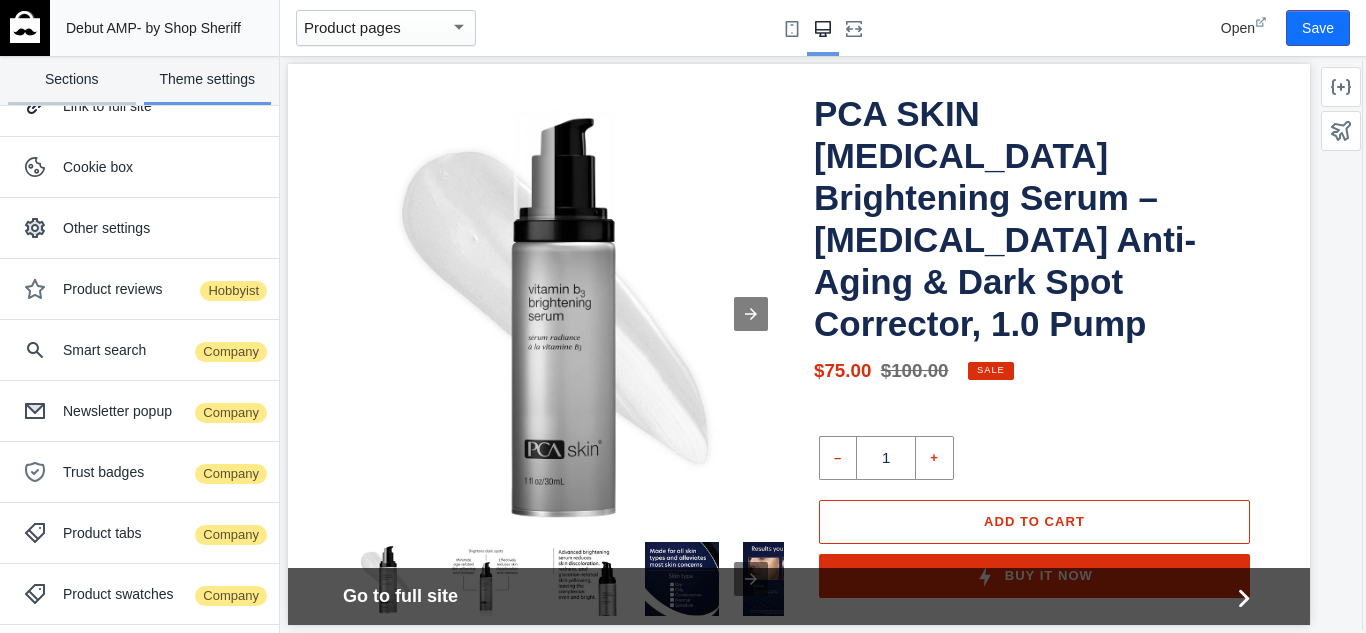 click on "Sections" at bounding box center [72, 80] 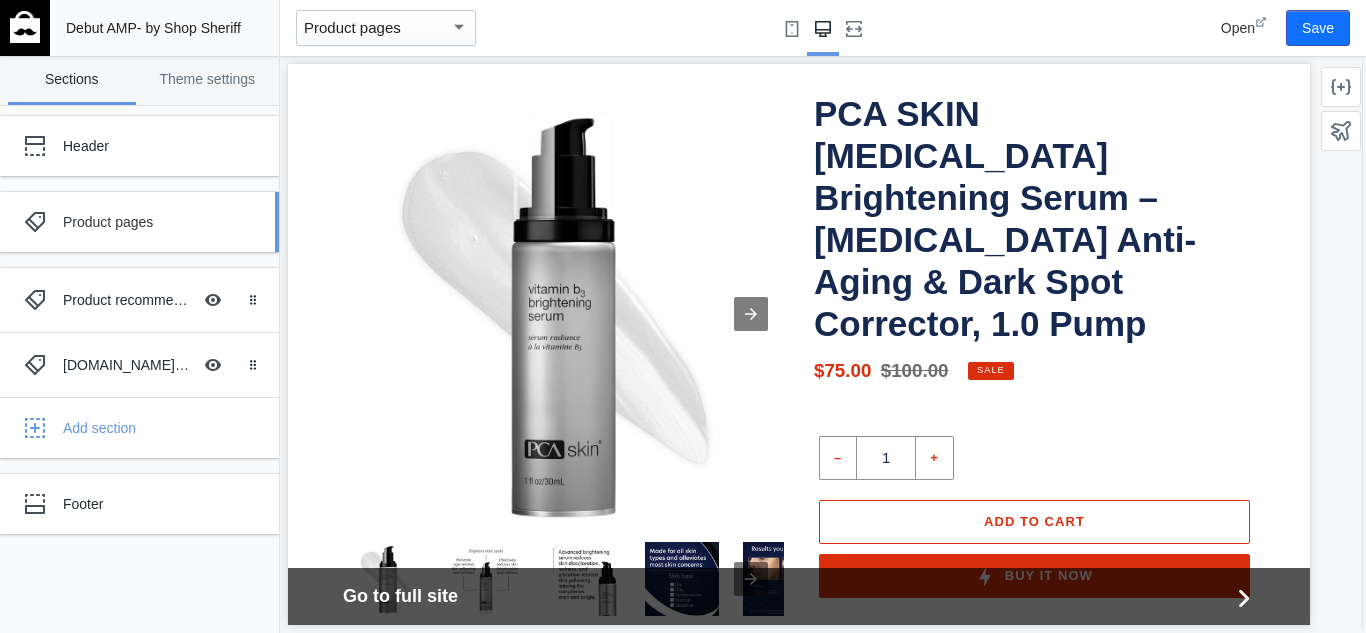 click on "Product pages" at bounding box center (125, 222) 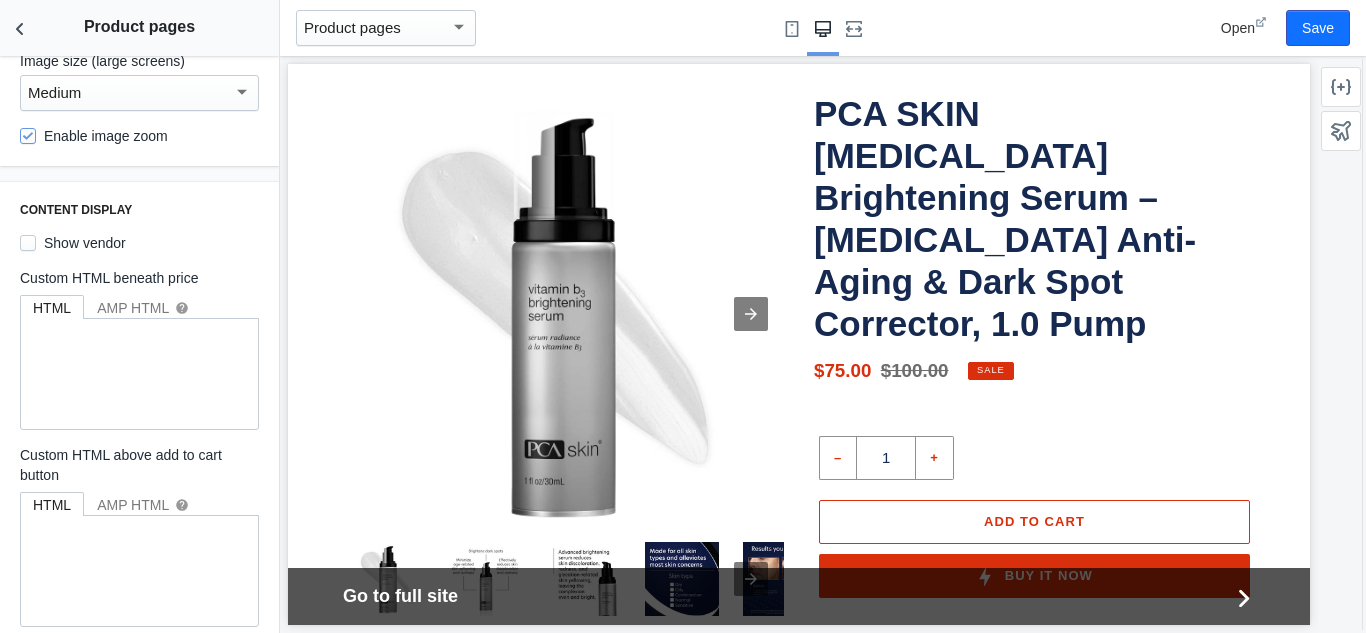 scroll, scrollTop: 273, scrollLeft: 0, axis: vertical 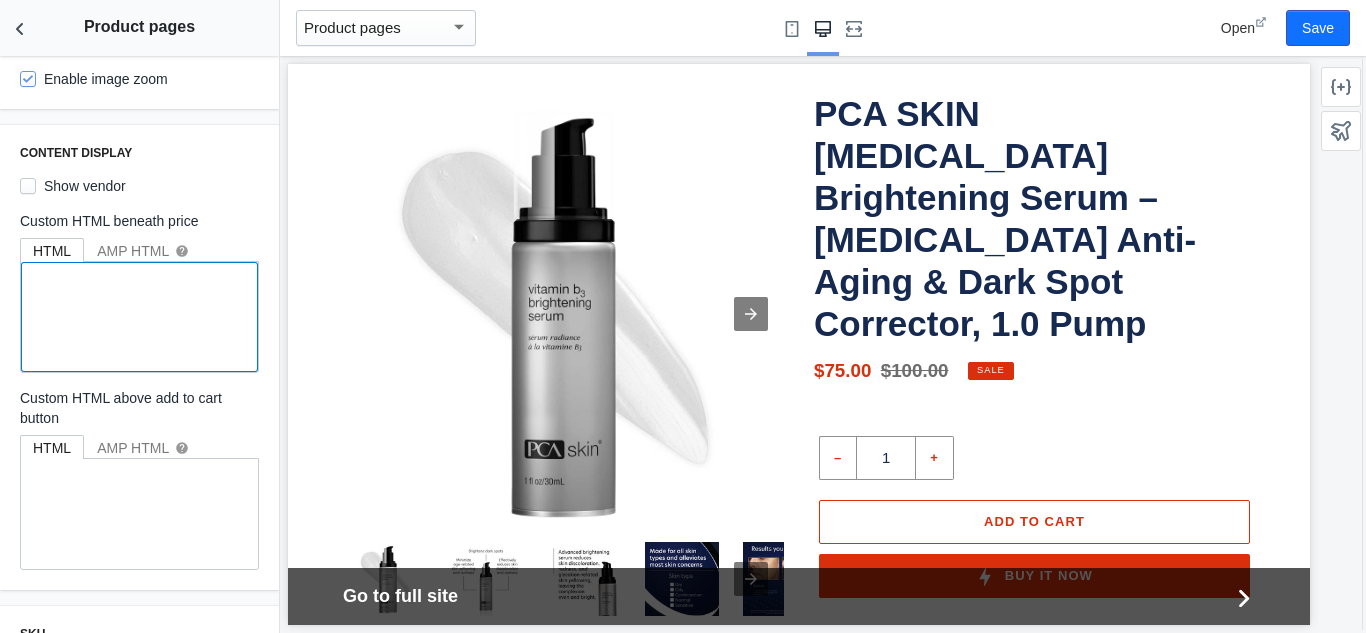 click at bounding box center [139, 317] 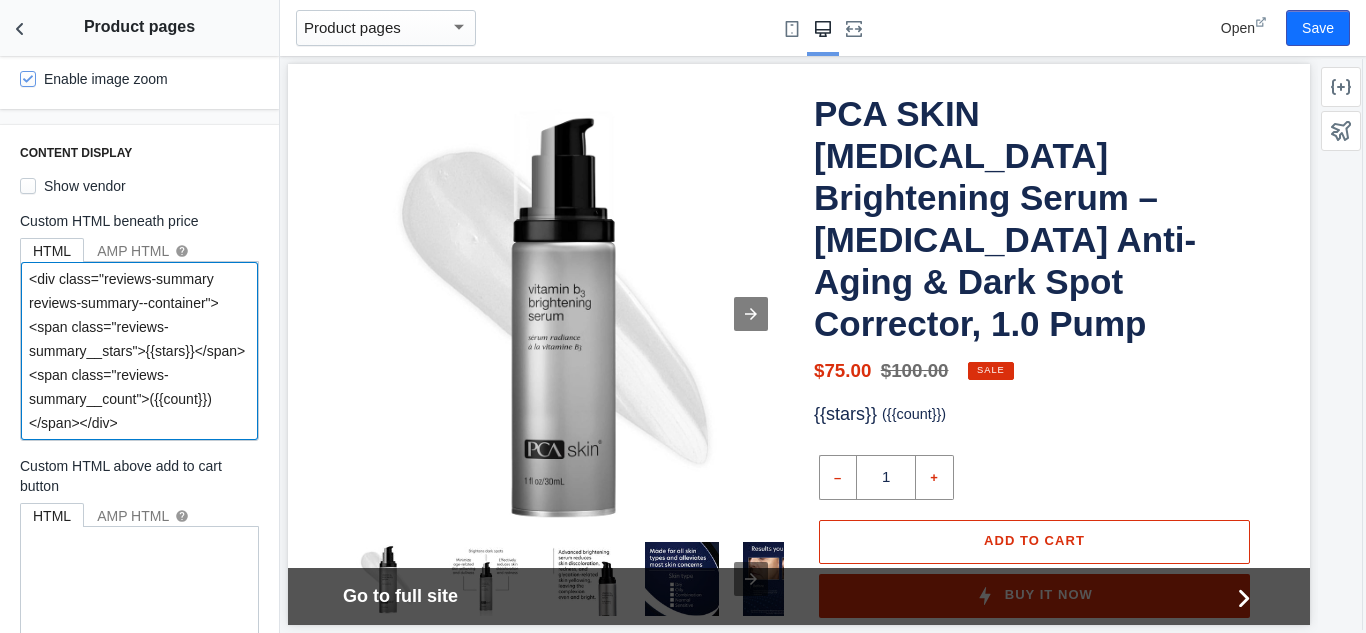 type 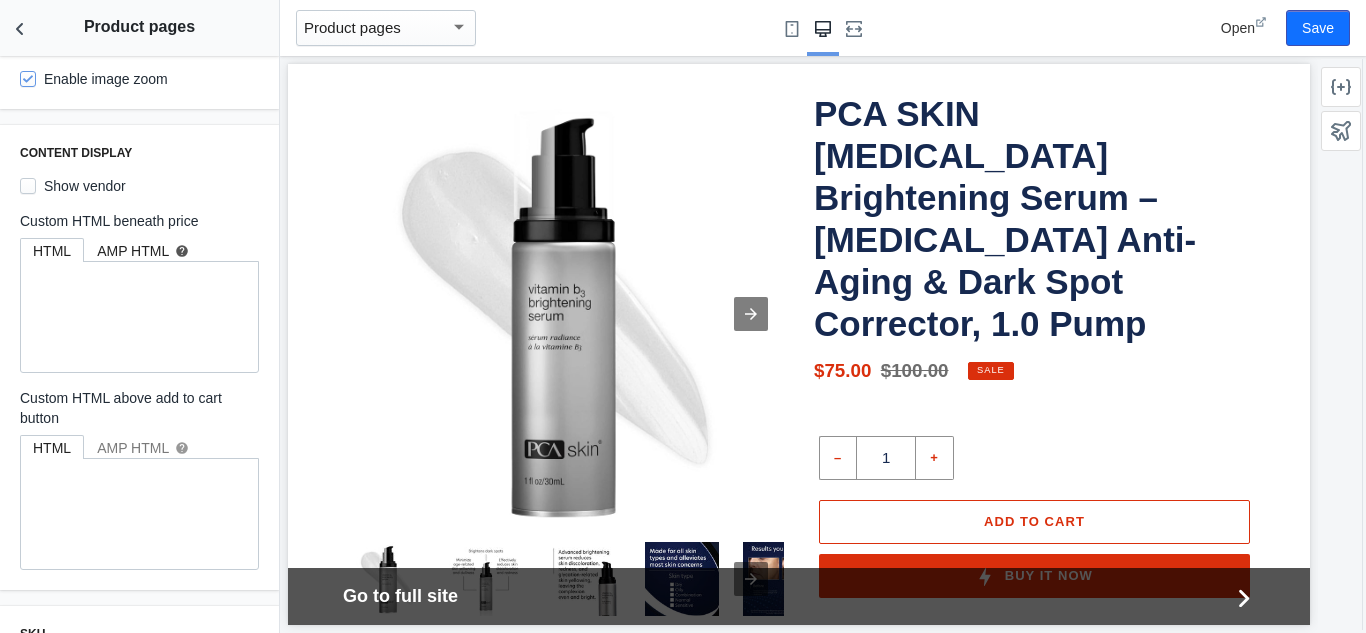 click on "AMP HTML   help" at bounding box center [143, 251] 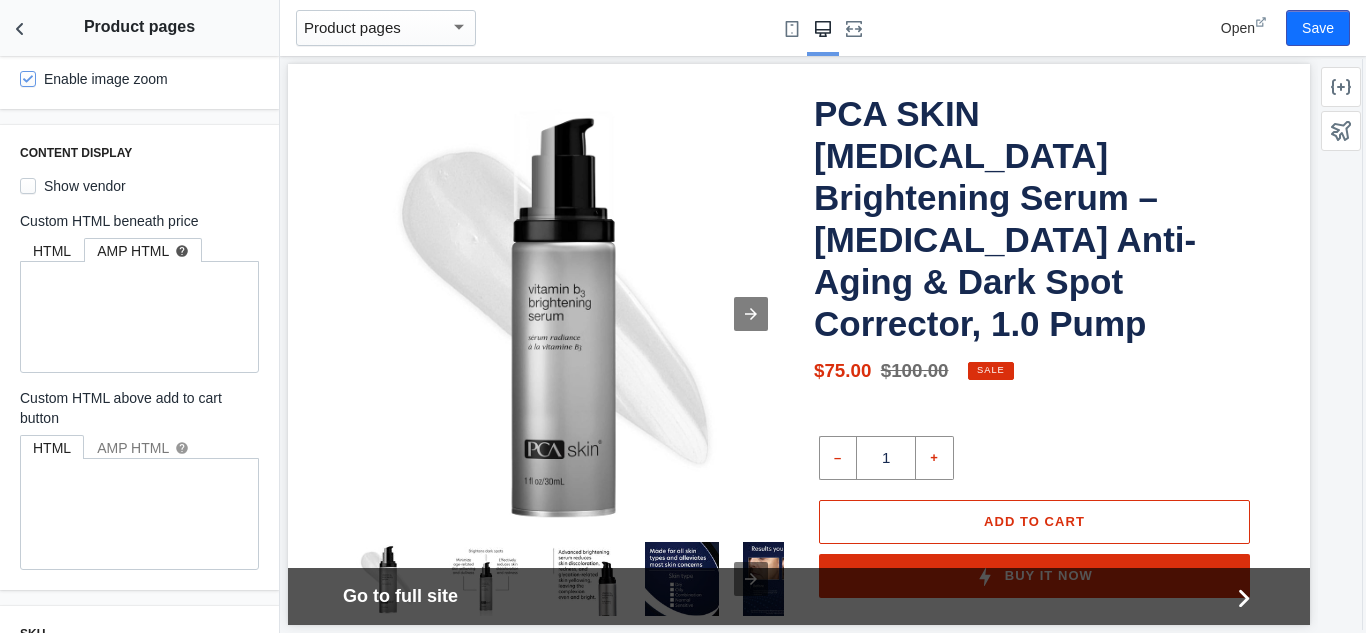 click on "HTML" at bounding box center [52, 250] 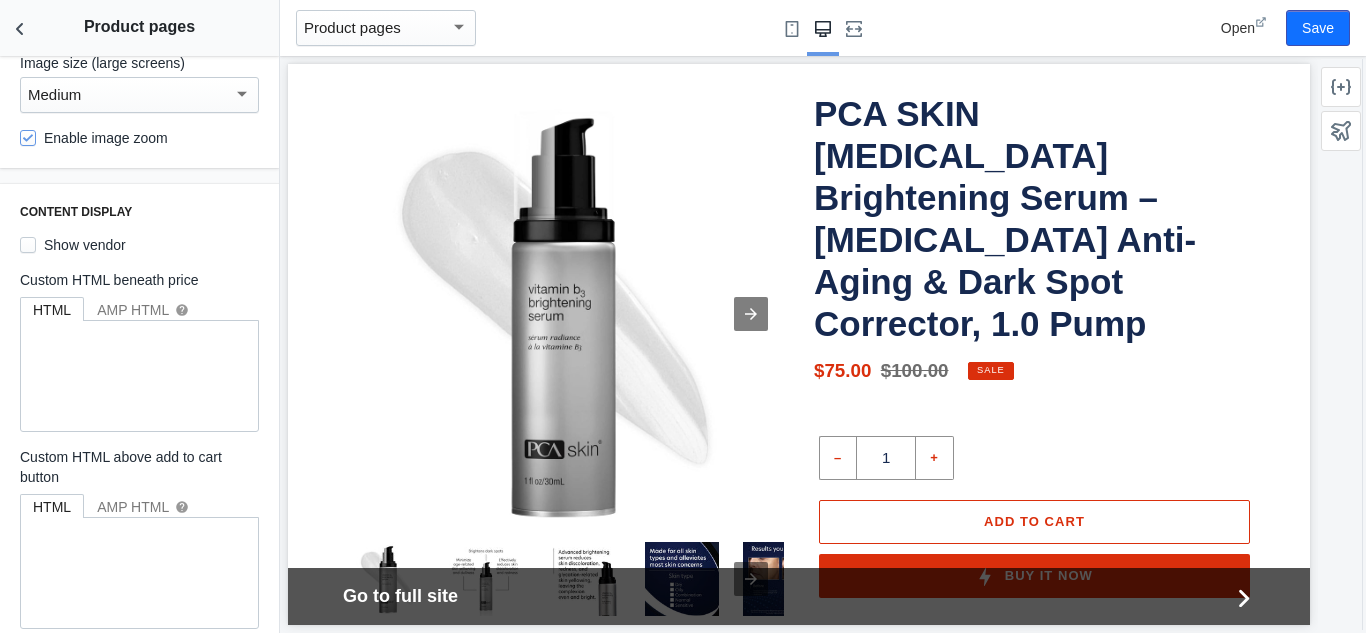 scroll, scrollTop: 242, scrollLeft: 0, axis: vertical 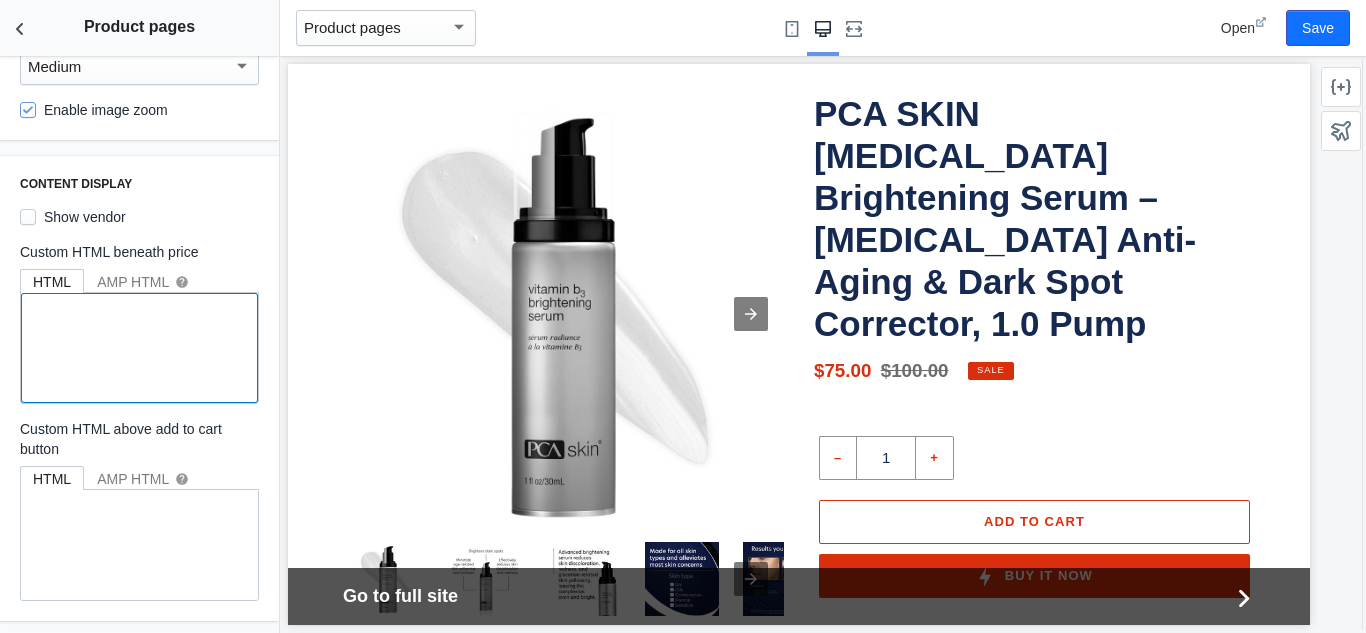 click at bounding box center [139, 348] 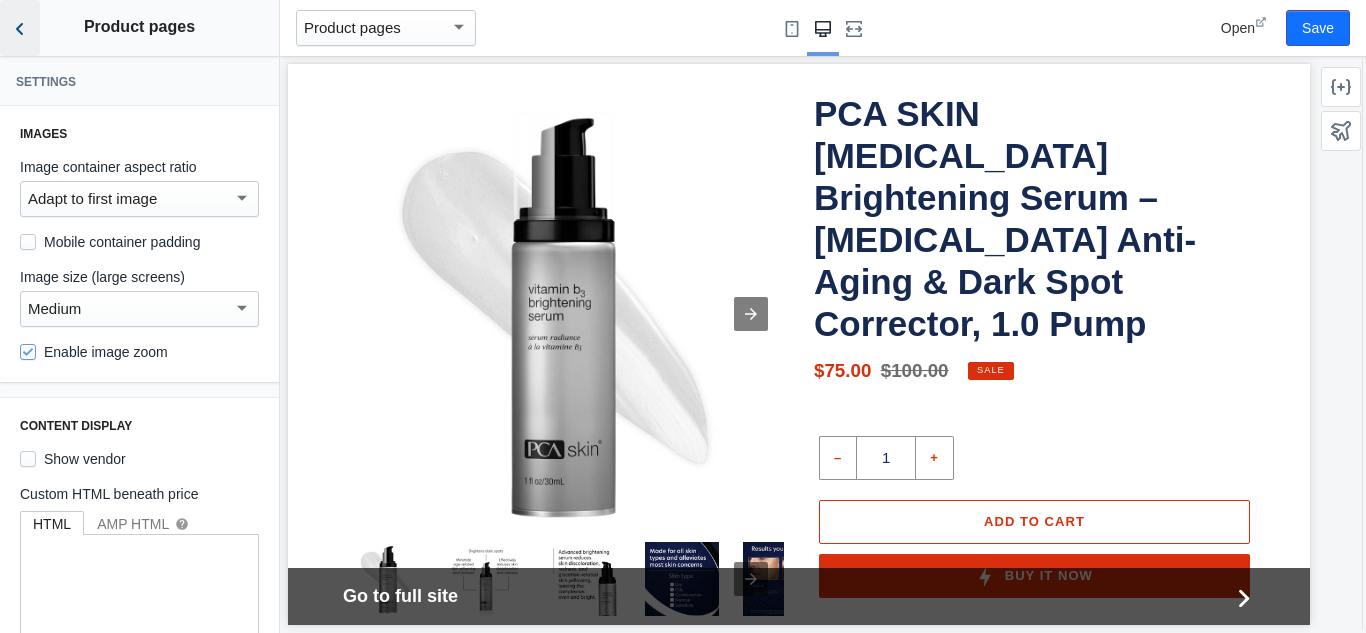 click at bounding box center [20, 28] 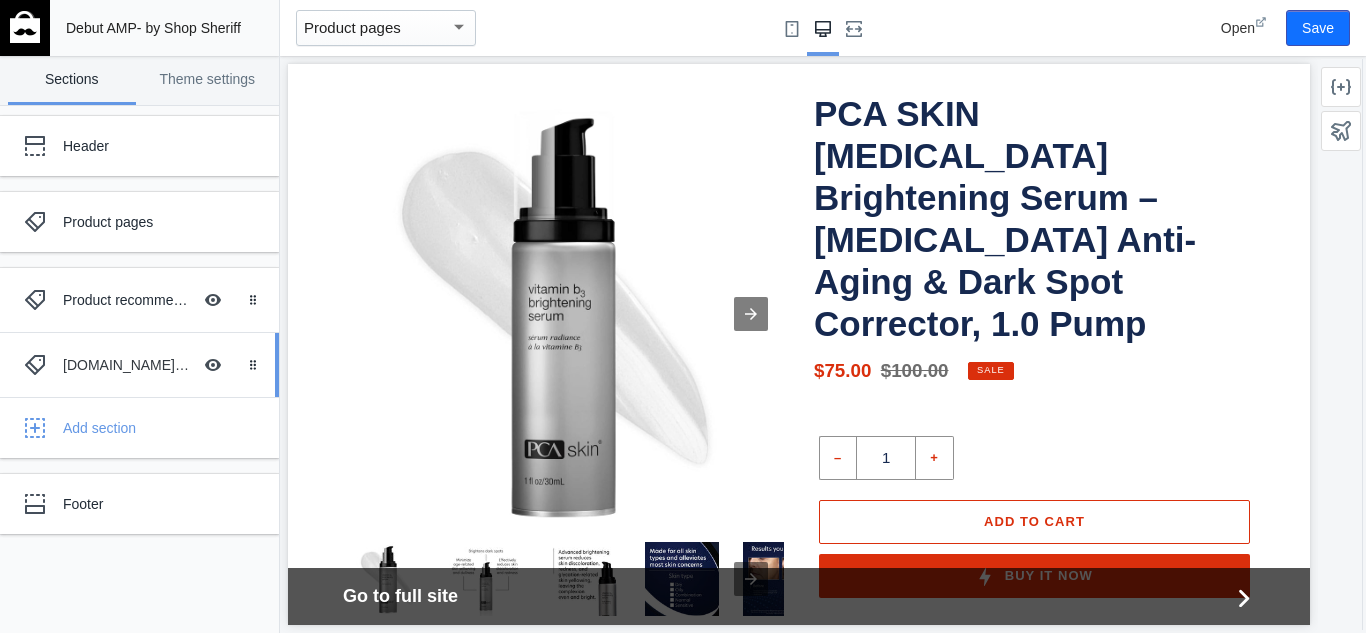 click on "[DOMAIN_NAME] product reviews" at bounding box center [127, 365] 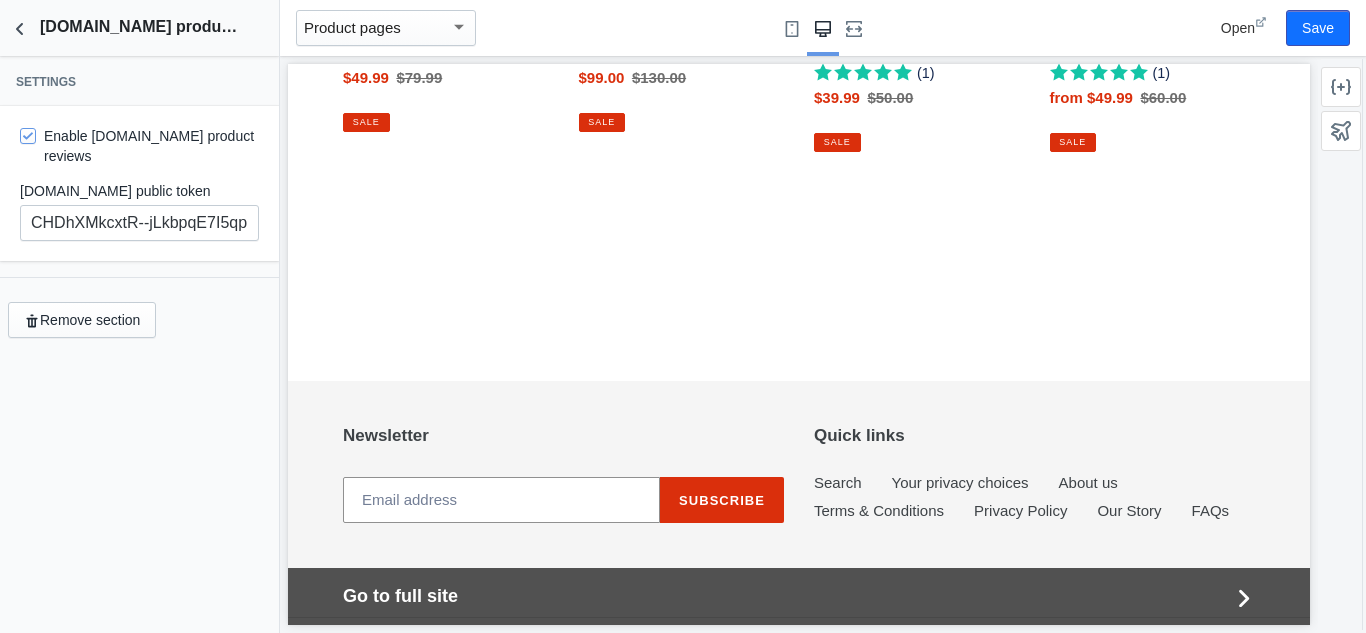 scroll, scrollTop: 2525, scrollLeft: 0, axis: vertical 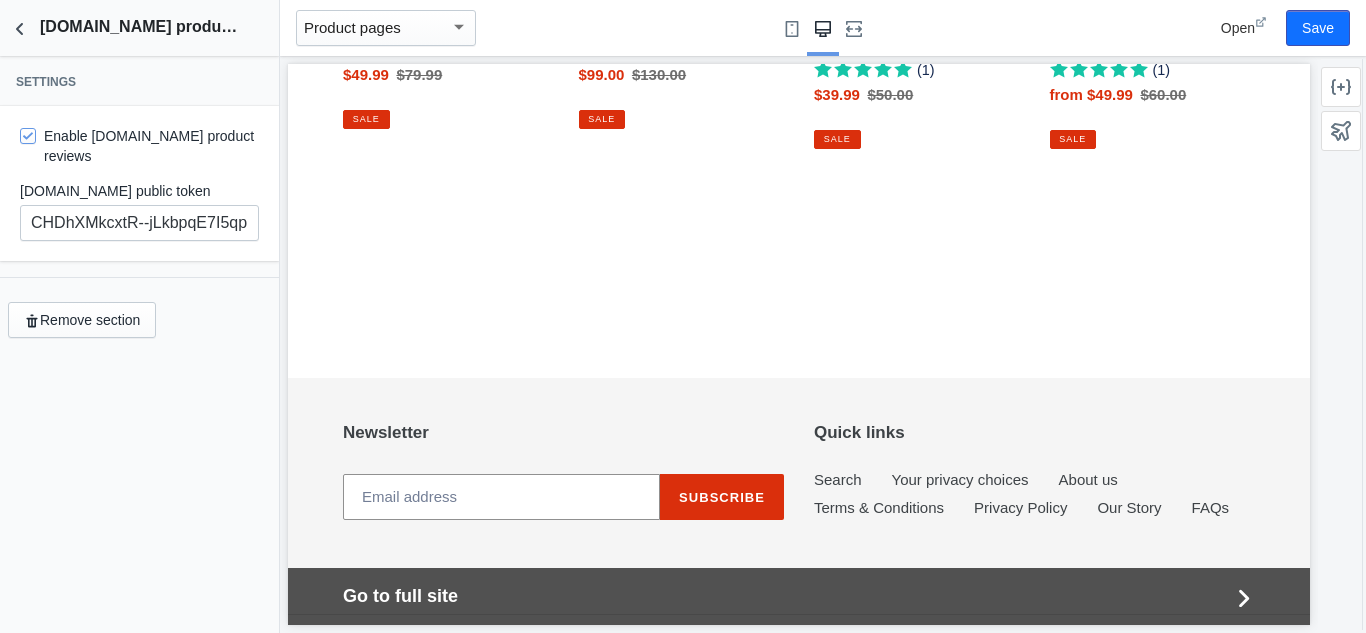 drag, startPoint x: 490, startPoint y: 188, endPoint x: 174, endPoint y: 207, distance: 316.57068 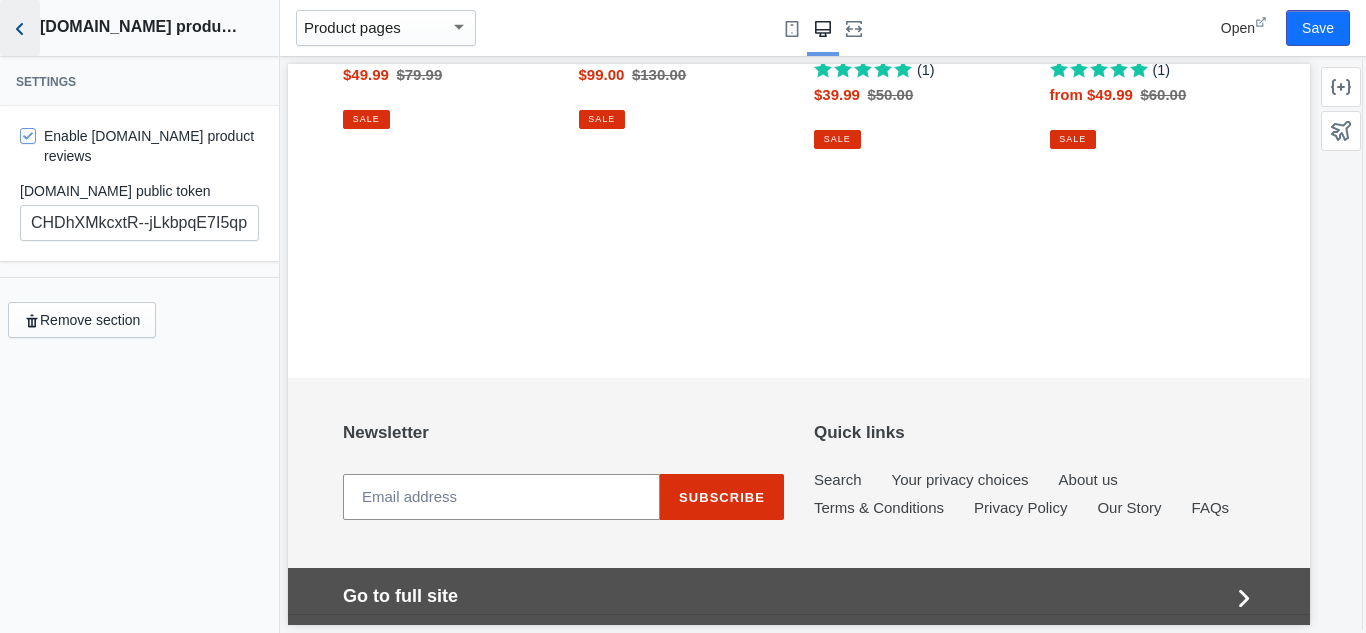 click 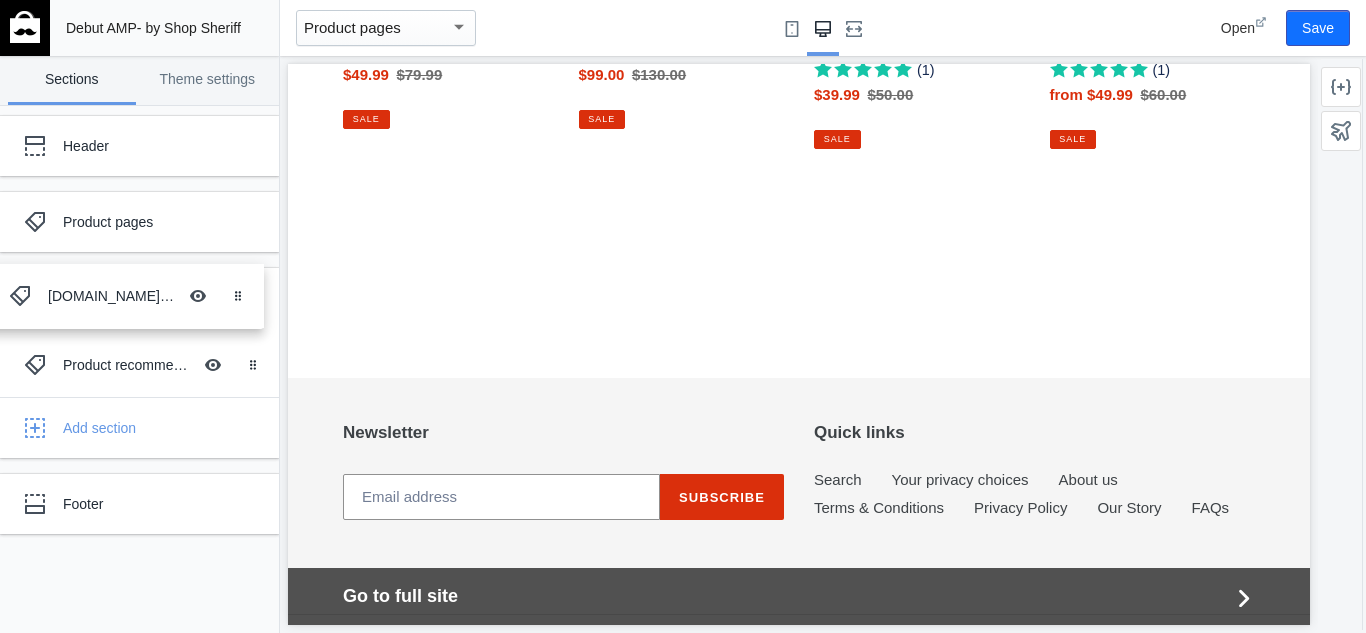 drag, startPoint x: 127, startPoint y: 366, endPoint x: 112, endPoint y: 298, distance: 69.63476 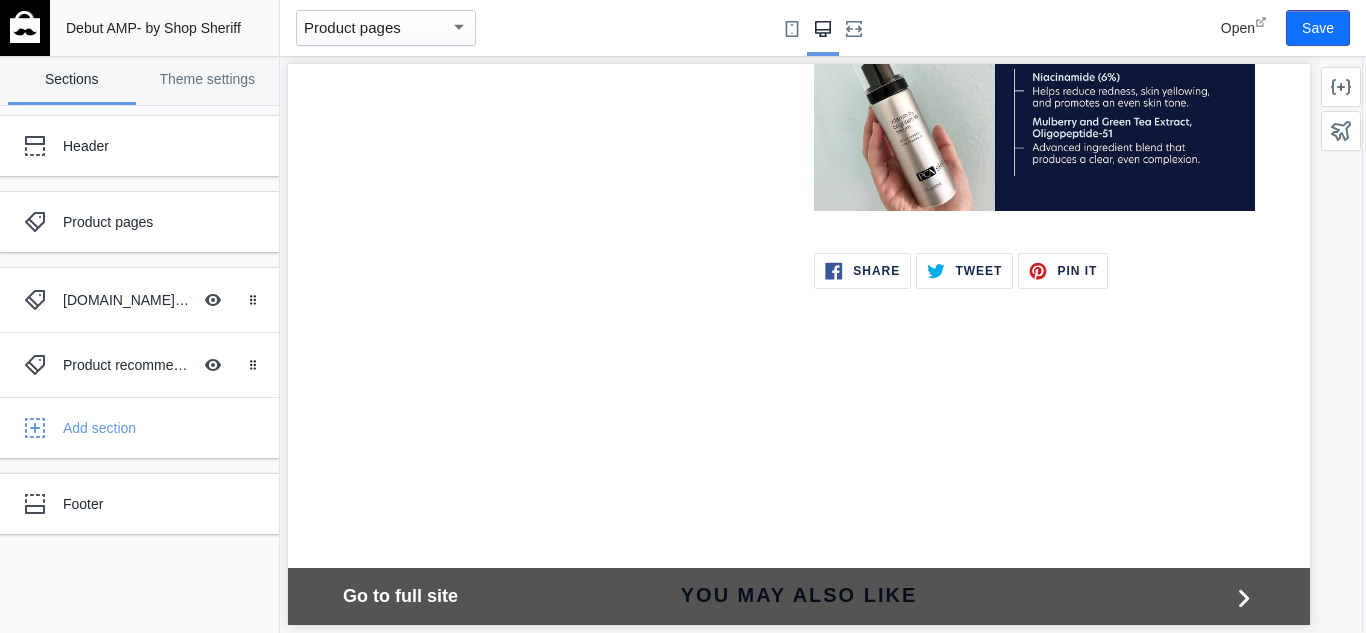 scroll, scrollTop: 1862, scrollLeft: 0, axis: vertical 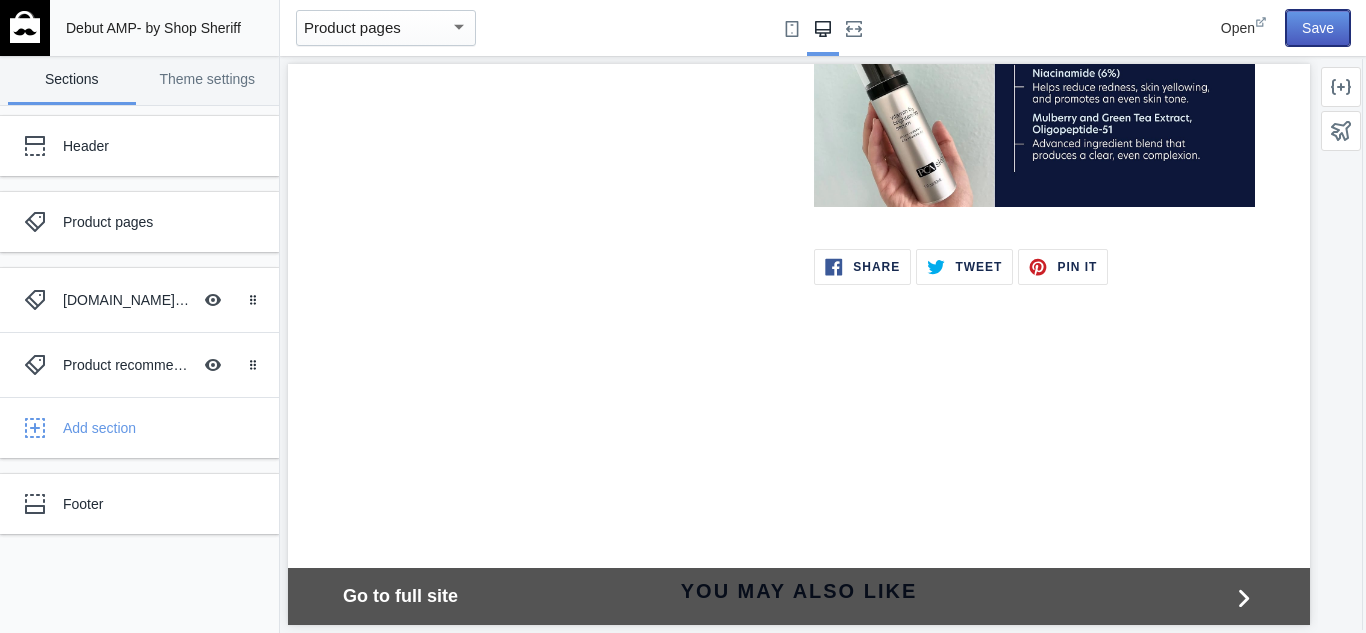 click on "Save" at bounding box center (1318, 28) 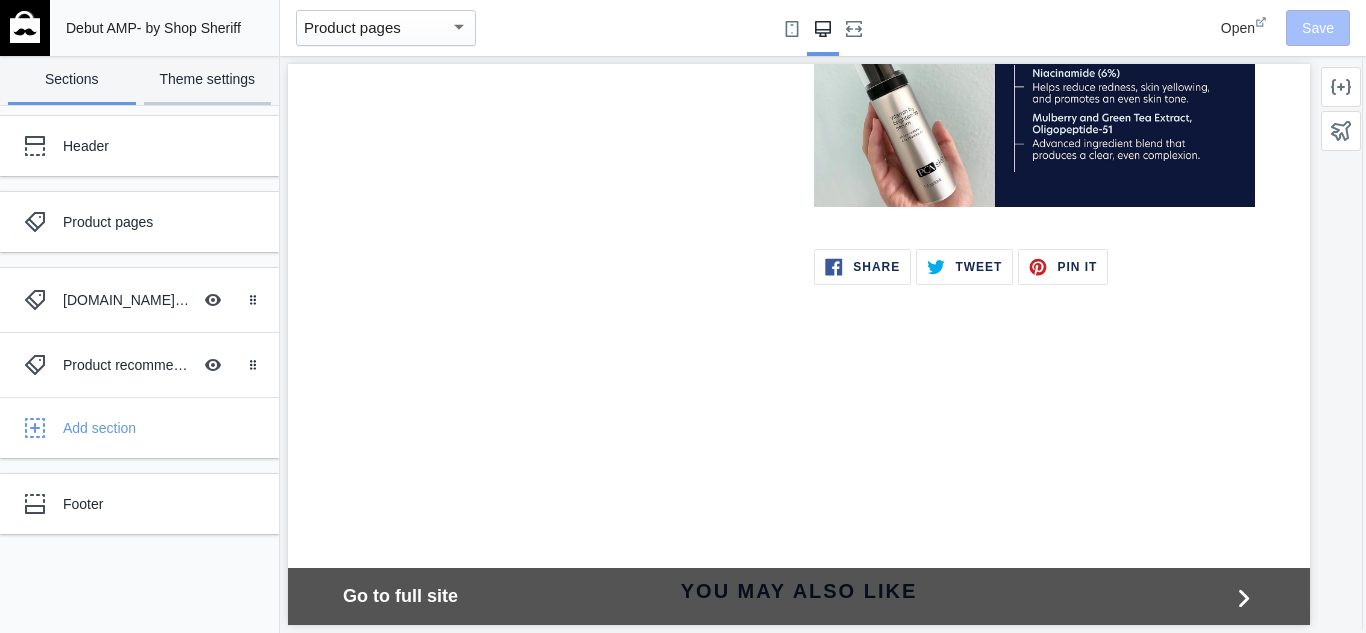 click on "Theme settings" at bounding box center [208, 80] 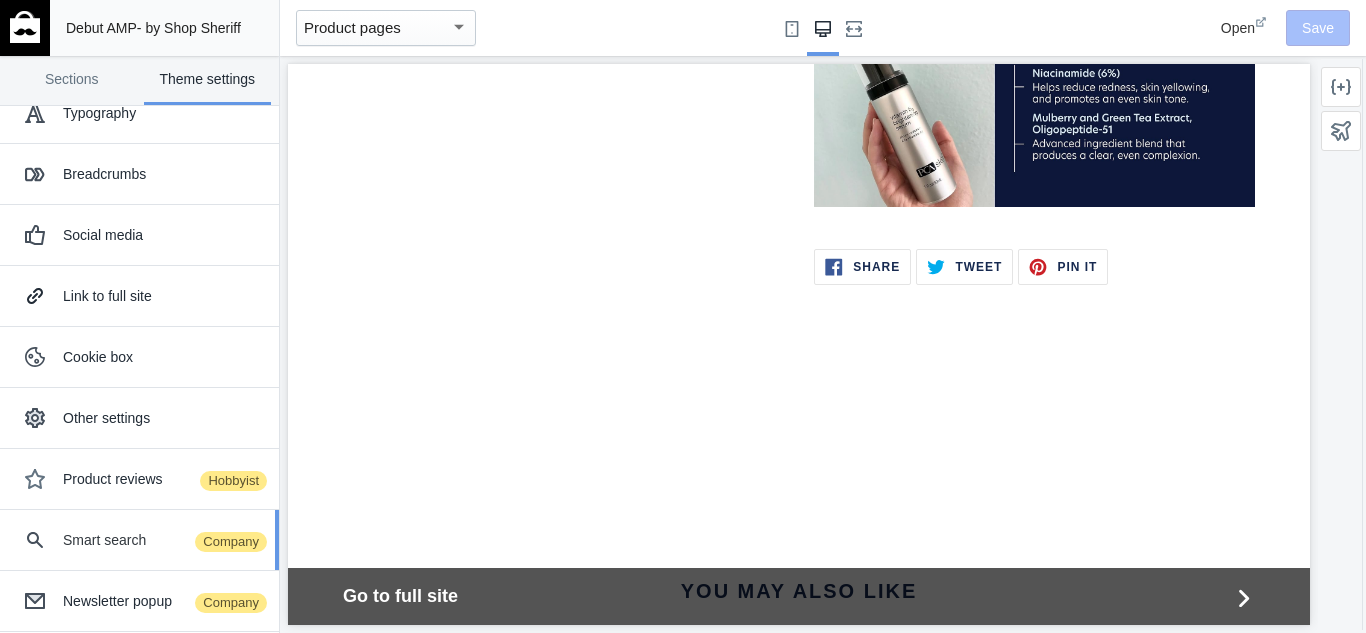 scroll, scrollTop: 0, scrollLeft: 0, axis: both 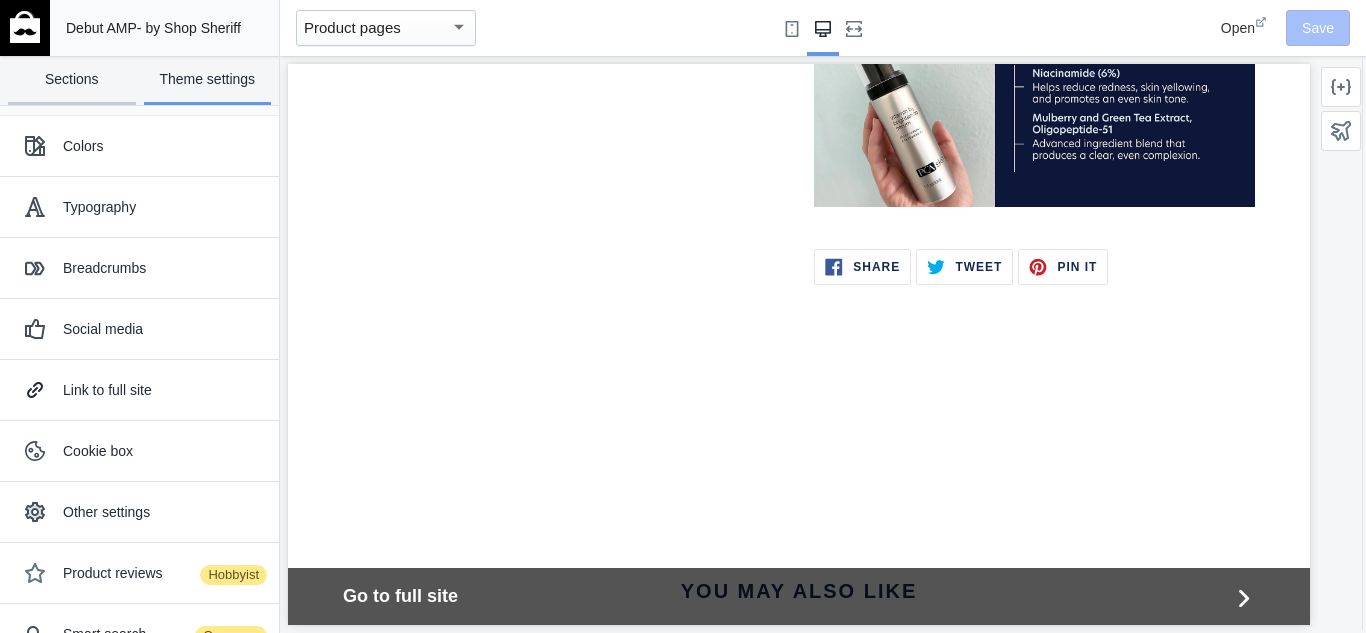 click on "Sections" at bounding box center [72, 80] 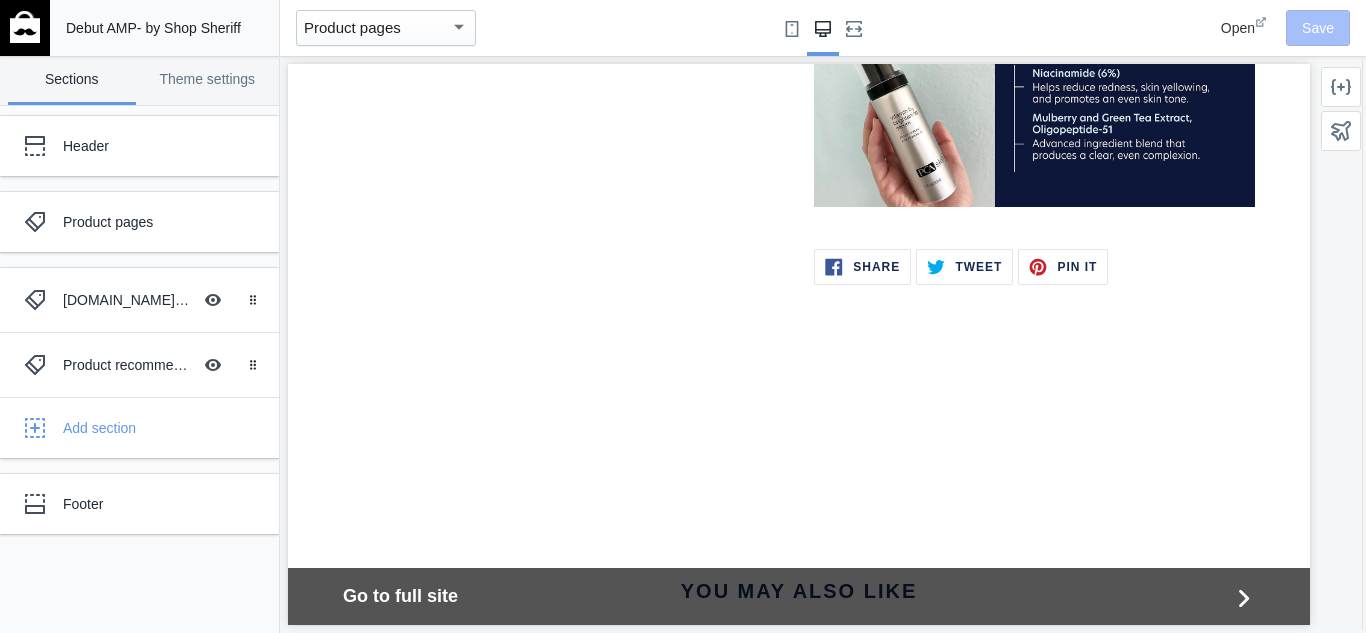 click at bounding box center (25, 27) 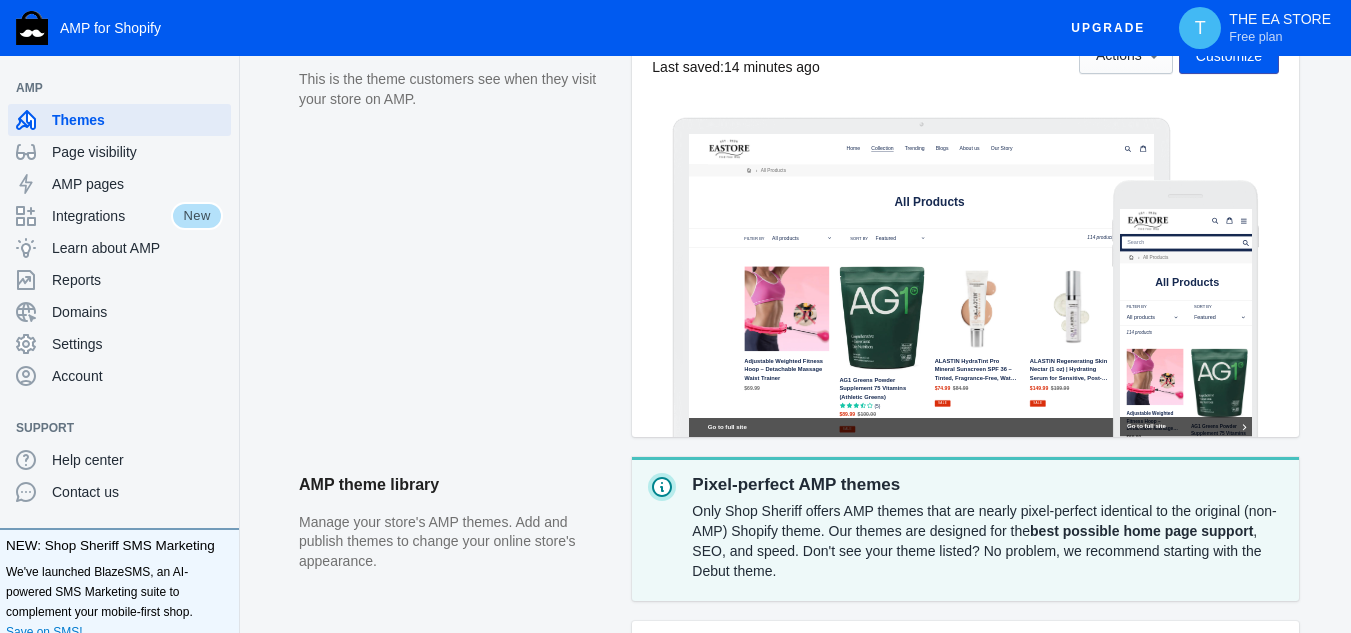 scroll, scrollTop: 329, scrollLeft: 0, axis: vertical 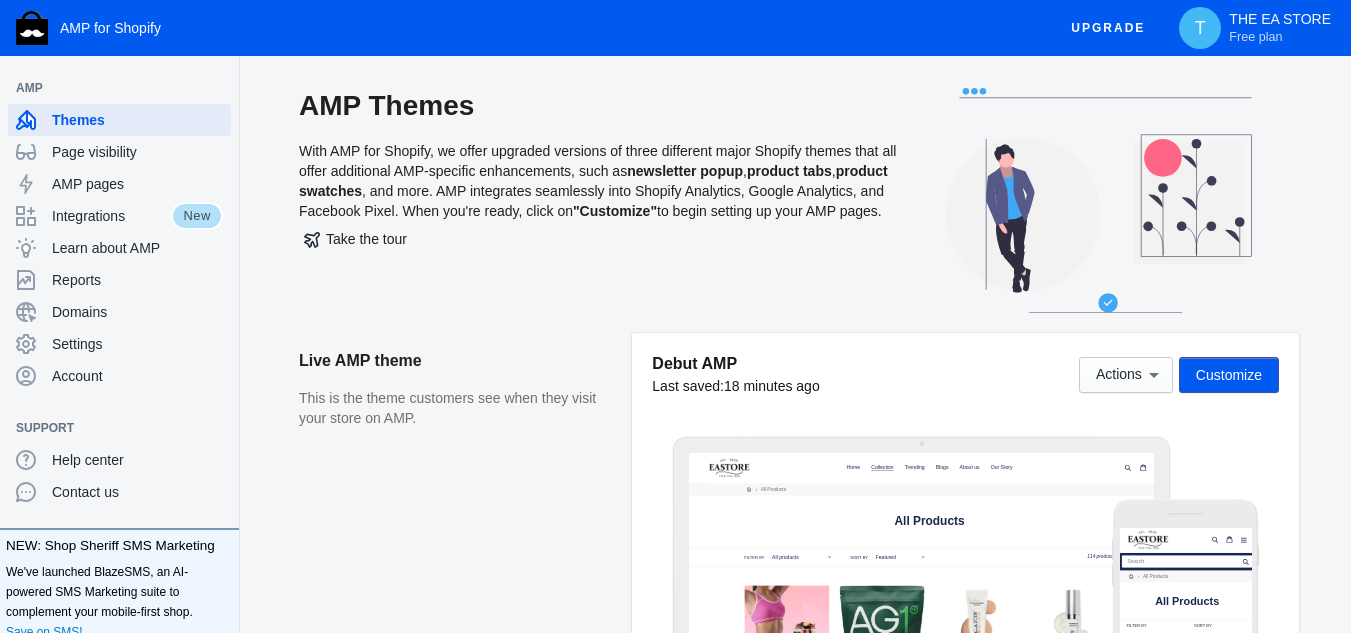 click on "Take the tour" 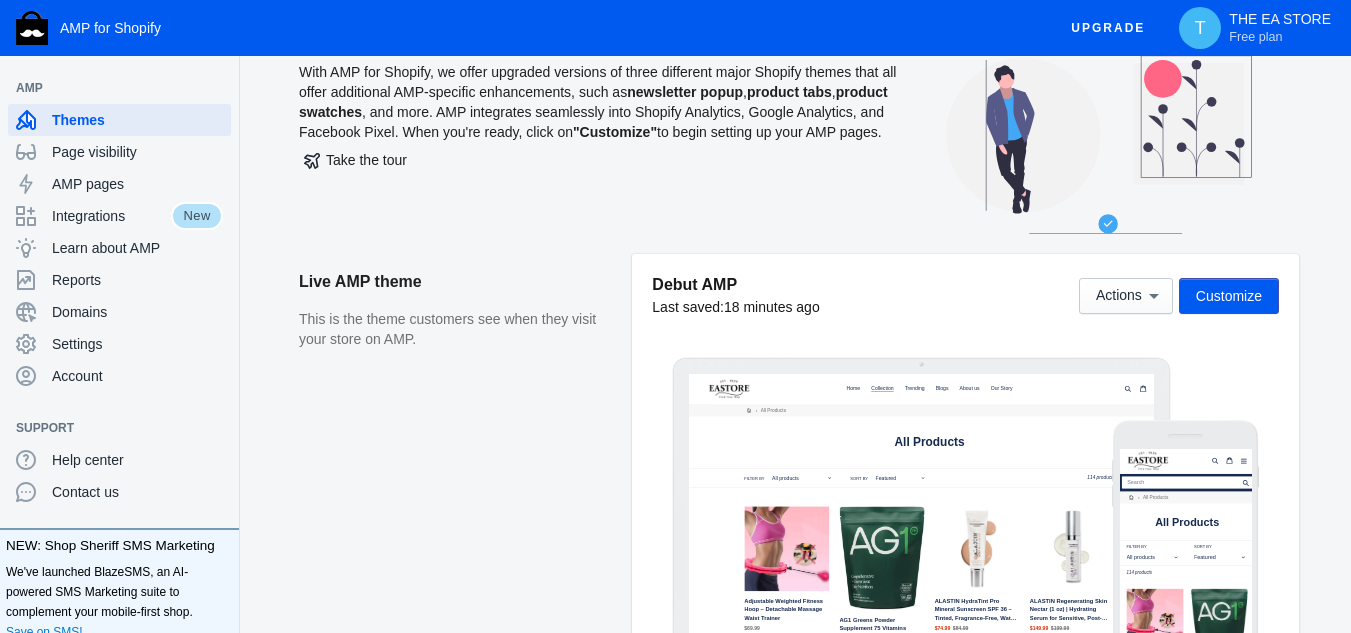 scroll, scrollTop: 117, scrollLeft: 0, axis: vertical 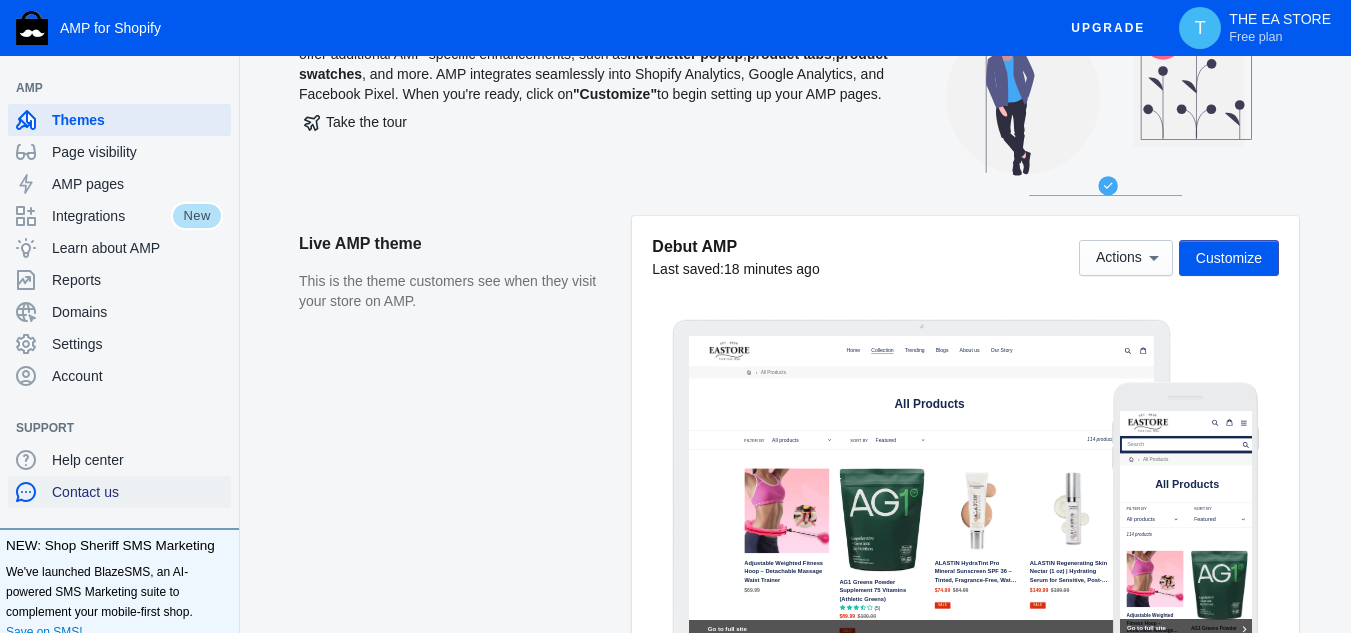 click on "Contact us" at bounding box center [137, 492] 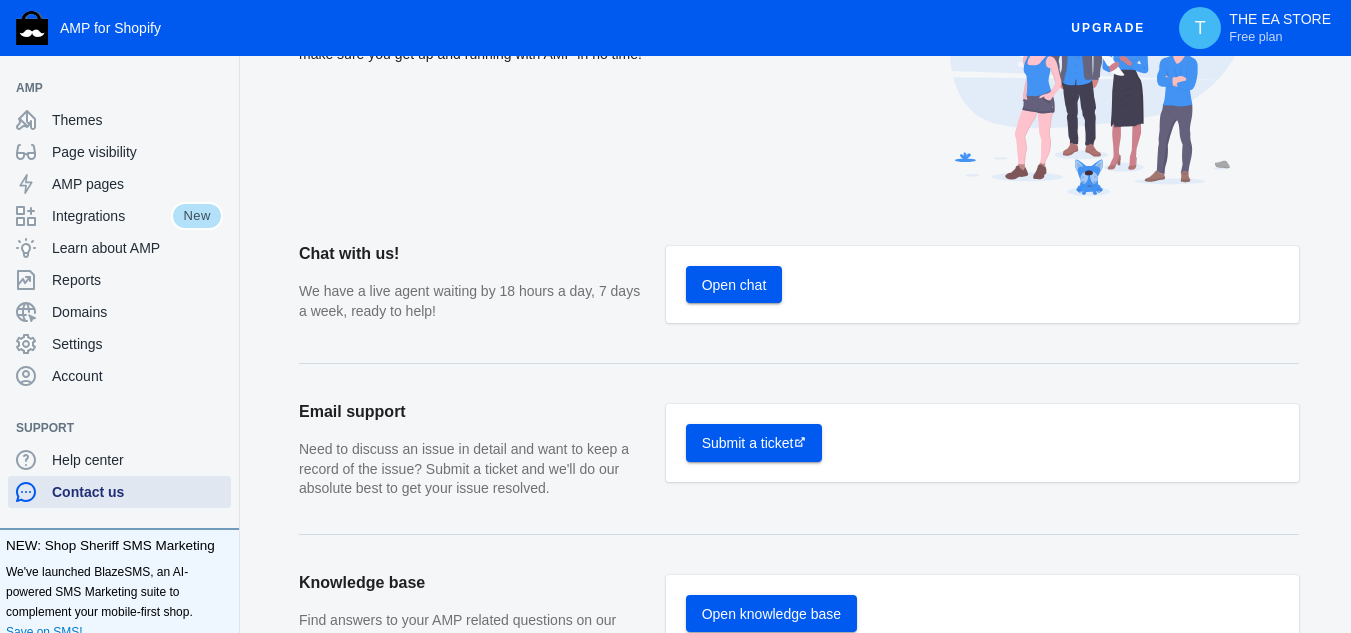 scroll, scrollTop: 0, scrollLeft: 0, axis: both 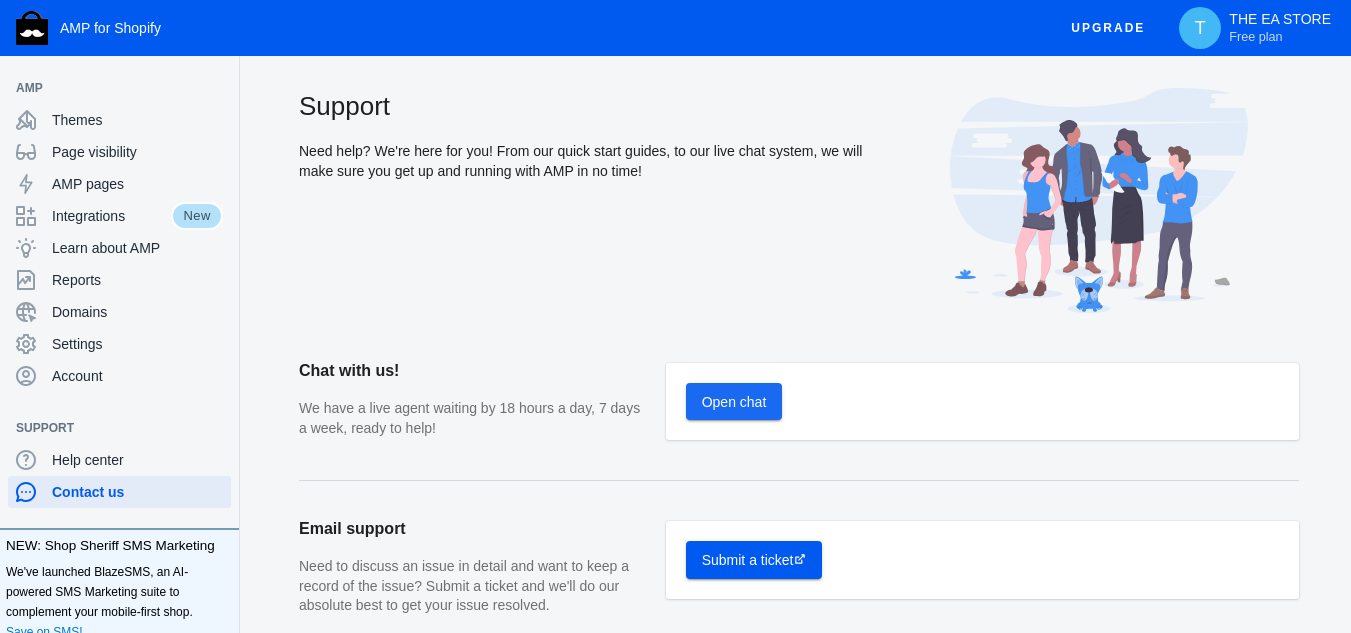 click on "Open chat" 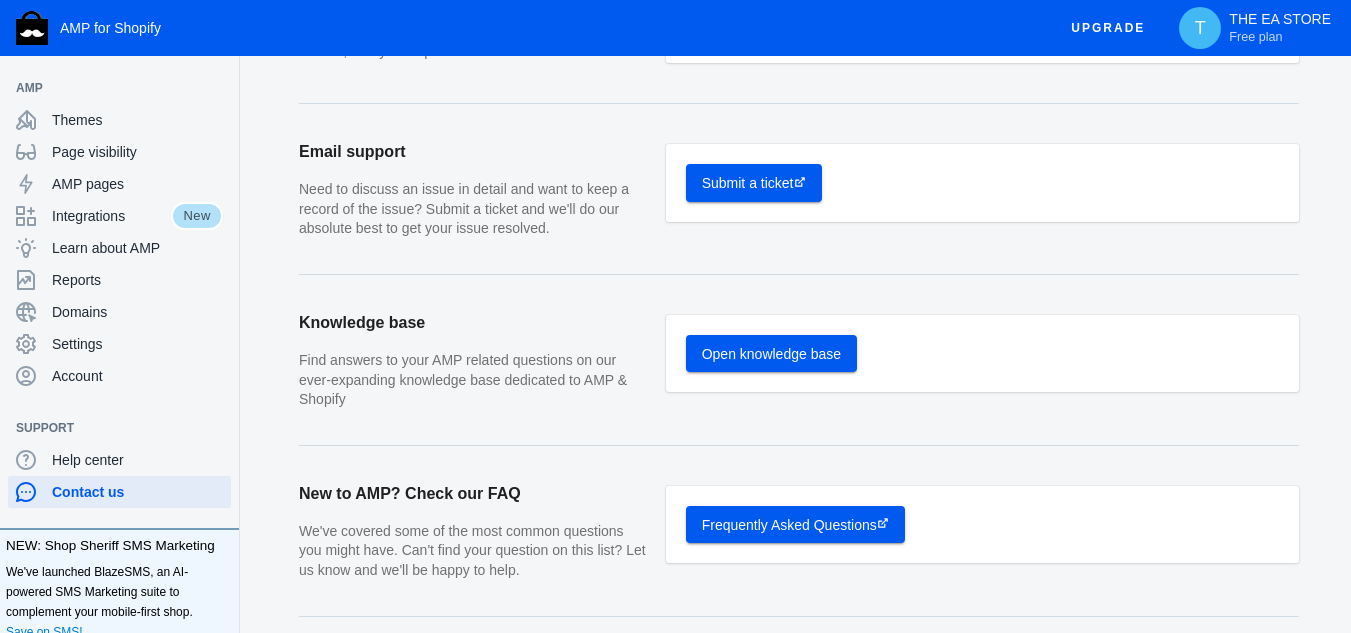 scroll, scrollTop: 414, scrollLeft: 0, axis: vertical 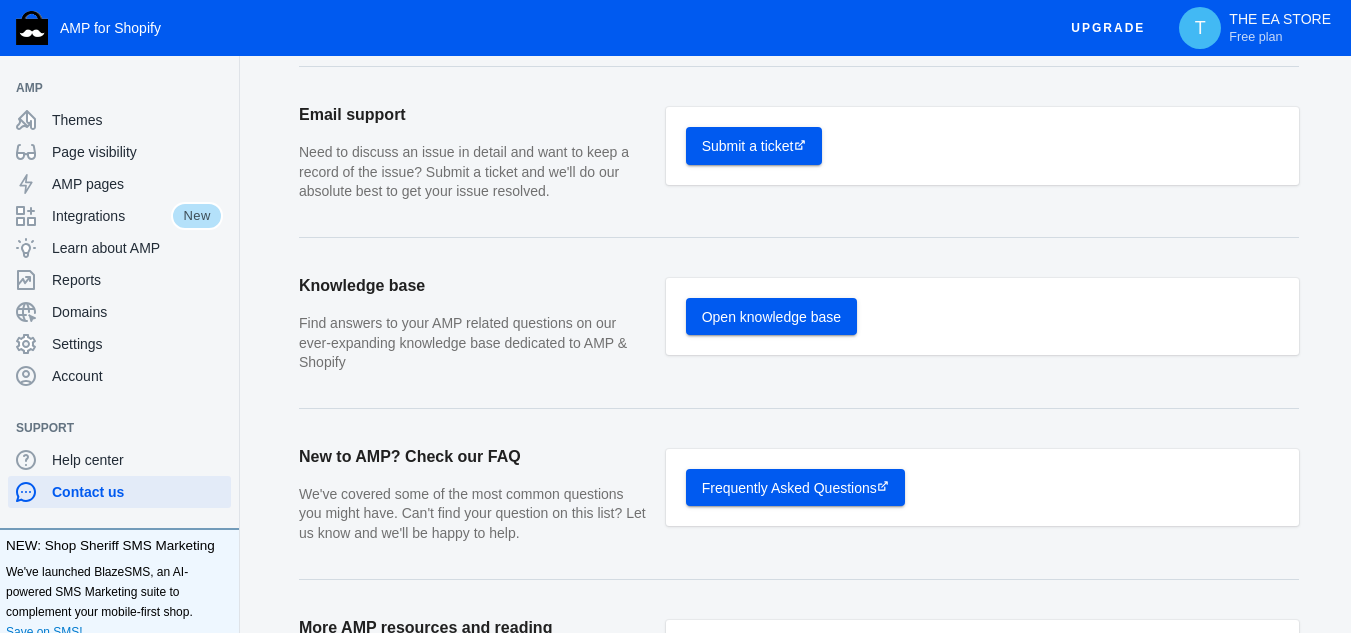 type 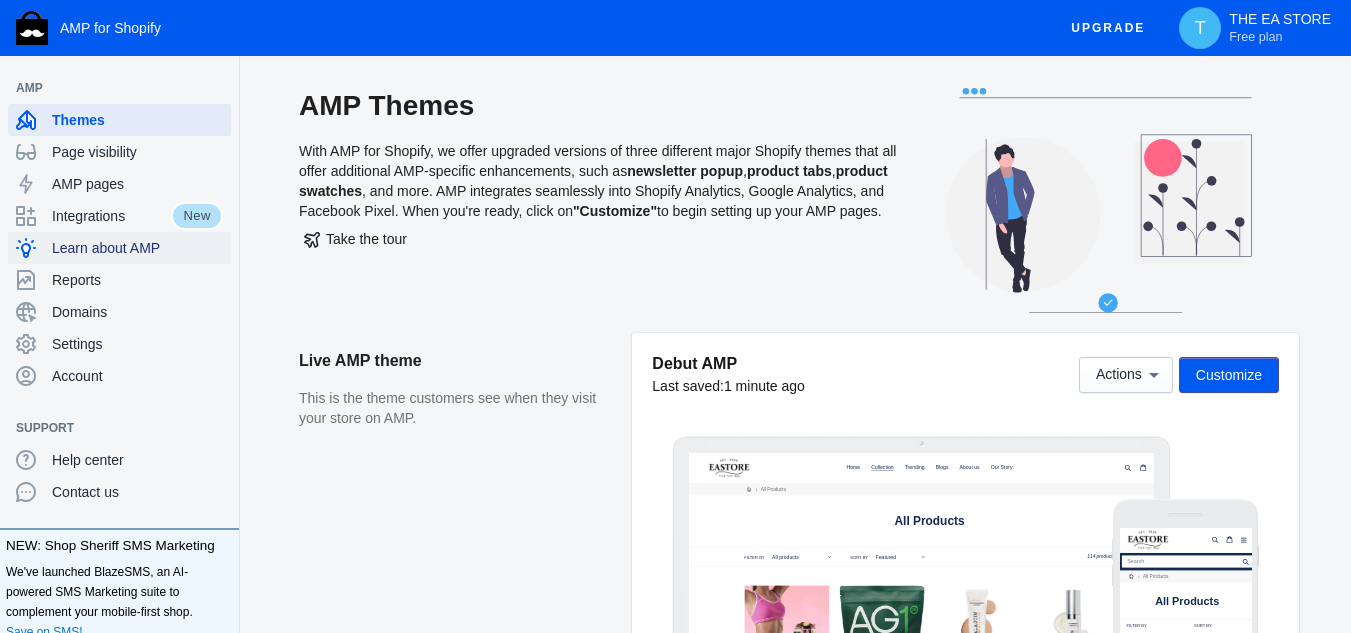 scroll, scrollTop: 0, scrollLeft: 0, axis: both 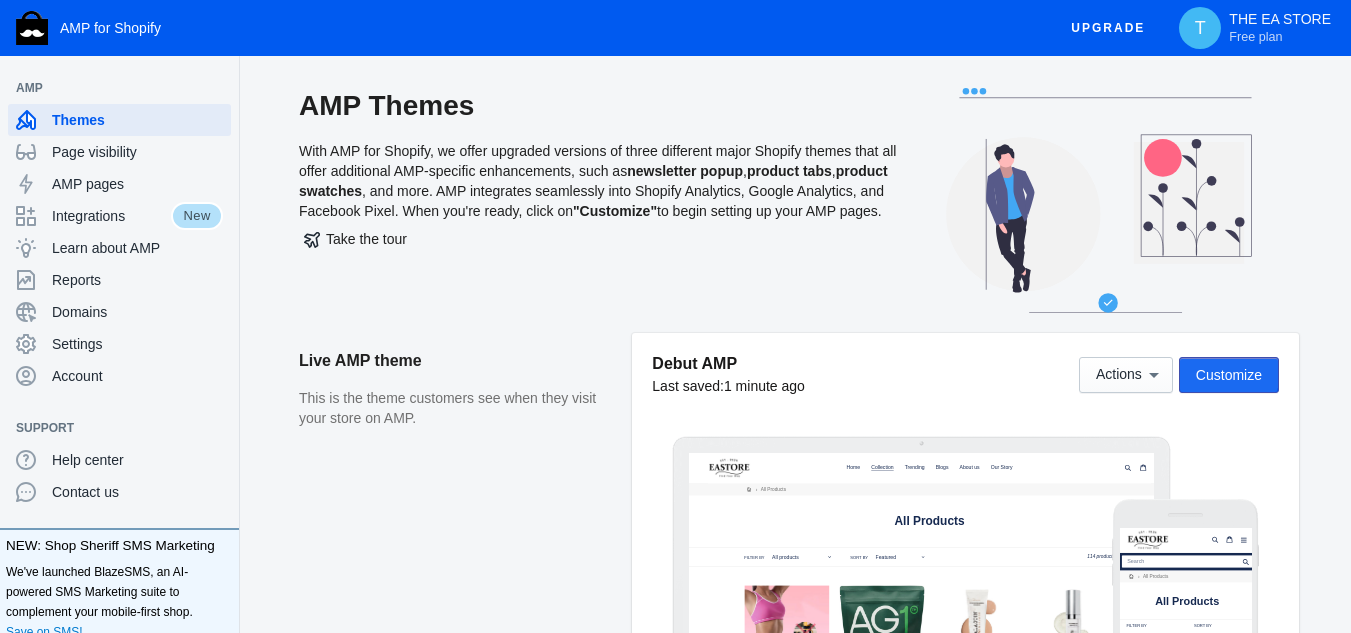 click on "Customize" at bounding box center (1229, 375) 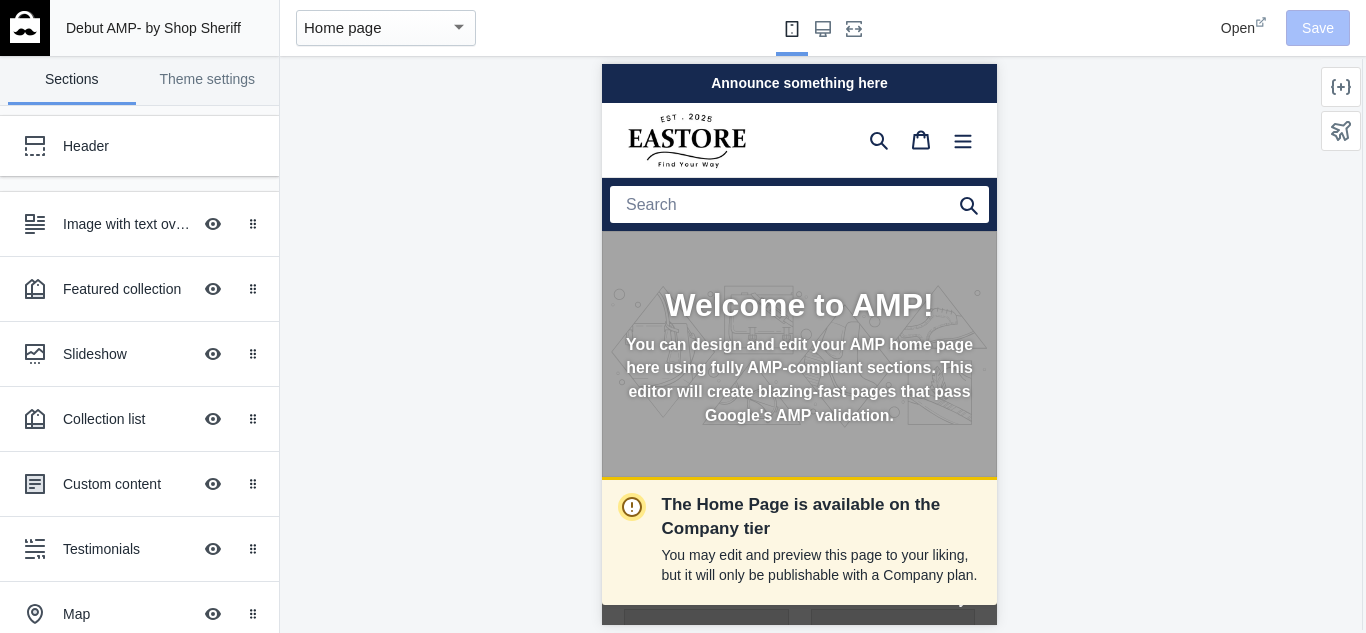 scroll, scrollTop: 0, scrollLeft: 0, axis: both 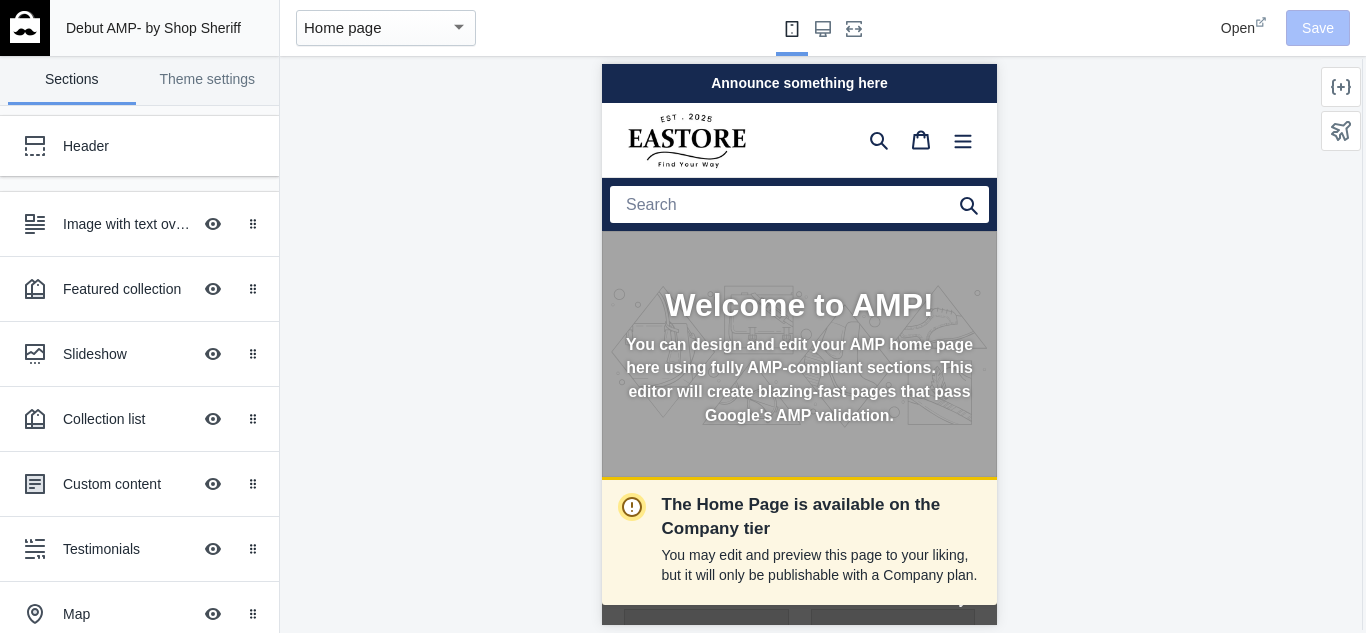click on "Home page" at bounding box center [343, 27] 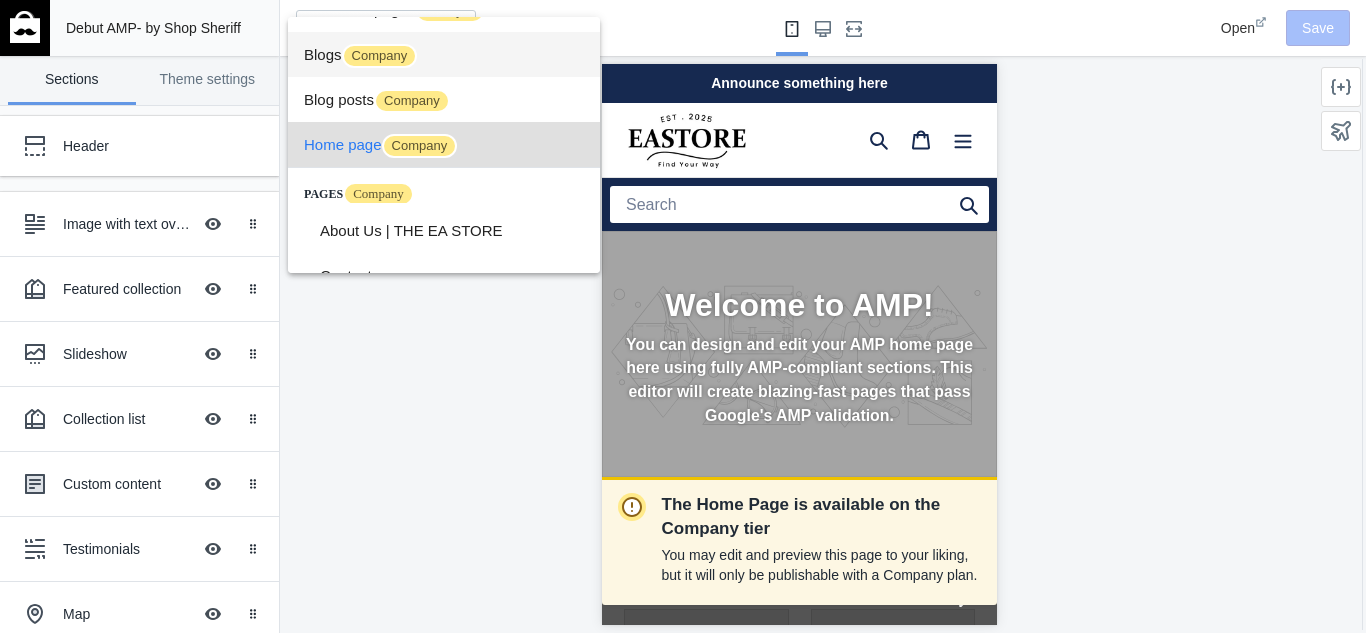 scroll, scrollTop: 0, scrollLeft: 0, axis: both 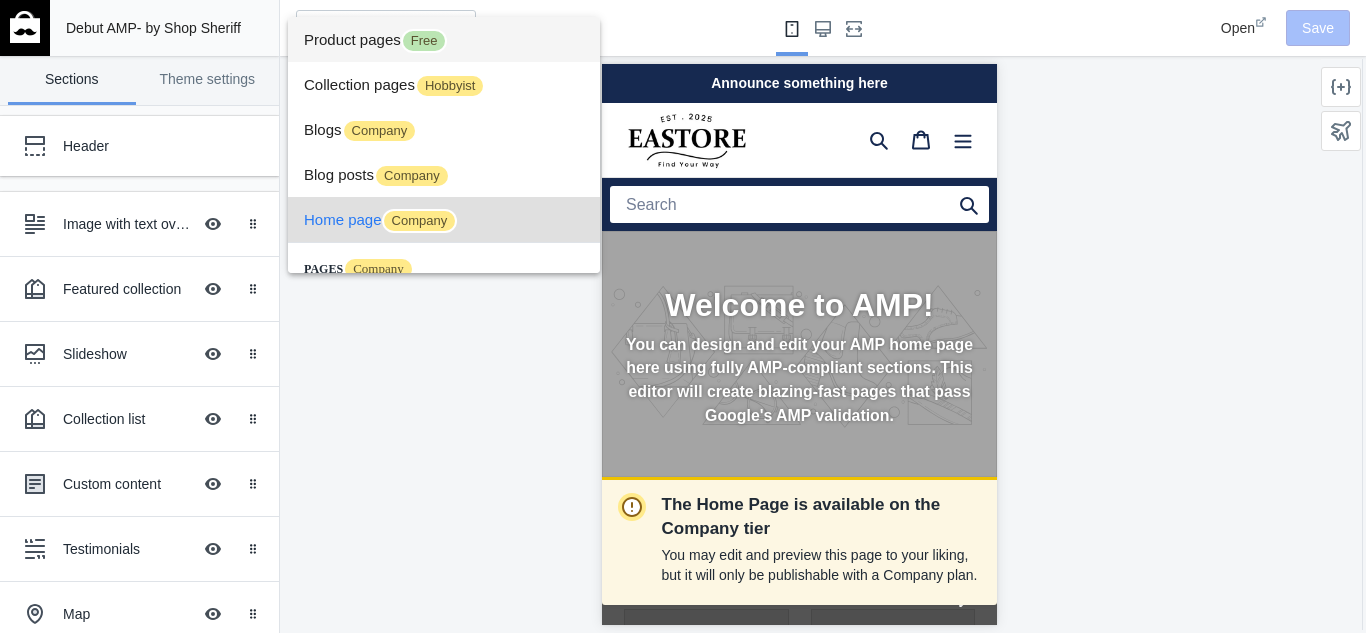 click on "Product pages   Free" at bounding box center [444, 39] 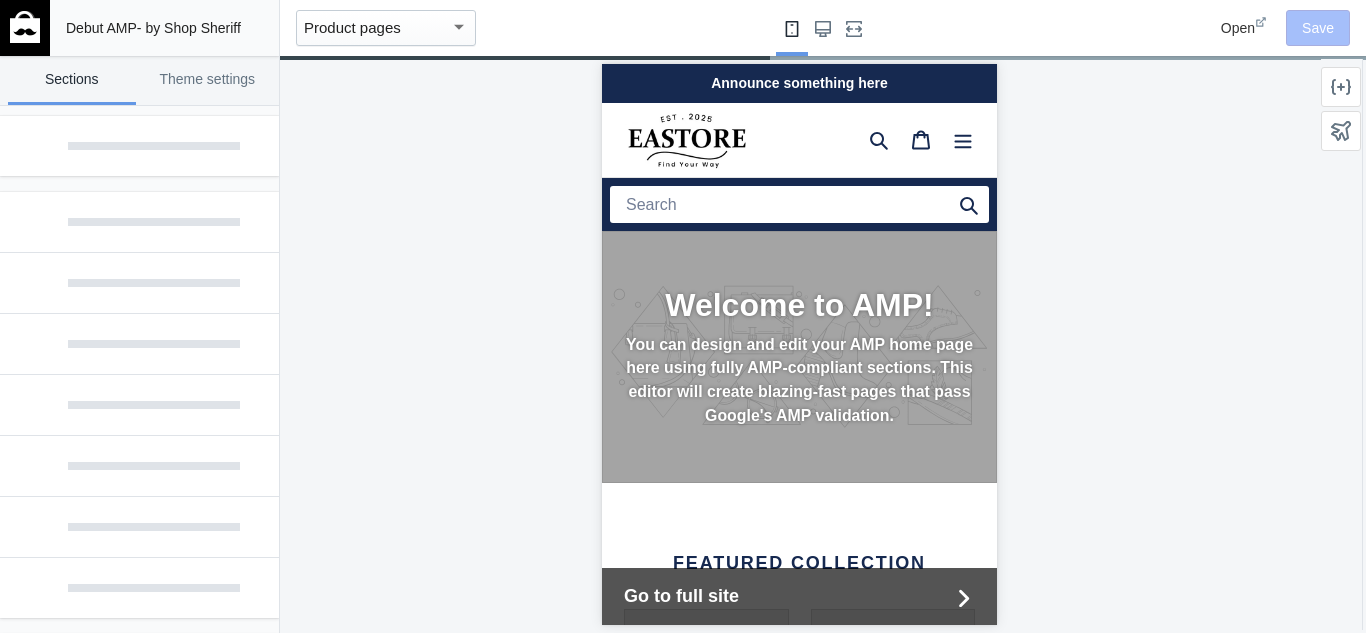 scroll, scrollTop: 0, scrollLeft: 336, axis: horizontal 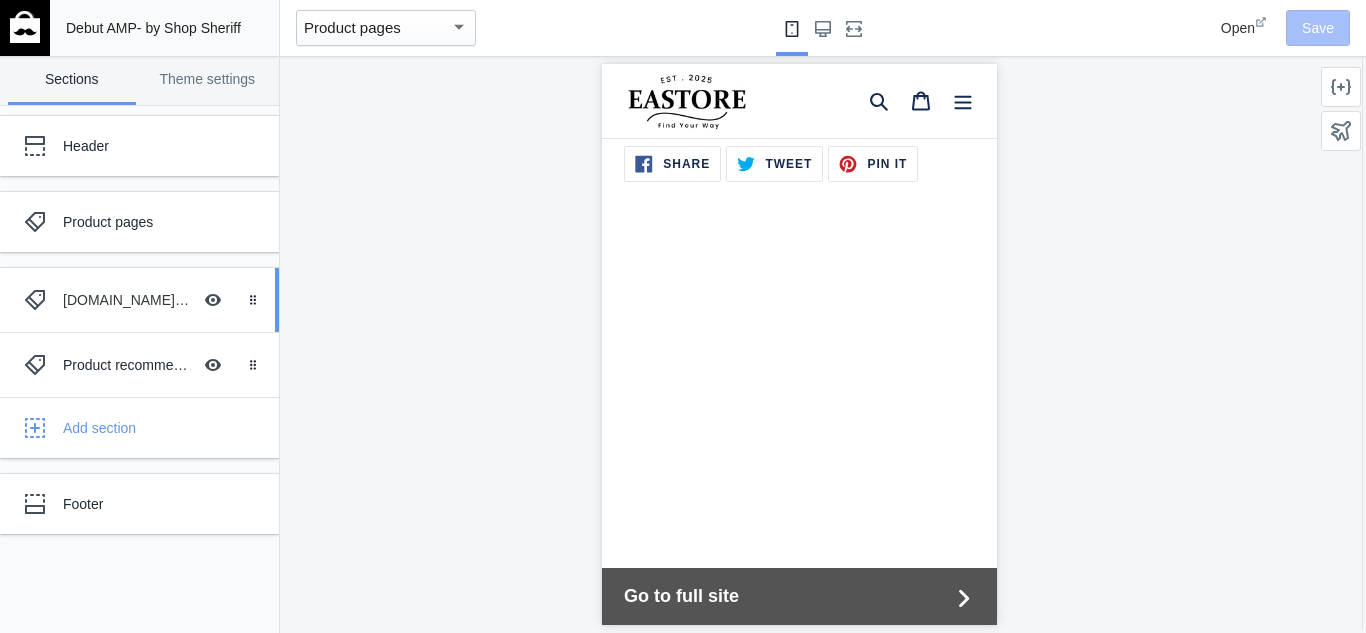 click on "[DOMAIN_NAME] product reviews" at bounding box center [127, 300] 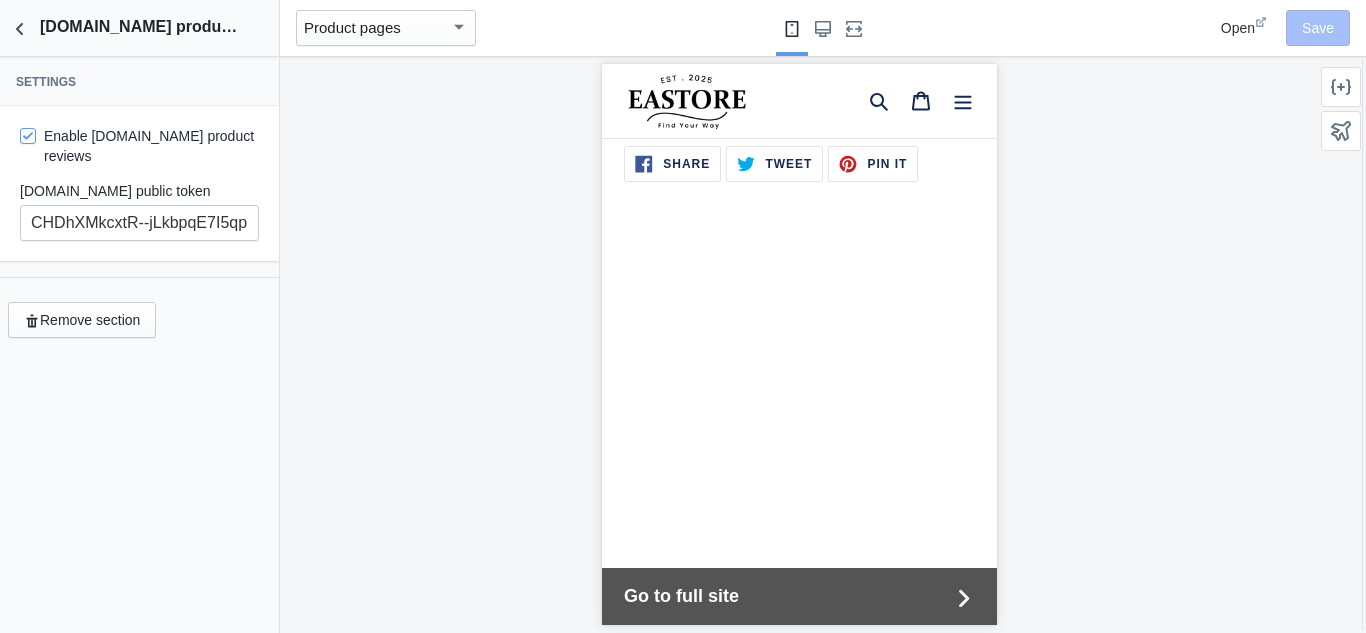 scroll, scrollTop: 2459, scrollLeft: 0, axis: vertical 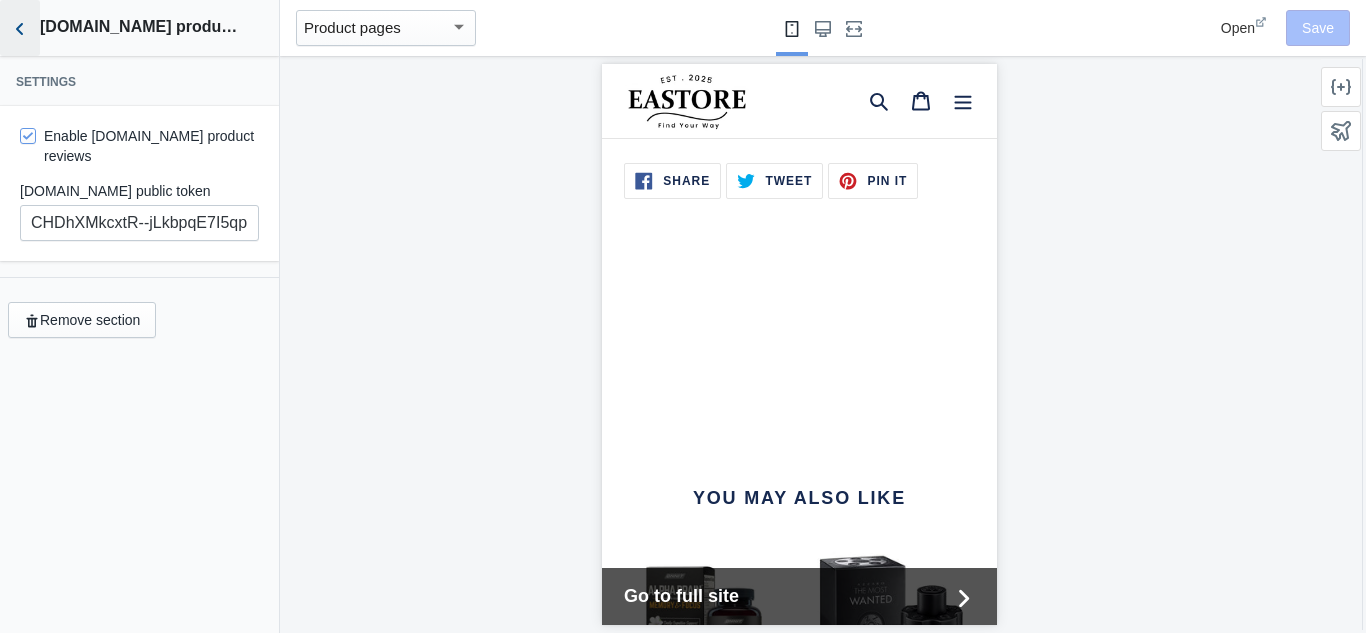 click 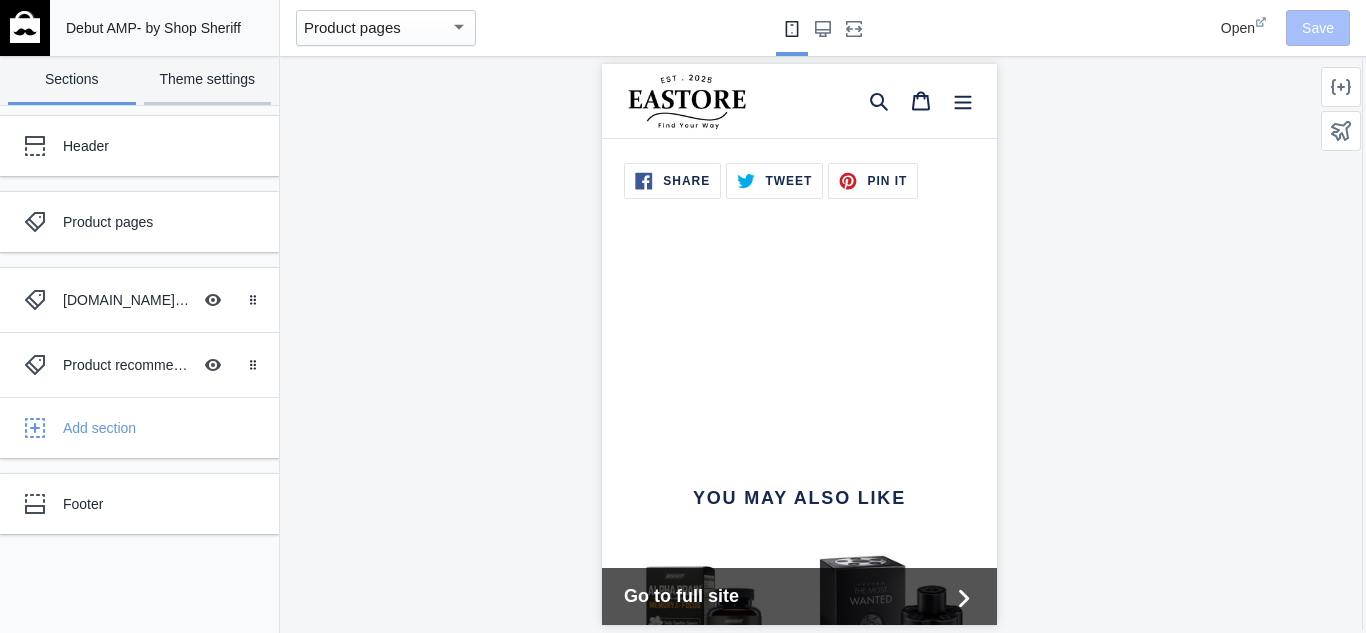 click on "Theme settings" at bounding box center [208, 80] 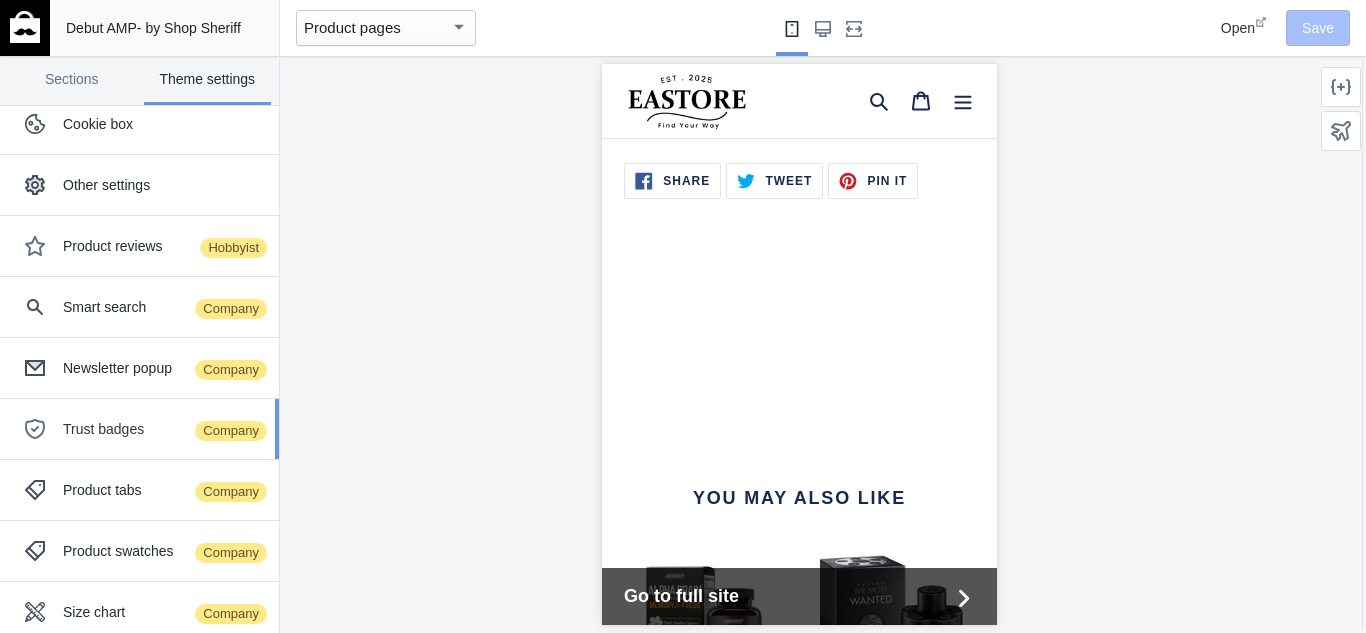 scroll, scrollTop: 312, scrollLeft: 0, axis: vertical 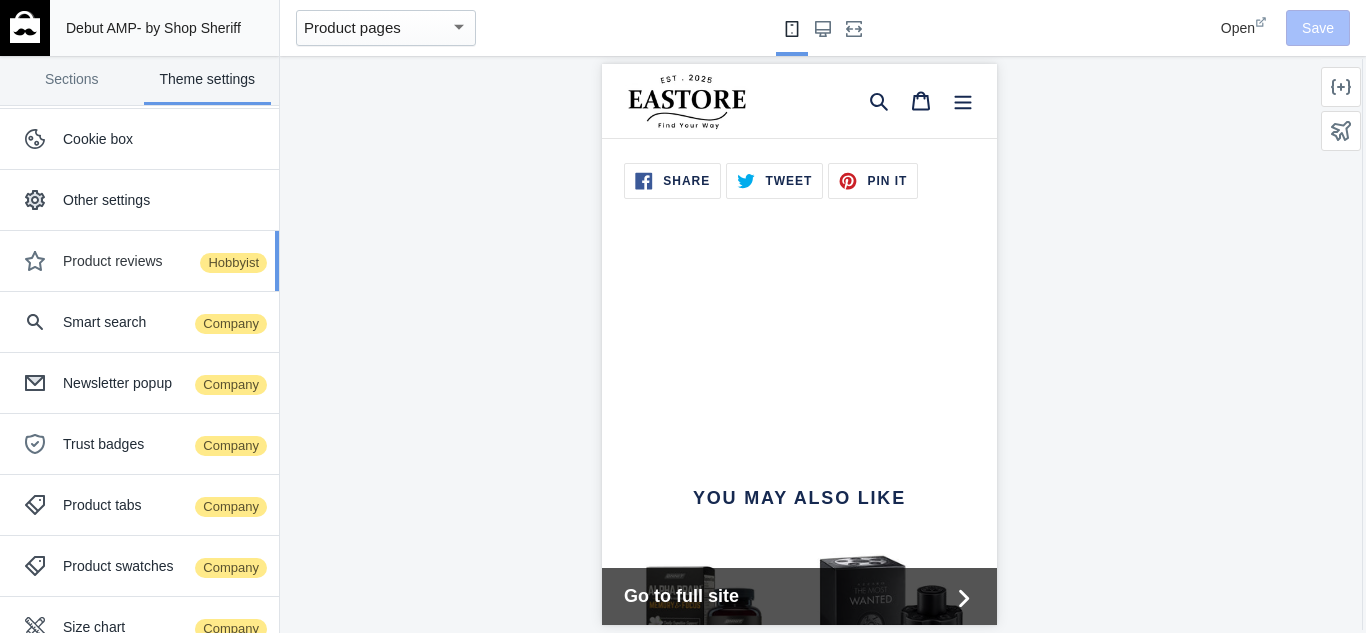 click on "Product reviews   Hobbyist" at bounding box center (139, 261) 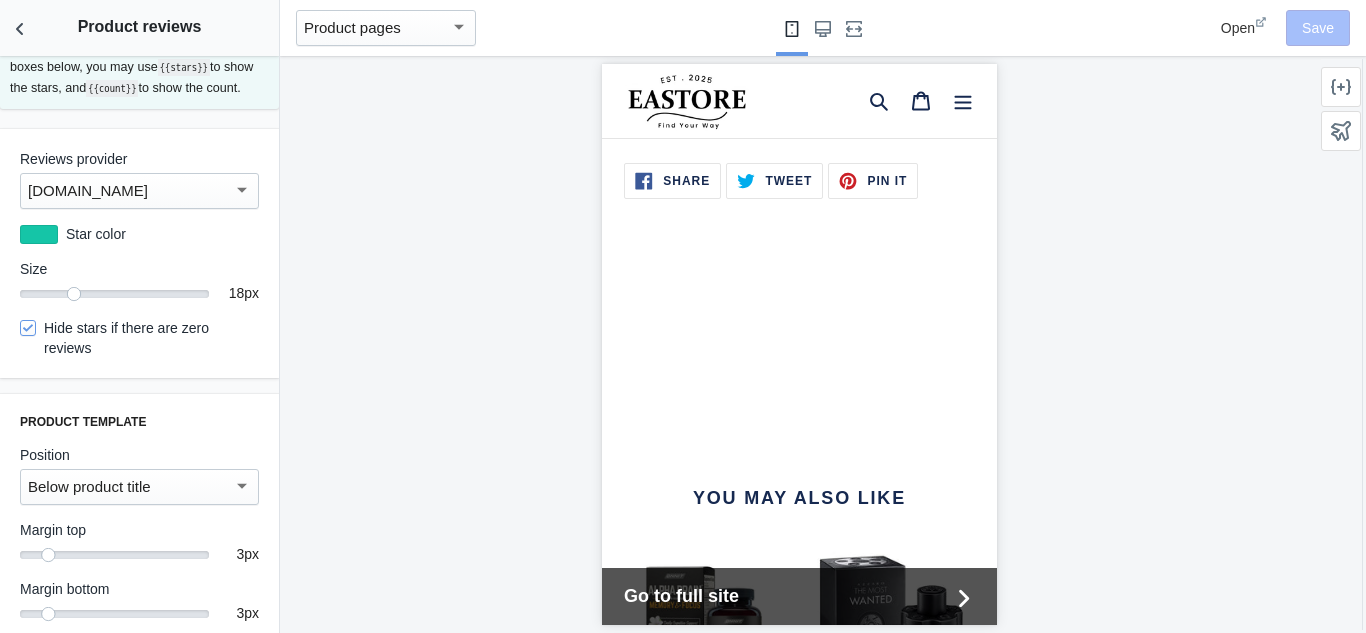 scroll, scrollTop: 236, scrollLeft: 0, axis: vertical 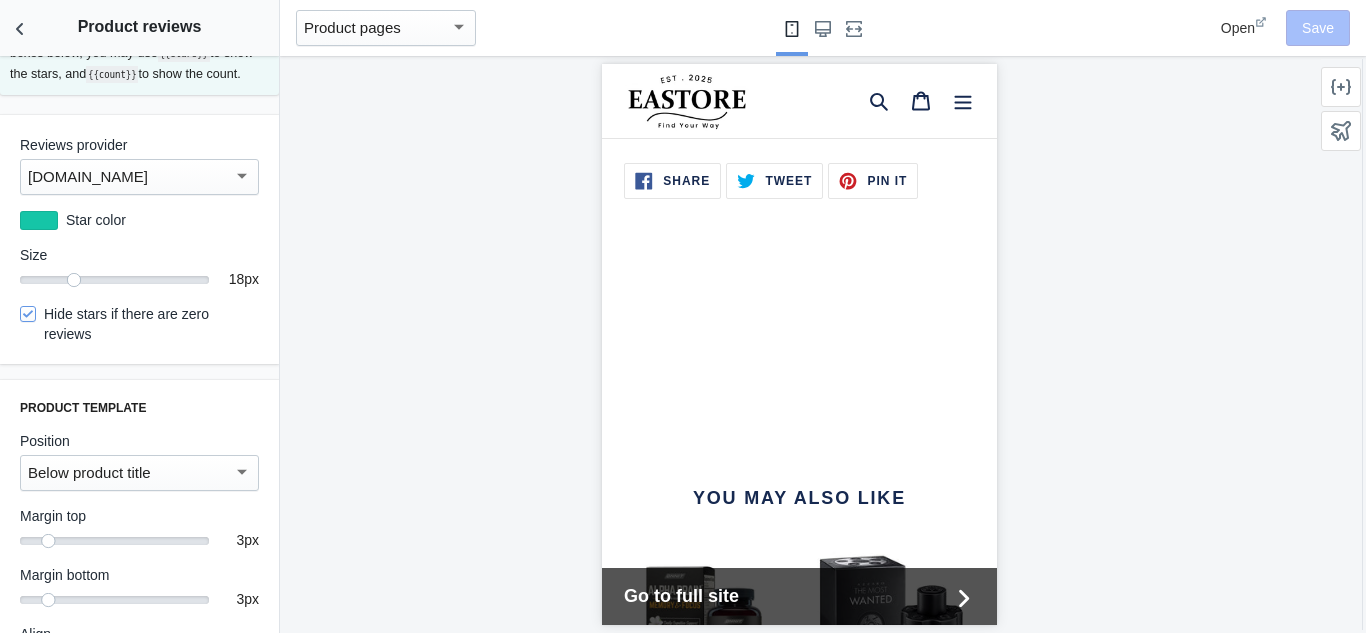 type 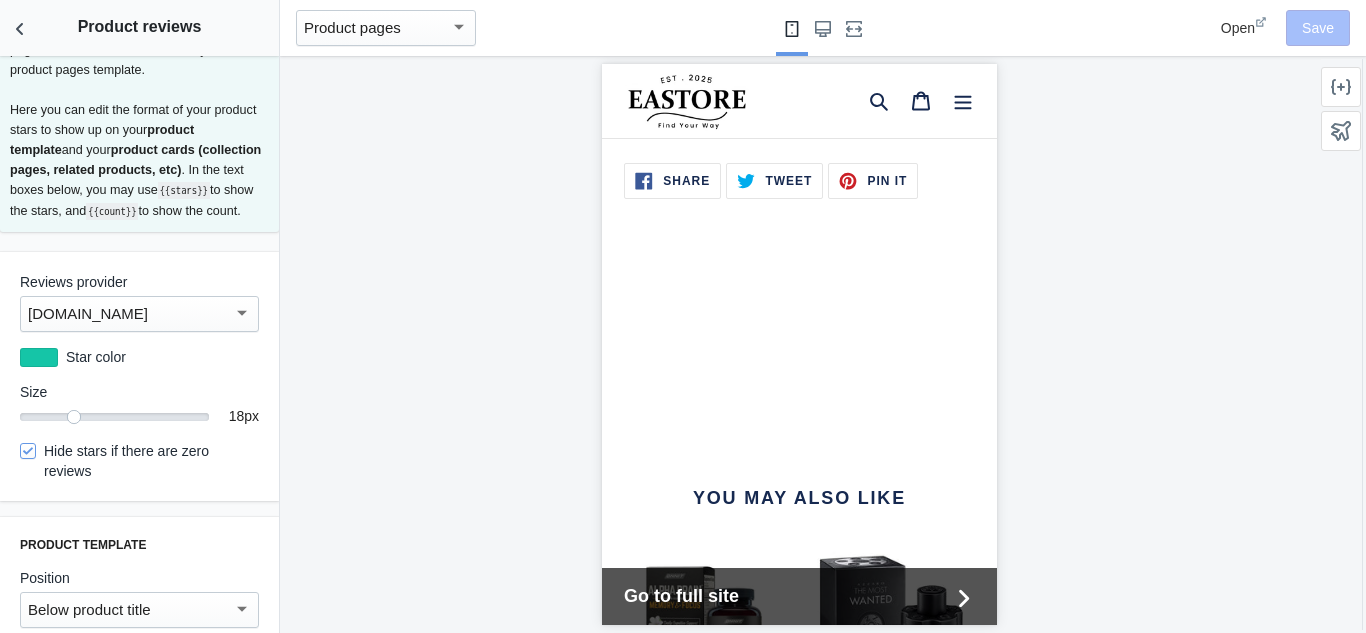 scroll, scrollTop: 84, scrollLeft: 0, axis: vertical 